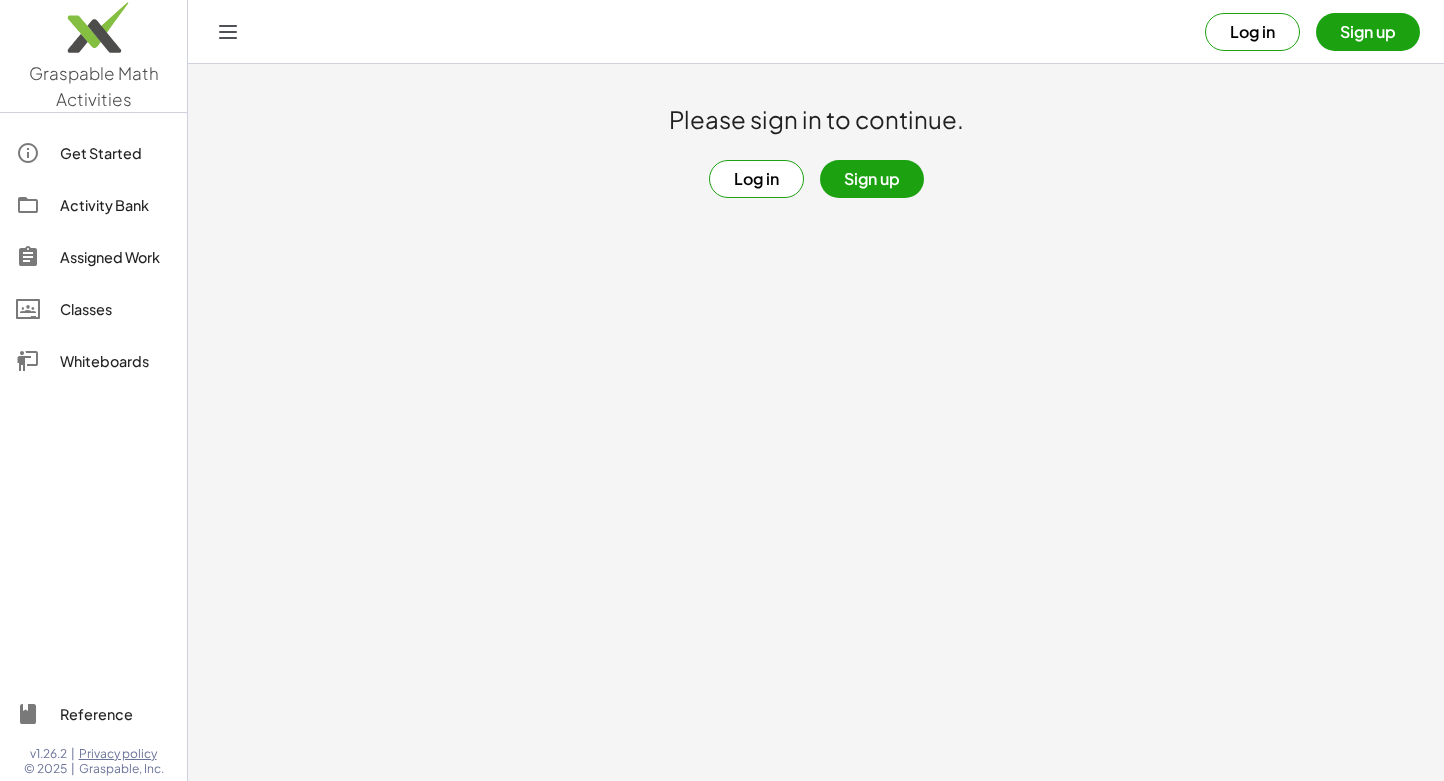 scroll, scrollTop: 0, scrollLeft: 0, axis: both 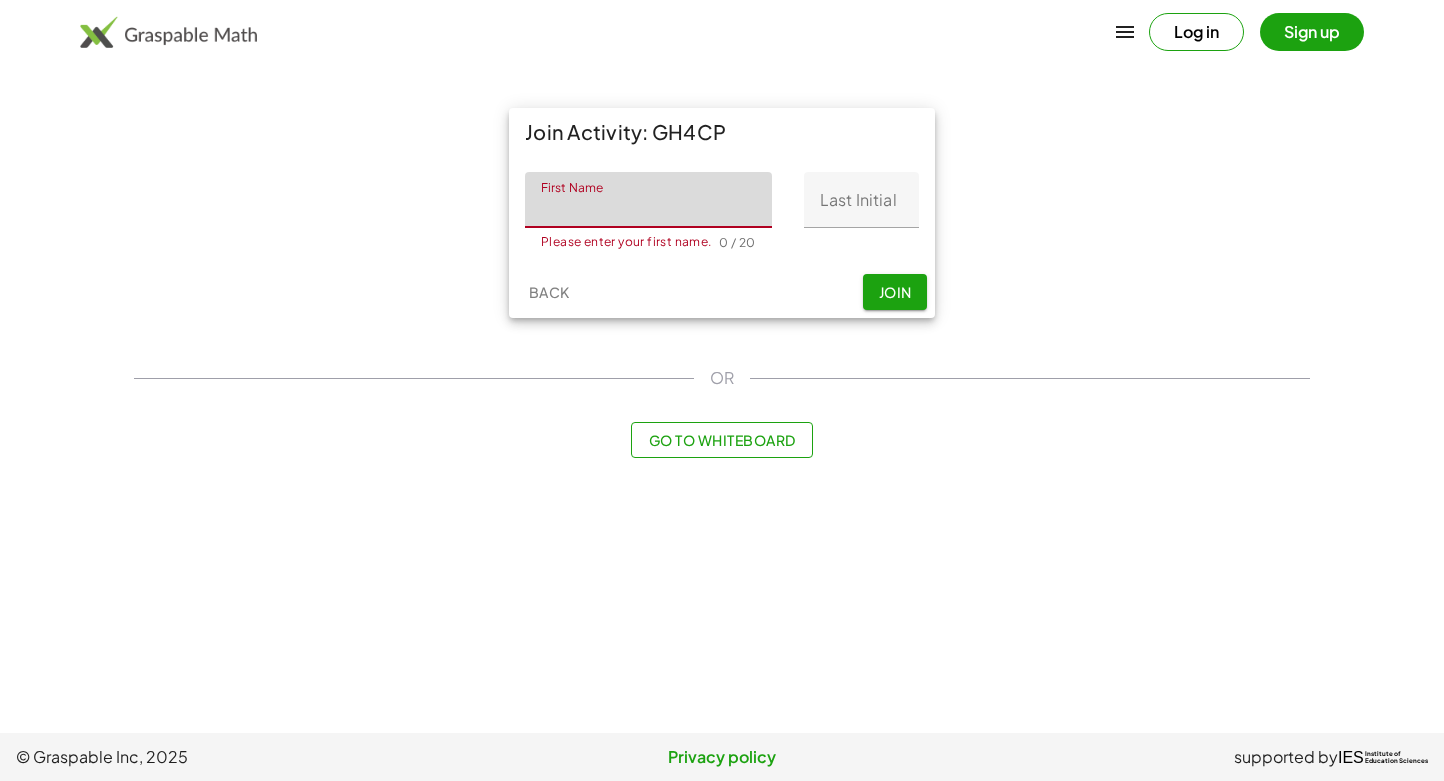 click on "Log in" at bounding box center (1196, 32) 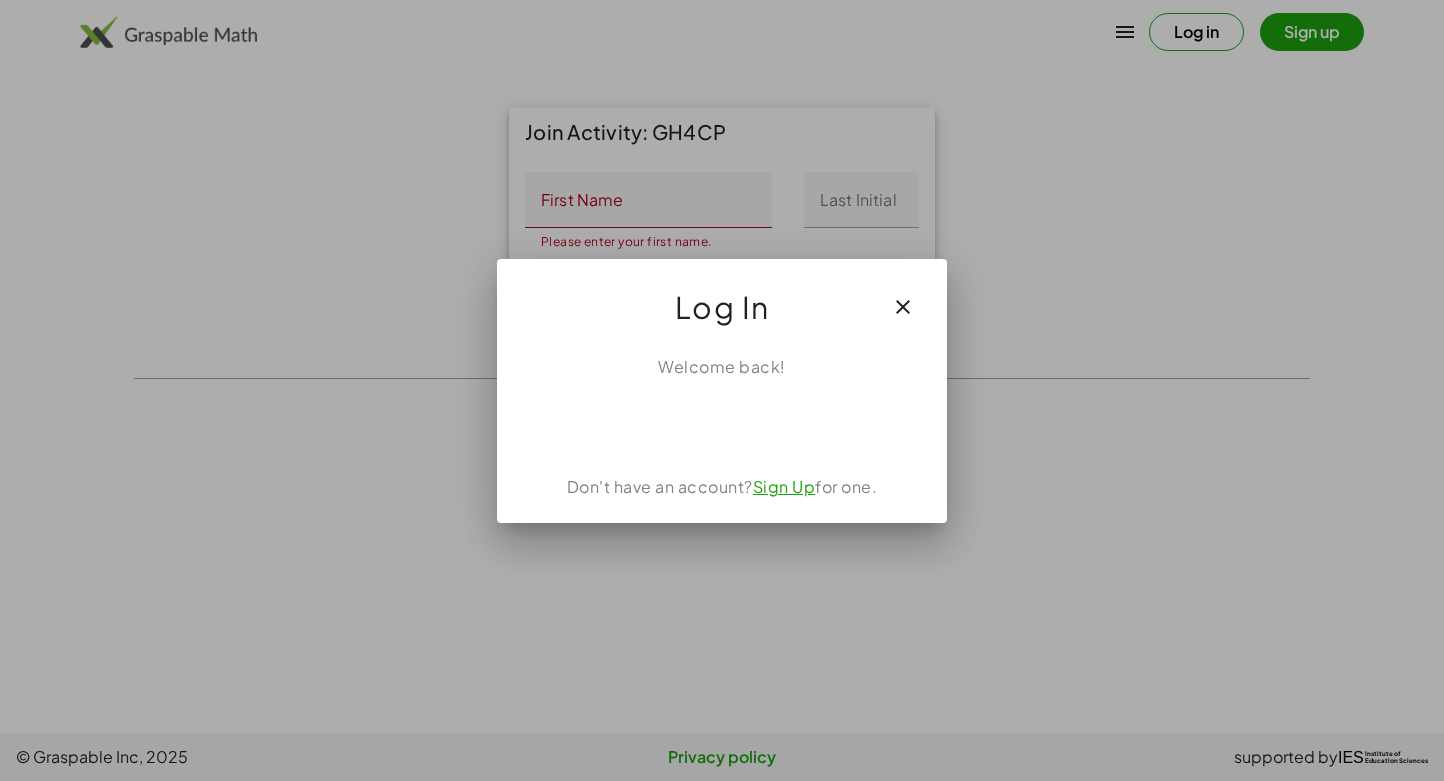 click at bounding box center (722, 423) 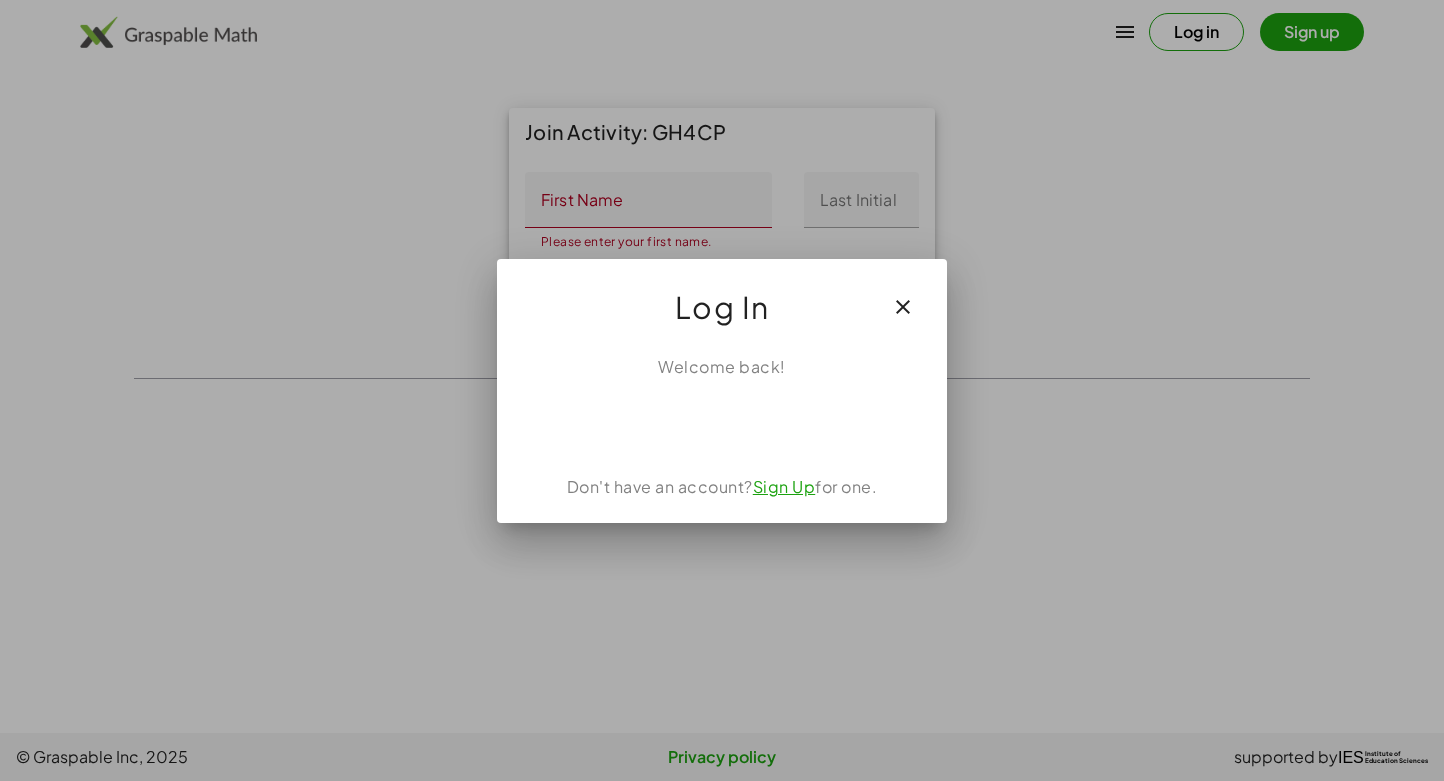 click at bounding box center [722, 423] 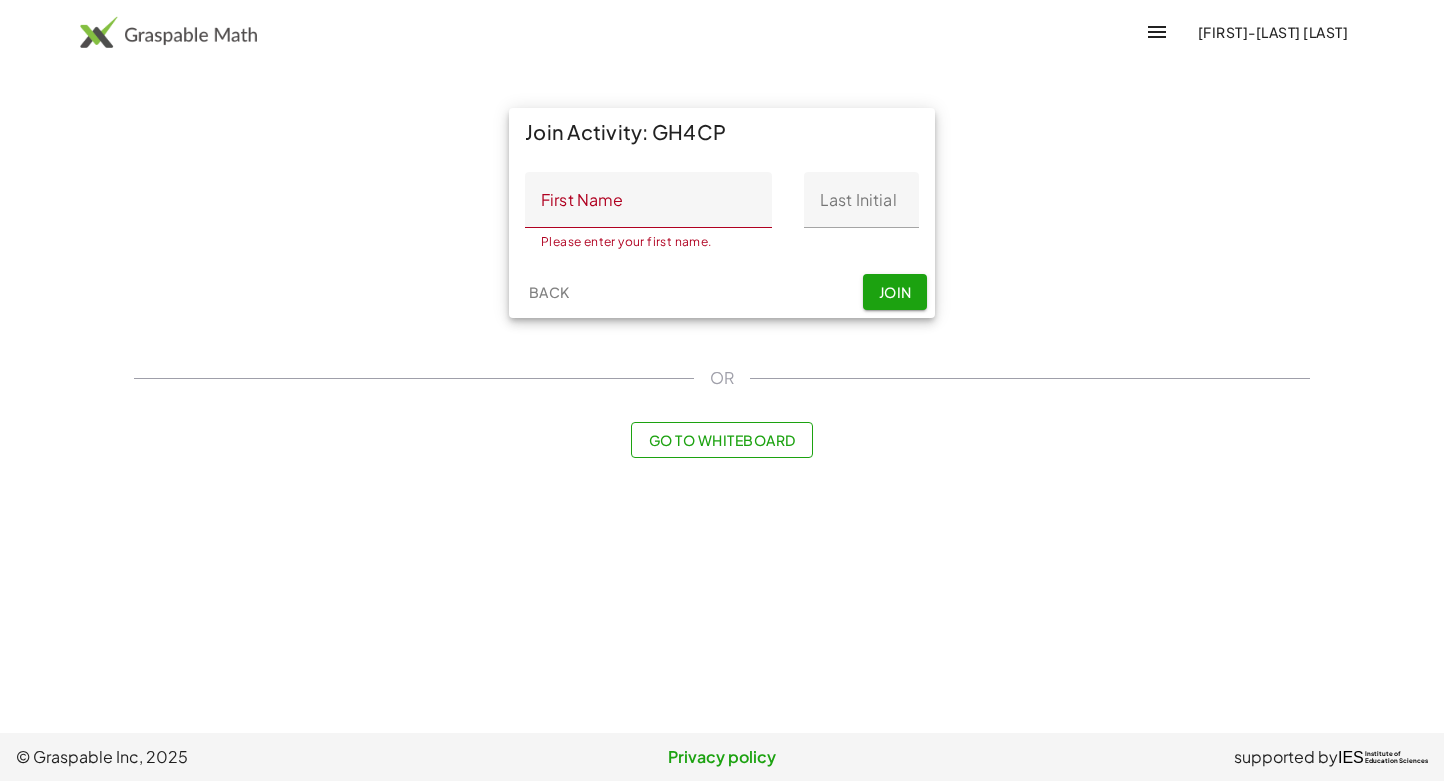 scroll, scrollTop: 0, scrollLeft: 0, axis: both 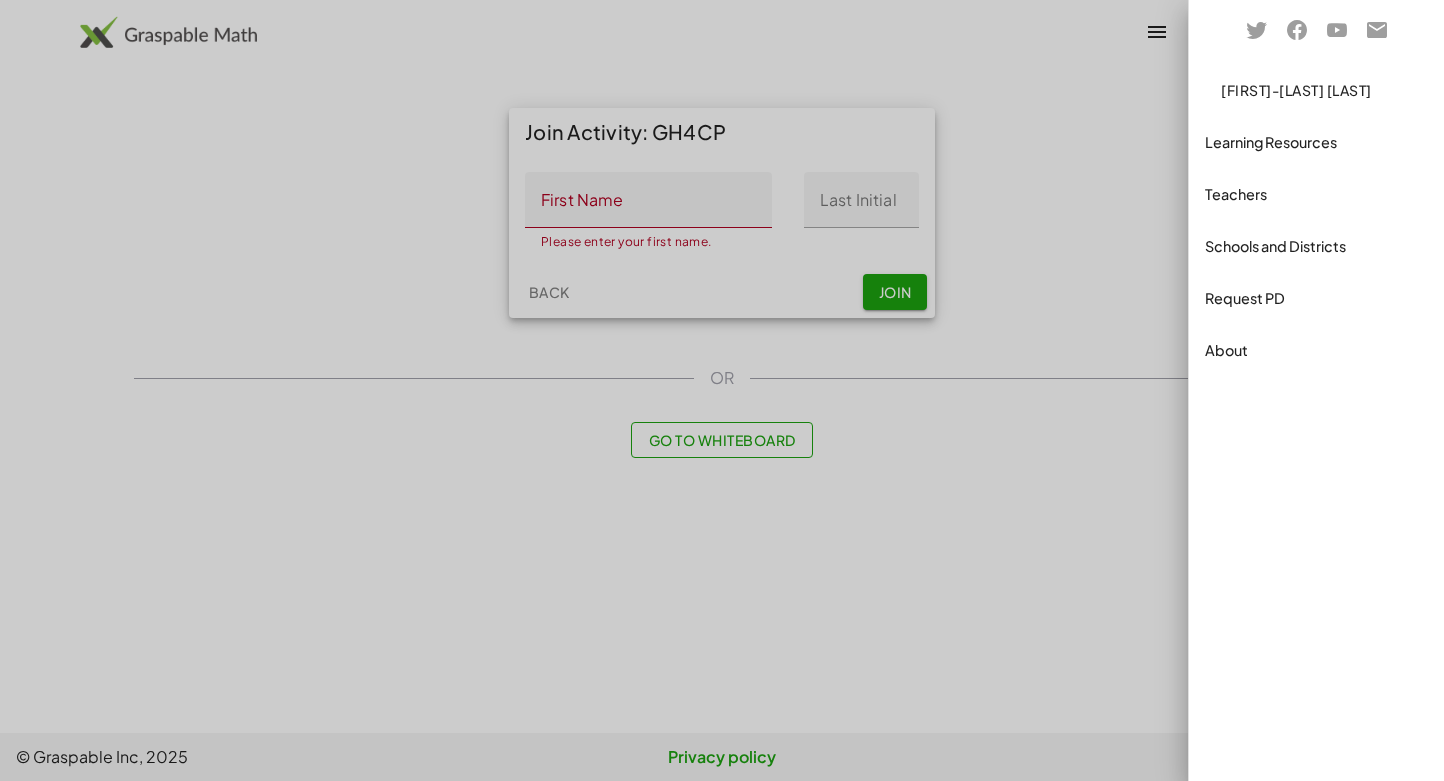 click on "Teachers" 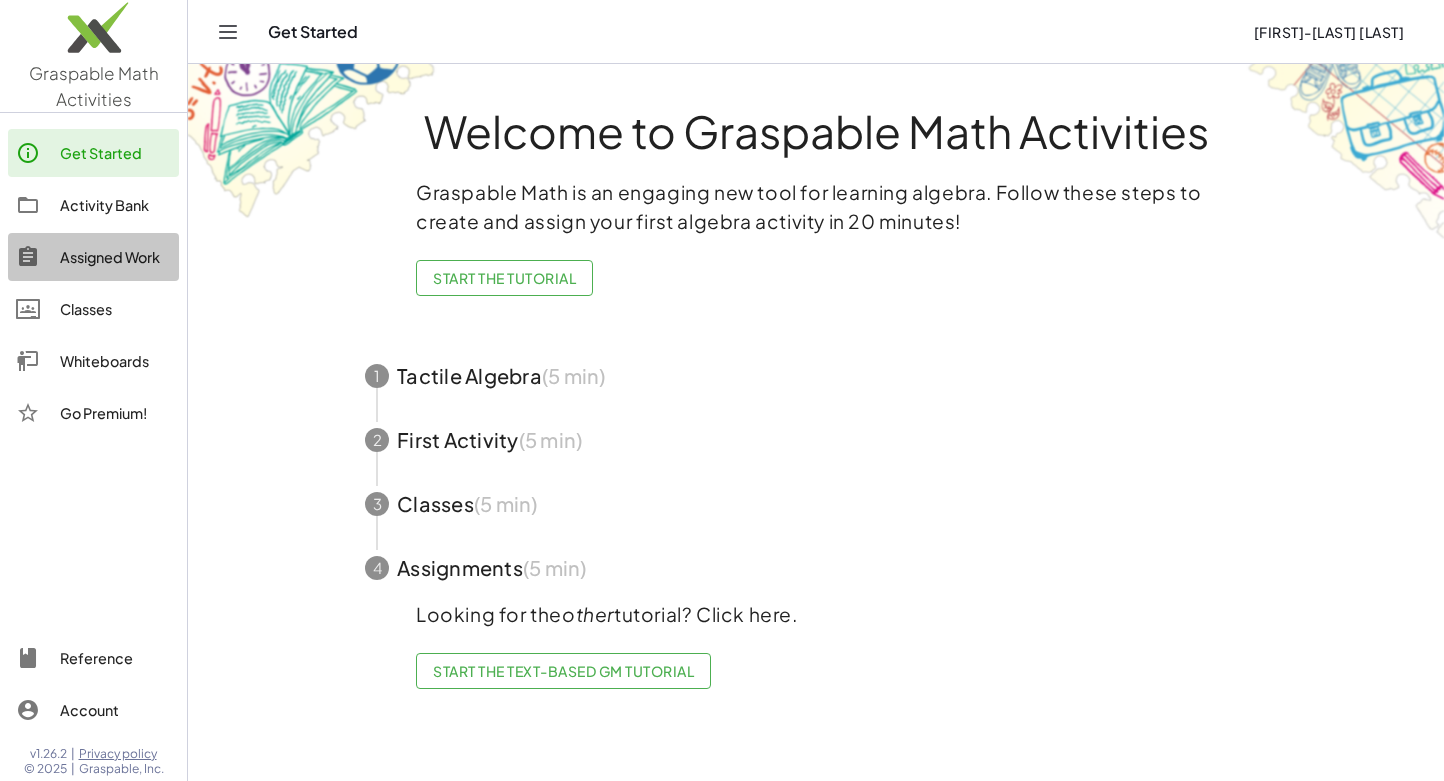 click on "Assigned Work" 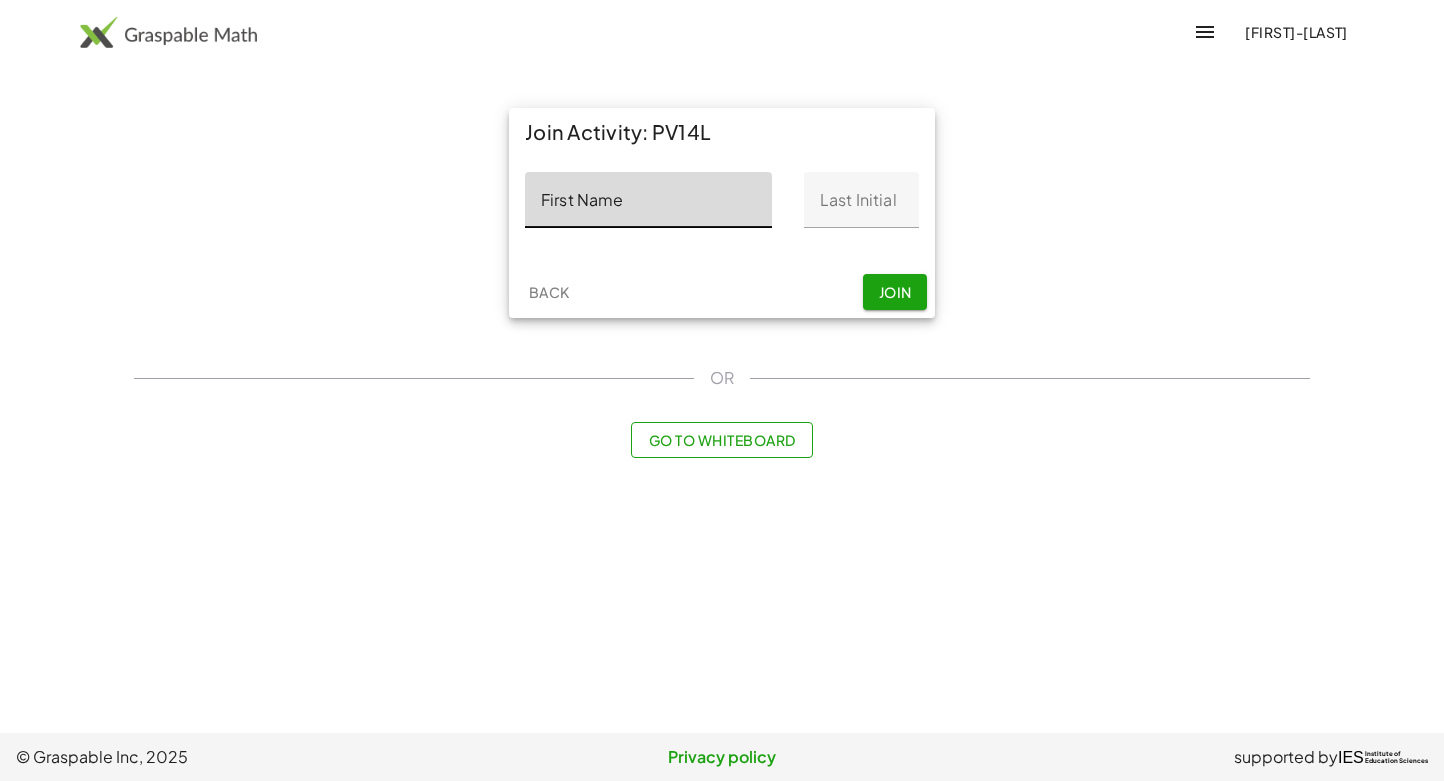 scroll, scrollTop: 0, scrollLeft: 0, axis: both 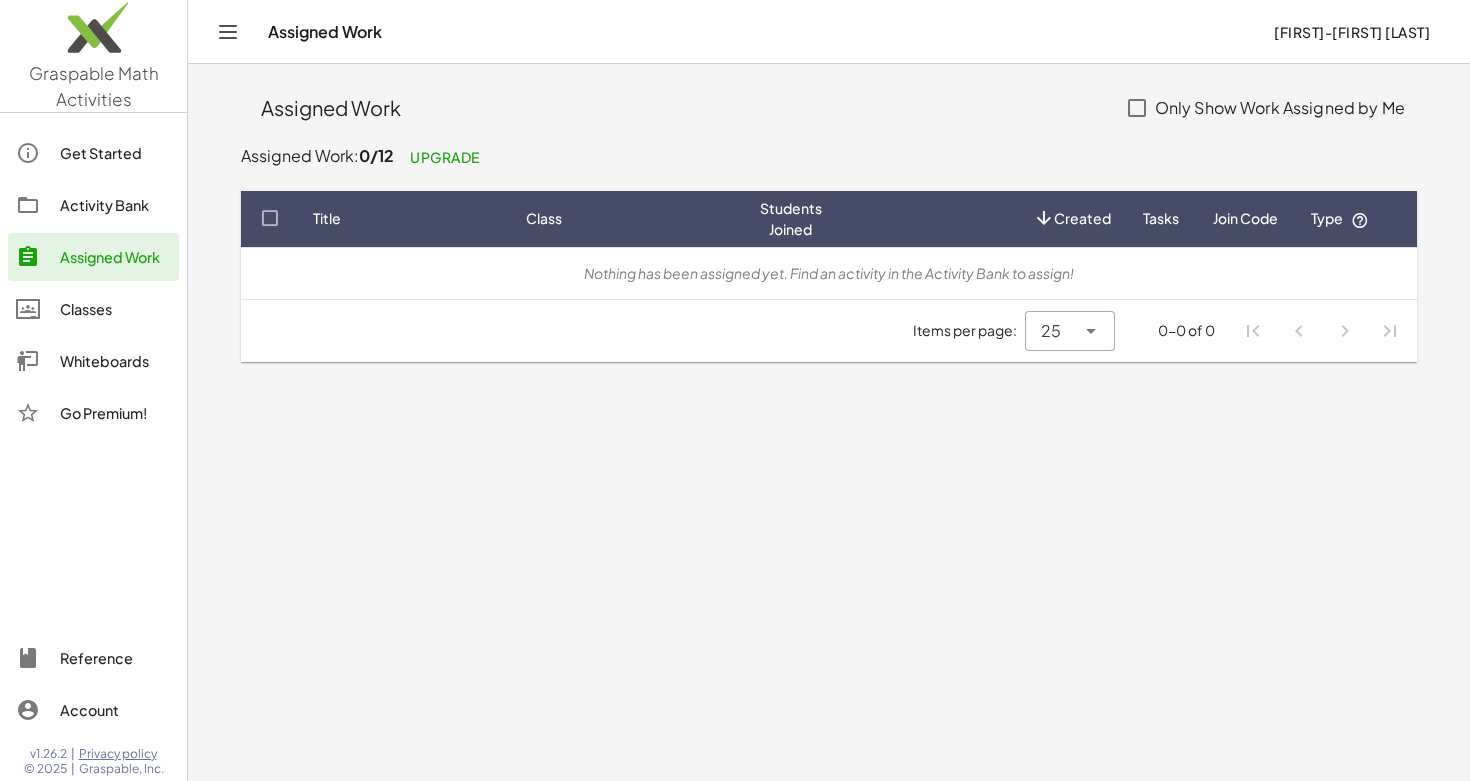 click 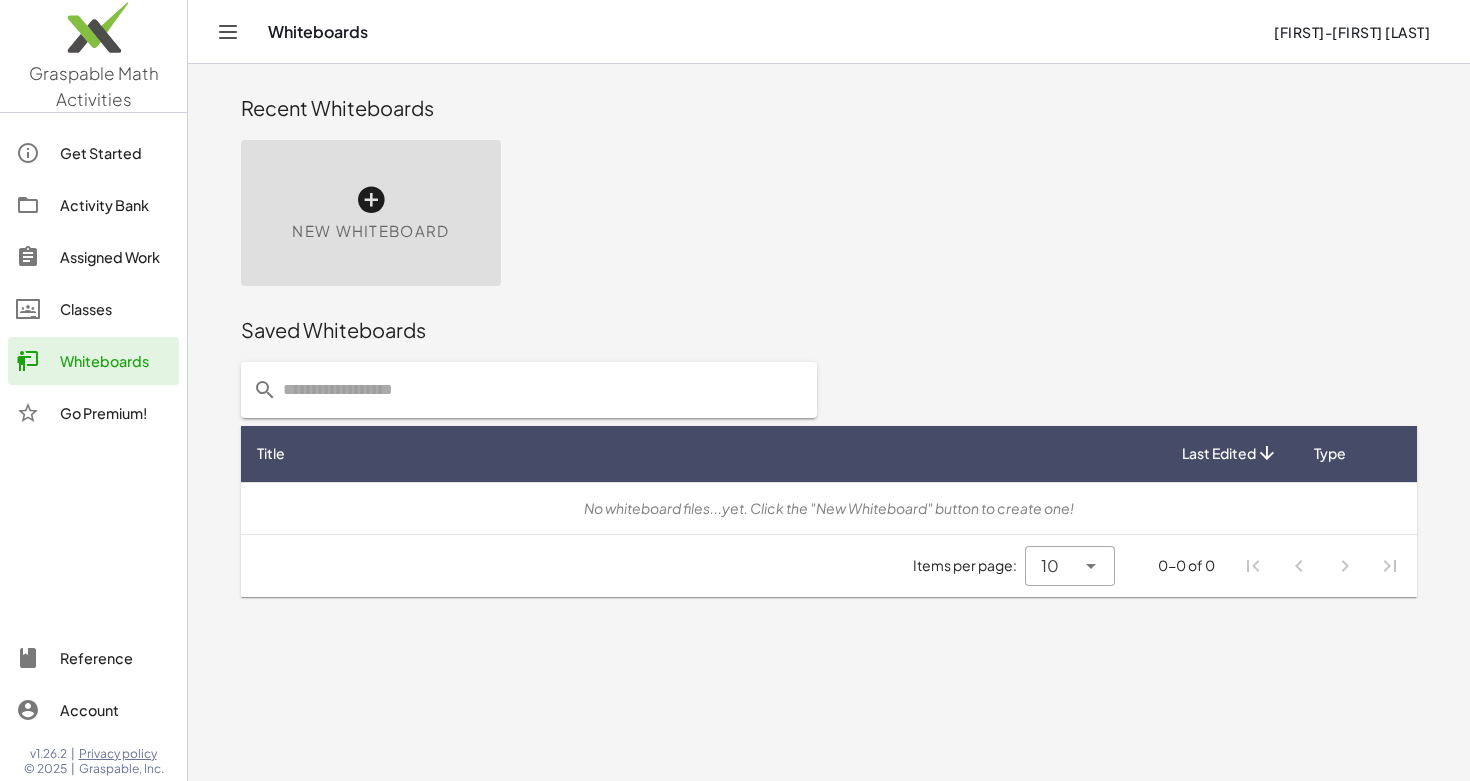 click on "New Whiteboard" at bounding box center (371, 213) 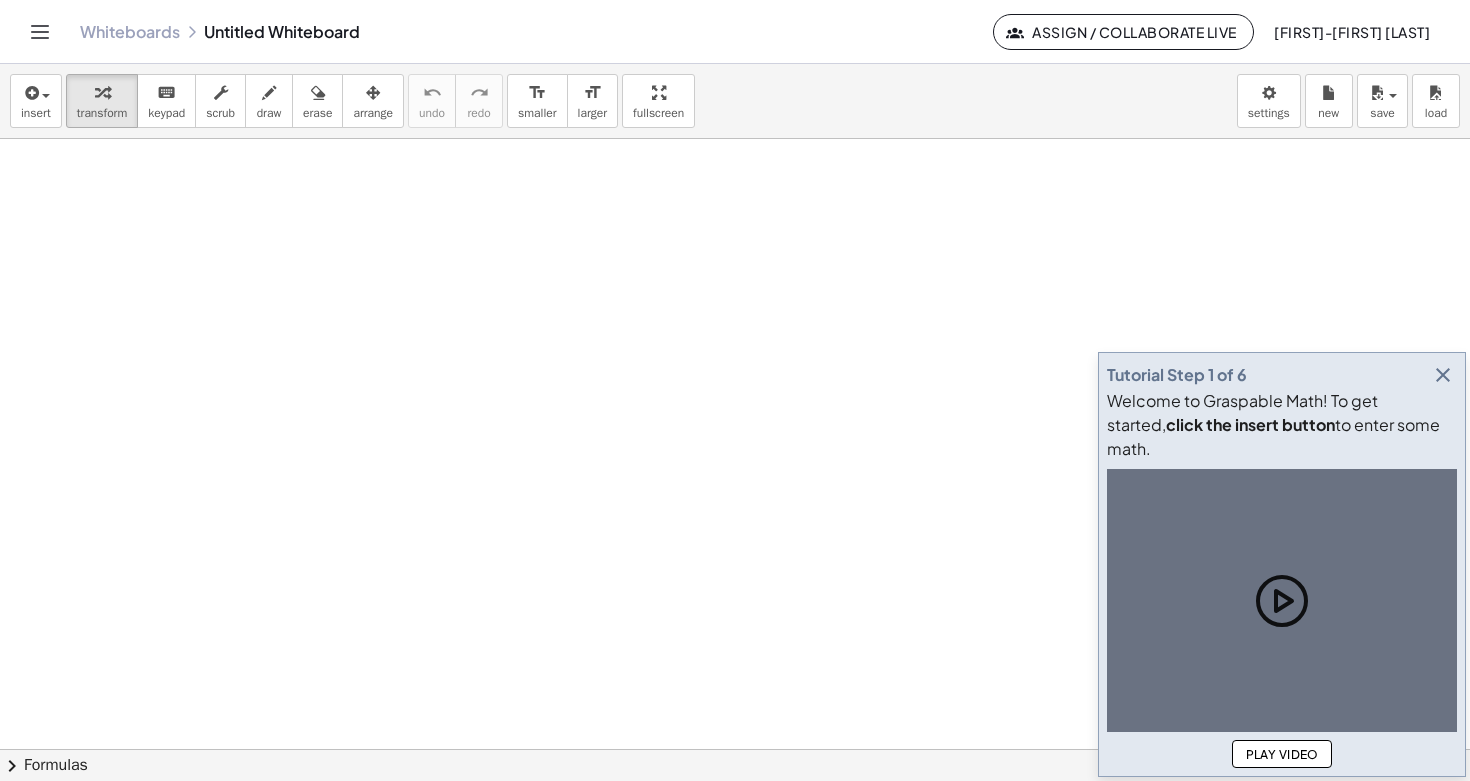 click at bounding box center (735, 749) 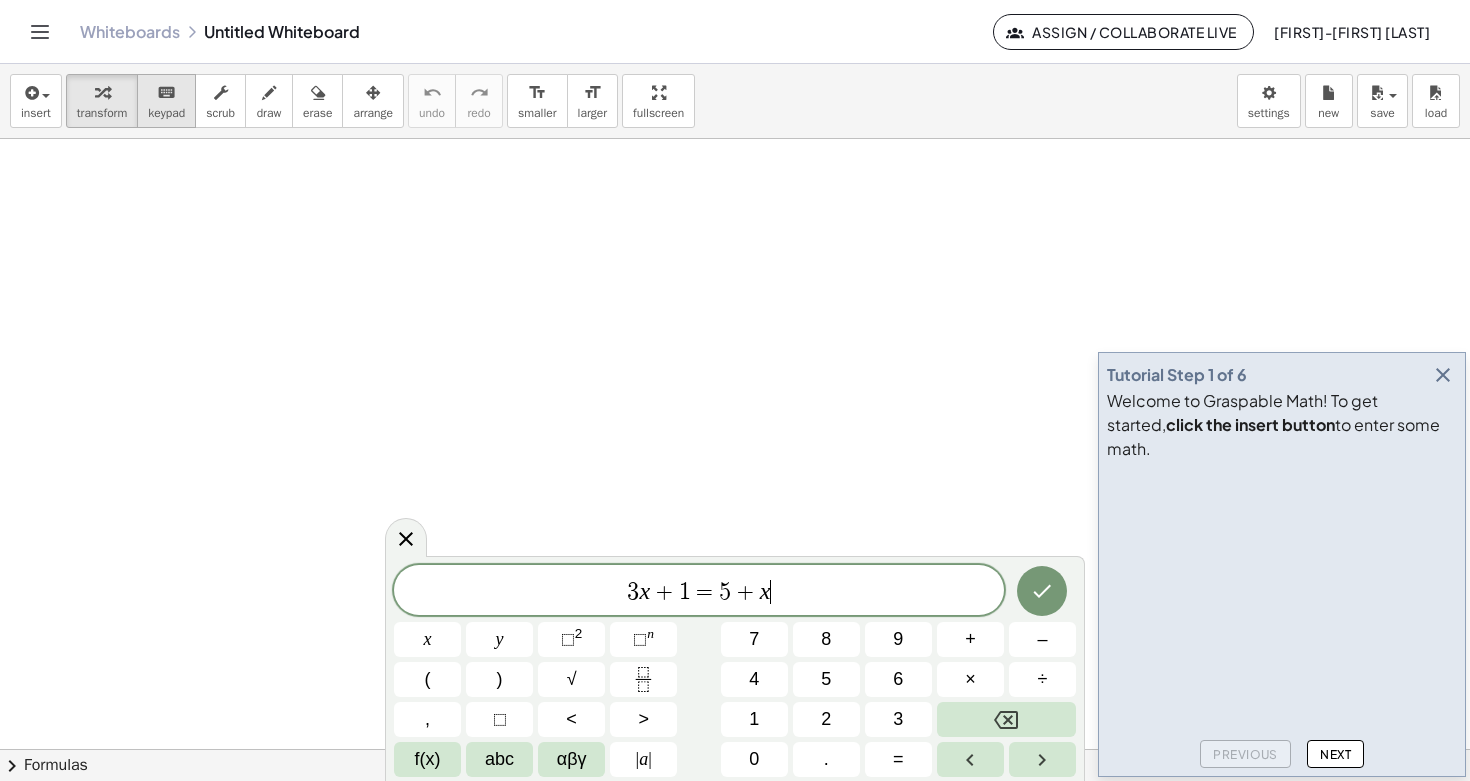 scroll, scrollTop: 1, scrollLeft: 0, axis: vertical 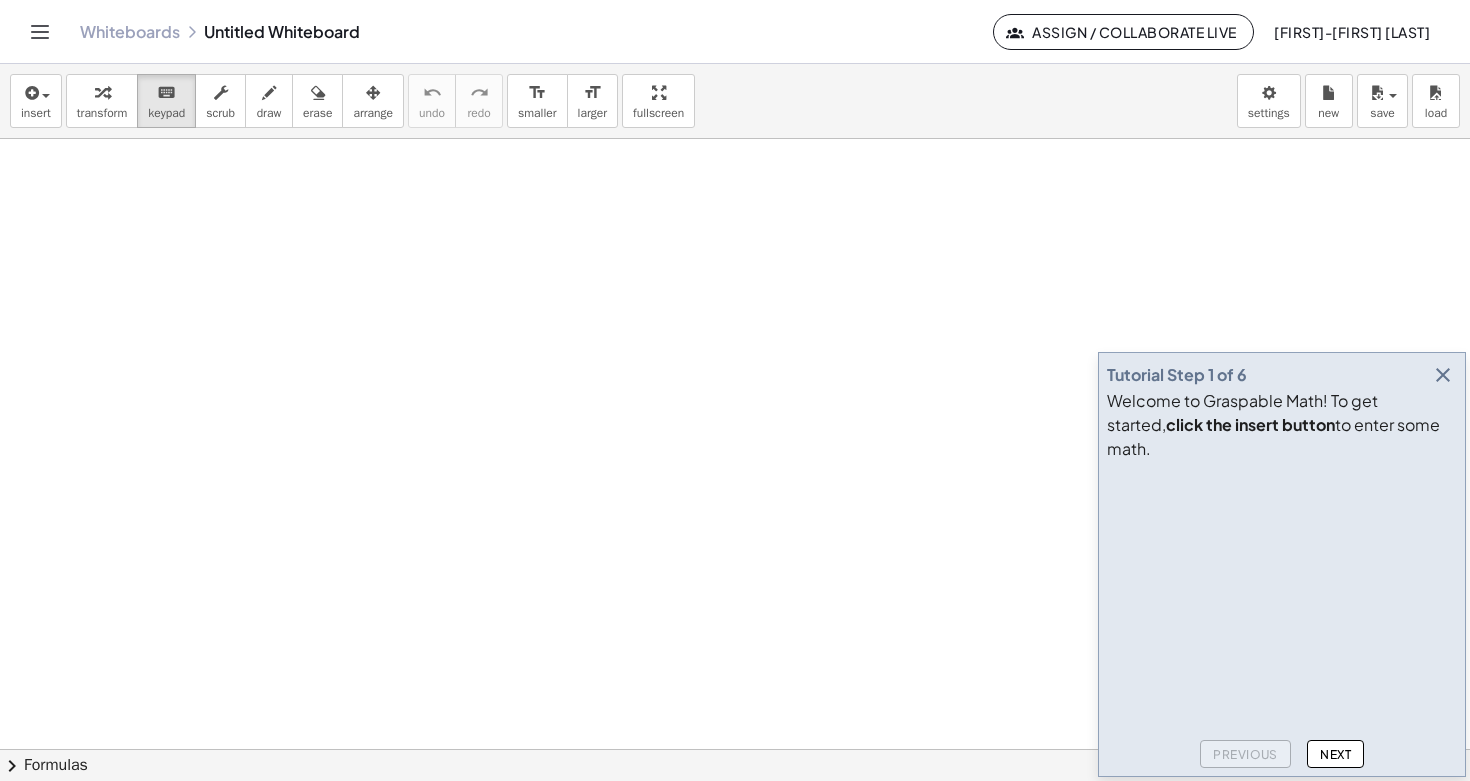 click at bounding box center [735, 749] 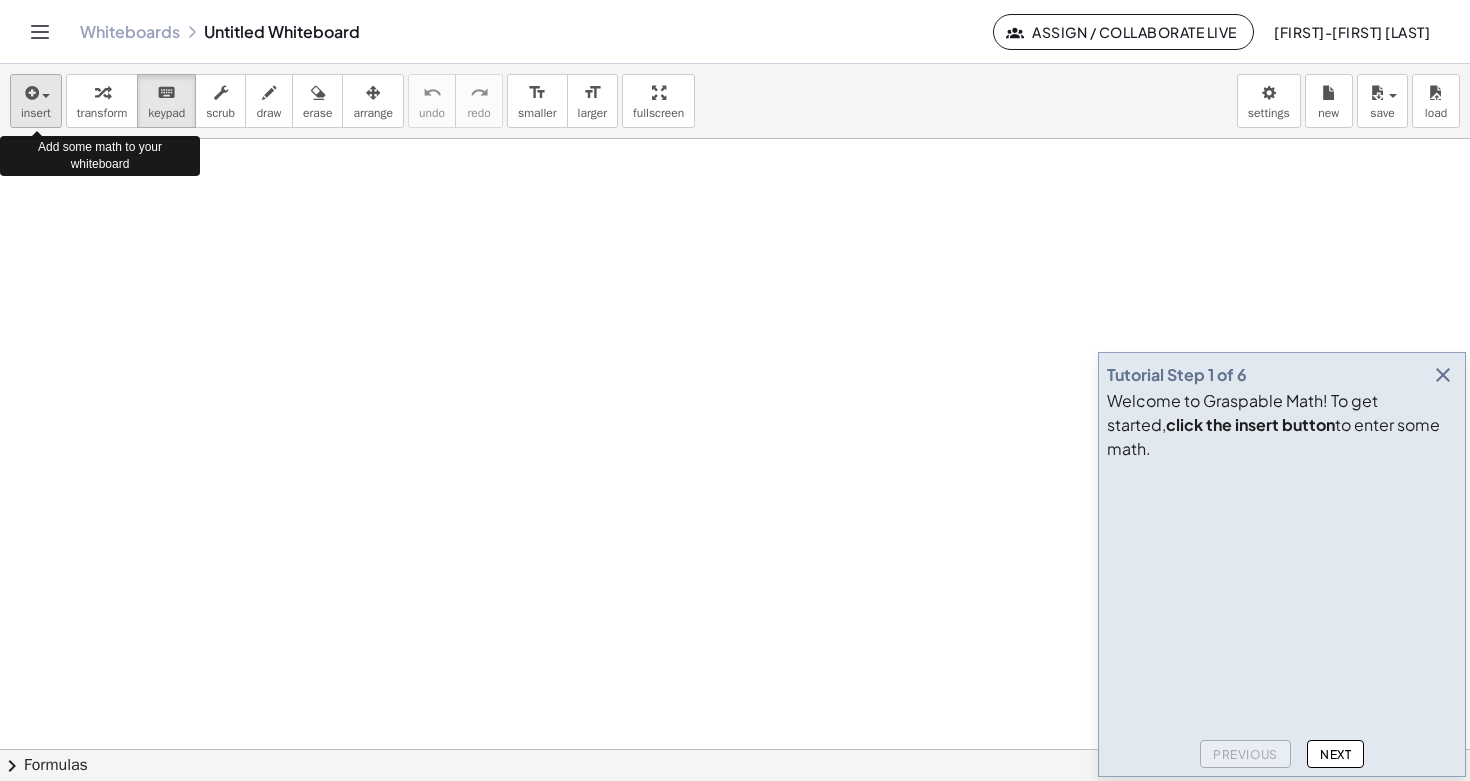 click on "insert" at bounding box center (36, 113) 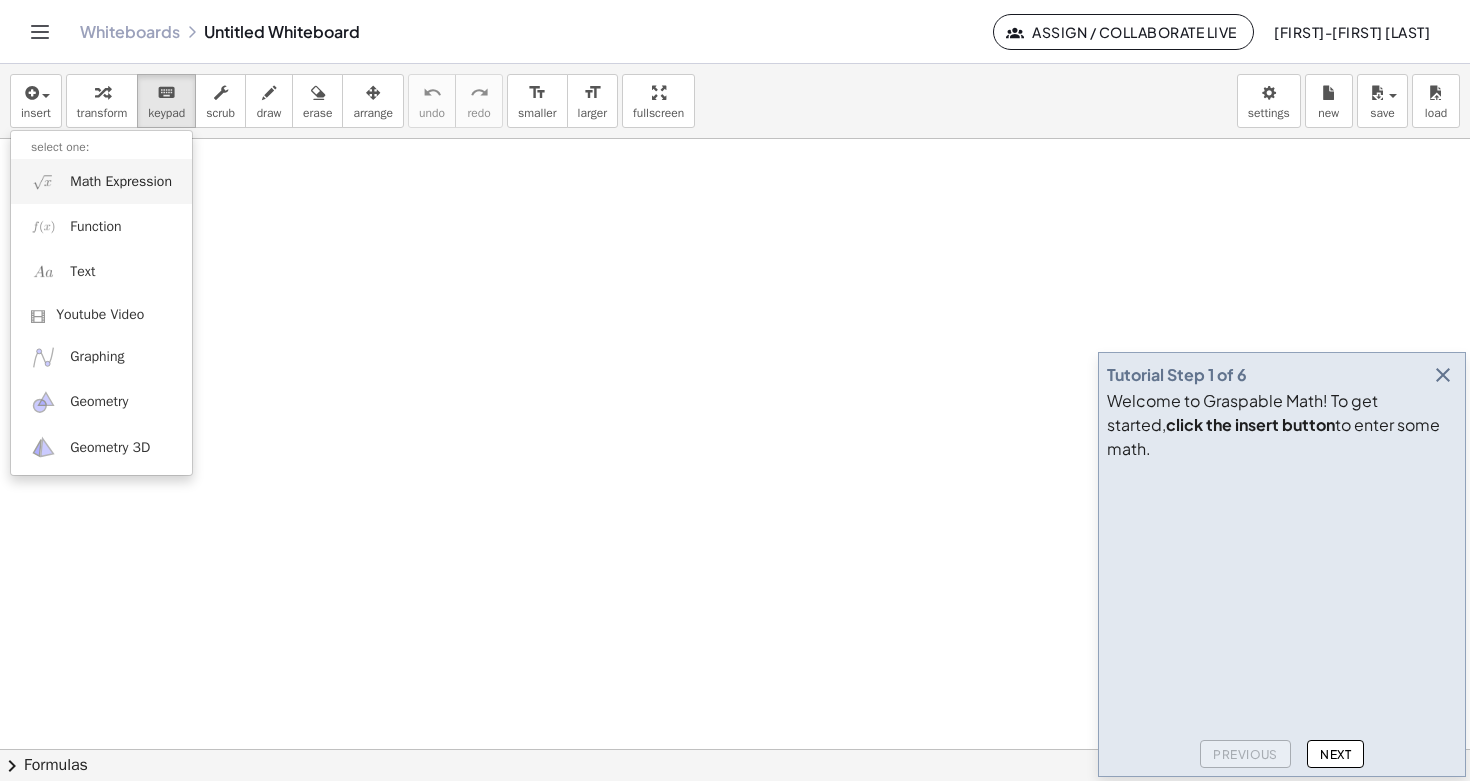click on "Math Expression" at bounding box center (121, 182) 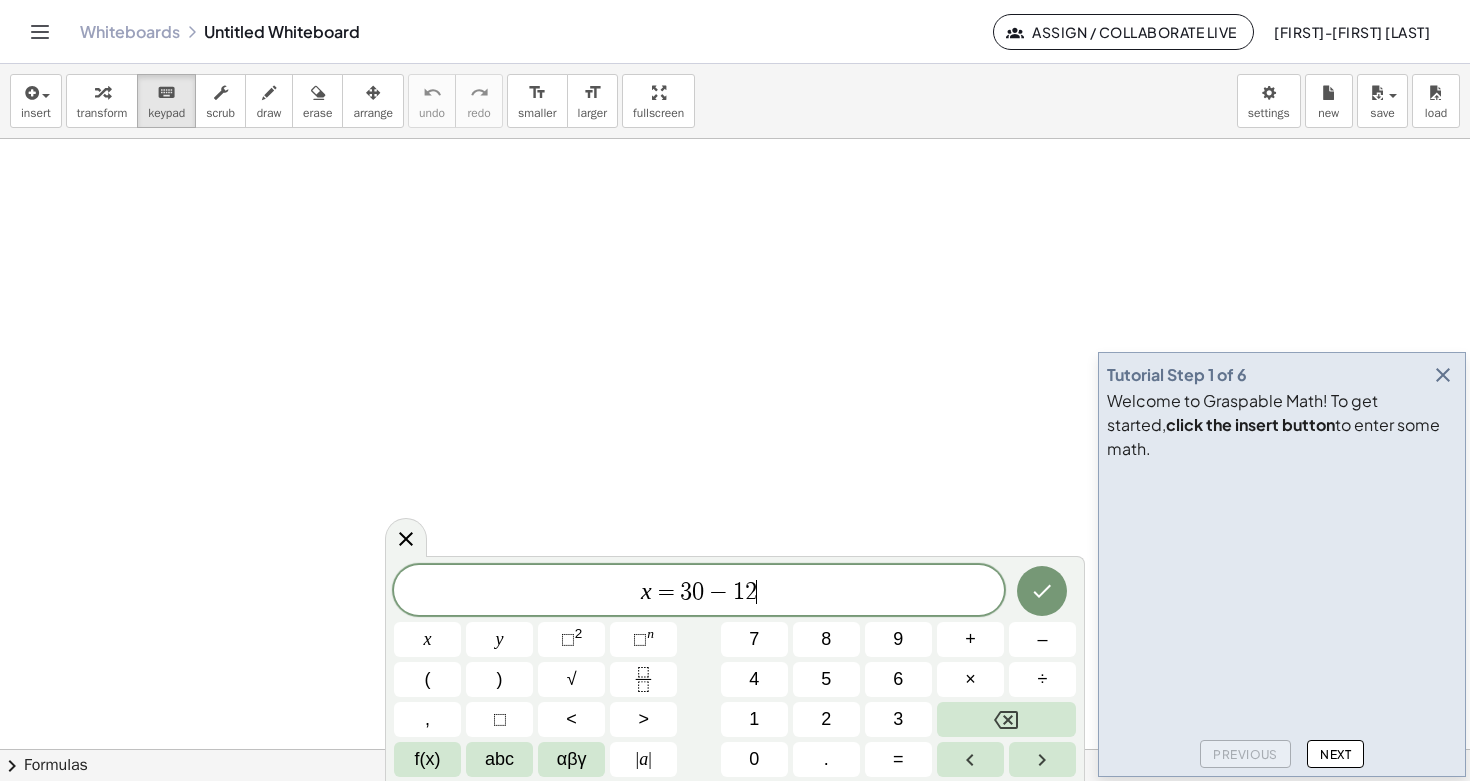 scroll, scrollTop: 0, scrollLeft: 0, axis: both 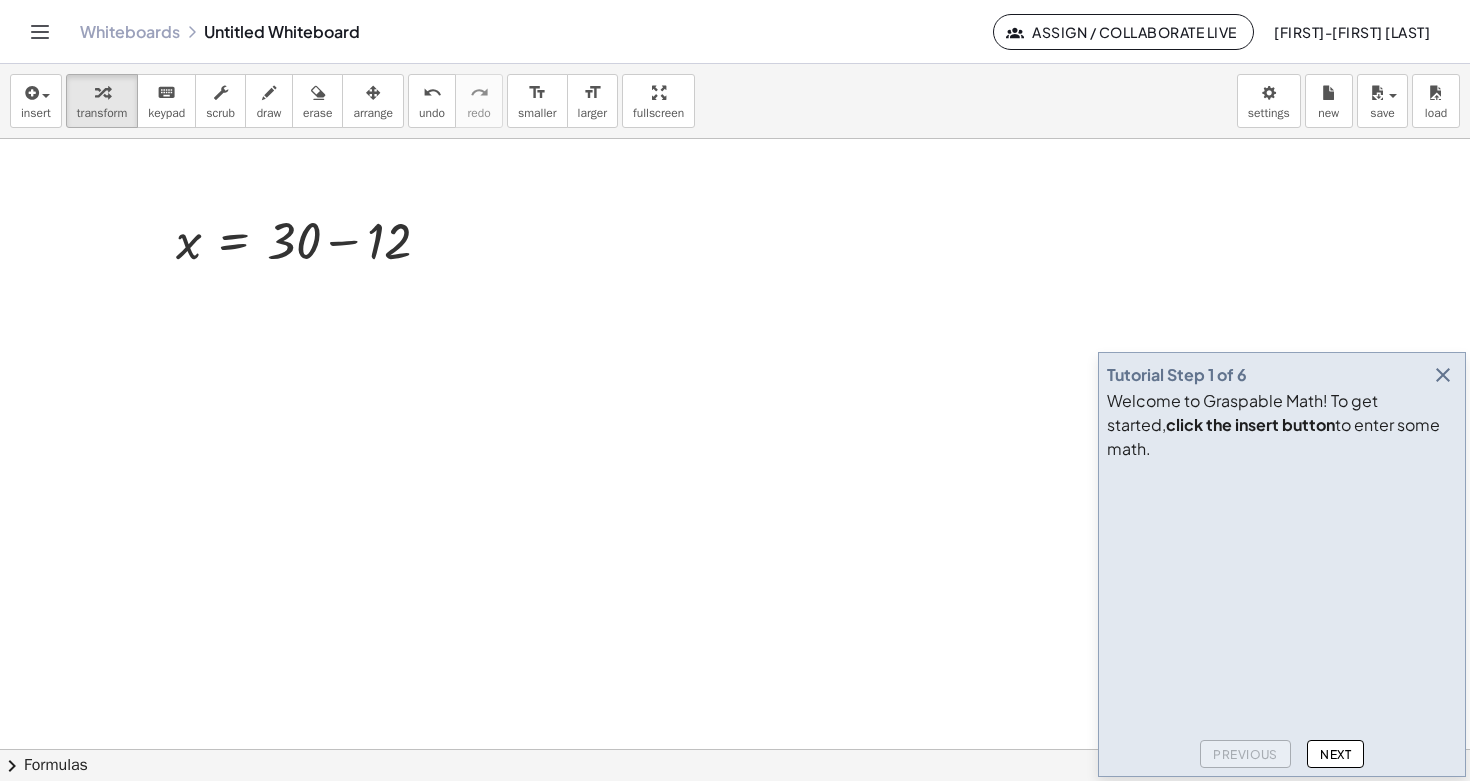 click at bounding box center [311, 239] 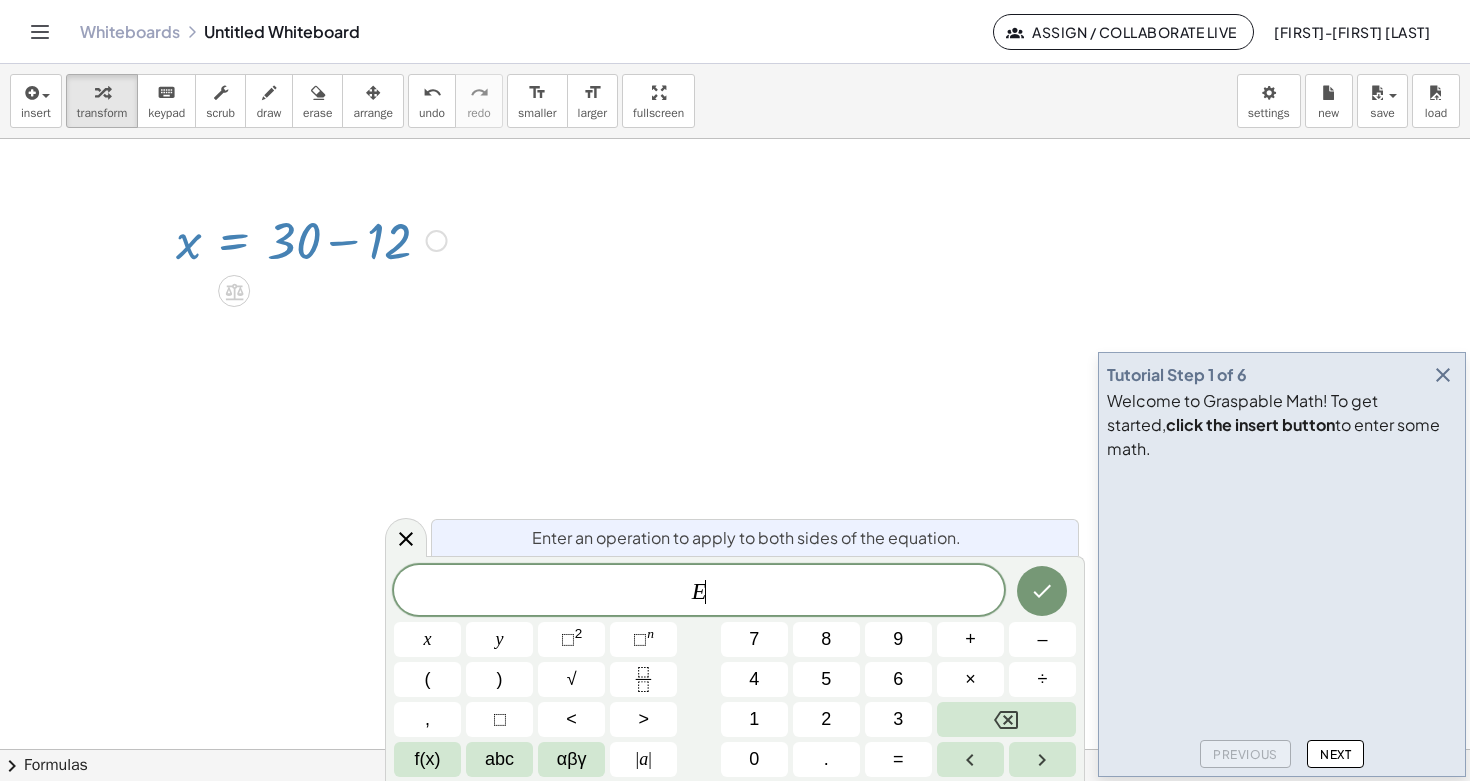 scroll, scrollTop: 12, scrollLeft: 0, axis: vertical 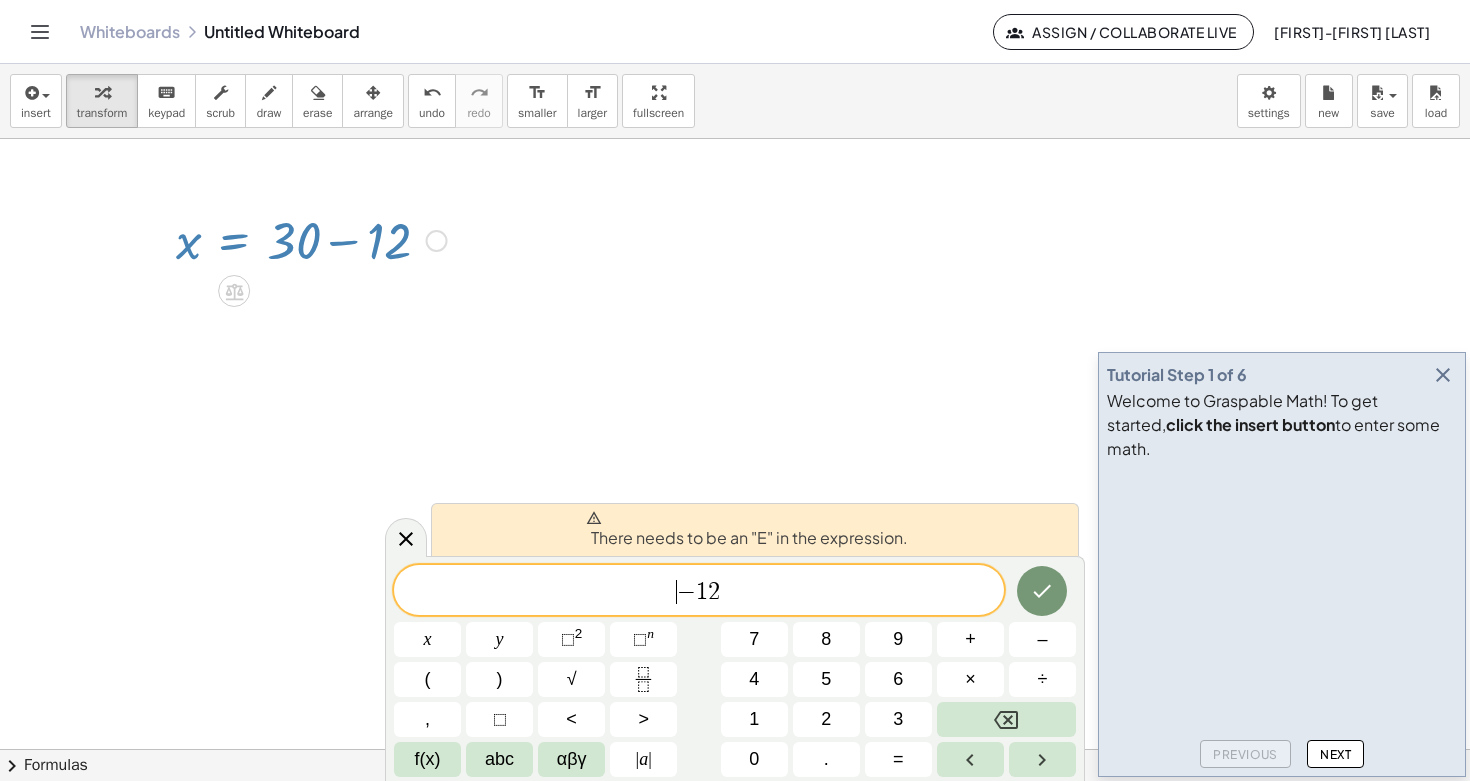 click on "​ − 1 2" at bounding box center [699, 592] 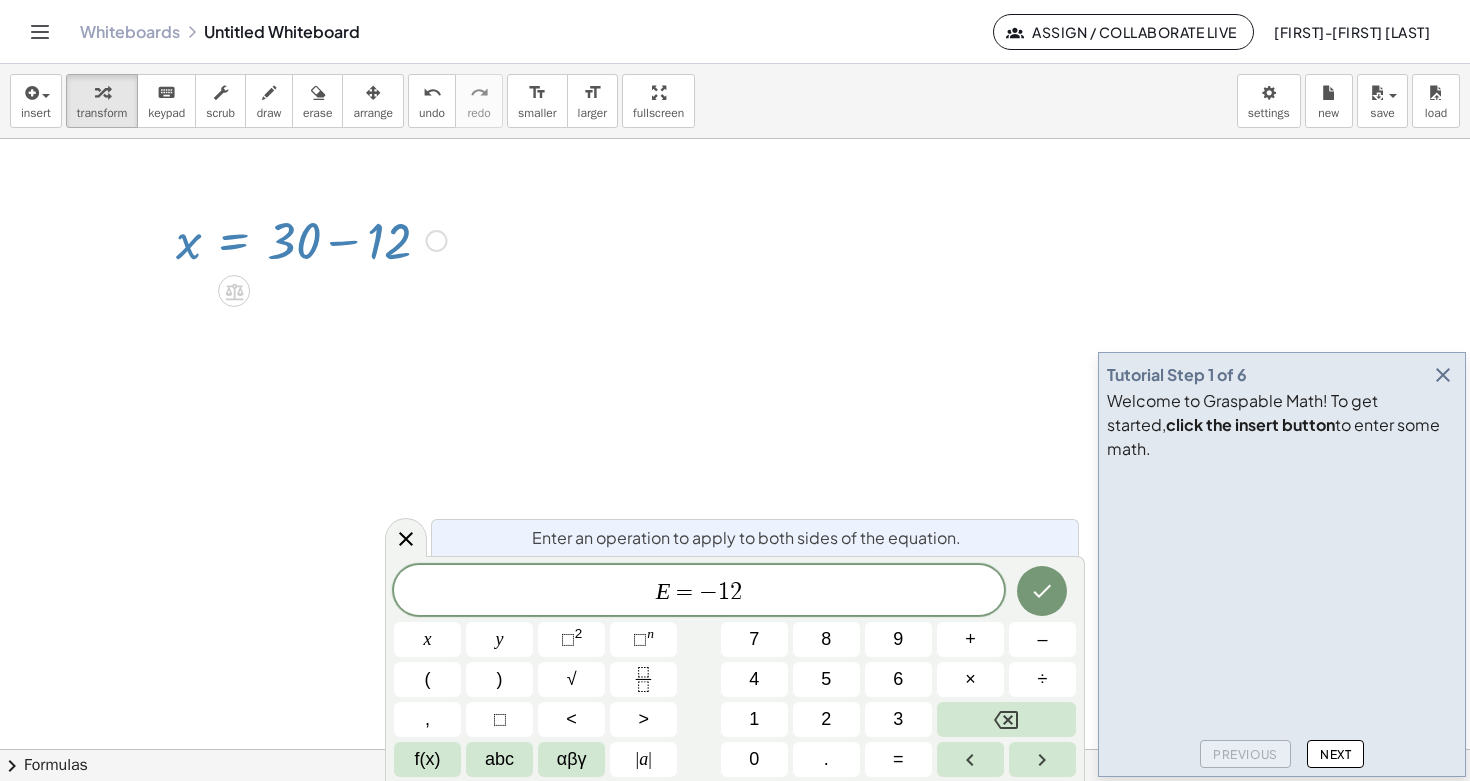 scroll, scrollTop: 22, scrollLeft: 0, axis: vertical 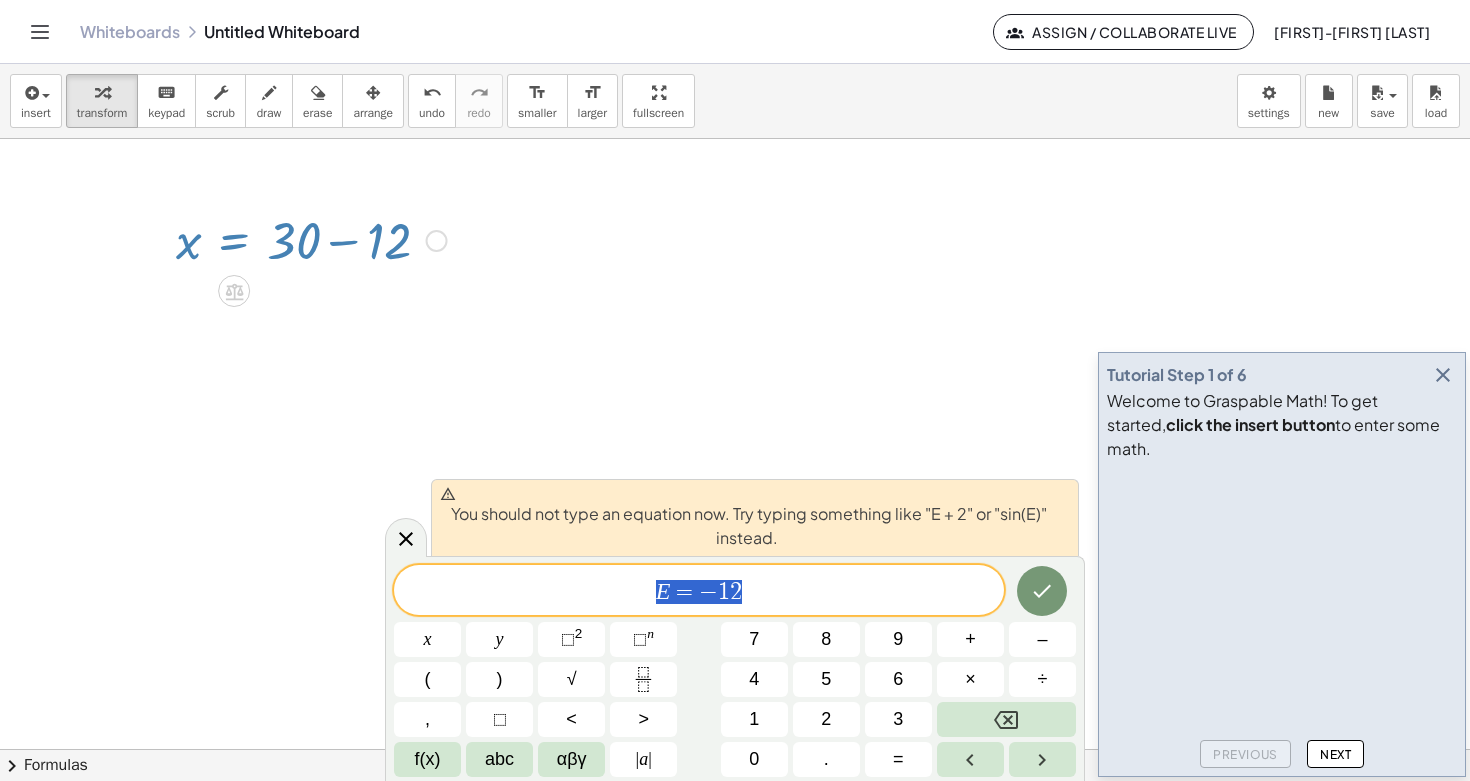 drag, startPoint x: 744, startPoint y: 577, endPoint x: 637, endPoint y: 566, distance: 107.563934 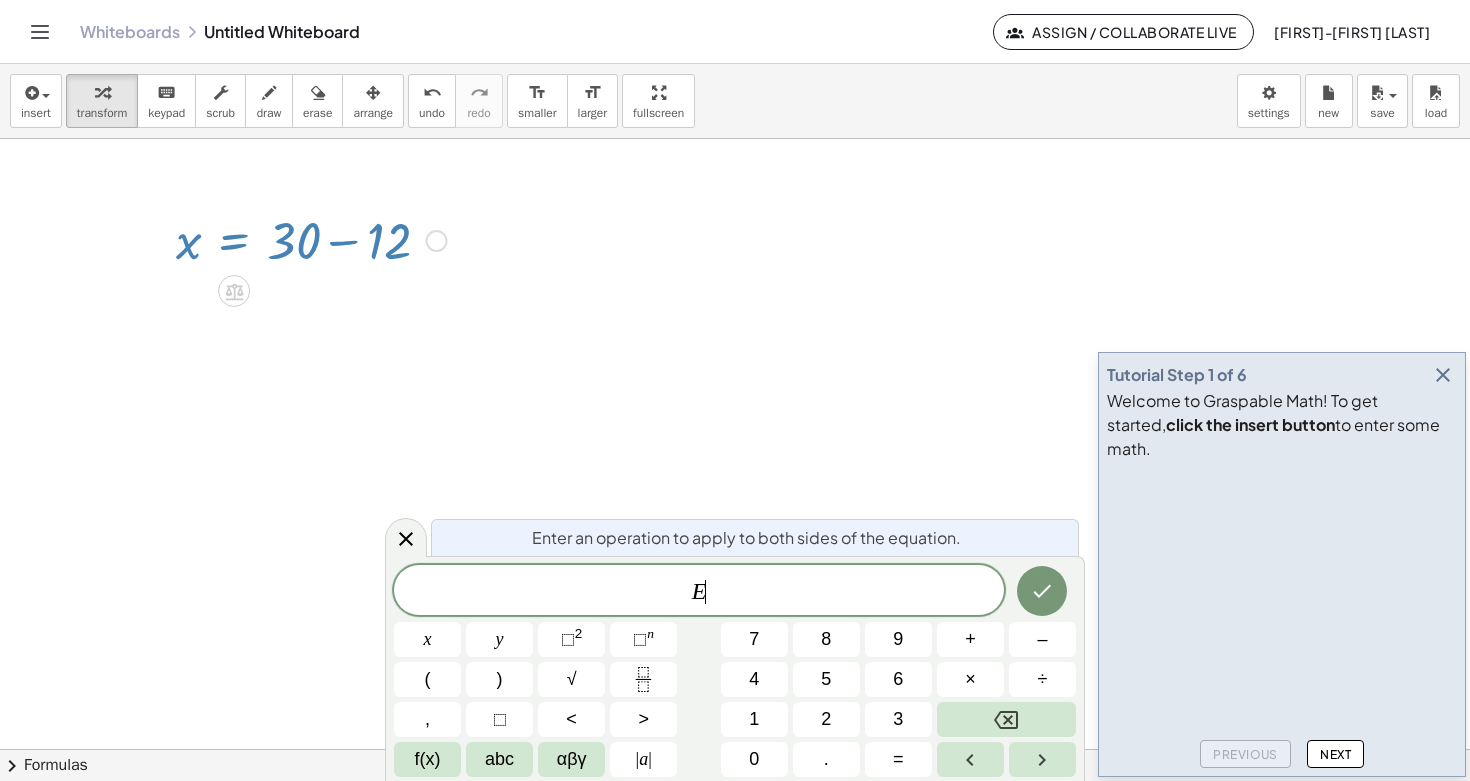 scroll, scrollTop: 24, scrollLeft: 0, axis: vertical 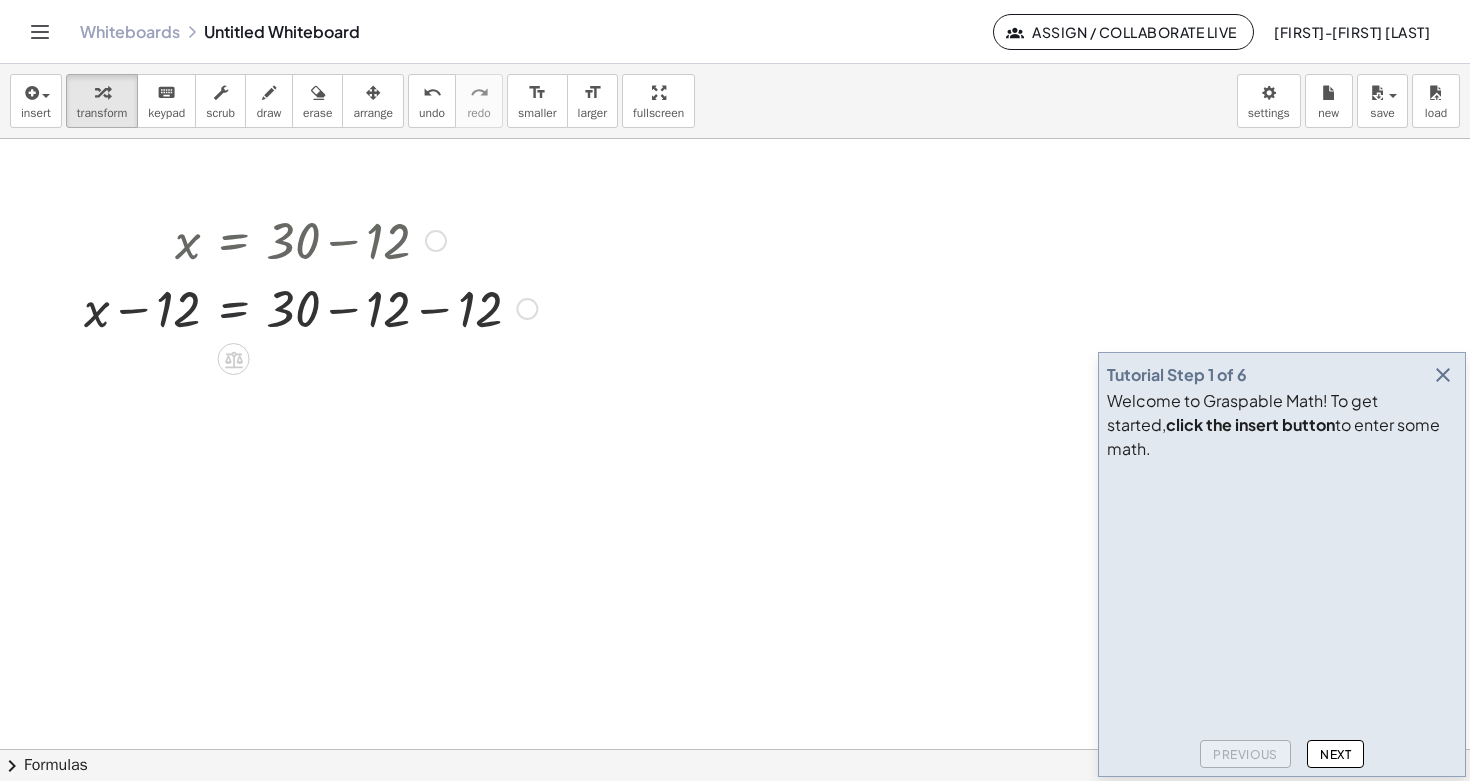 click at bounding box center (310, 307) 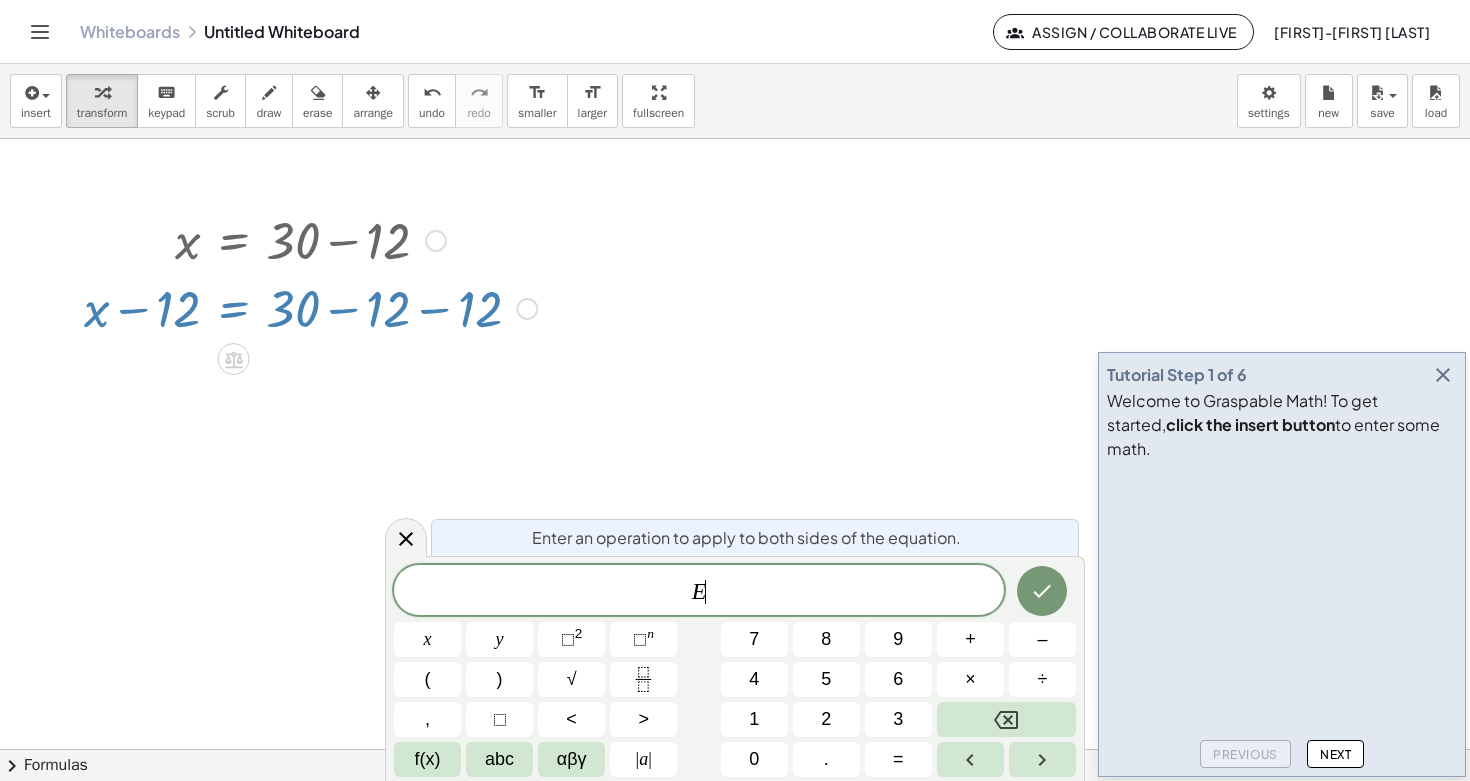 click at bounding box center (735, 749) 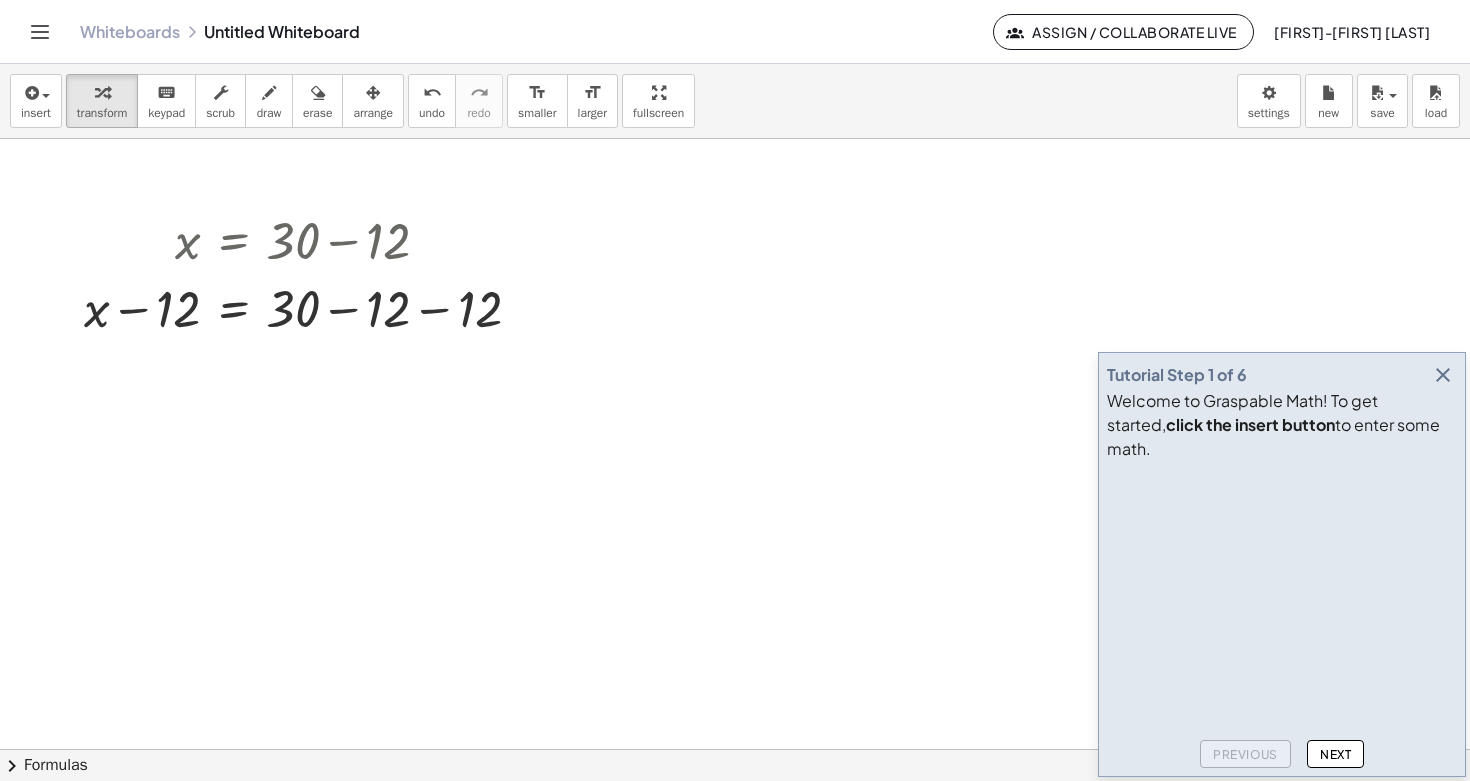 click at bounding box center [735, 749] 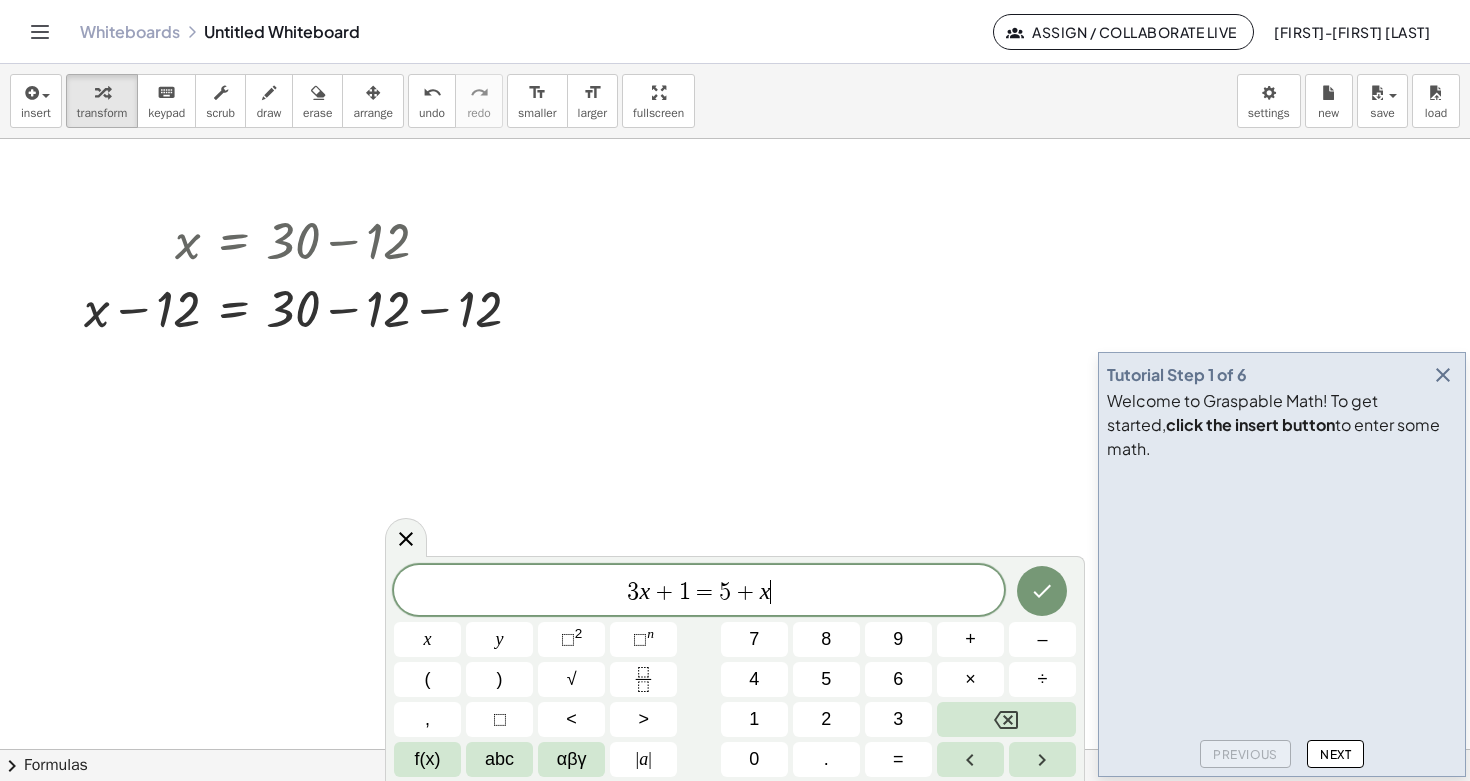 scroll, scrollTop: 24, scrollLeft: 0, axis: vertical 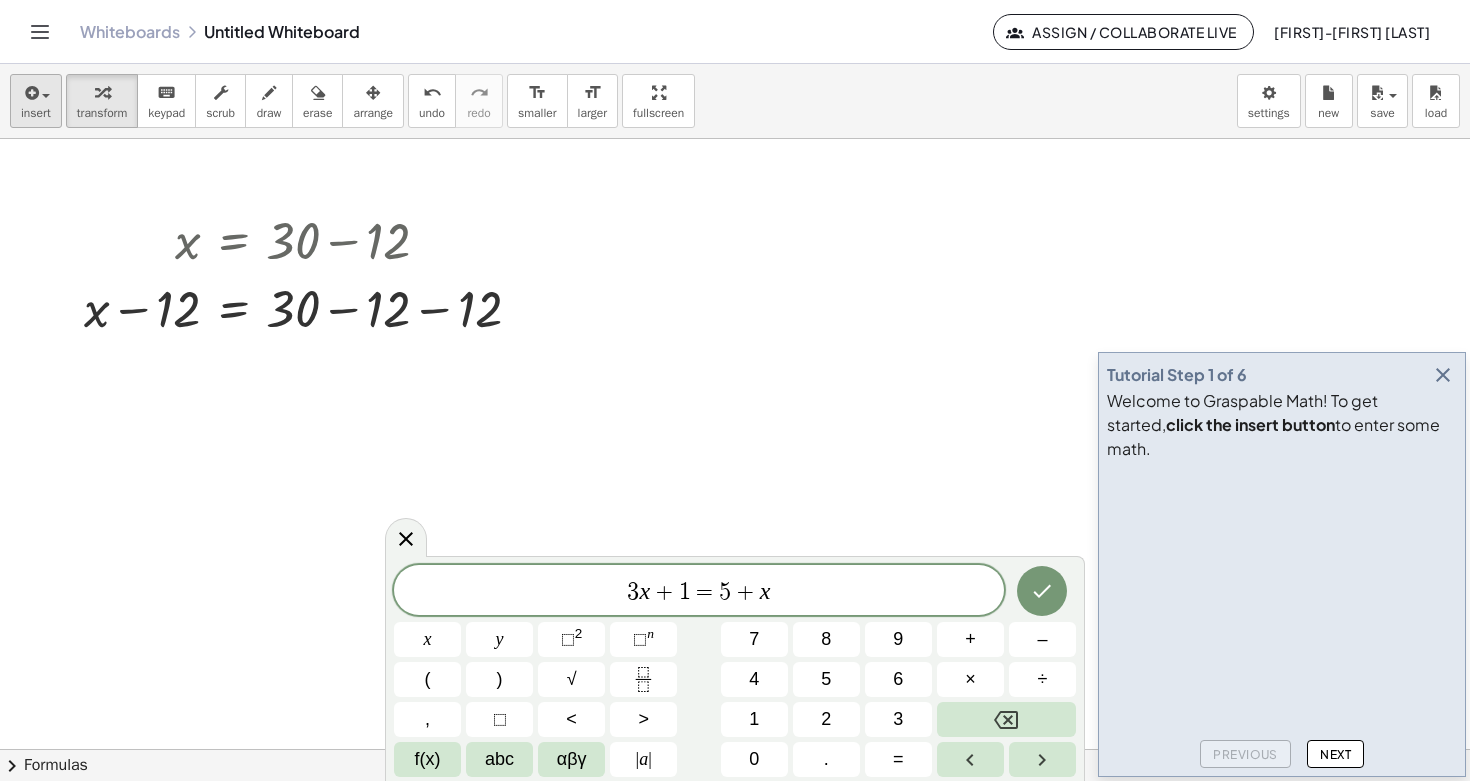 click on "insert" at bounding box center [36, 113] 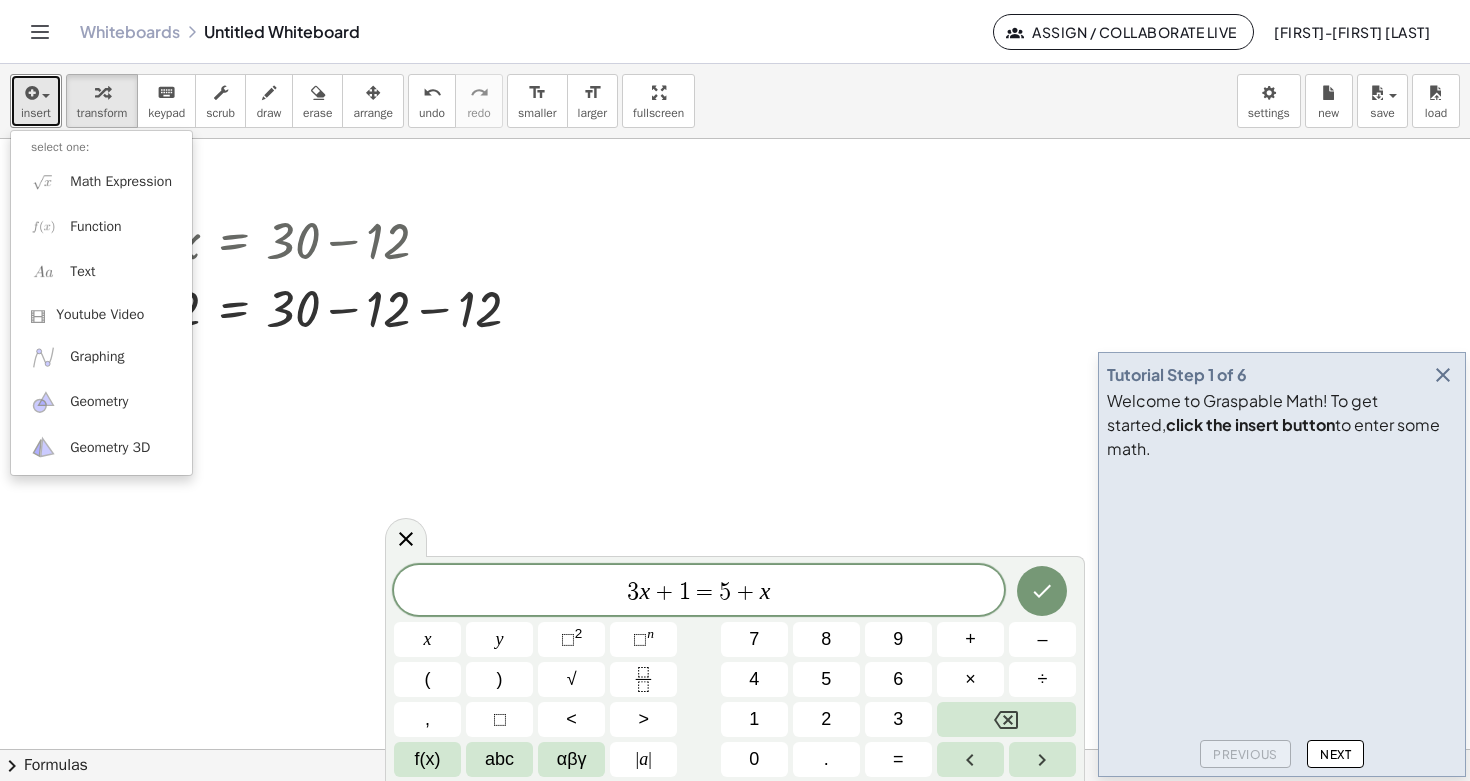 click at bounding box center [735, 749] 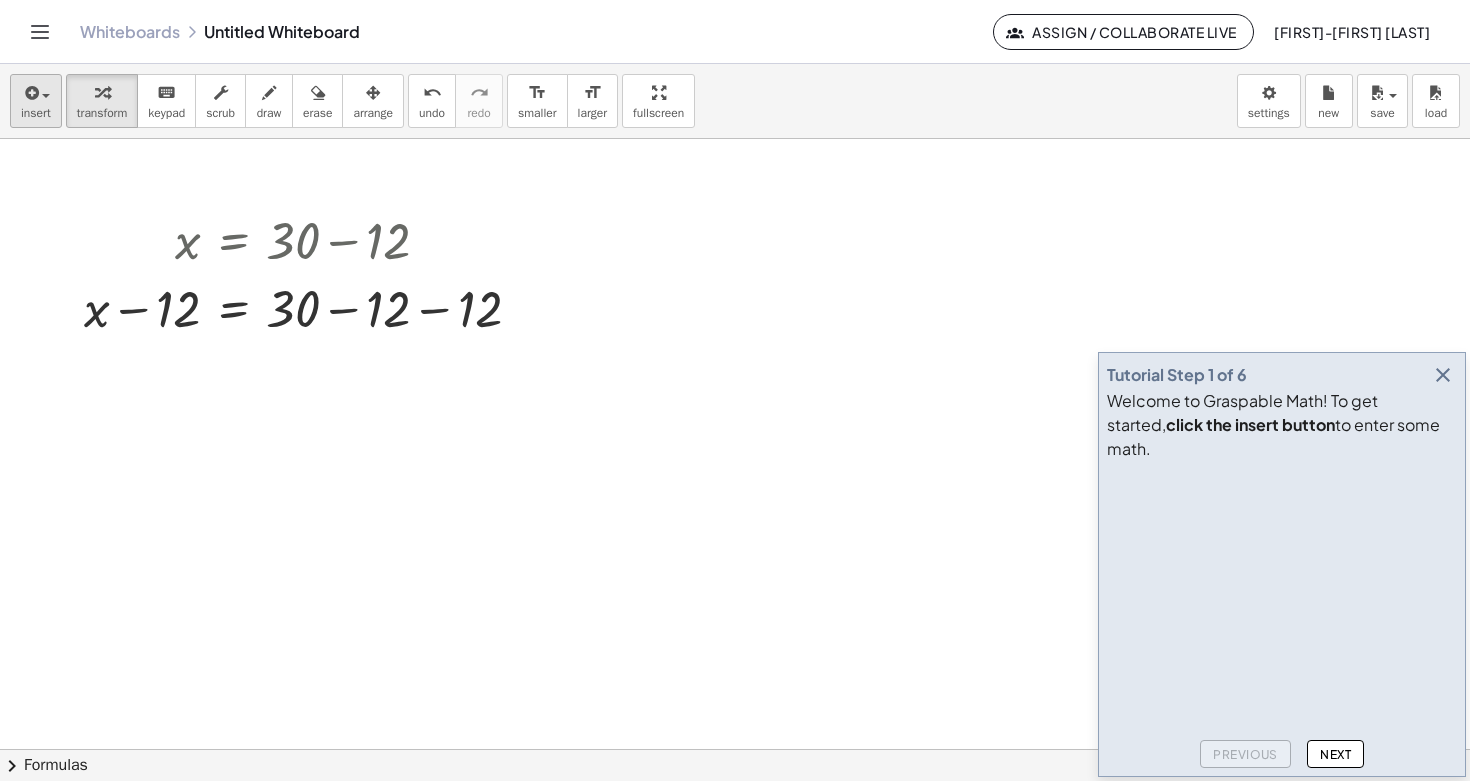 click on "insert" at bounding box center (36, 113) 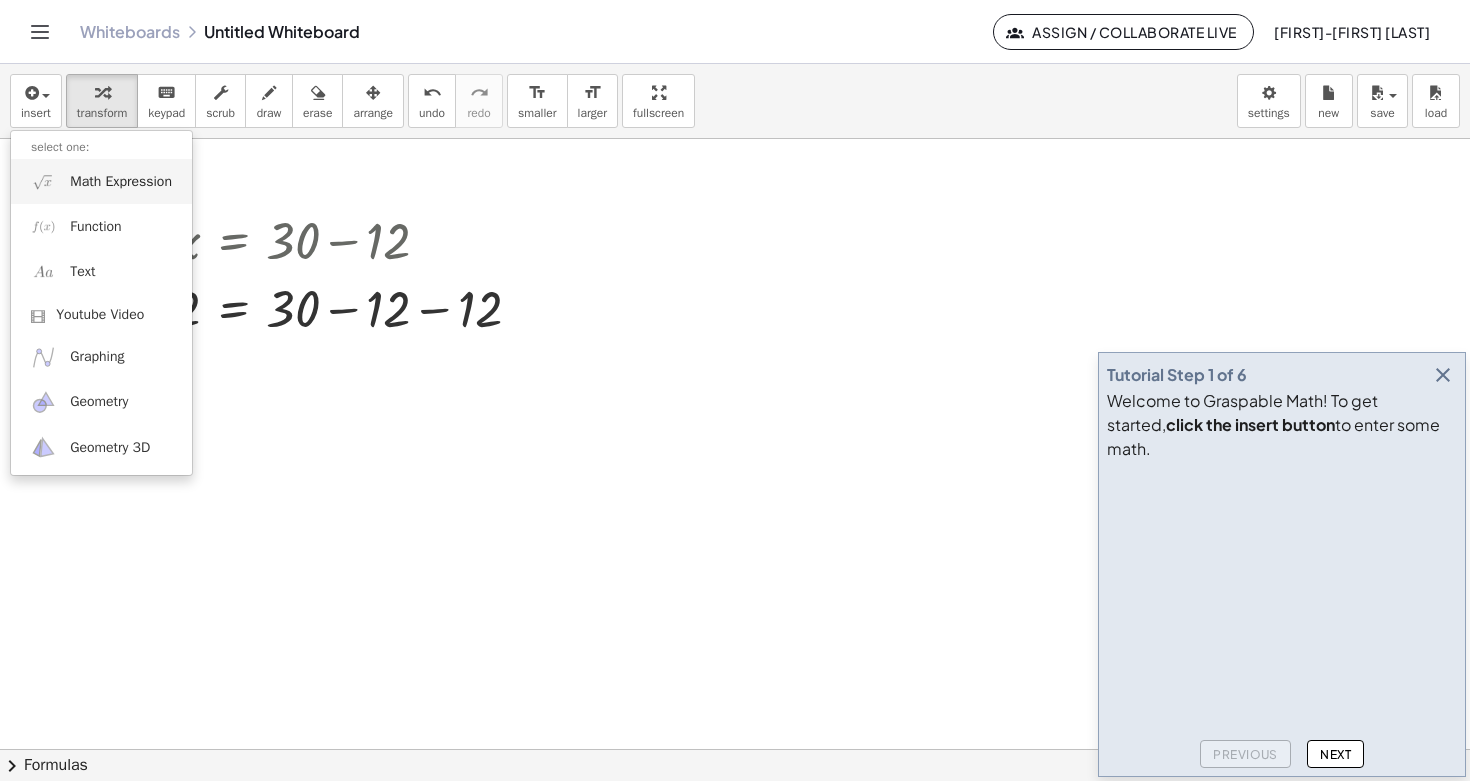 click on "Math Expression" at bounding box center [101, 181] 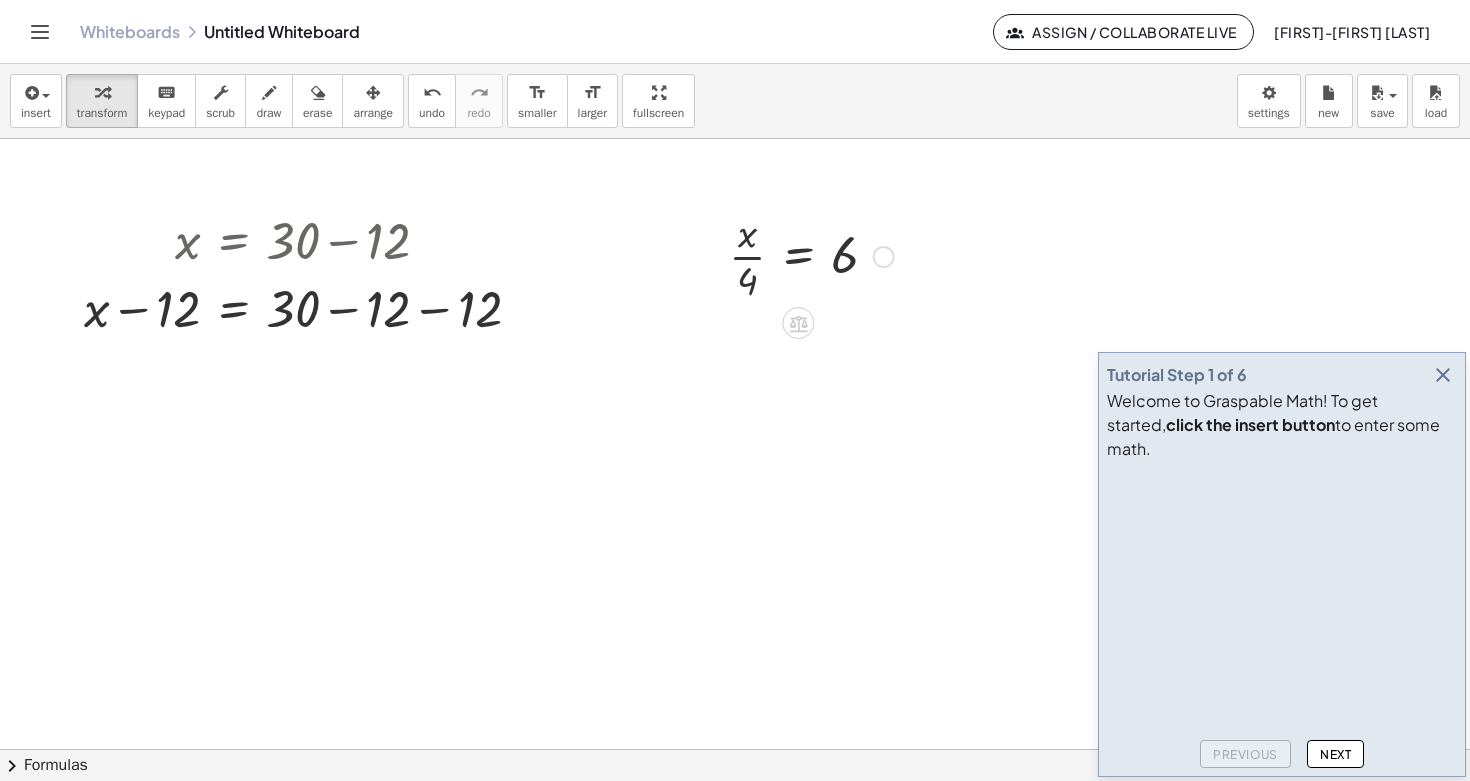 click at bounding box center [811, 255] 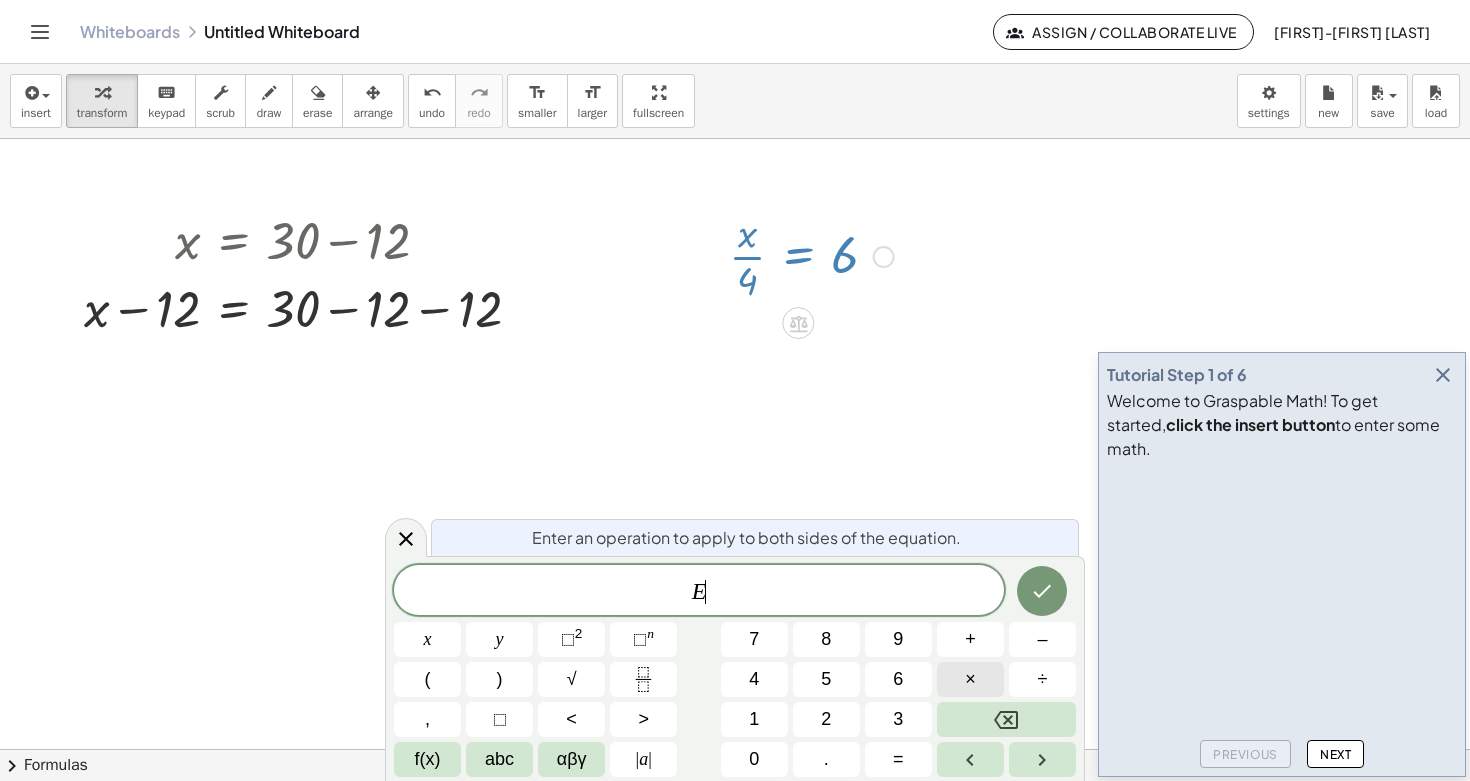 click on "×" at bounding box center [970, 679] 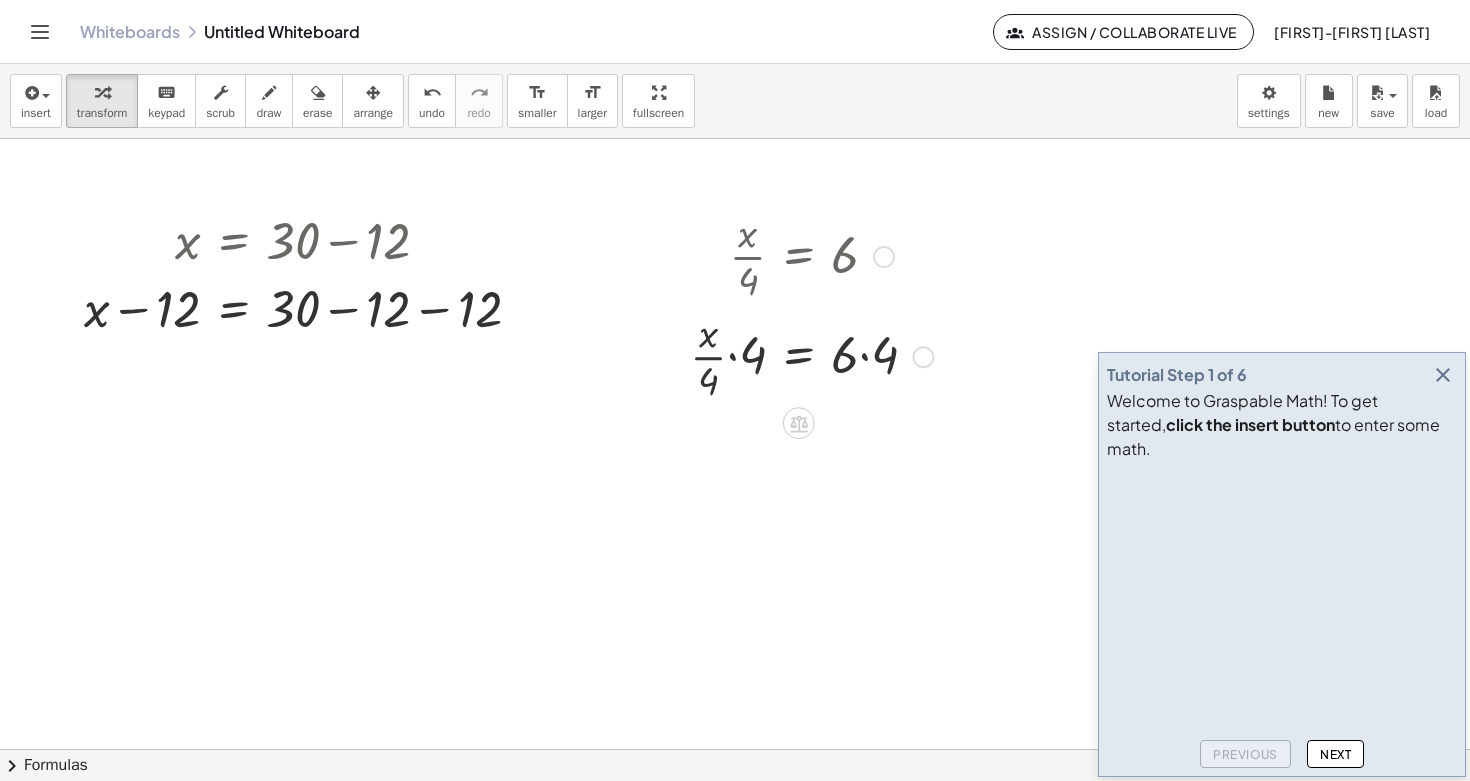 click at bounding box center (811, 355) 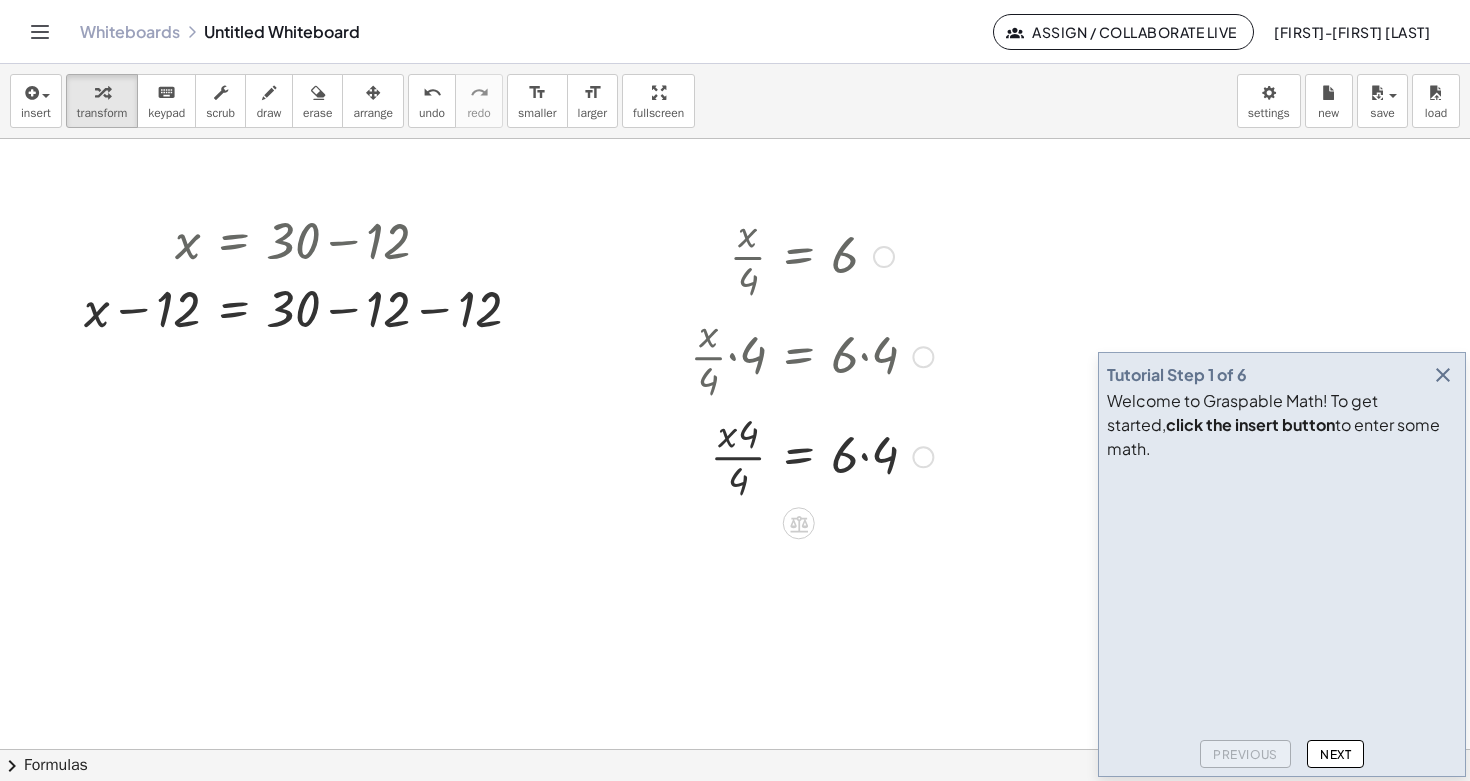 click at bounding box center (811, 455) 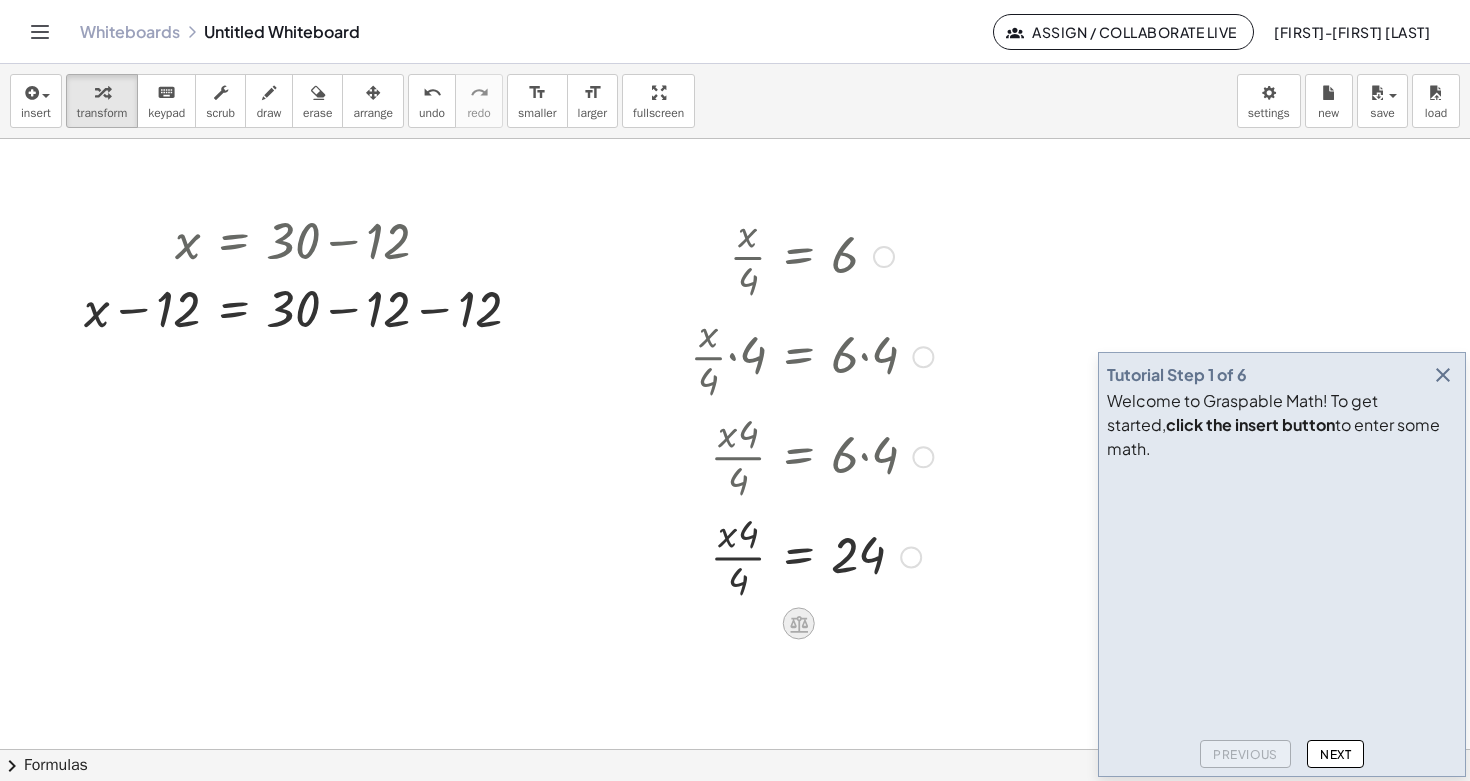 click 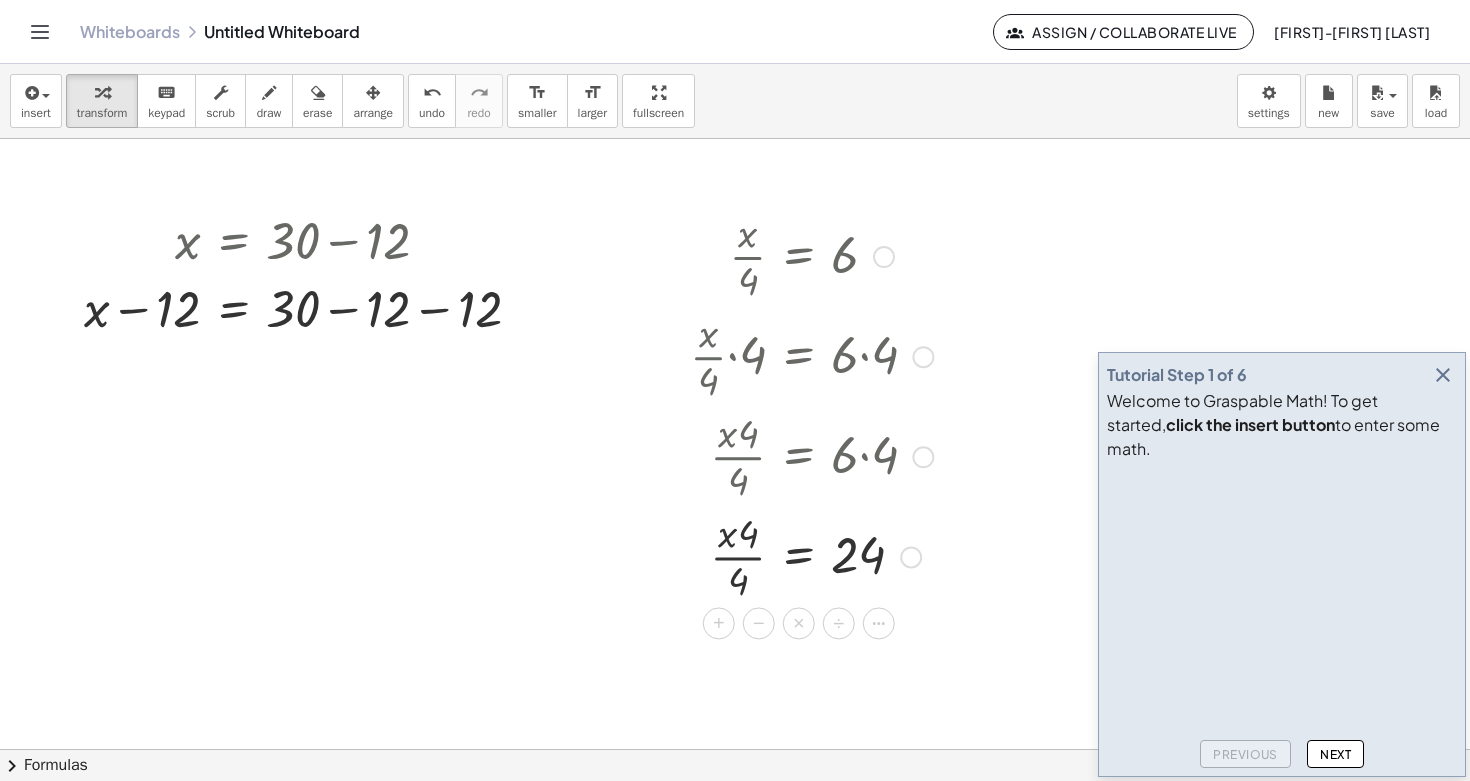 click at bounding box center (811, 555) 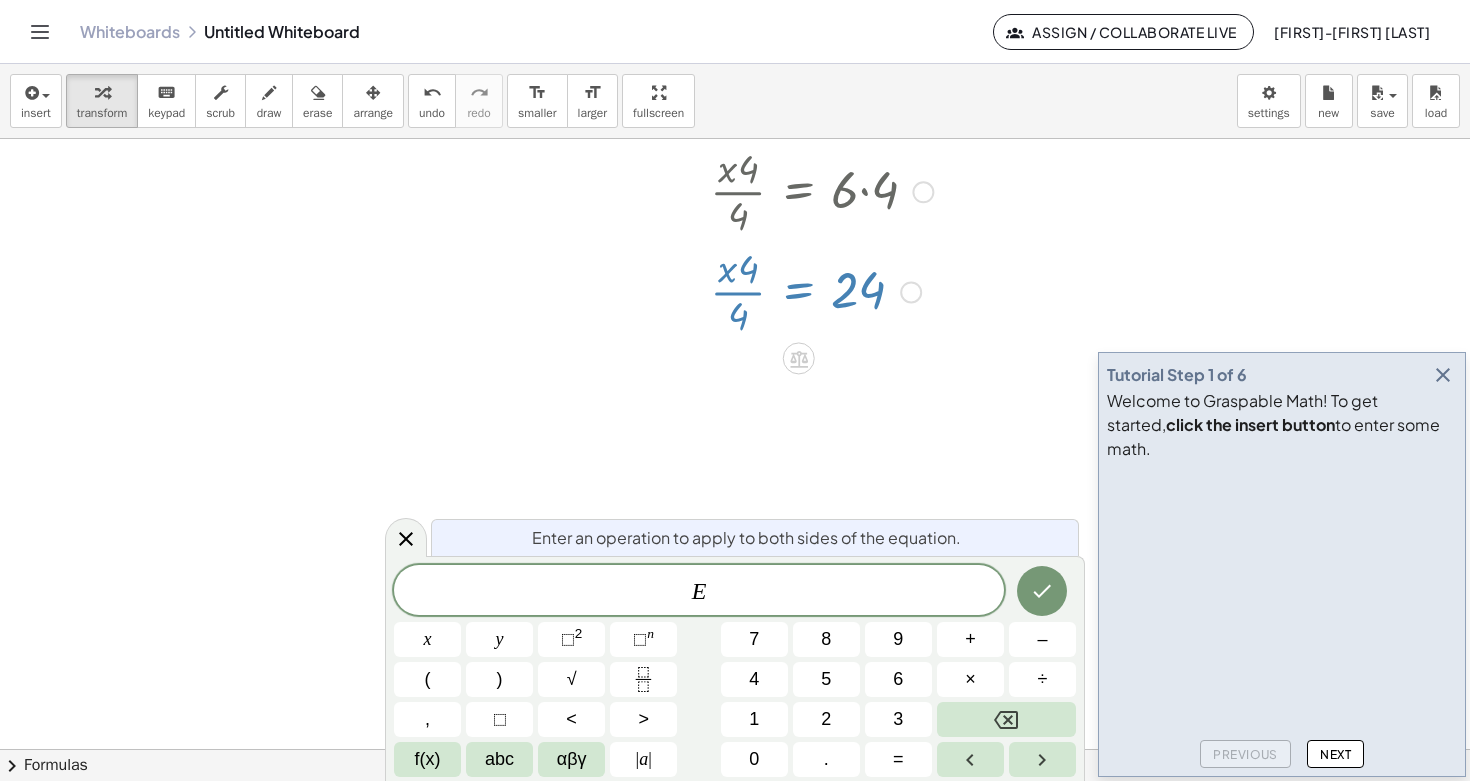 scroll, scrollTop: 264, scrollLeft: 0, axis: vertical 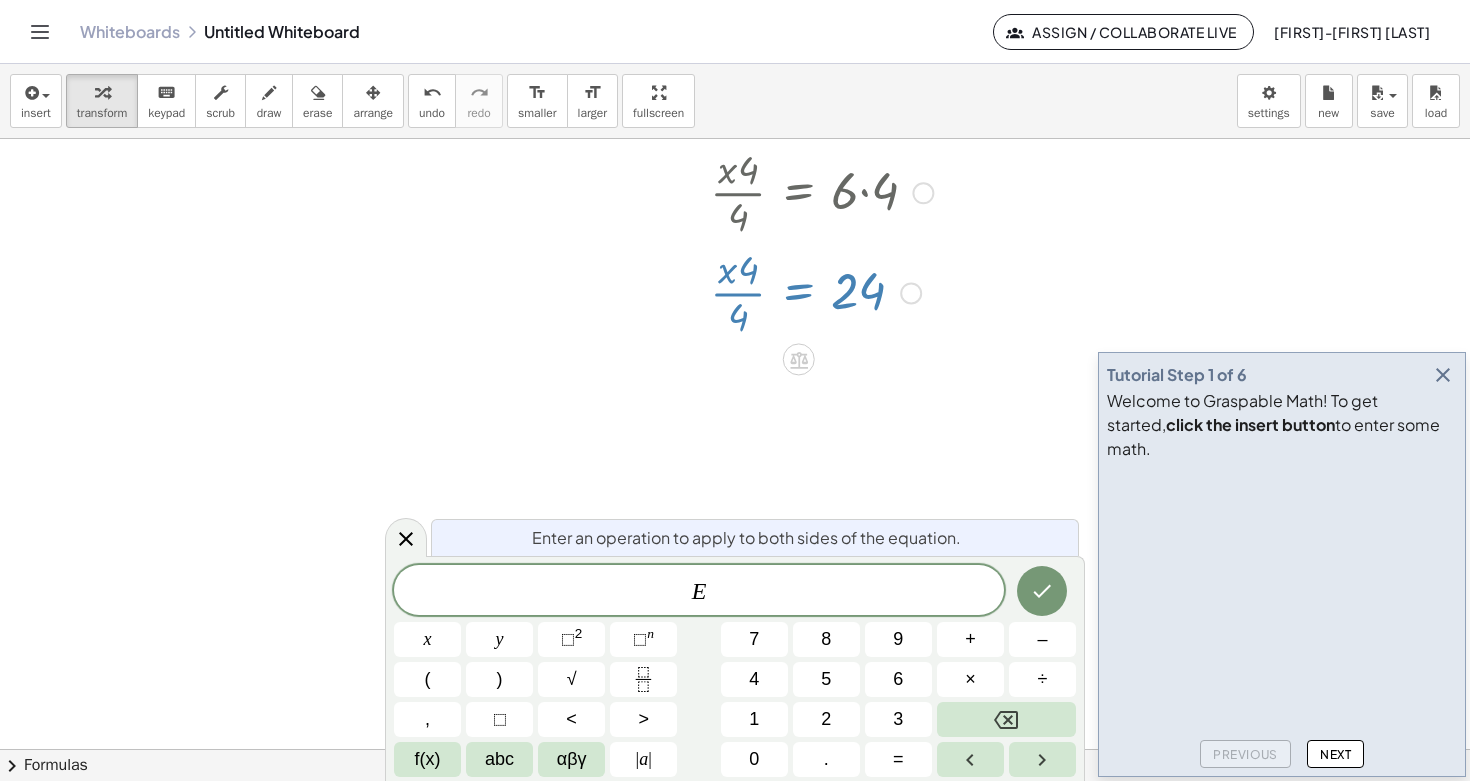click at bounding box center (811, 291) 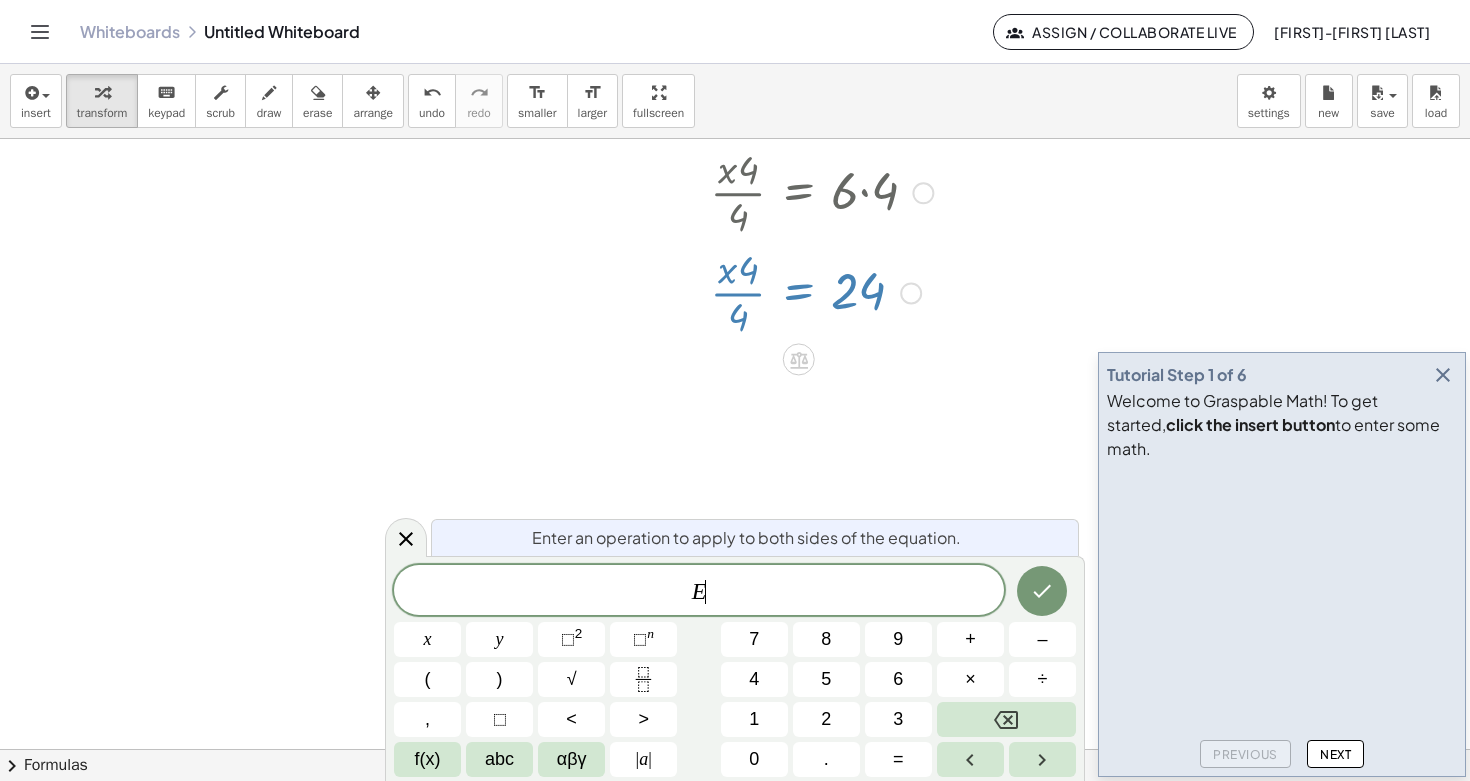 click at bounding box center (811, 291) 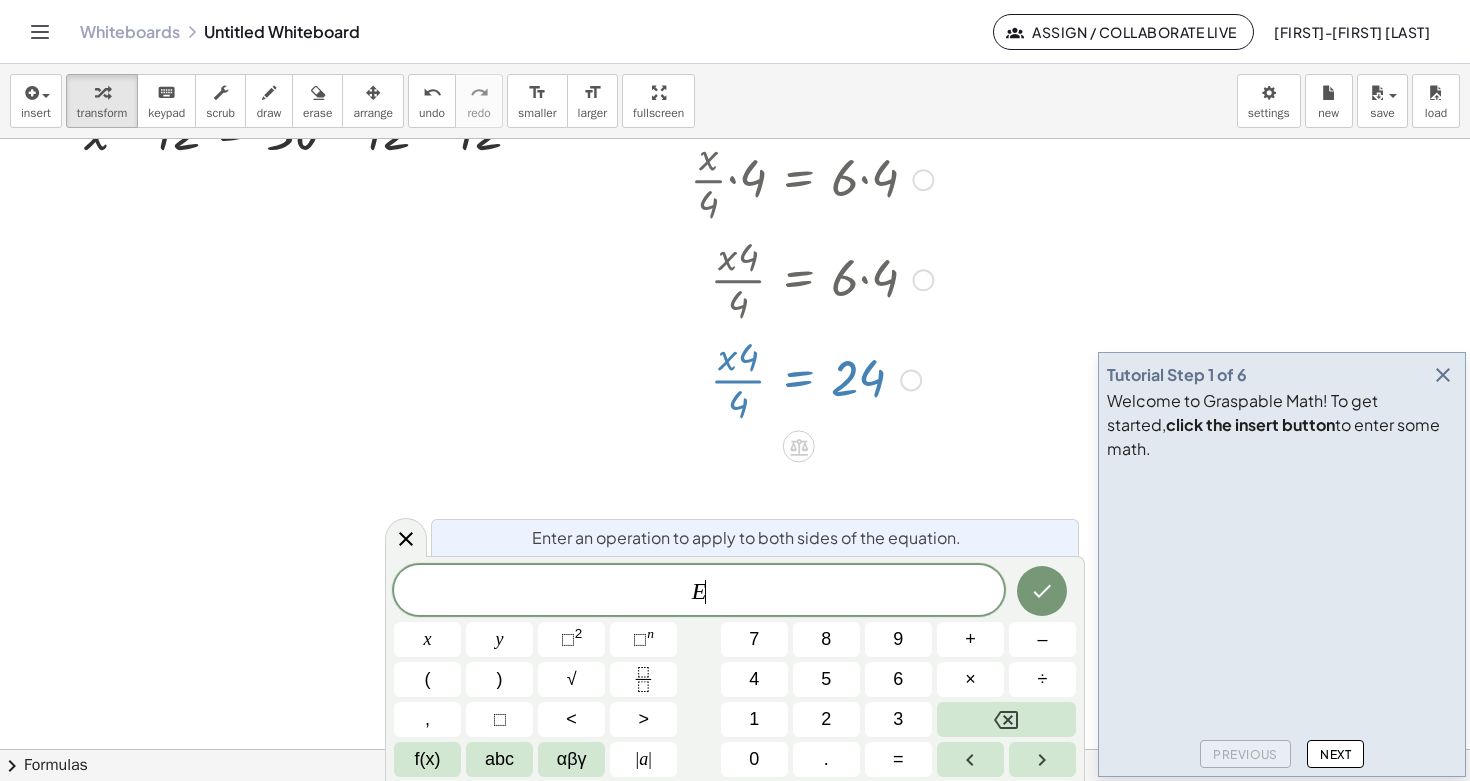 scroll, scrollTop: 165, scrollLeft: 0, axis: vertical 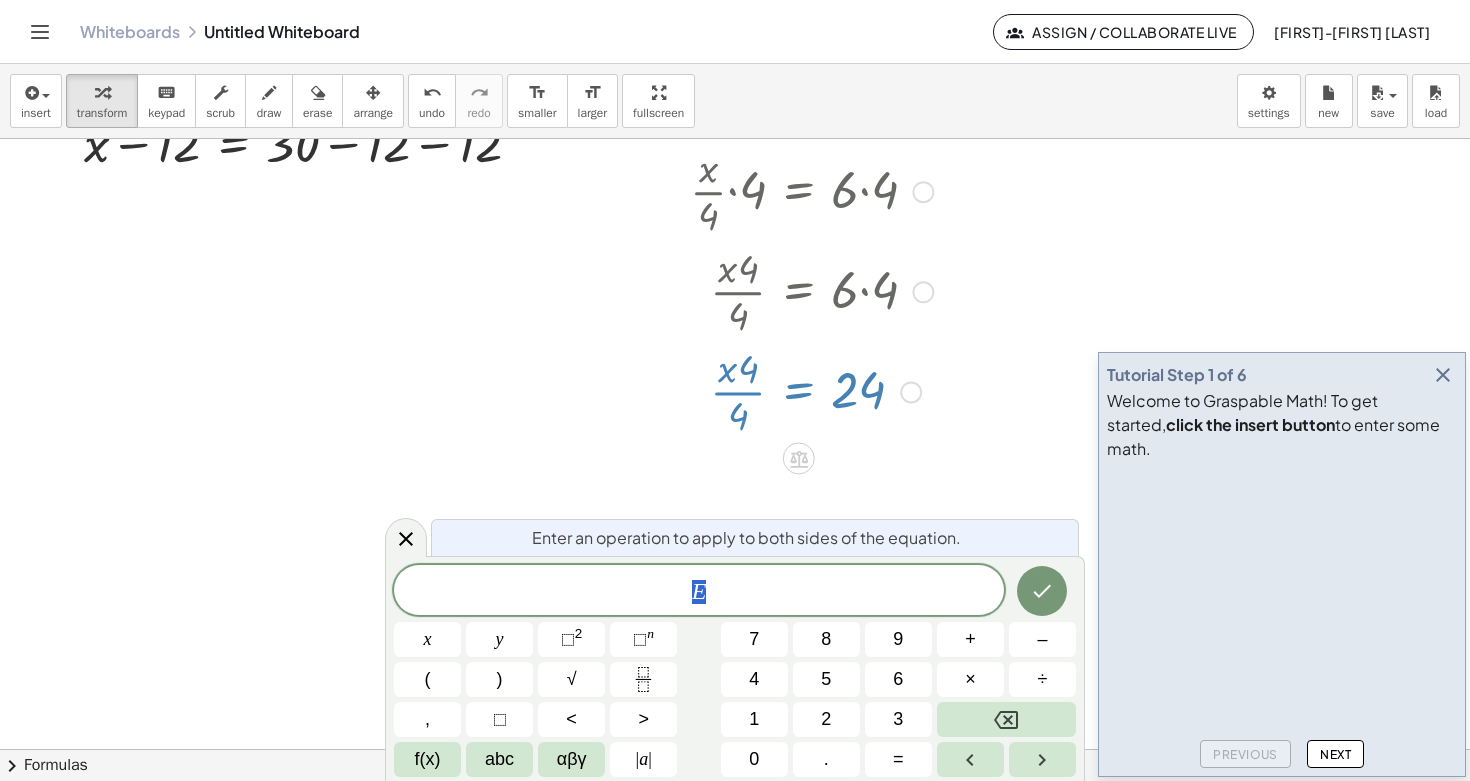 drag, startPoint x: 710, startPoint y: 587, endPoint x: 668, endPoint y: 576, distance: 43.416588 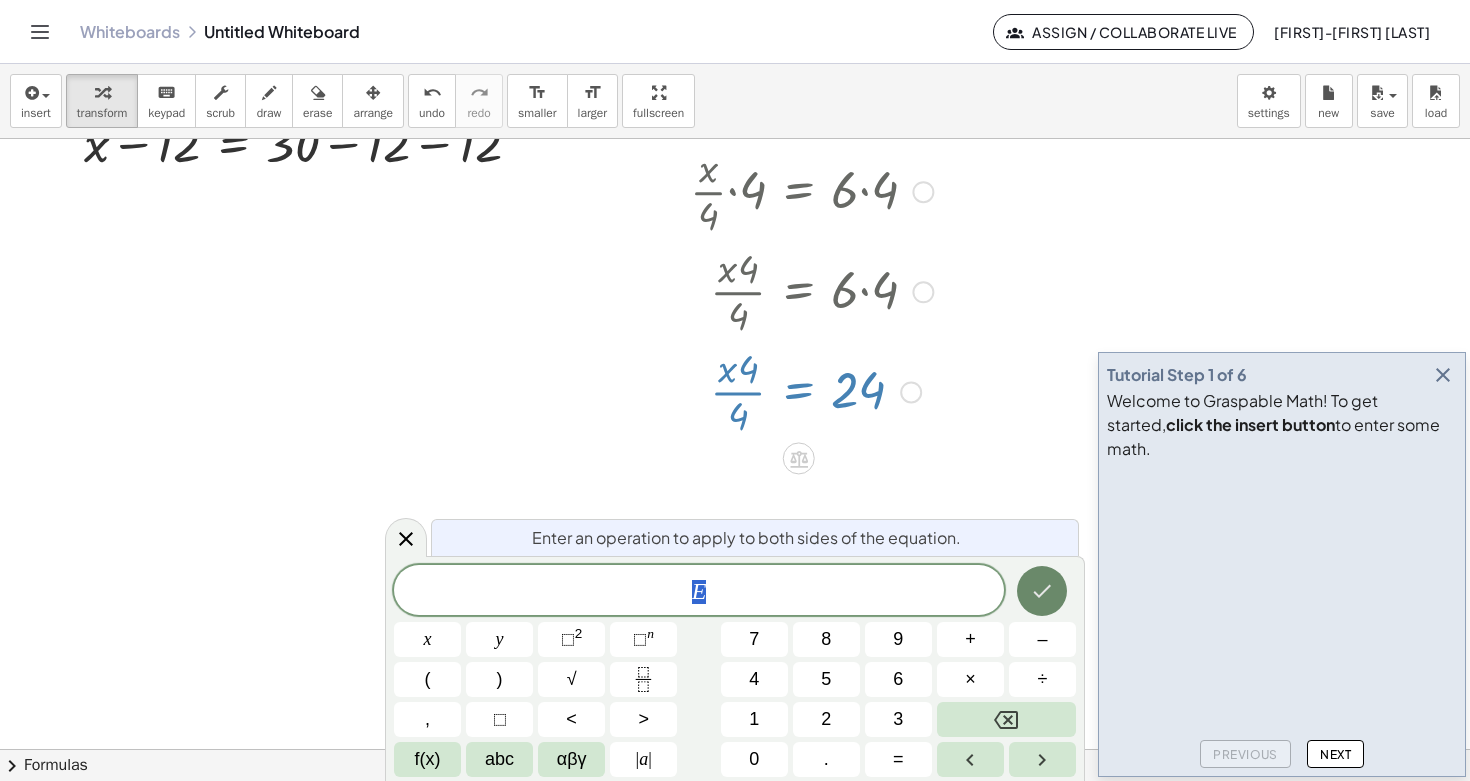click at bounding box center [1042, 591] 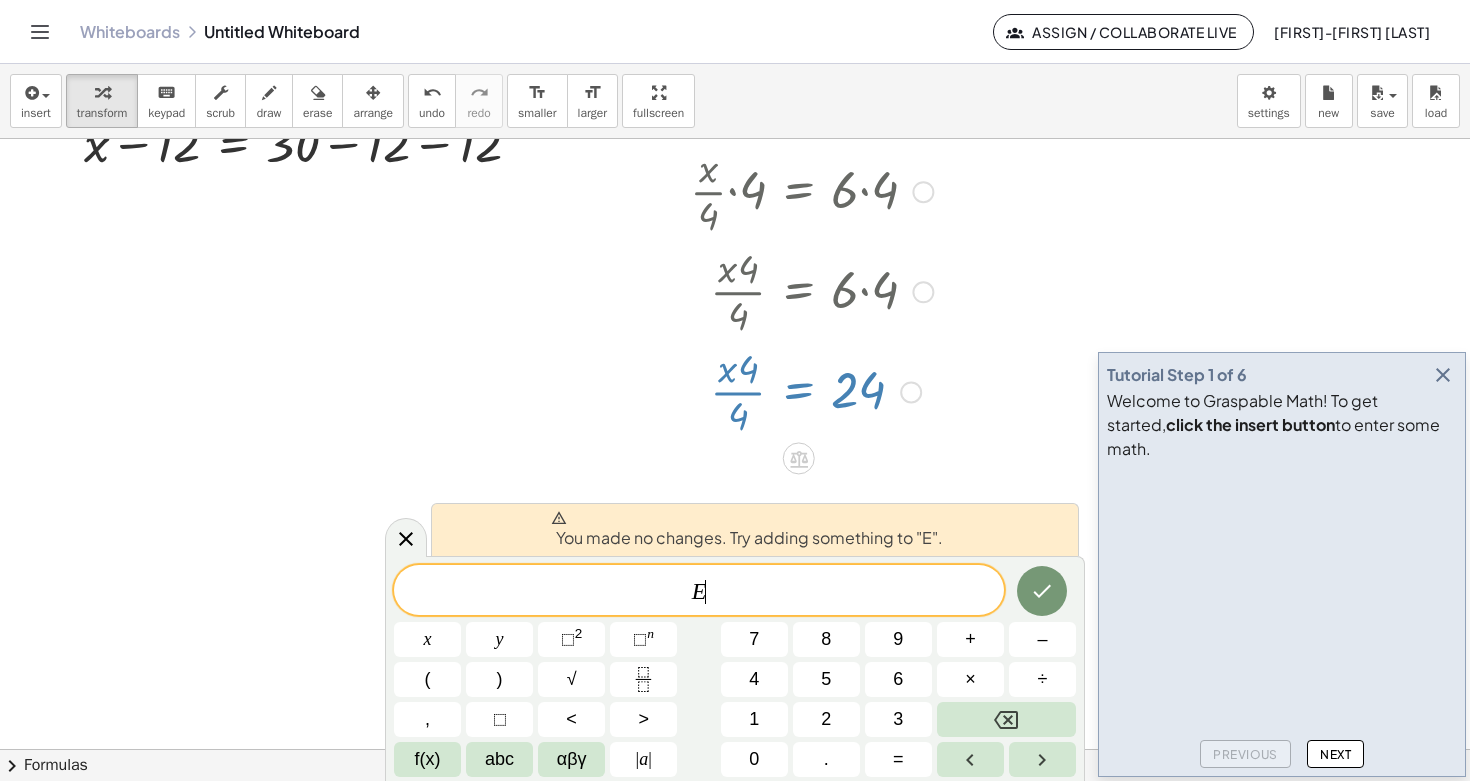 click on "E ​" at bounding box center [699, 592] 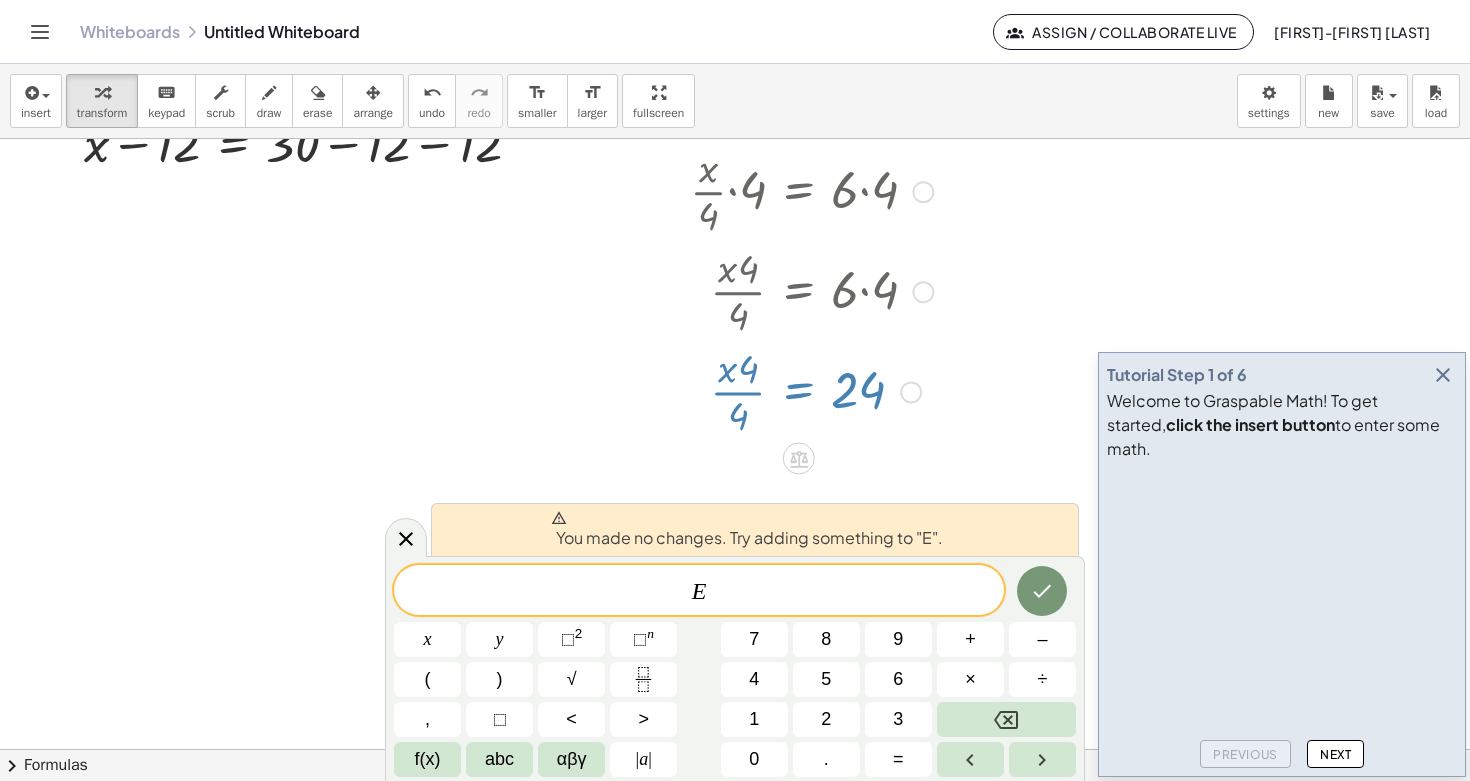 click at bounding box center (811, 390) 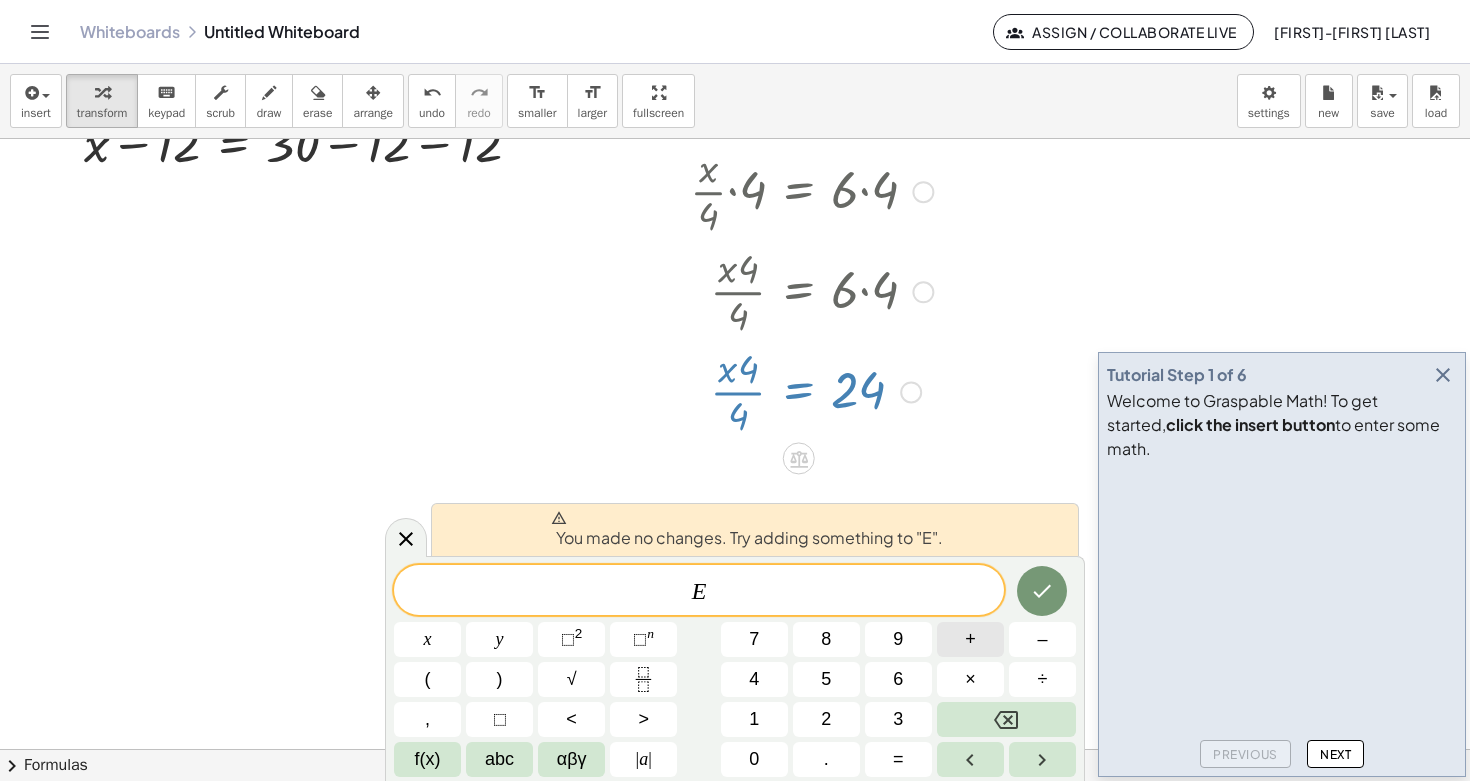 scroll, scrollTop: 0, scrollLeft: 0, axis: both 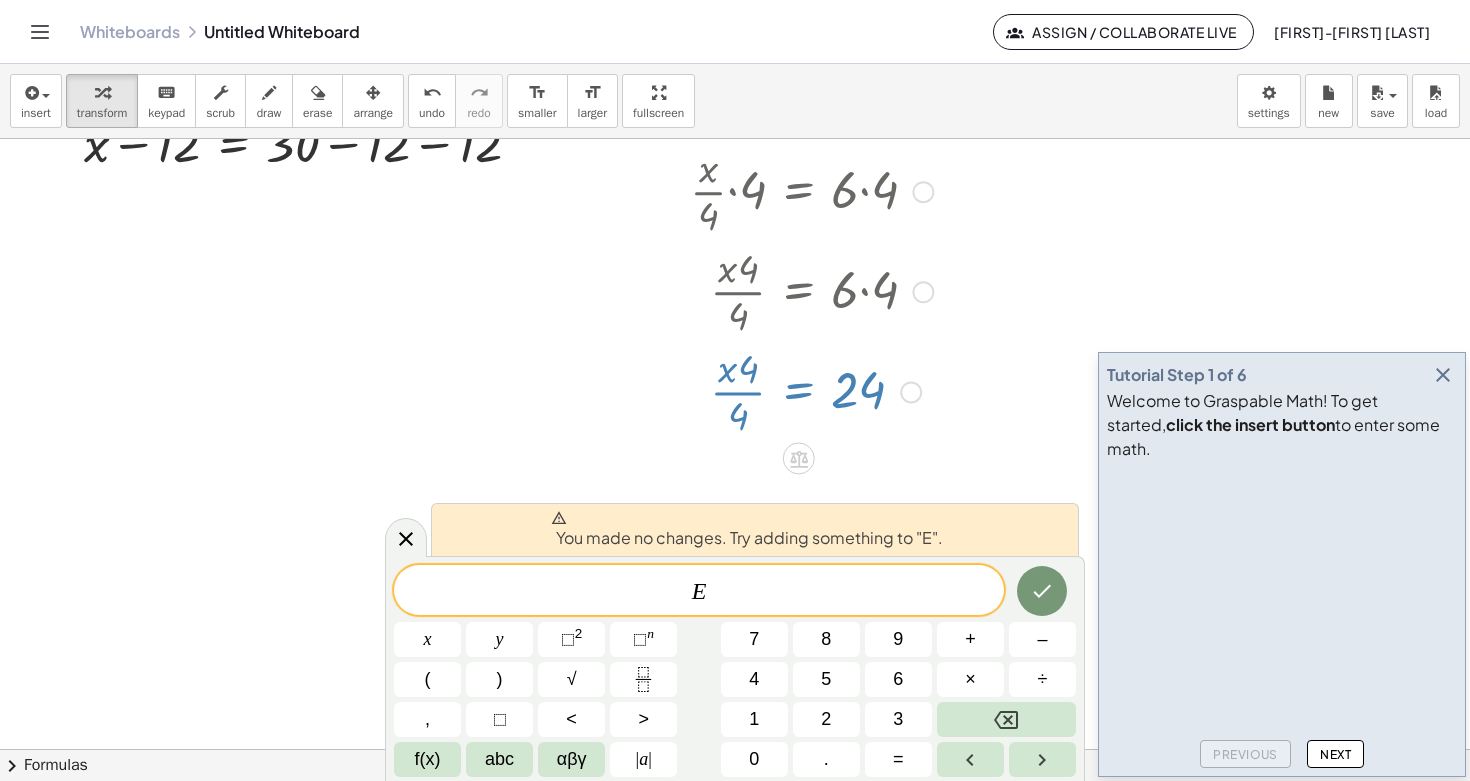 click on "Next" 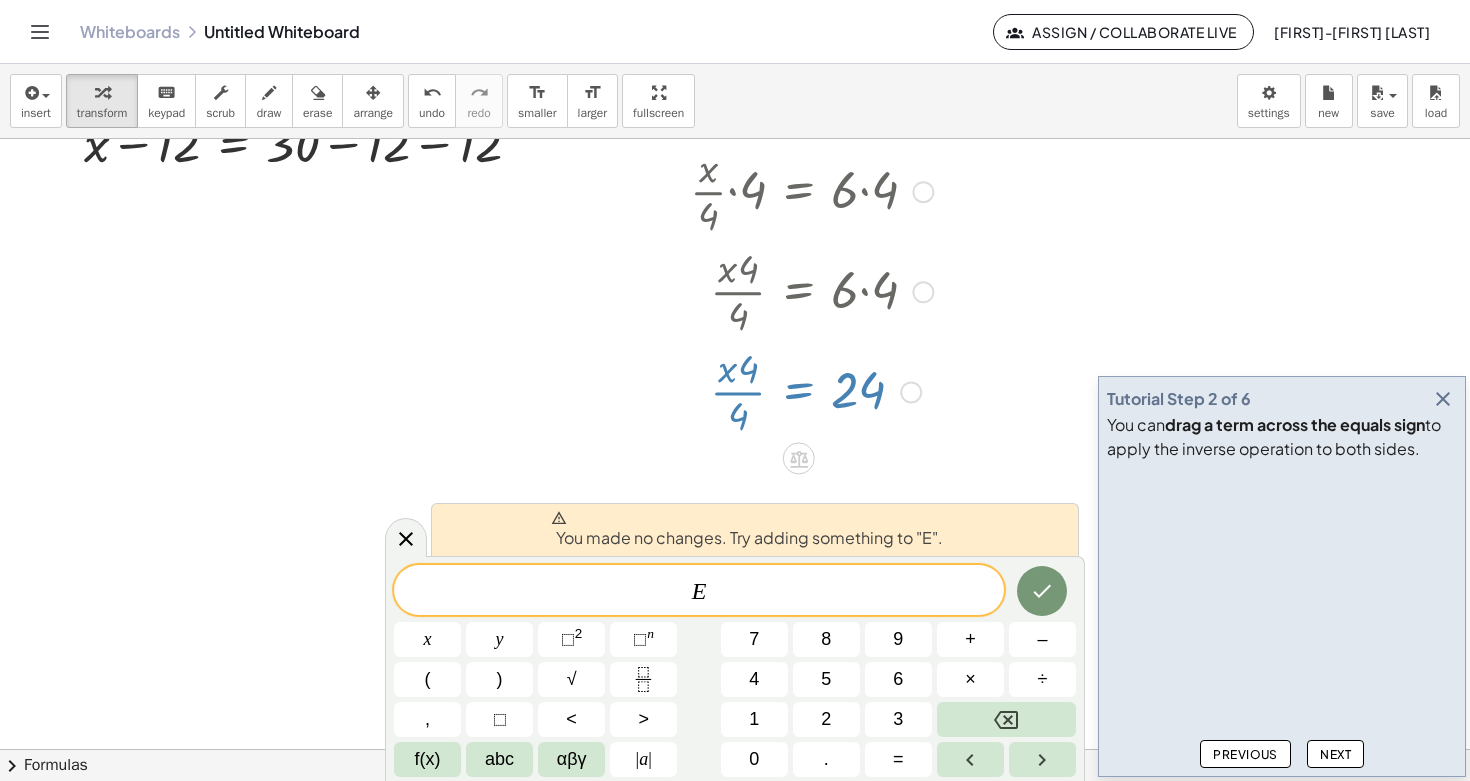 click on "Next" 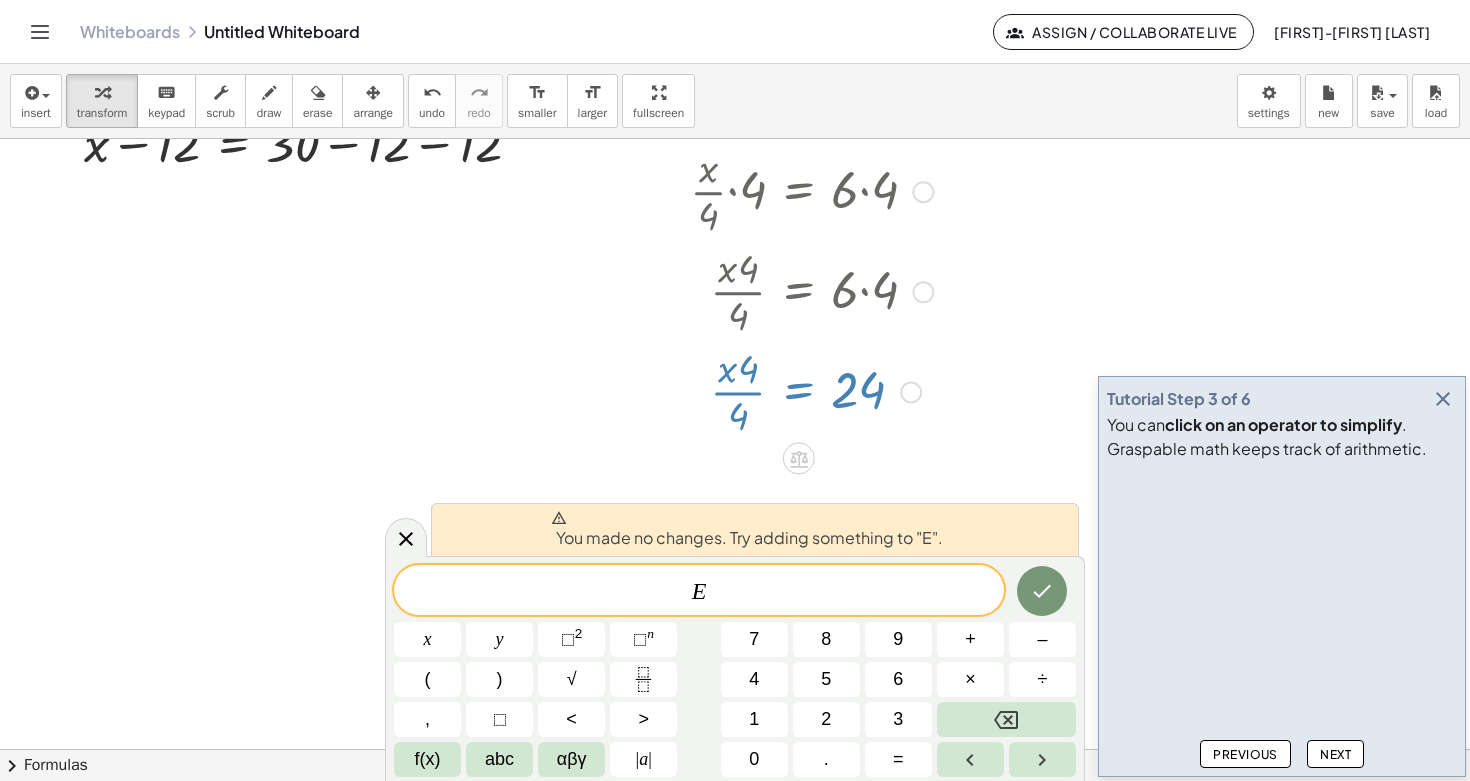click on "Next" 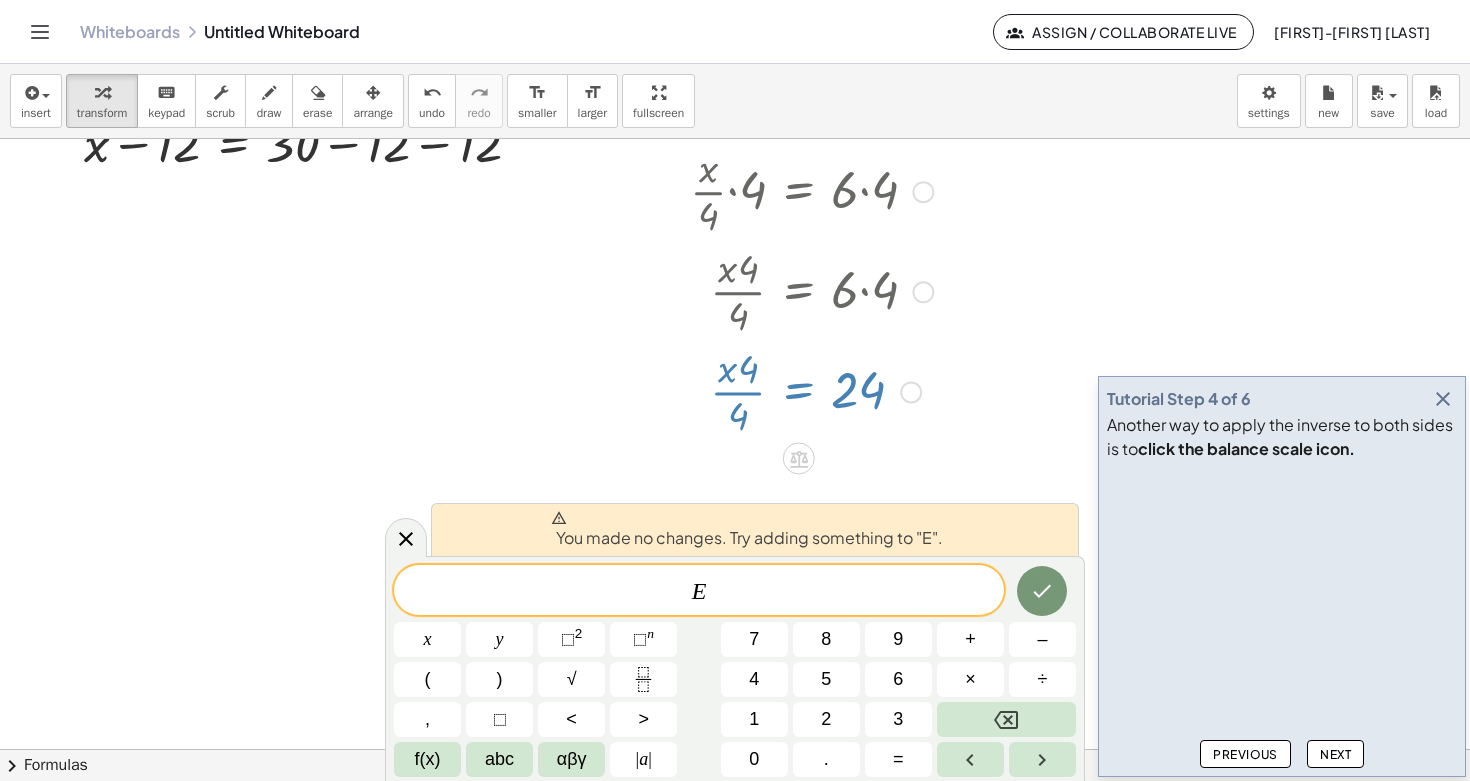 click on "Next" 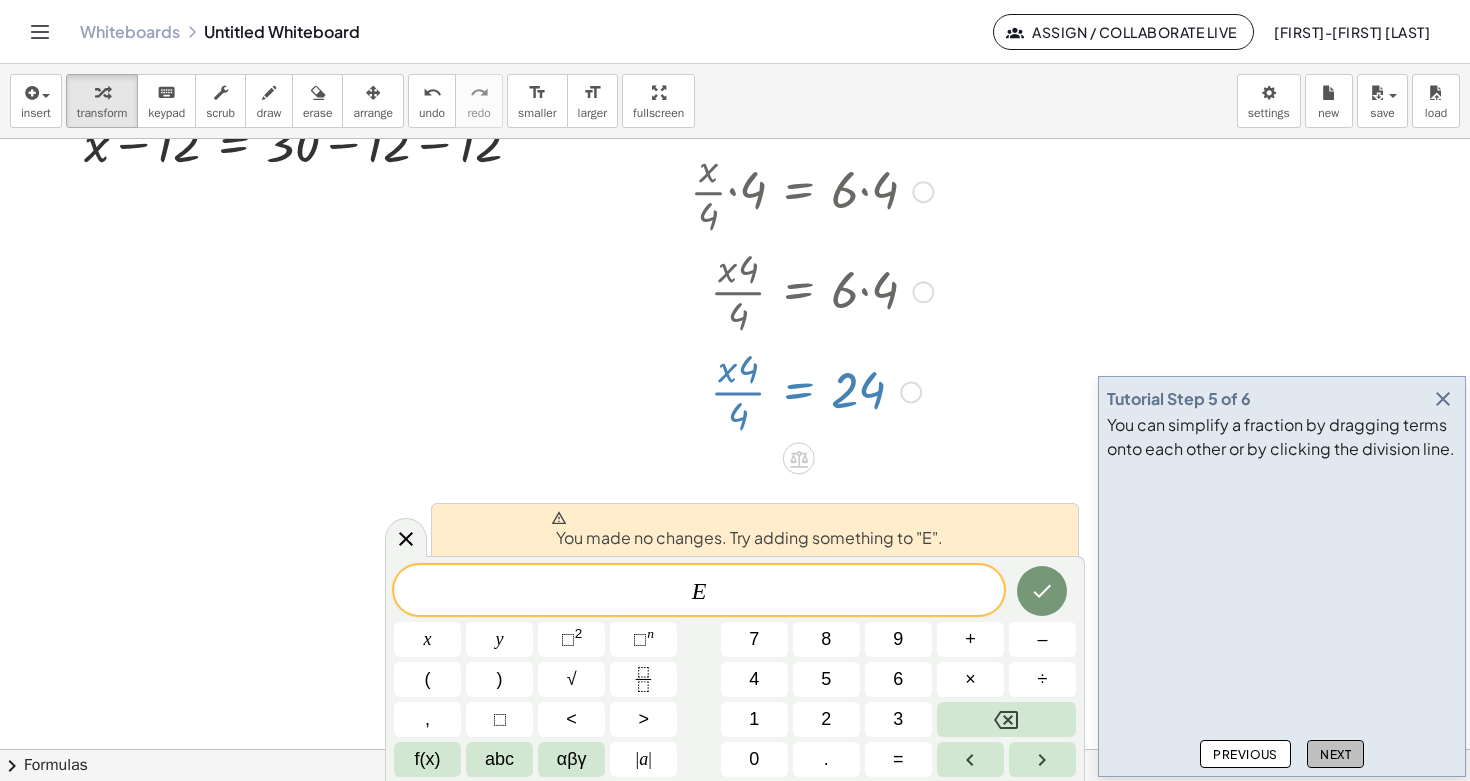 click on "Next" 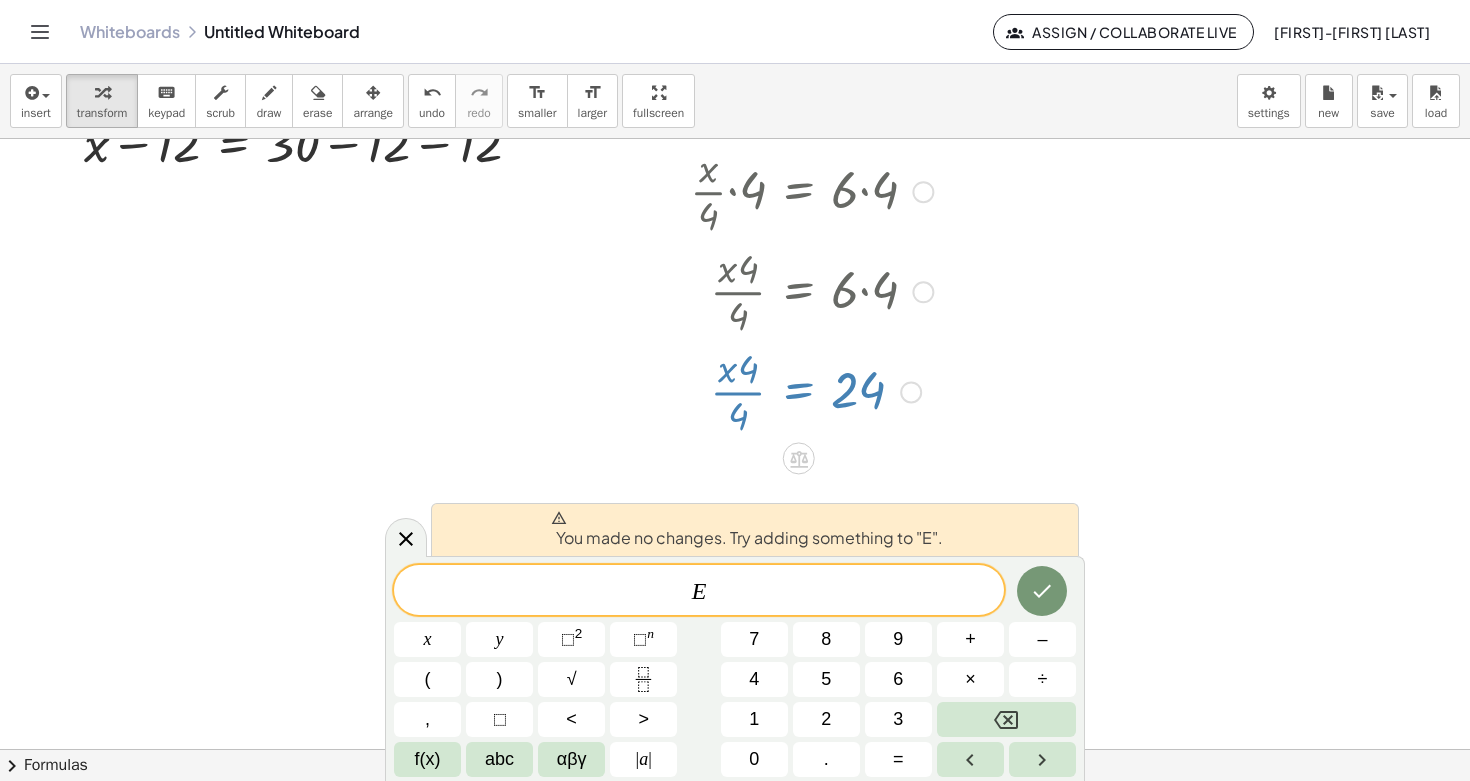 click at bounding box center [811, 390] 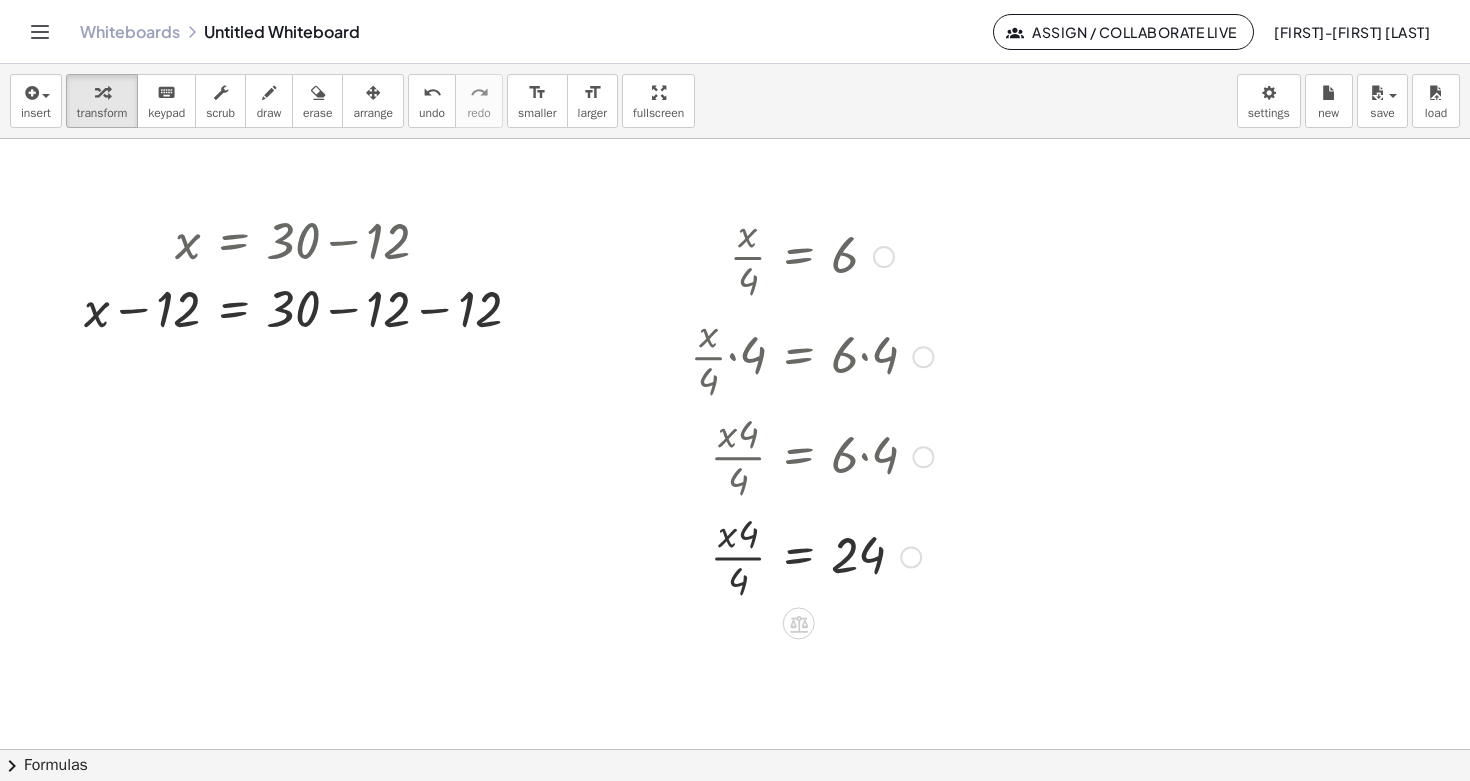 scroll, scrollTop: 37, scrollLeft: 0, axis: vertical 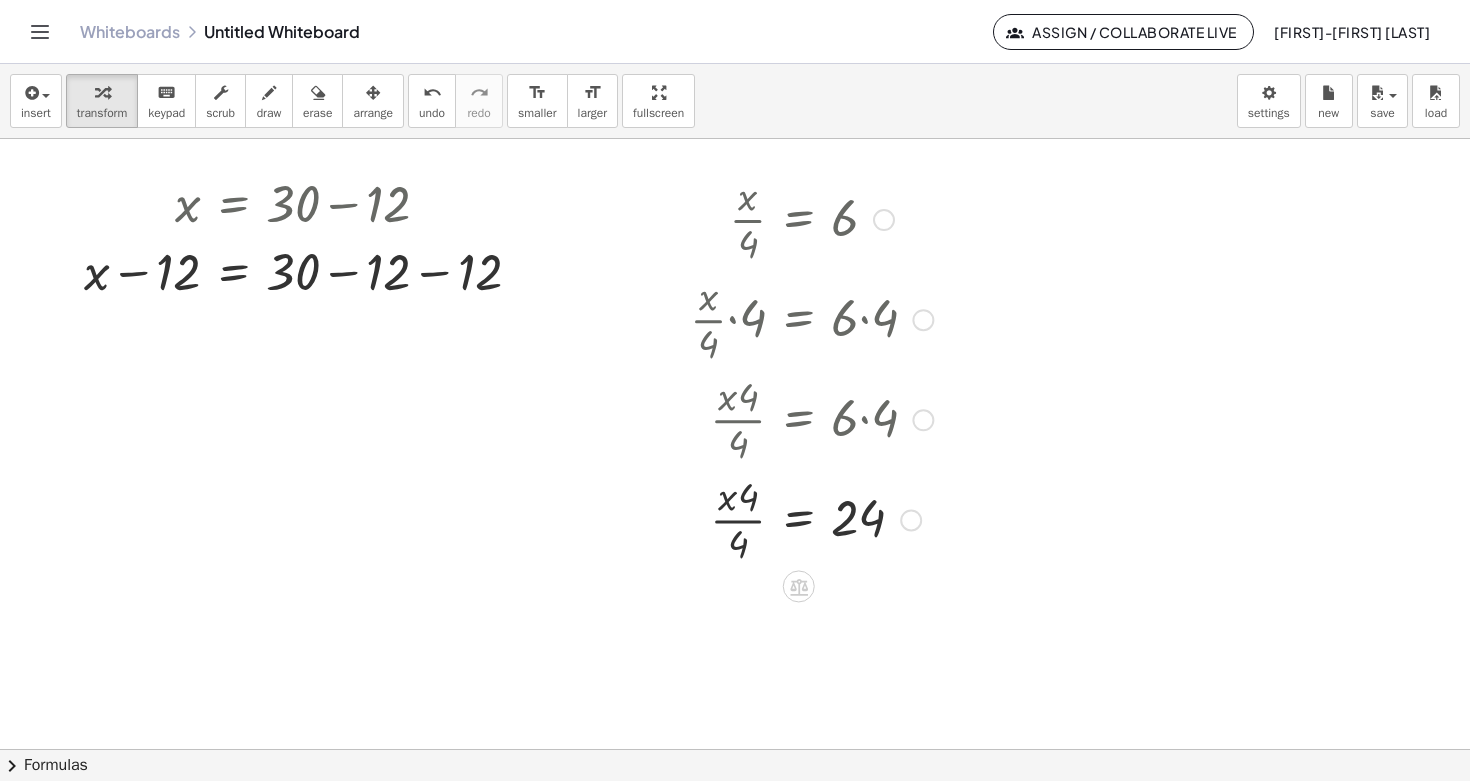 click at bounding box center [811, 518] 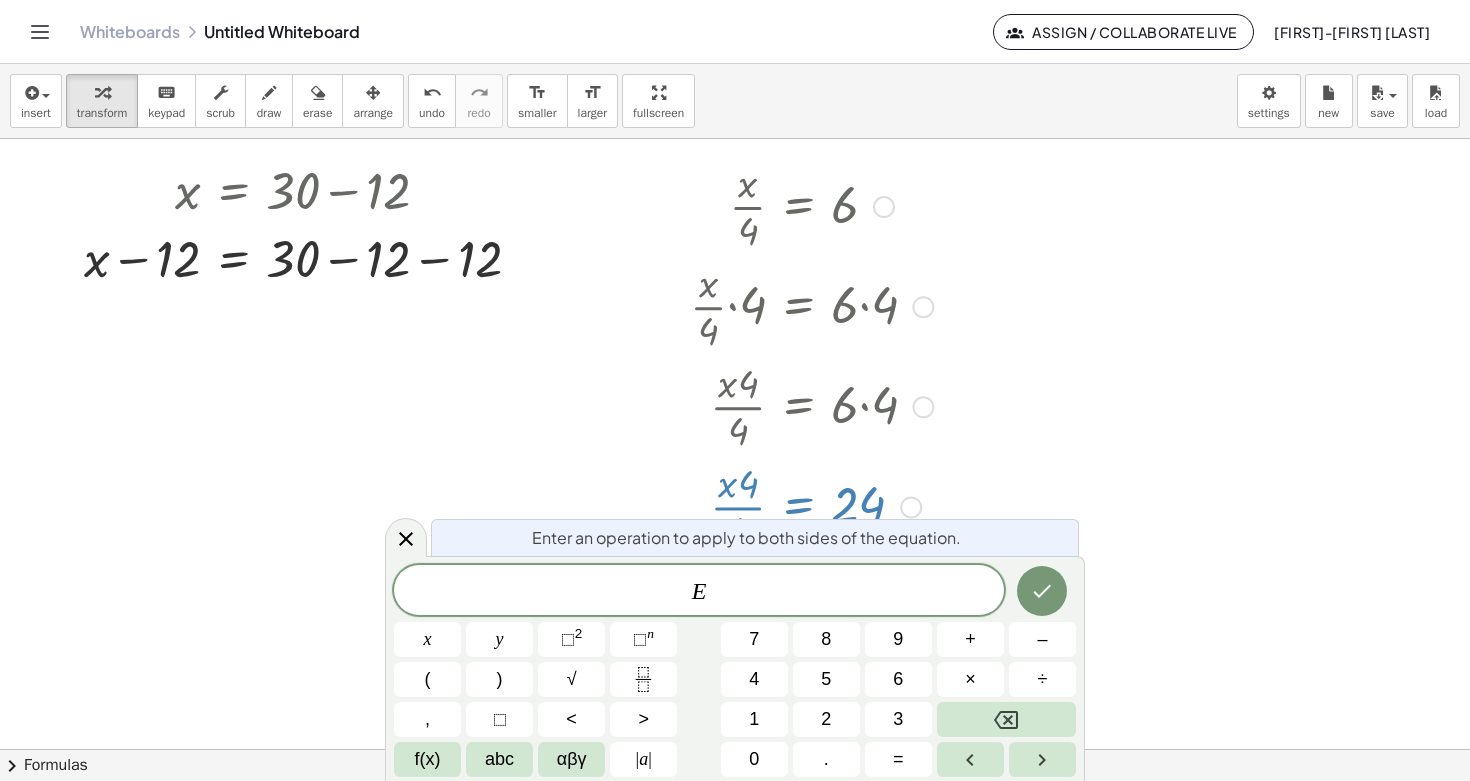 scroll, scrollTop: 51, scrollLeft: 0, axis: vertical 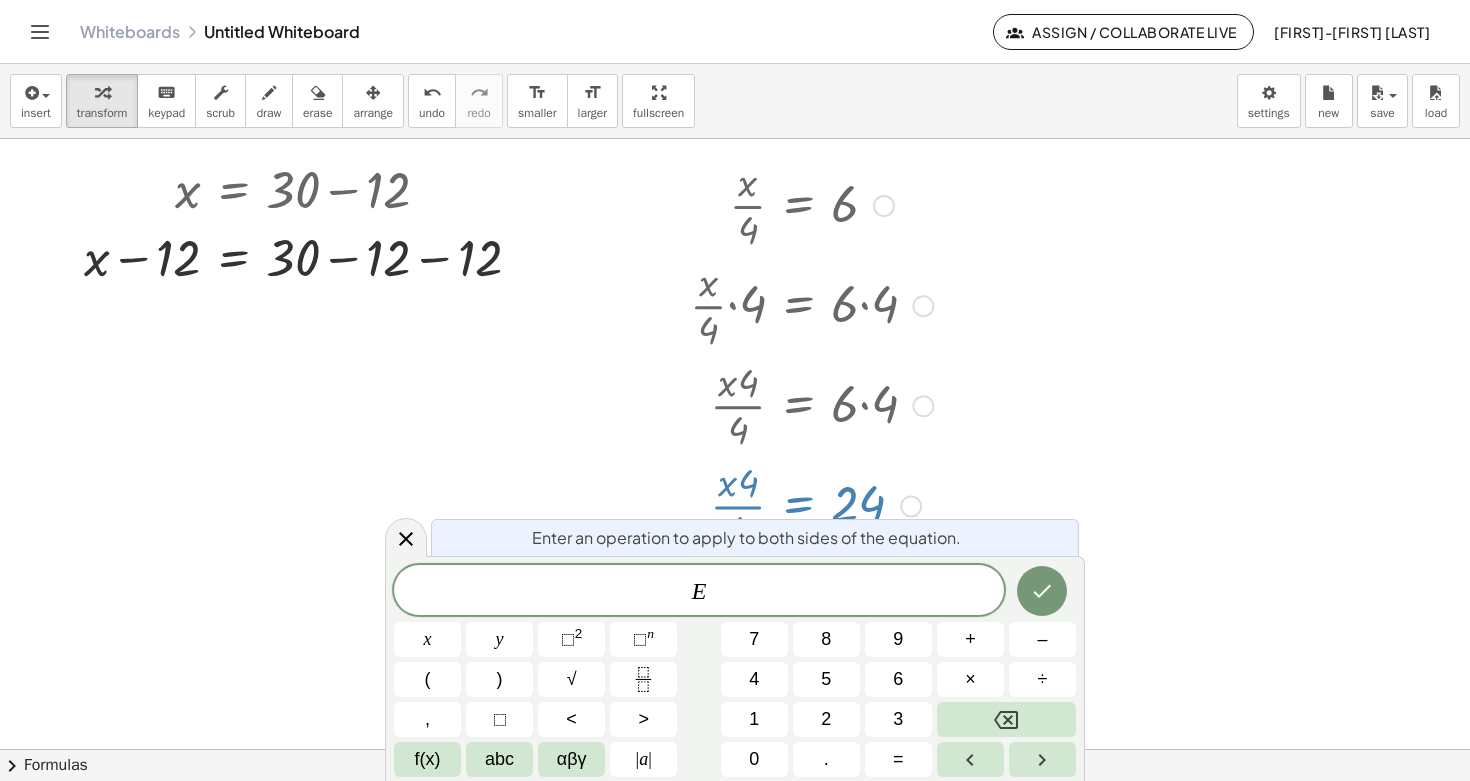 click at bounding box center [811, 504] 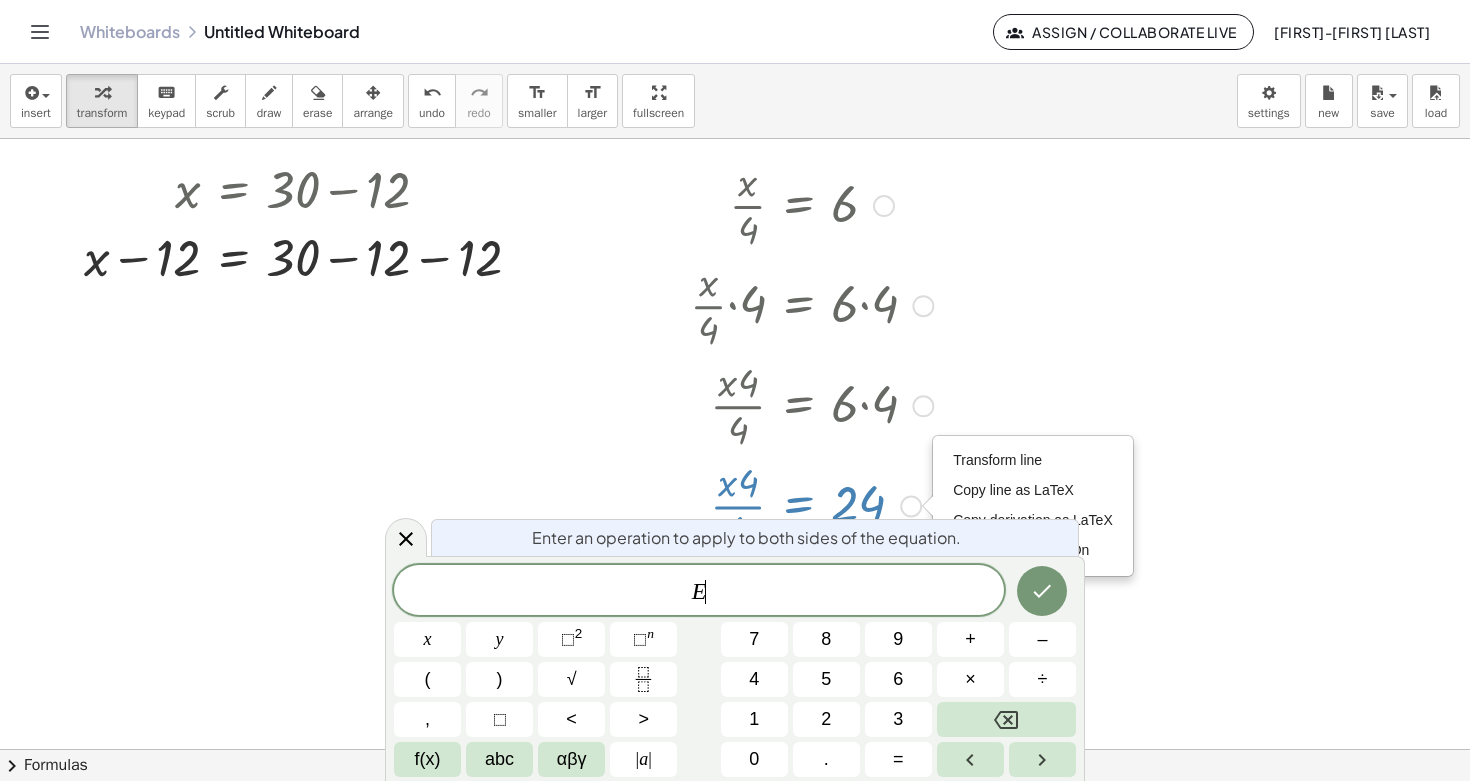 click on "Transform line Copy line as LaTeX Copy derivation as LaTeX Expand new lines: On" at bounding box center [911, 506] 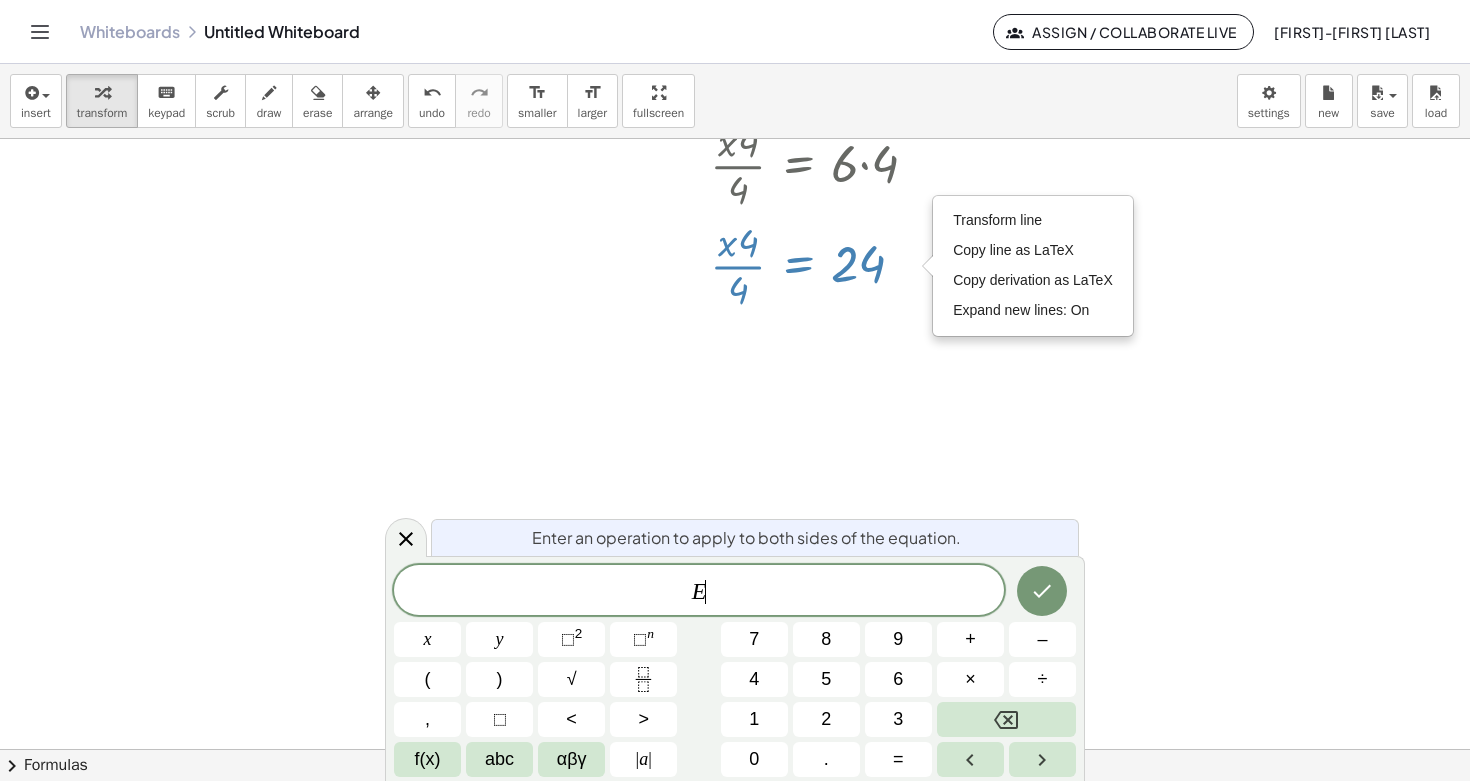 scroll, scrollTop: 283, scrollLeft: 0, axis: vertical 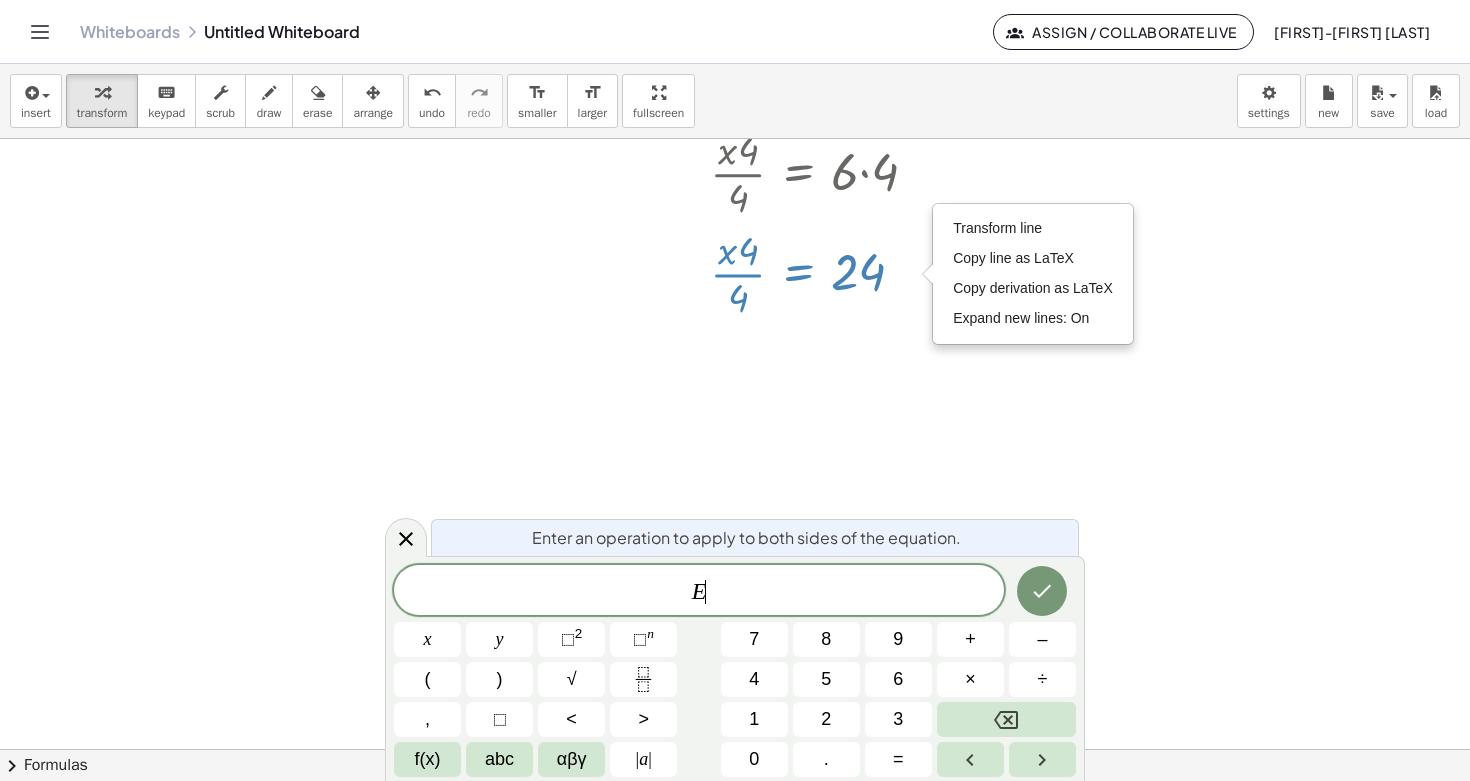 click on "E ​" 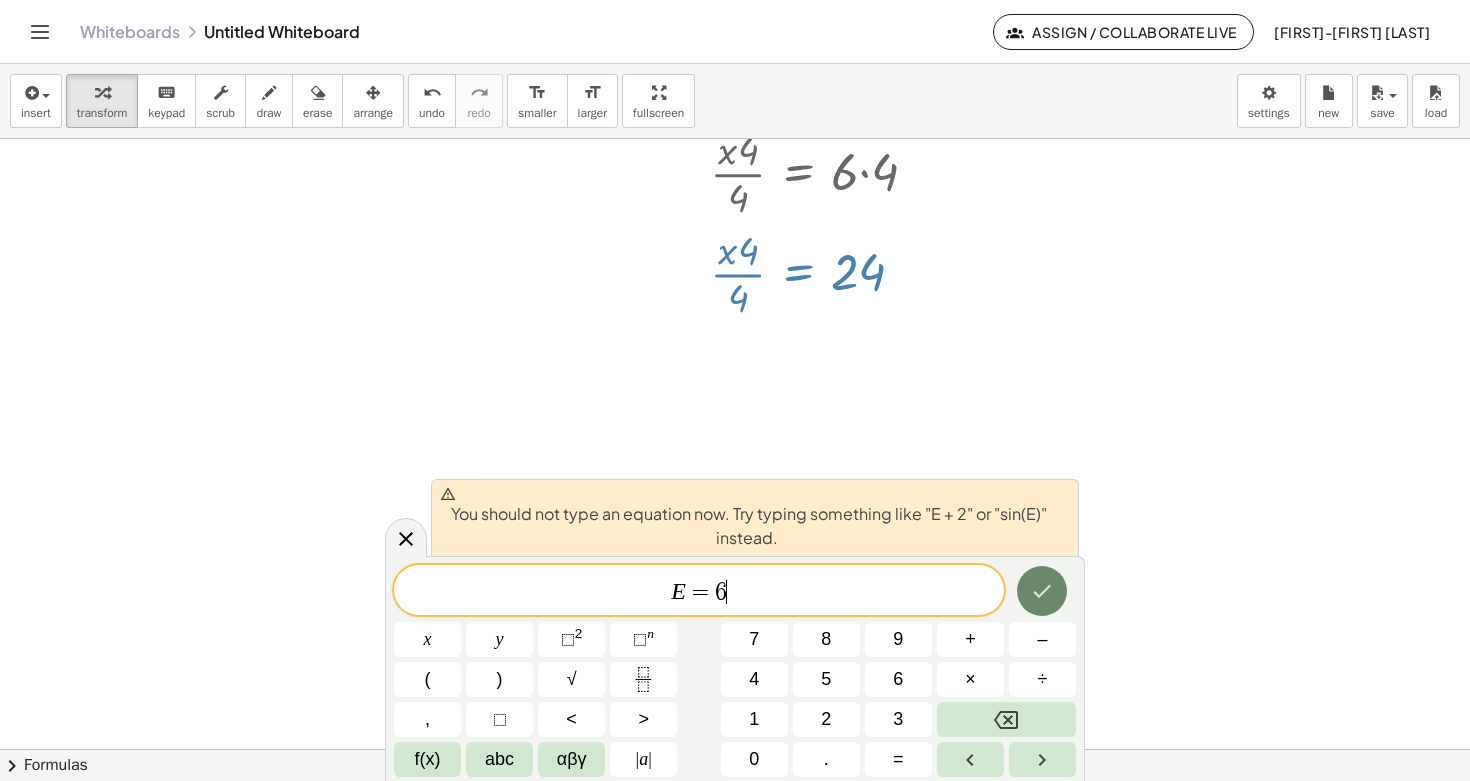 click at bounding box center (1042, 591) 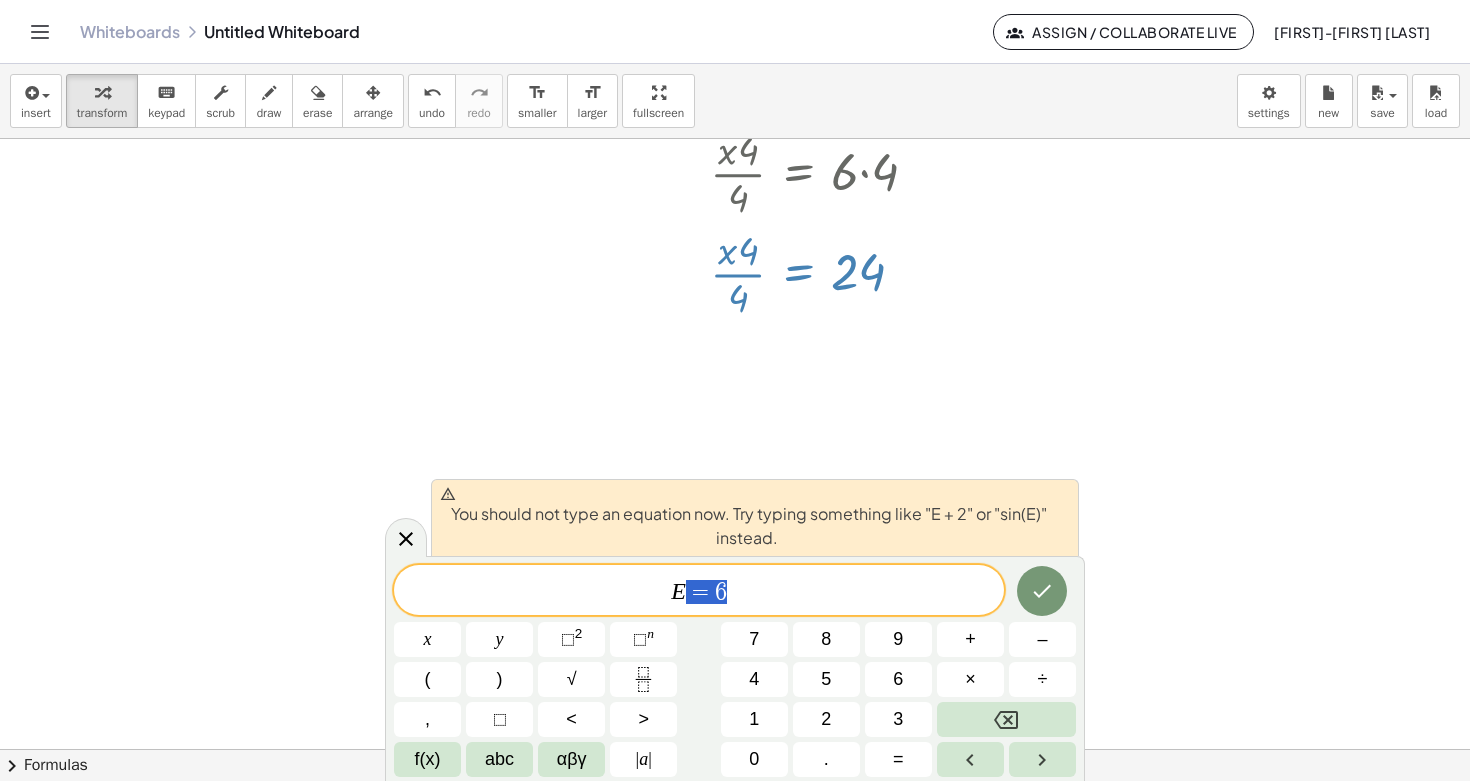 drag, startPoint x: 760, startPoint y: 567, endPoint x: 700, endPoint y: 585, distance: 62.641838 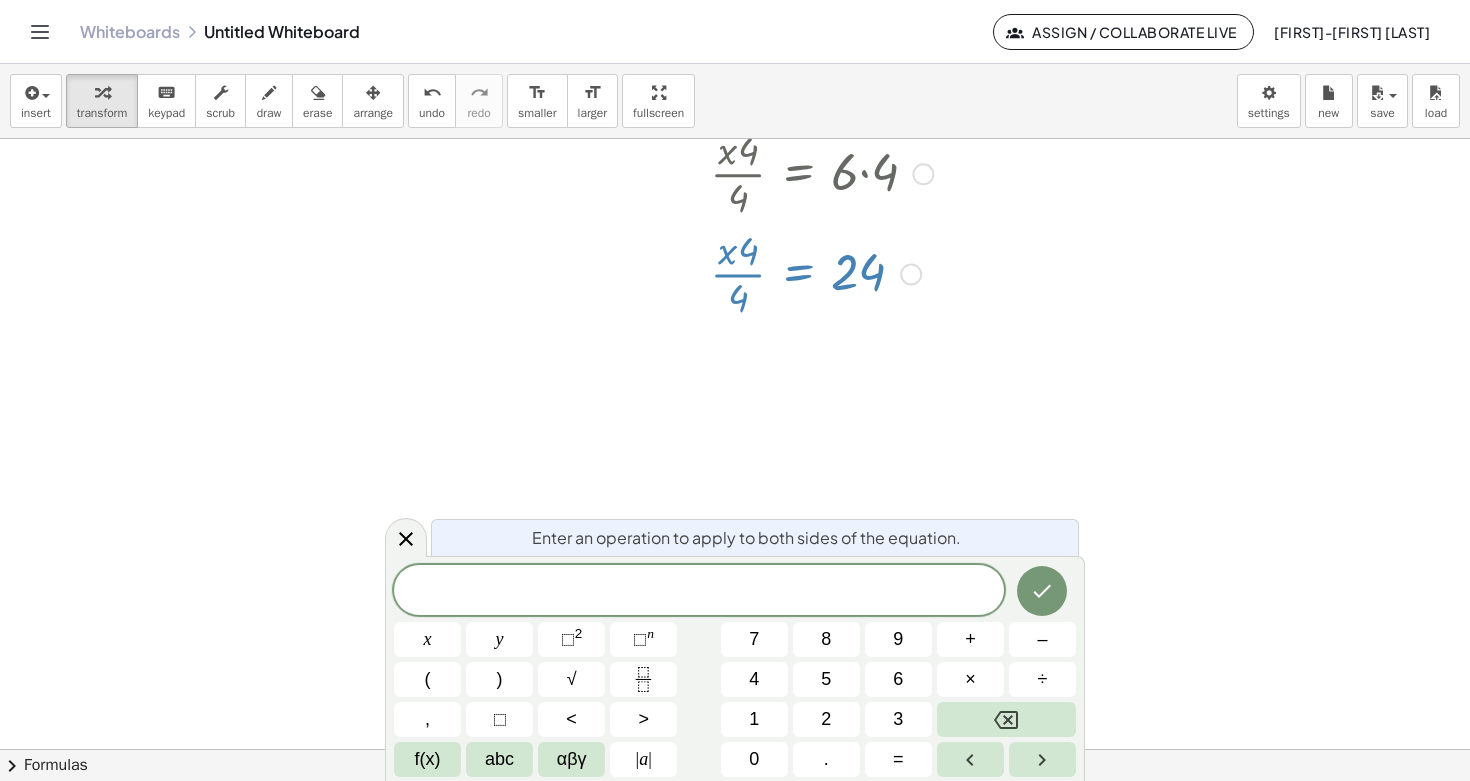click at bounding box center [811, 272] 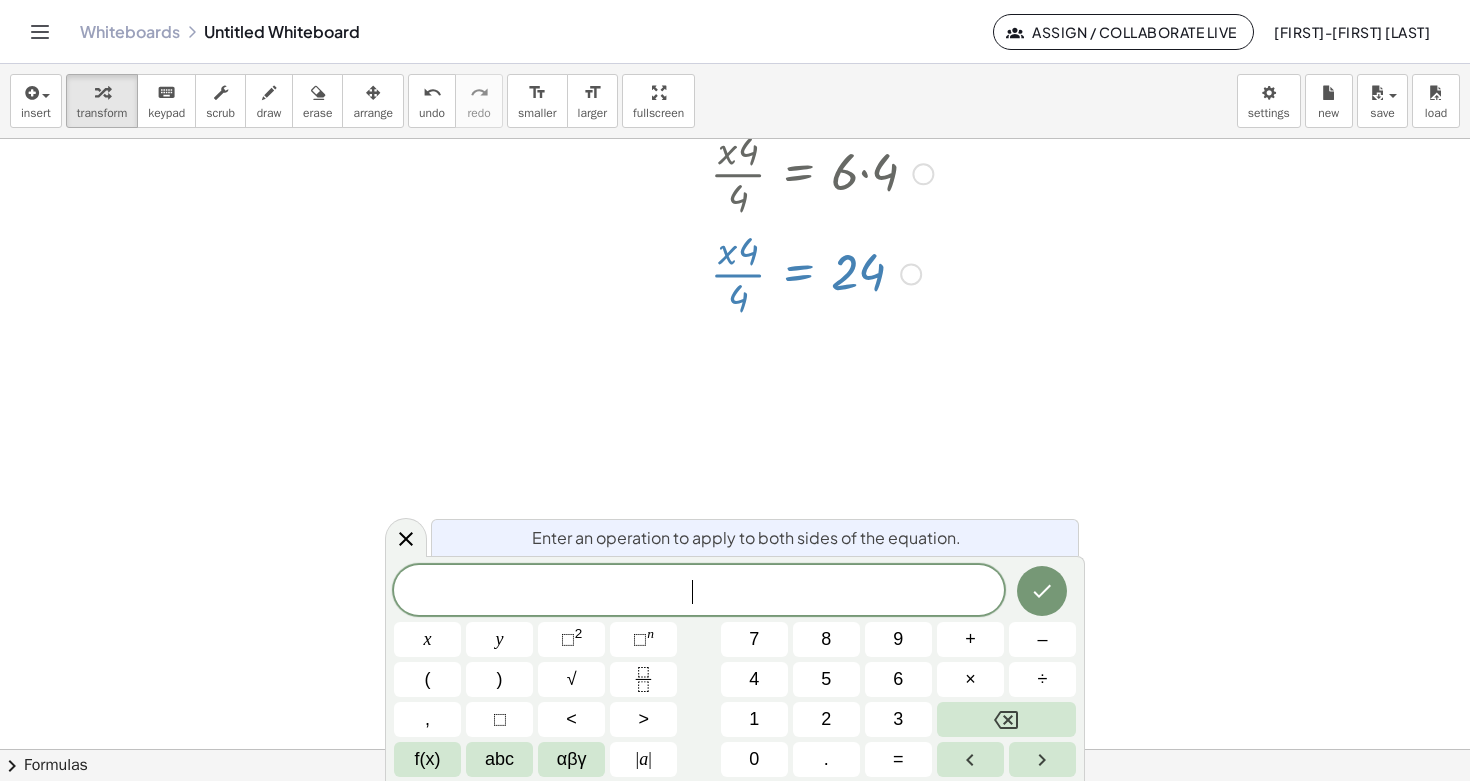 click at bounding box center [811, 272] 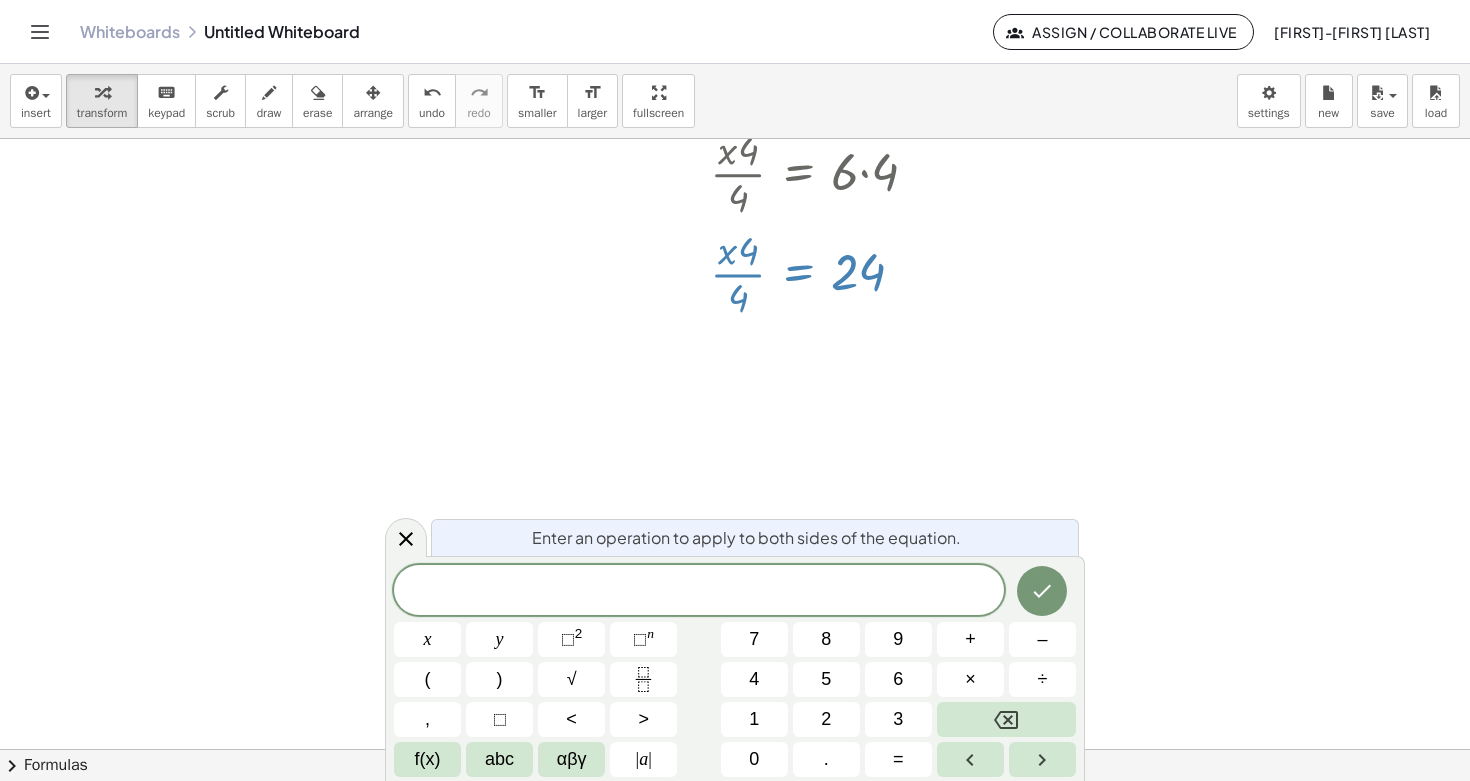 scroll, scrollTop: 0, scrollLeft: 0, axis: both 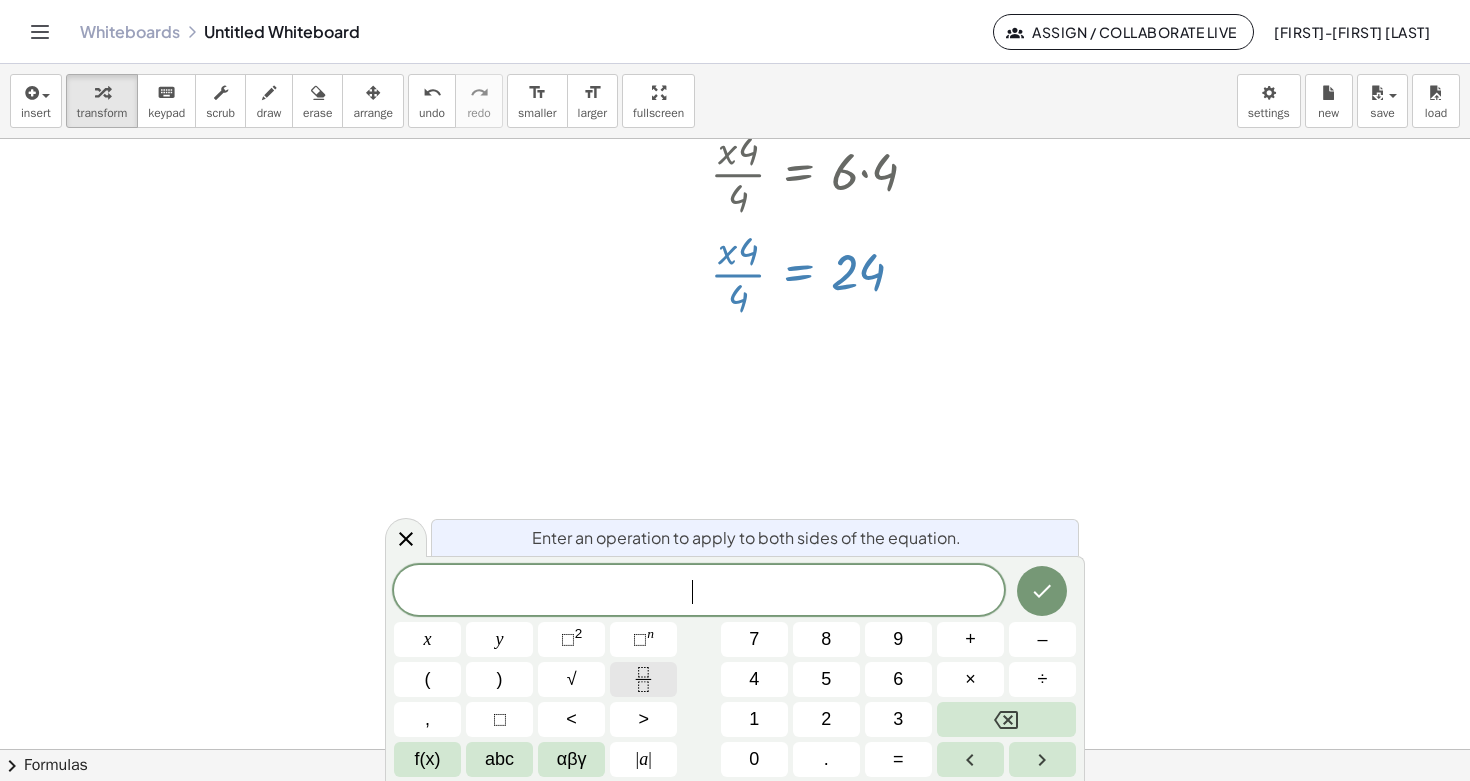 click 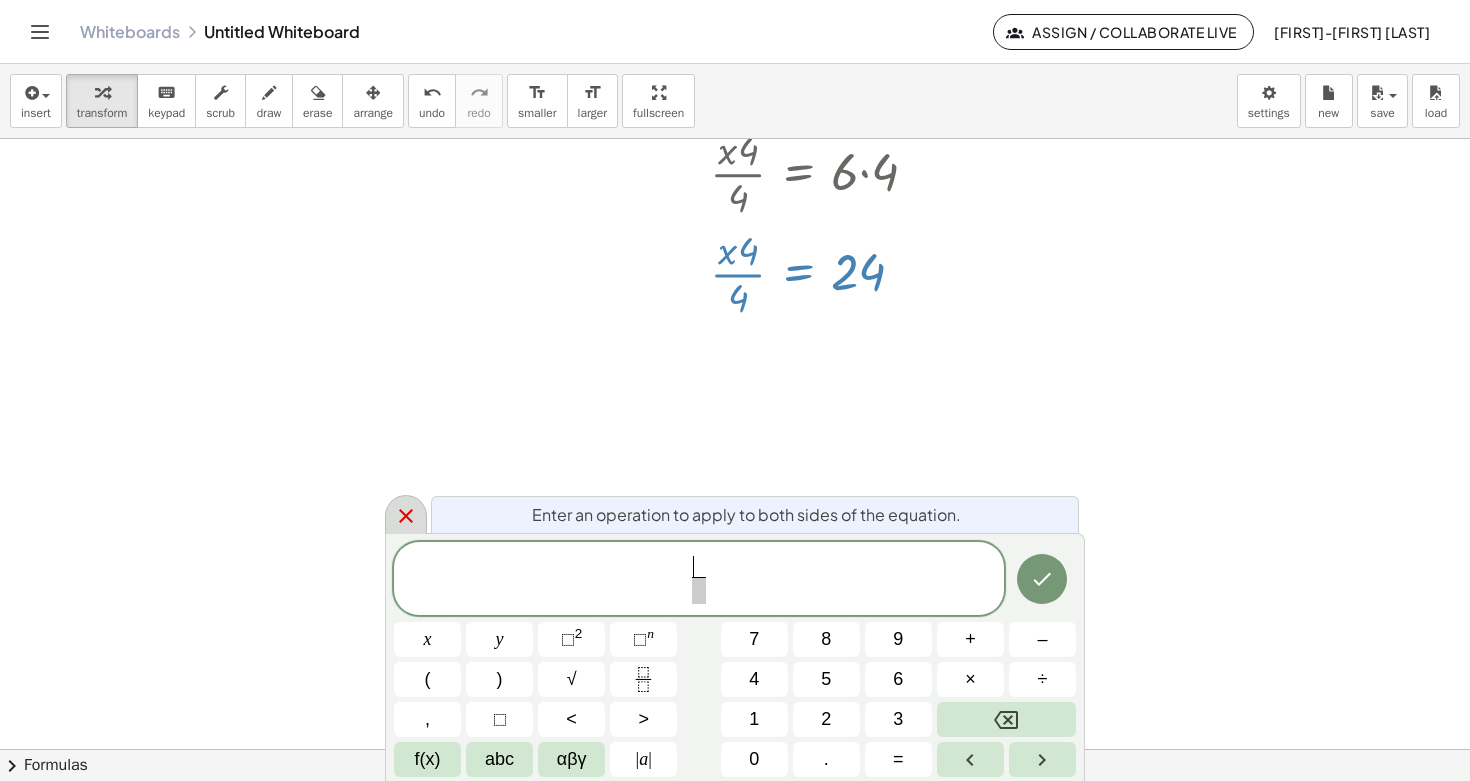 click 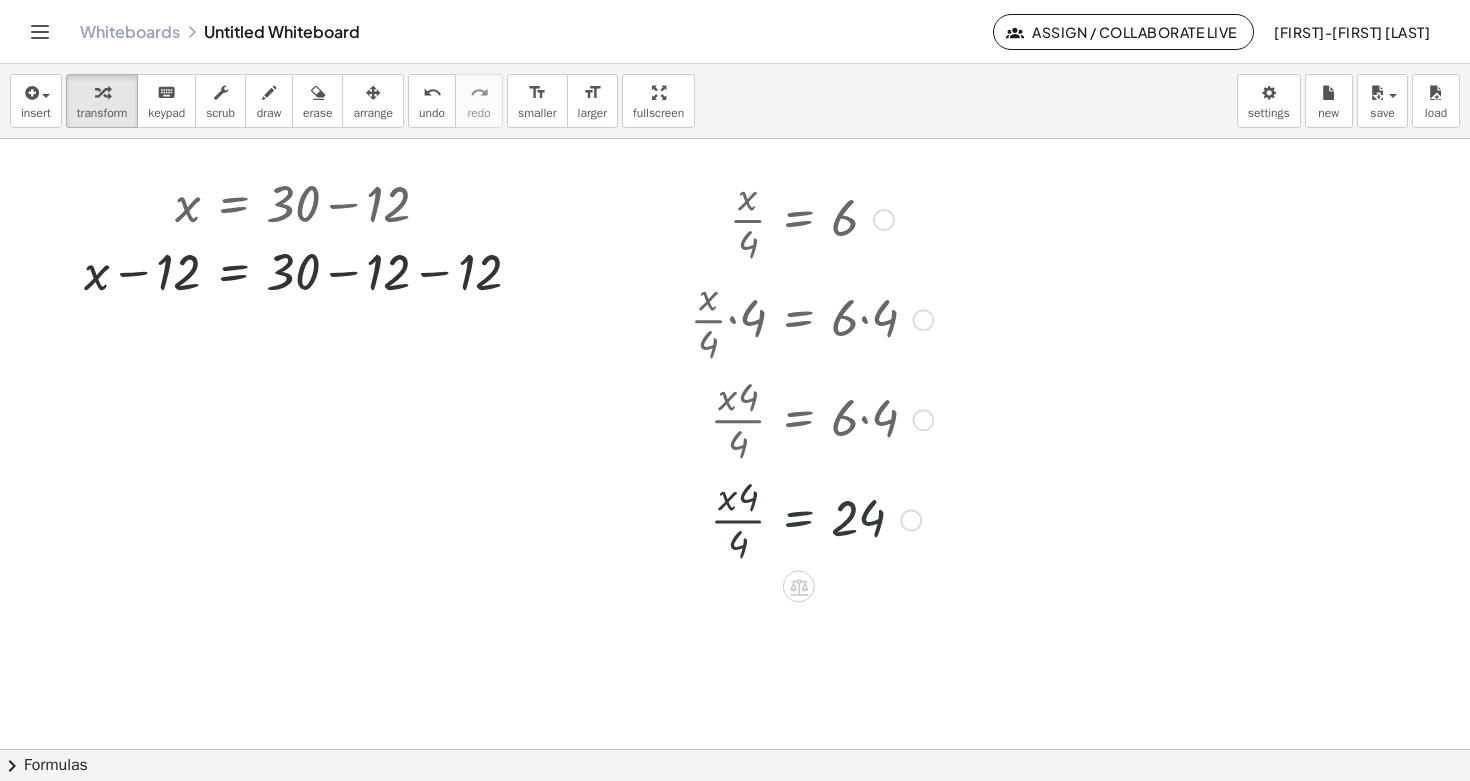 scroll, scrollTop: 37, scrollLeft: 0, axis: vertical 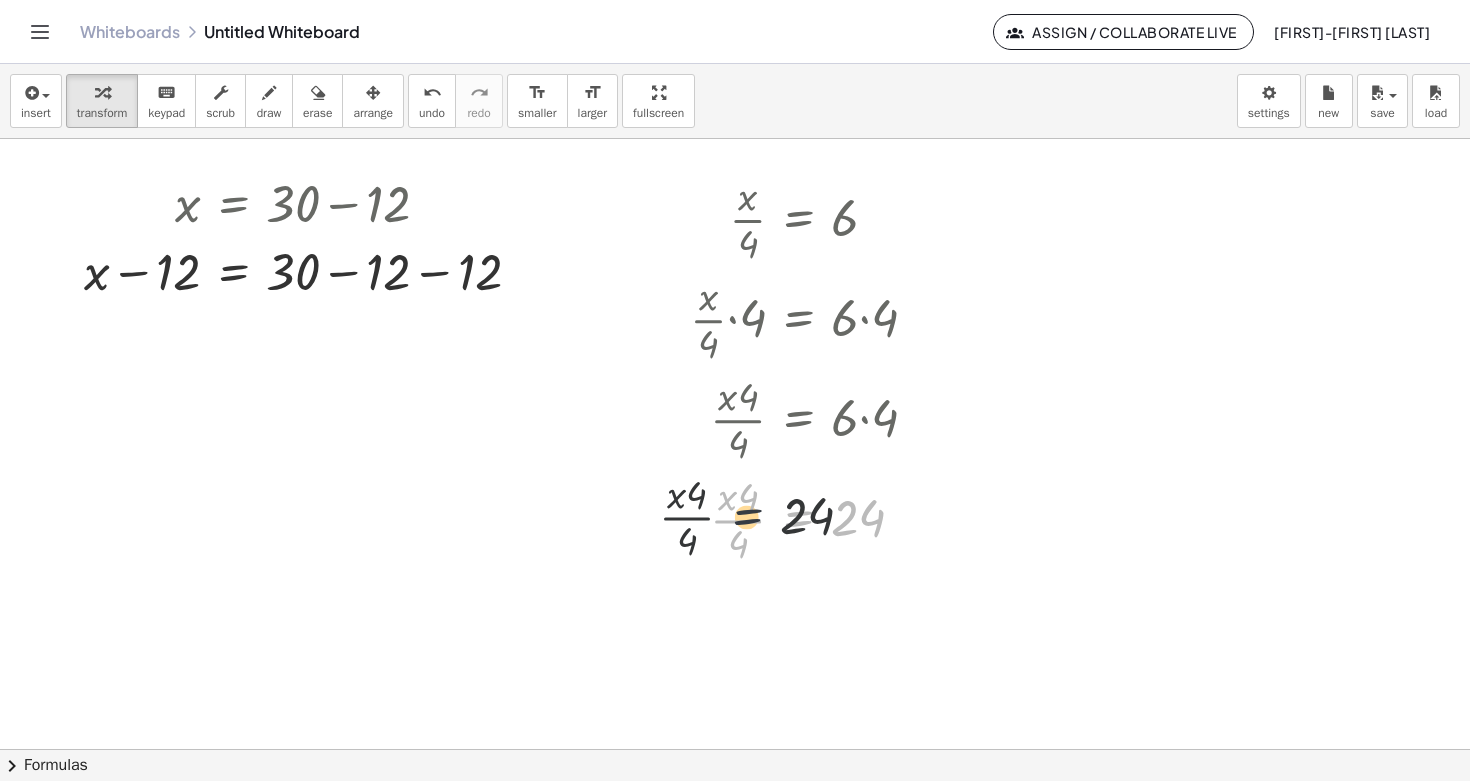 drag, startPoint x: 774, startPoint y: 511, endPoint x: 716, endPoint y: 508, distance: 58.077534 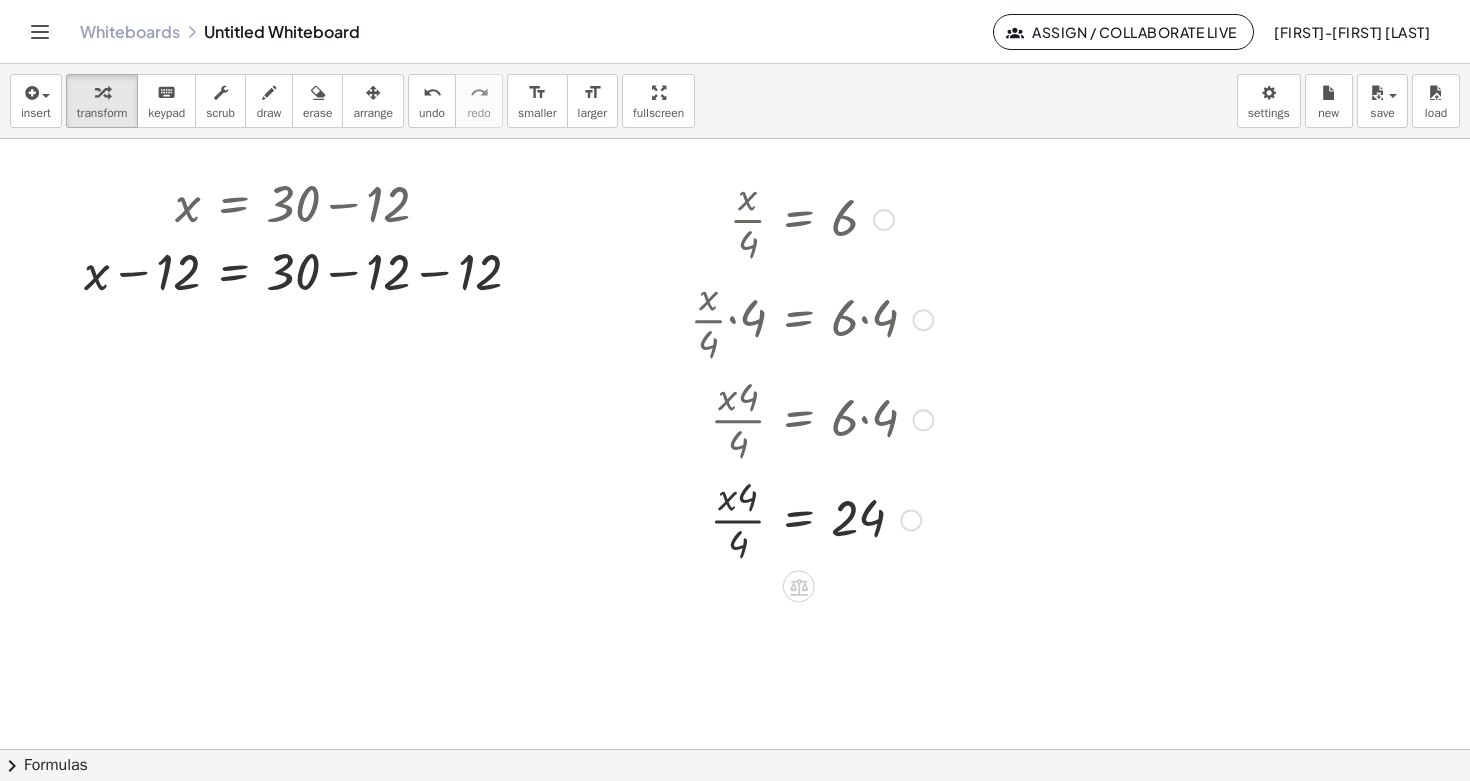 click at bounding box center [811, 518] 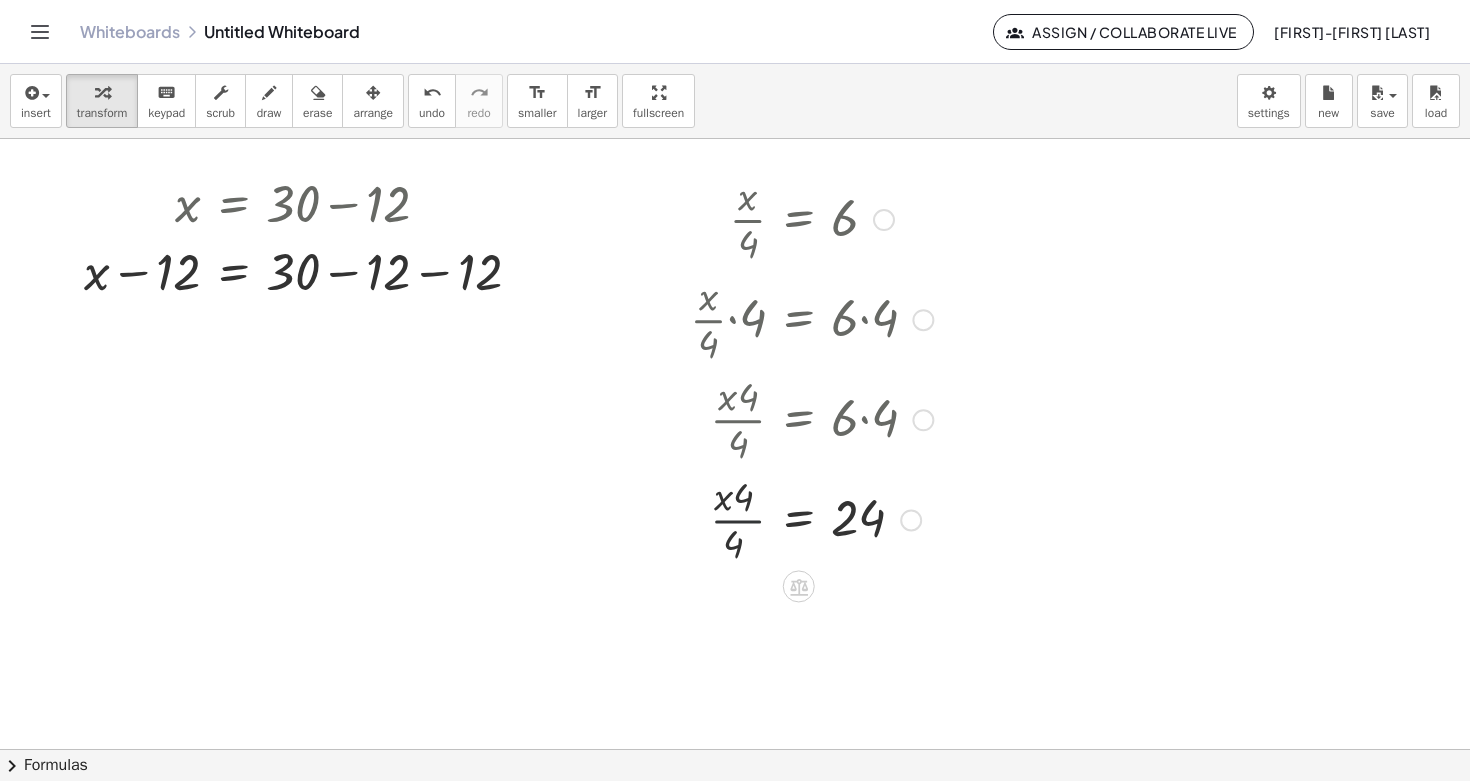 click at bounding box center (811, 518) 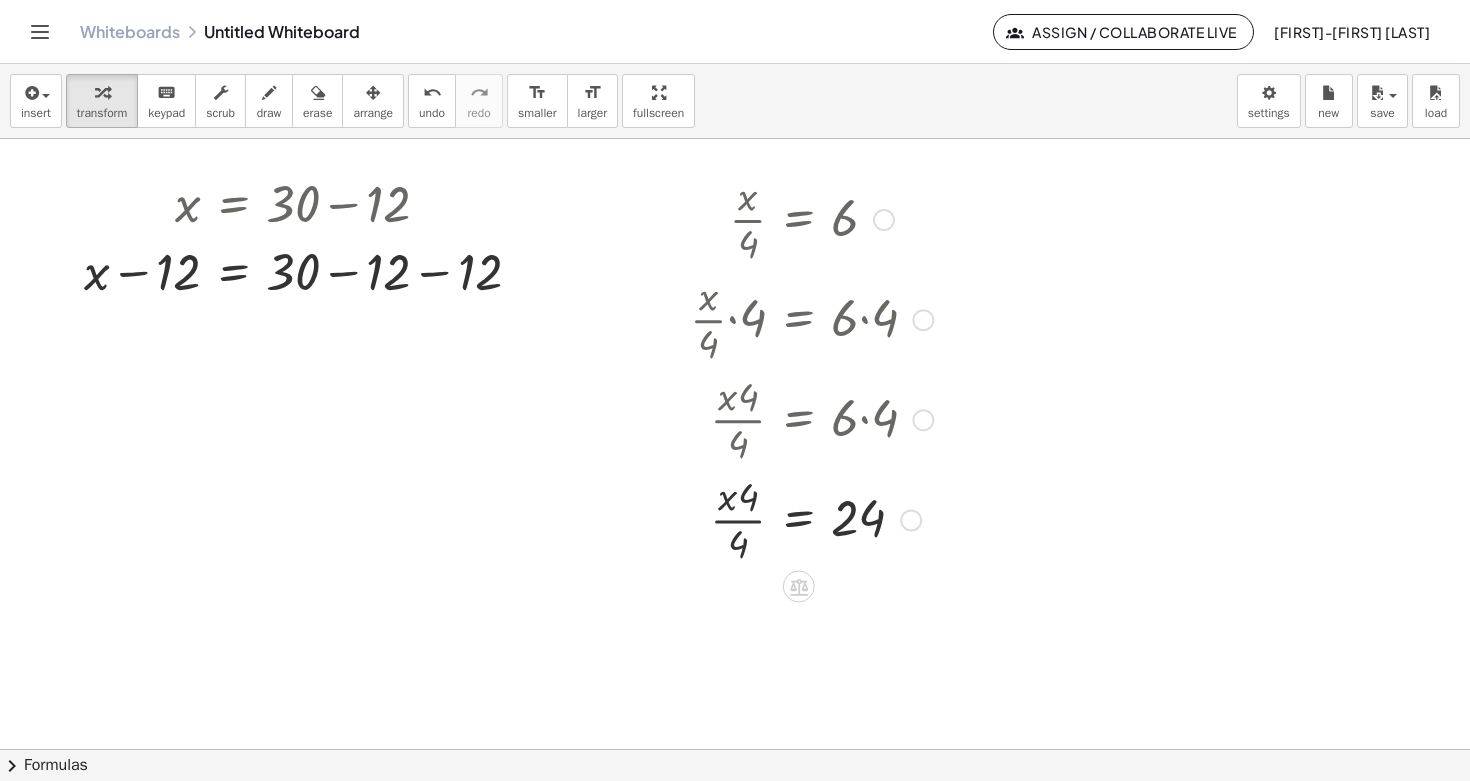 click at bounding box center [811, 518] 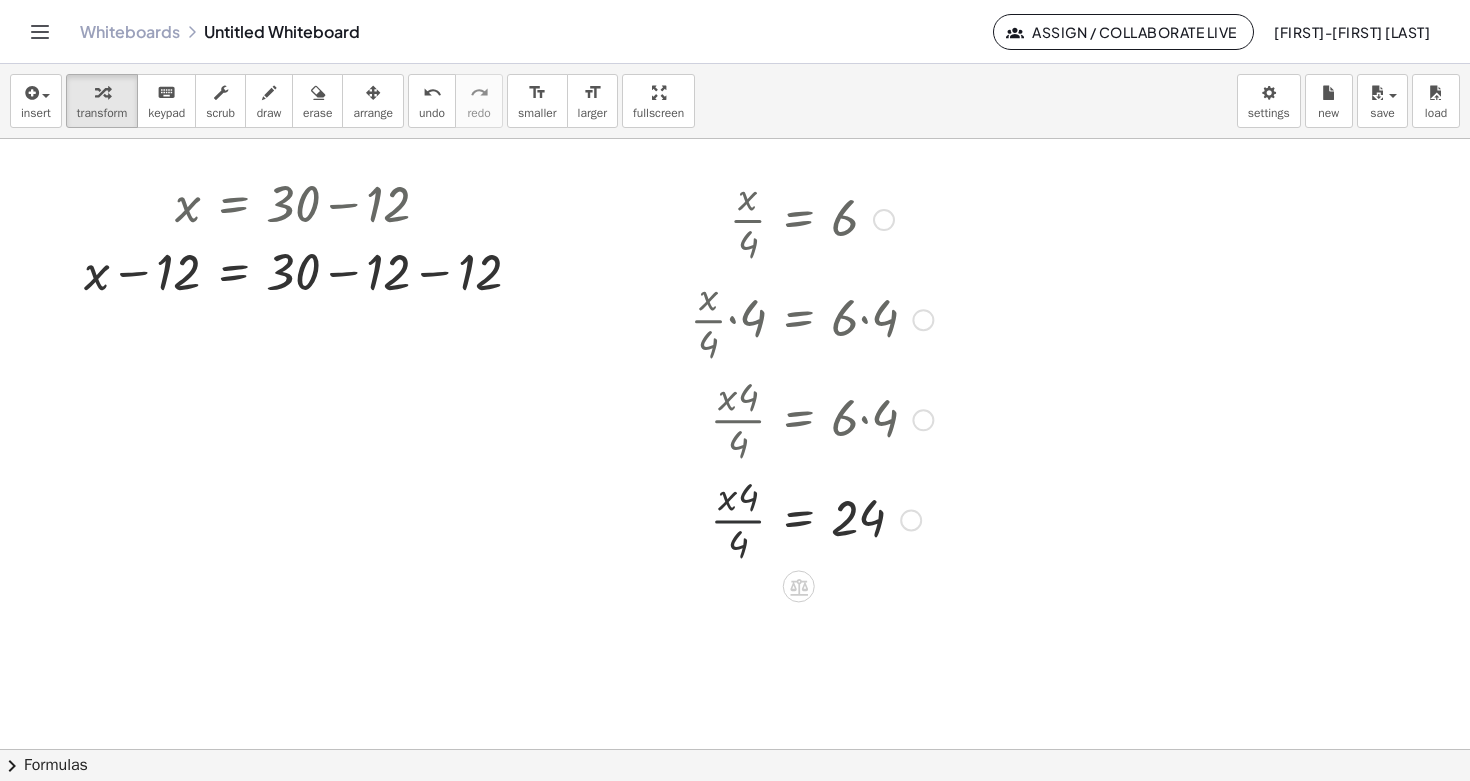 click at bounding box center (811, 518) 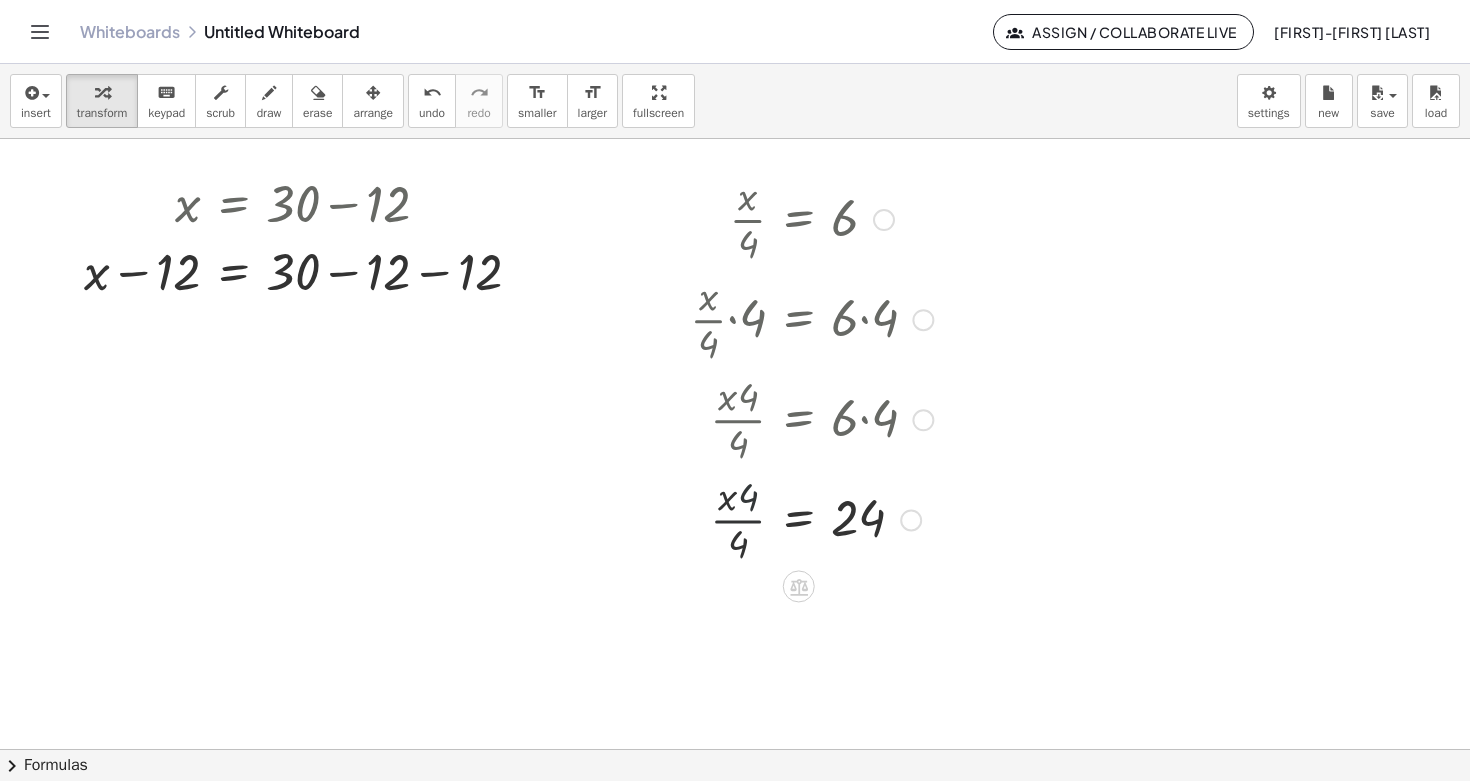click at bounding box center (811, 518) 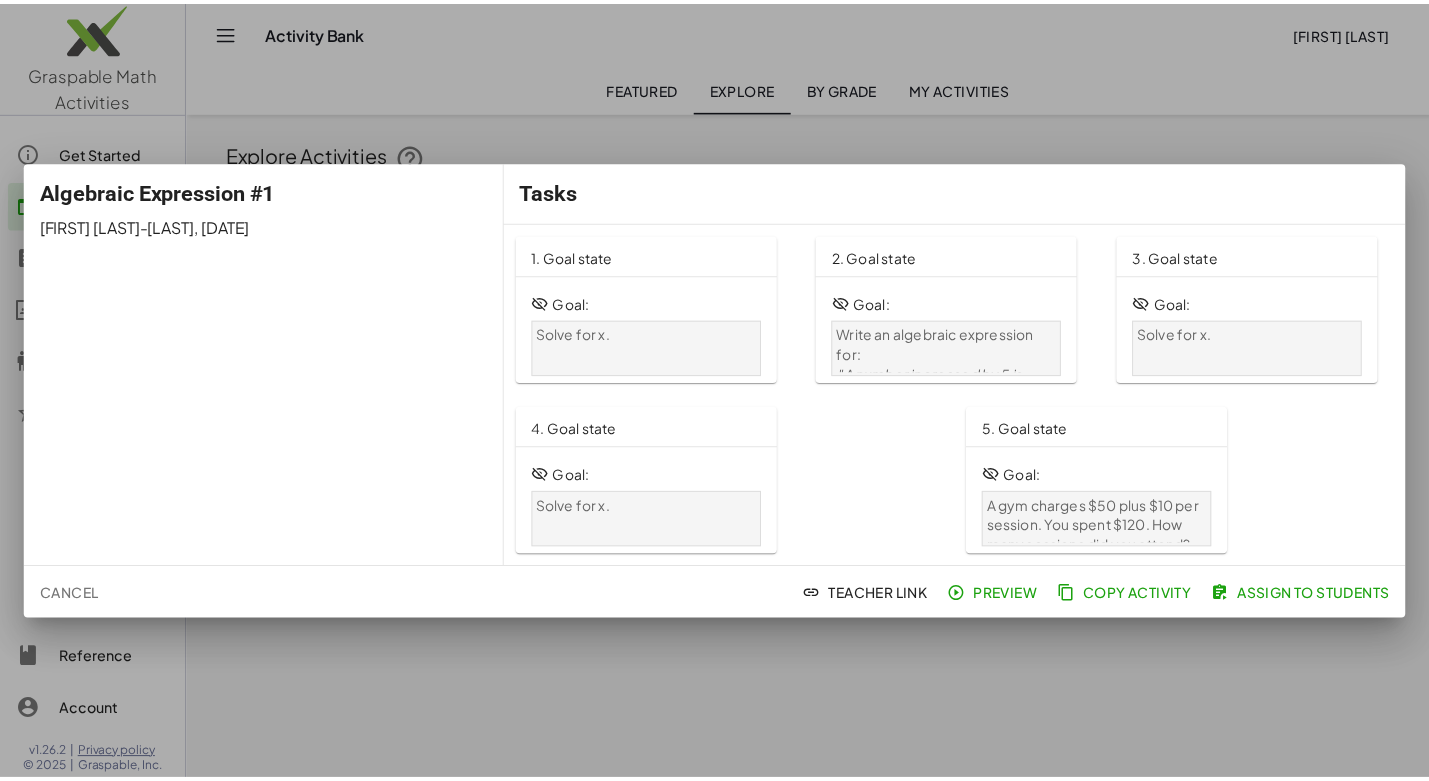 scroll, scrollTop: 0, scrollLeft: 0, axis: both 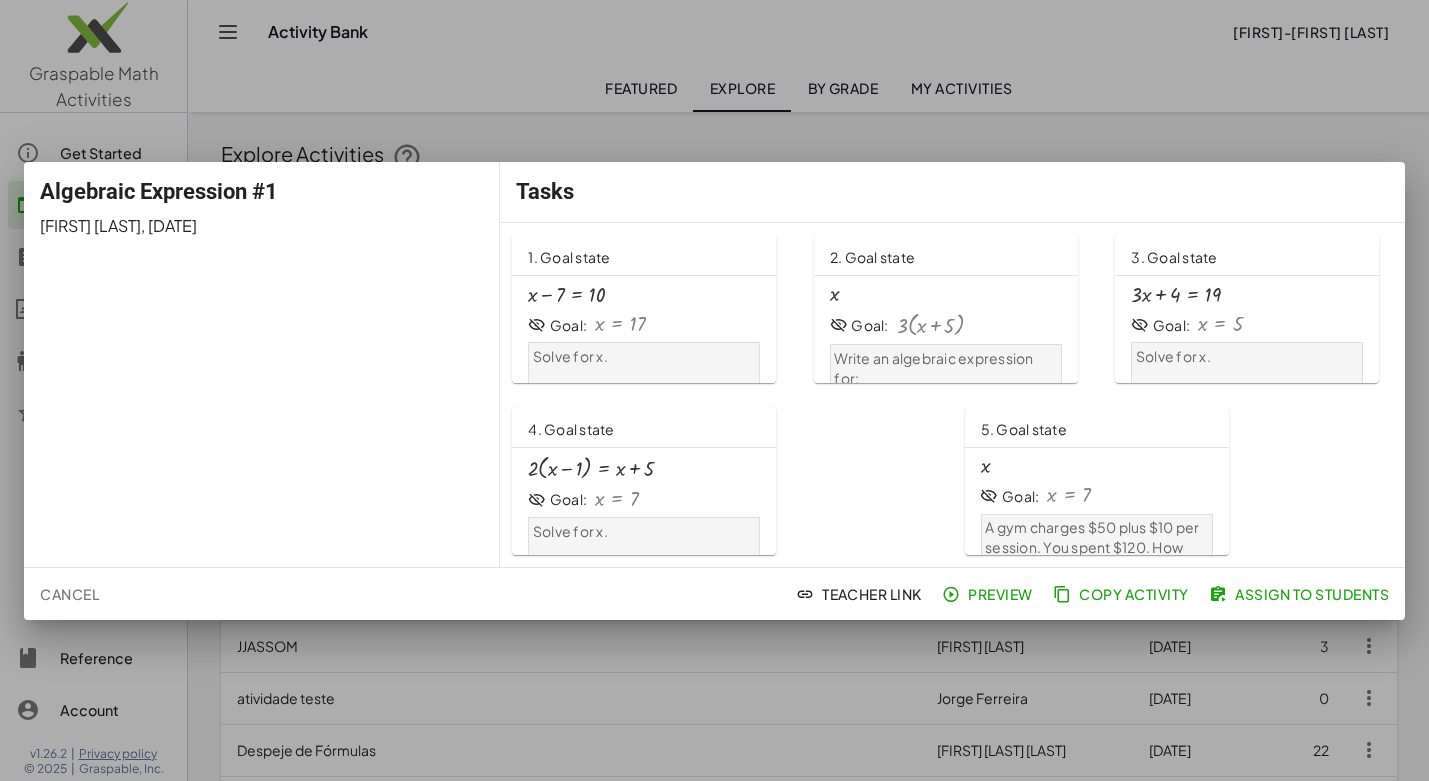 click on "Assign to Students" 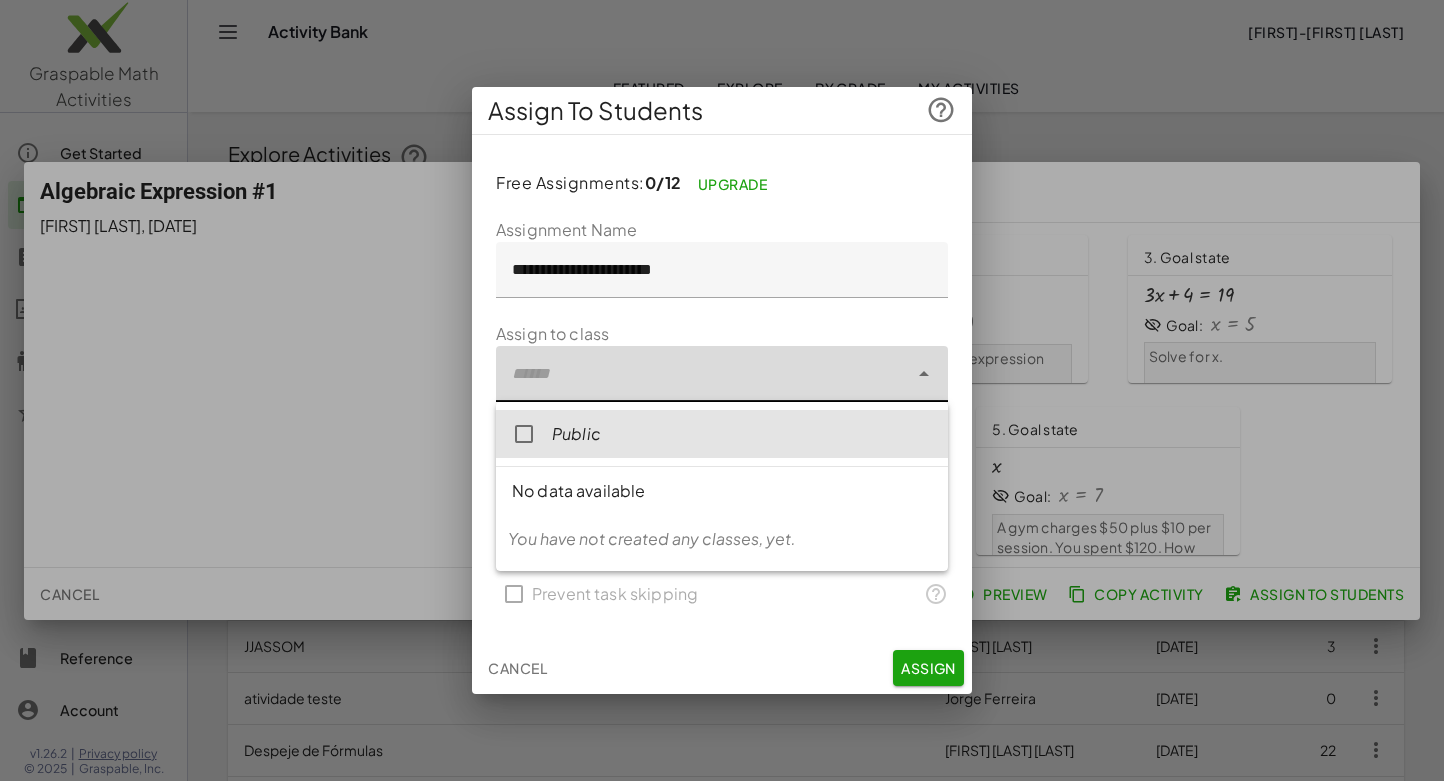 click at bounding box center (922, 374) 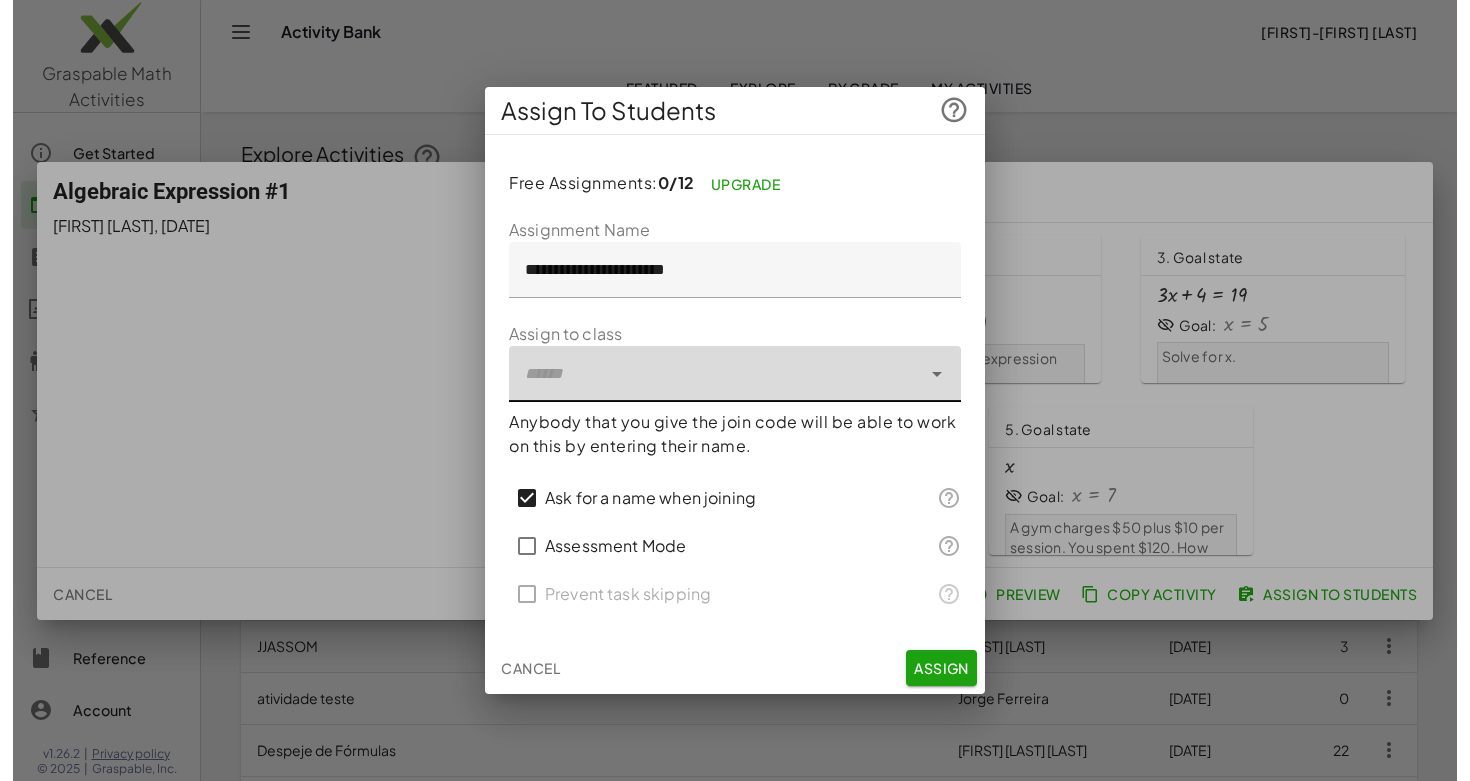 scroll, scrollTop: 0, scrollLeft: 0, axis: both 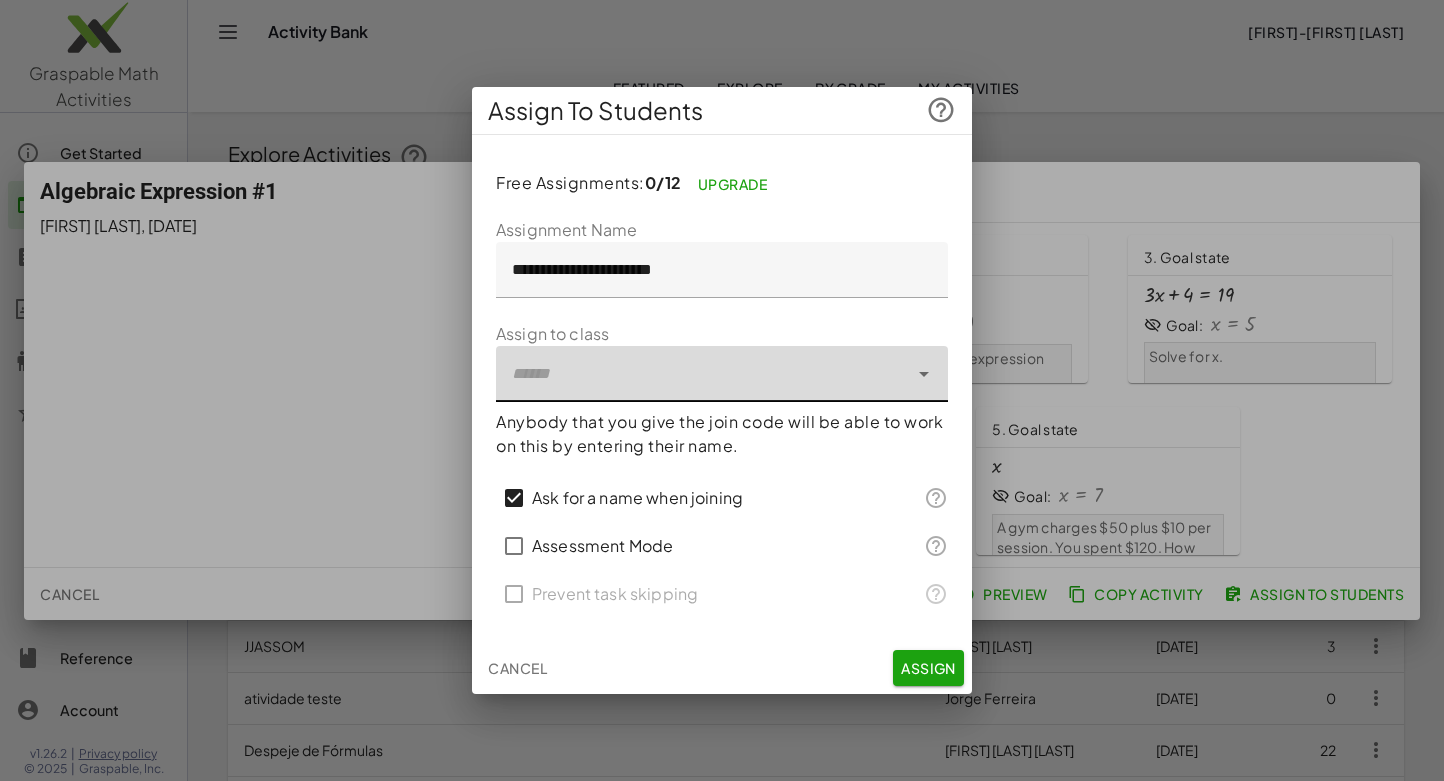 click on "Assessment Mode" at bounding box center (602, 546) 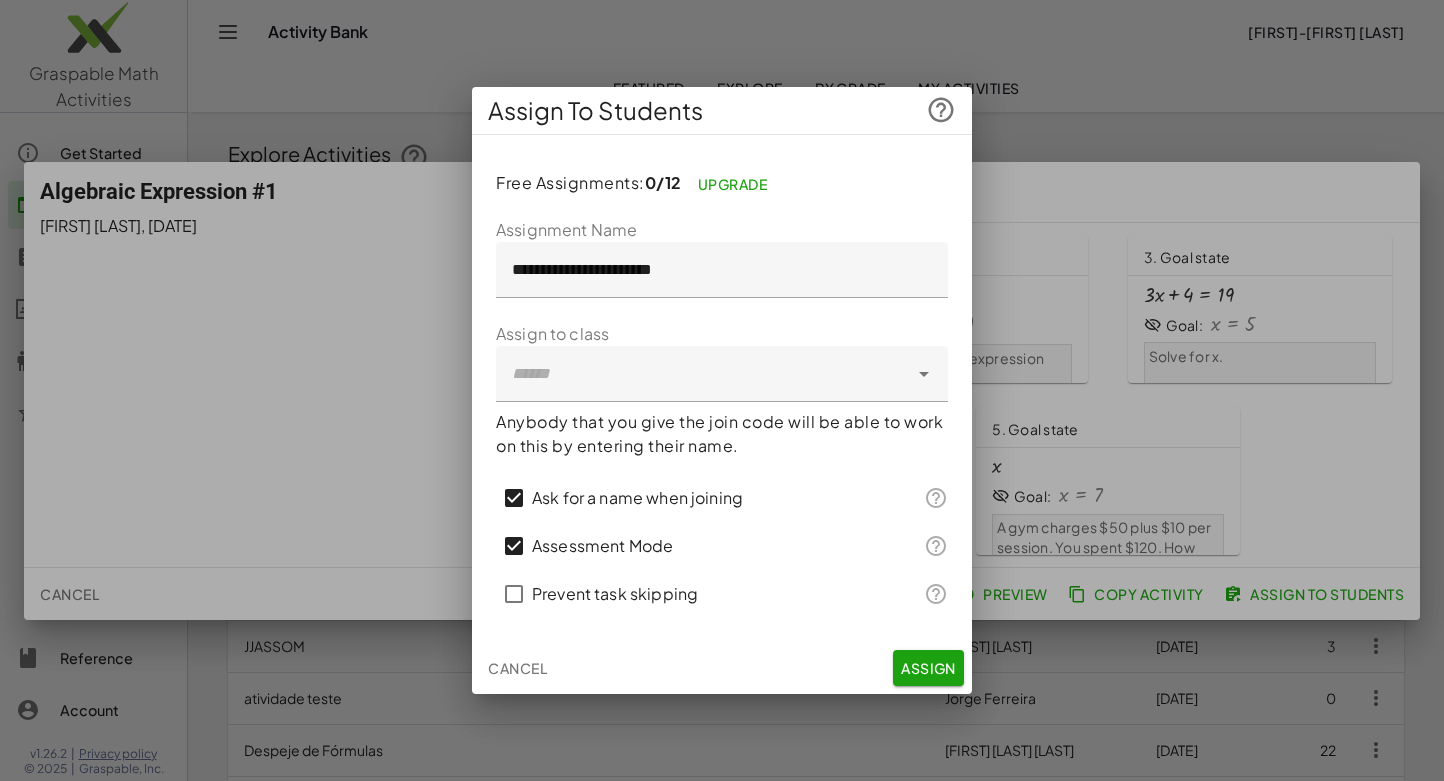 click on "Prevent task skipping" at bounding box center [615, 594] 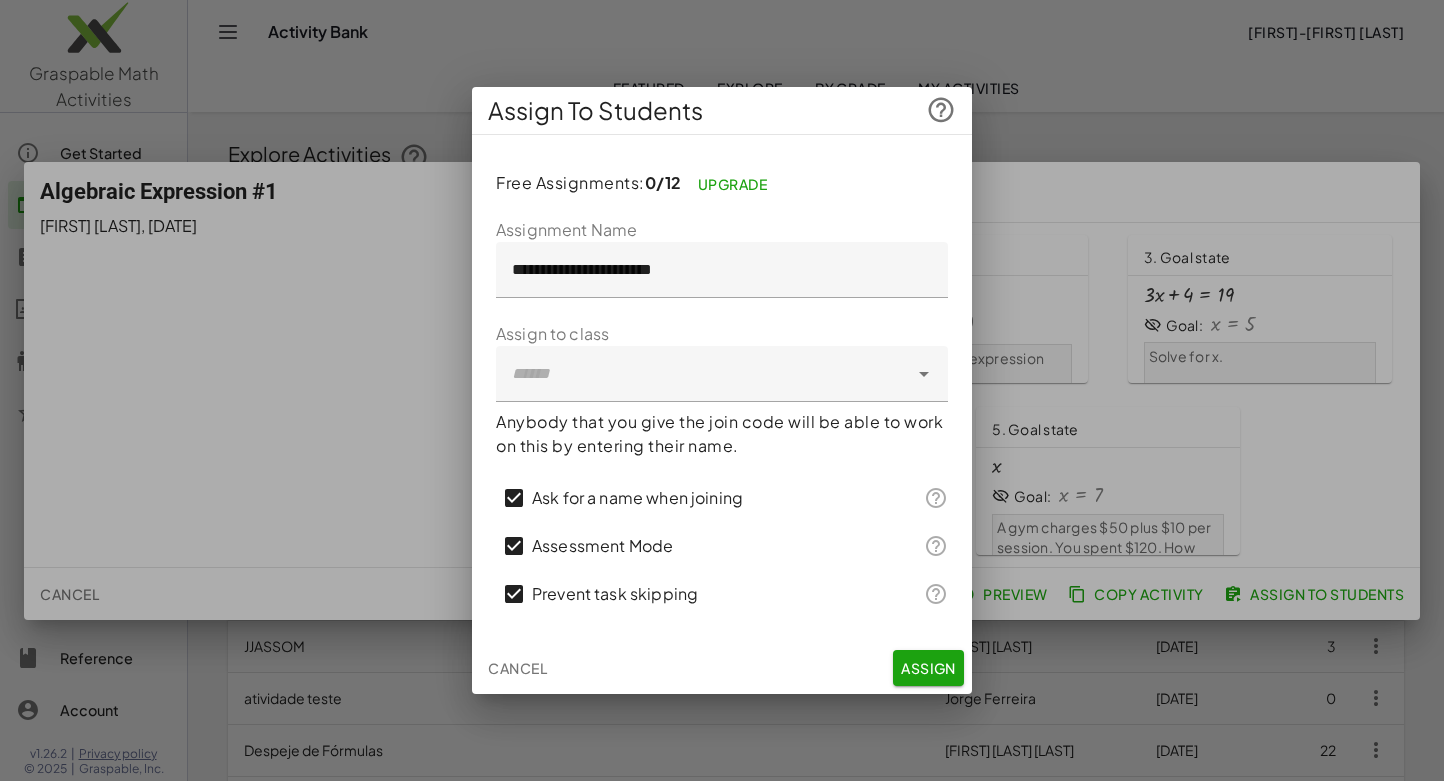 click on "Assign" 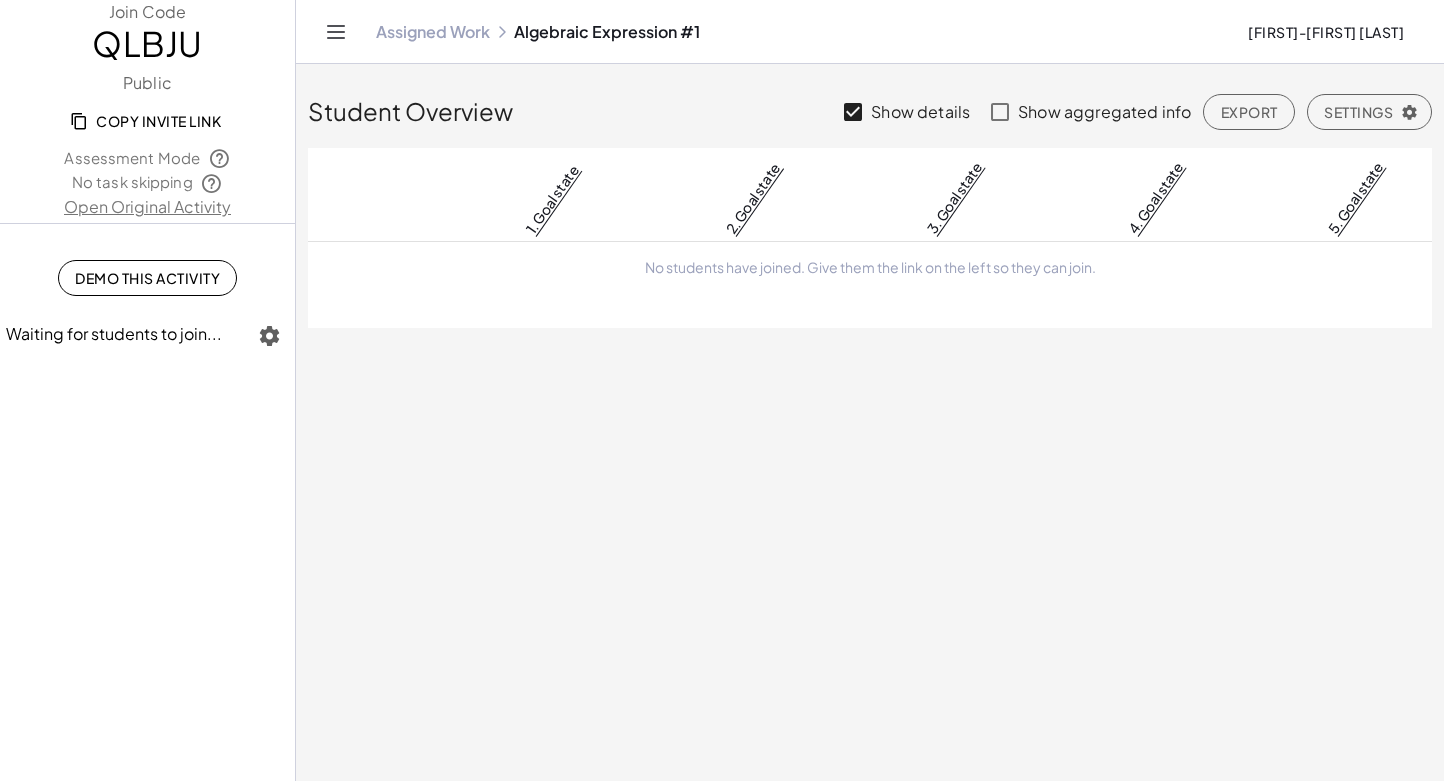 click 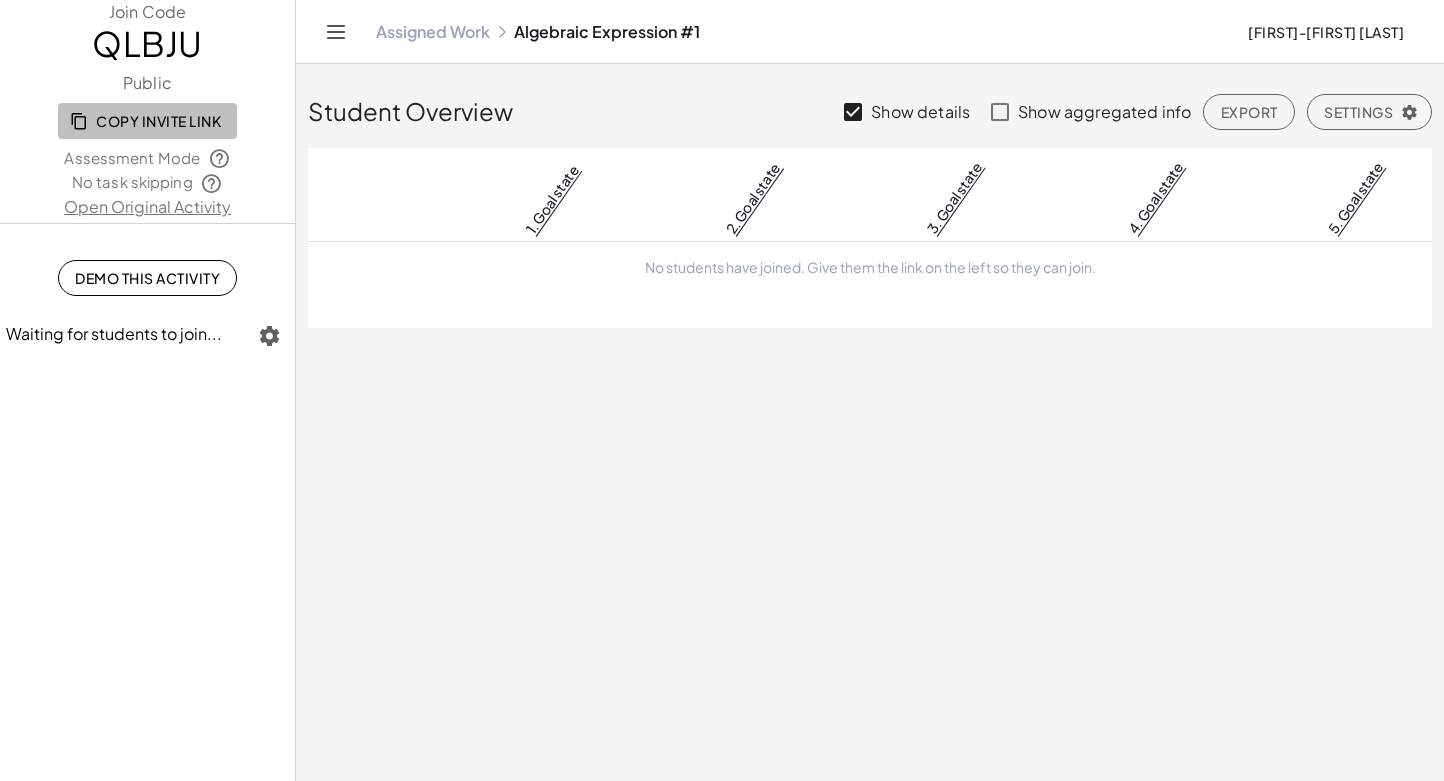 click on "Copy Invite Link" 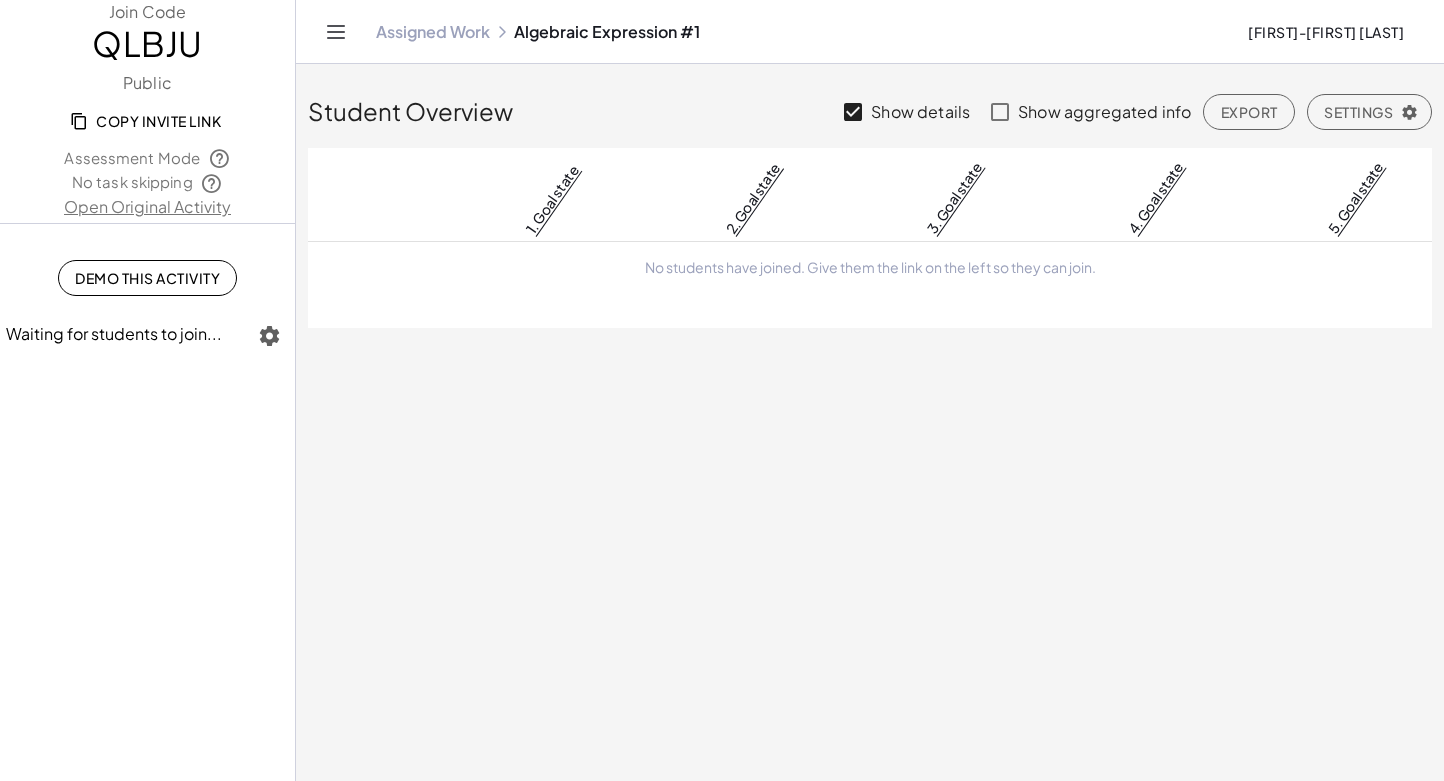 click on "Copy Invite Link" 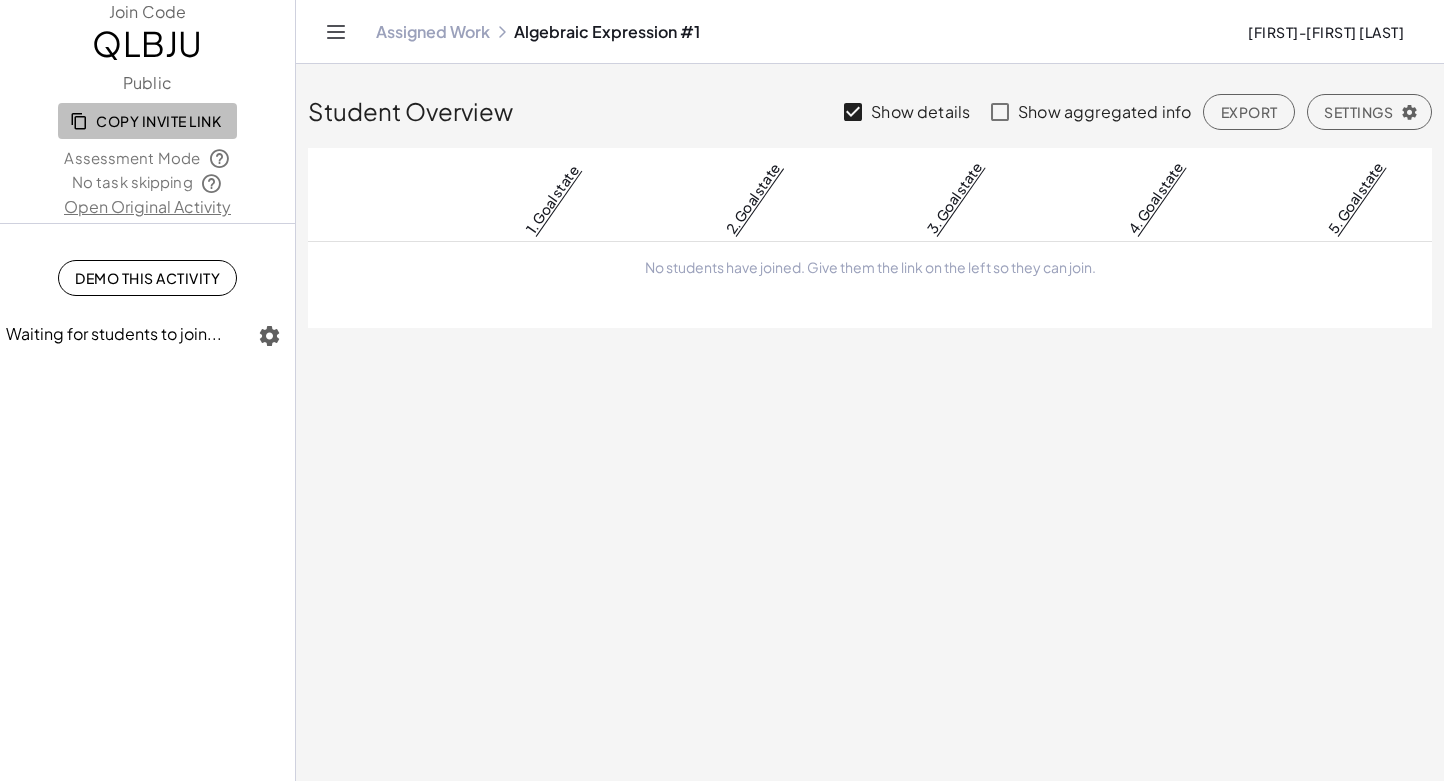 click on "Copy Invite Link" 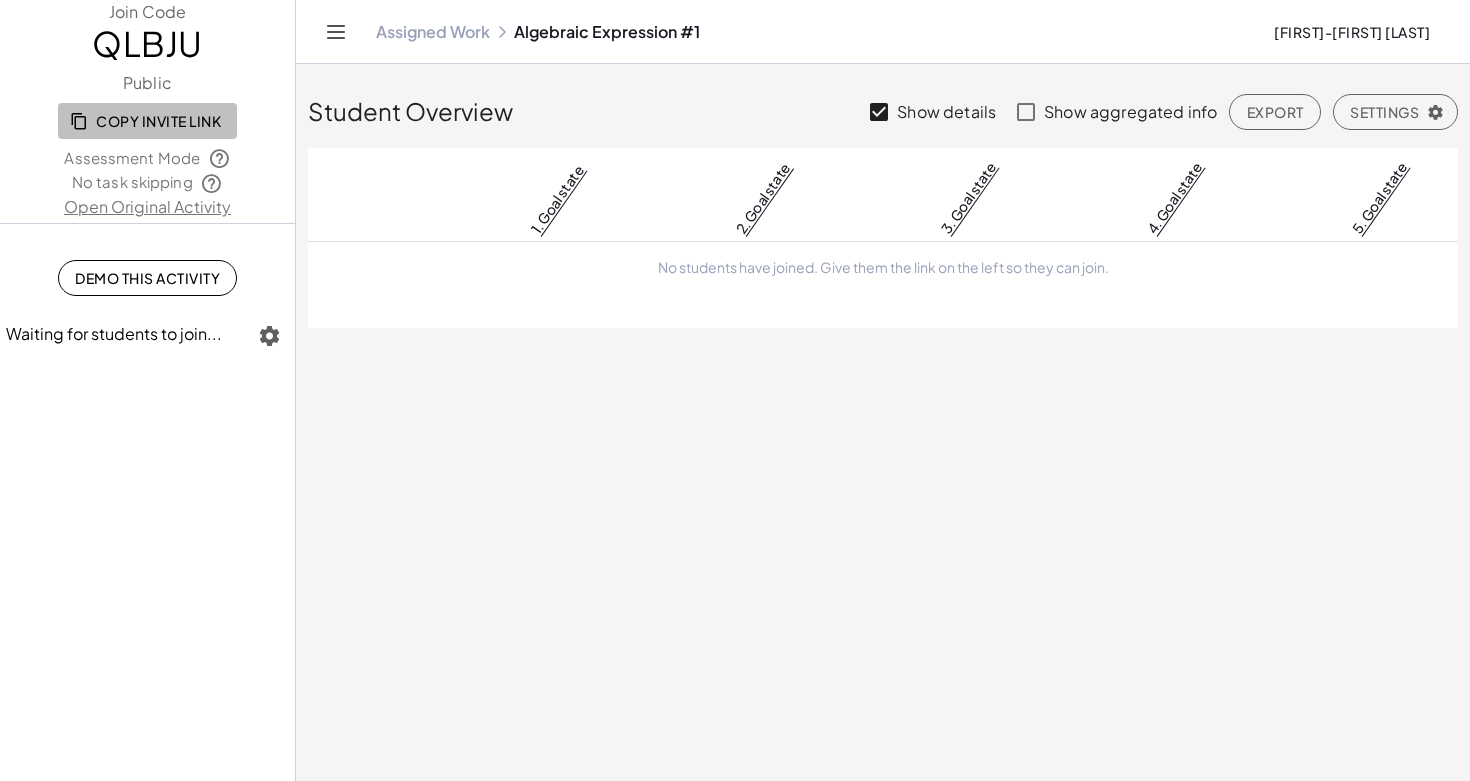 click on "Copy Invite Link" 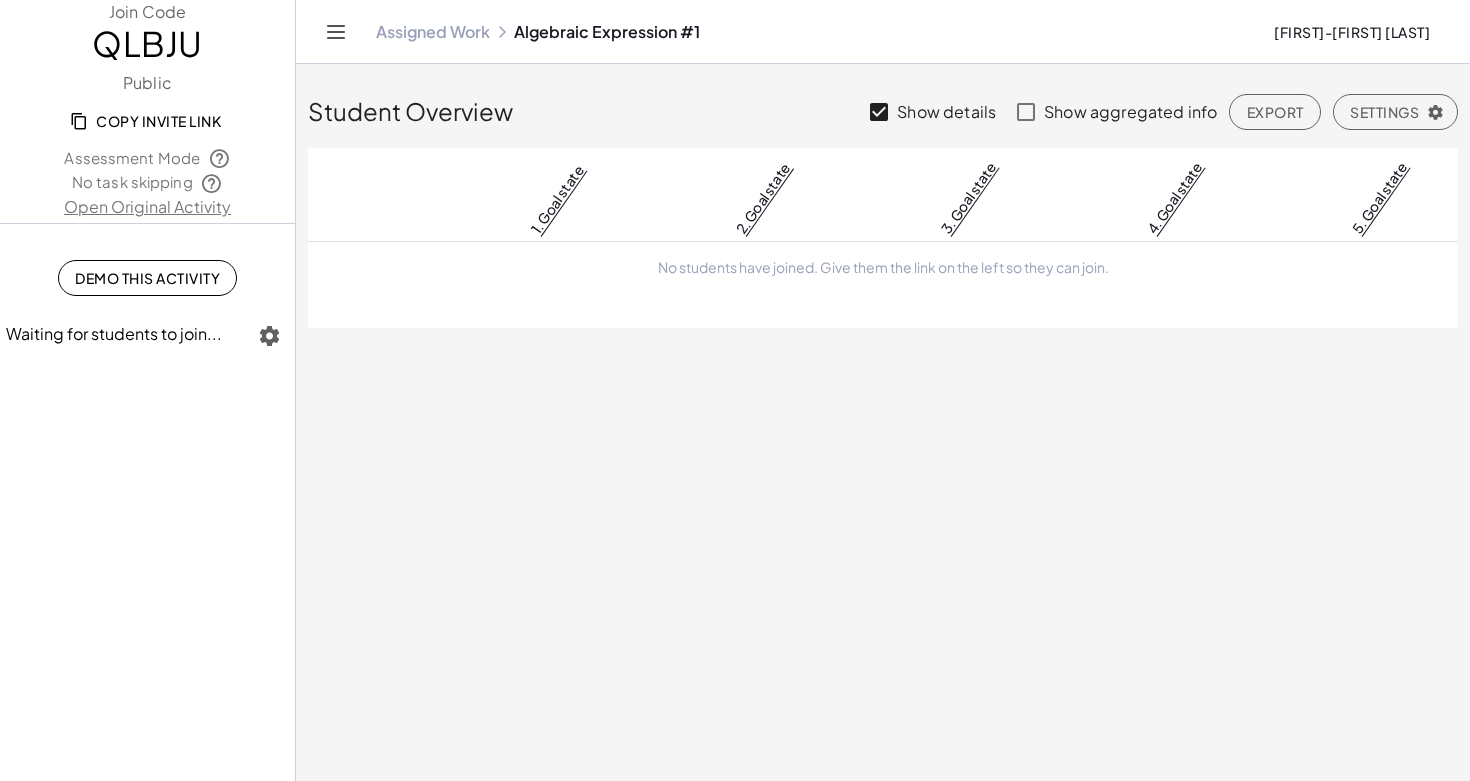 scroll, scrollTop: 0, scrollLeft: 0, axis: both 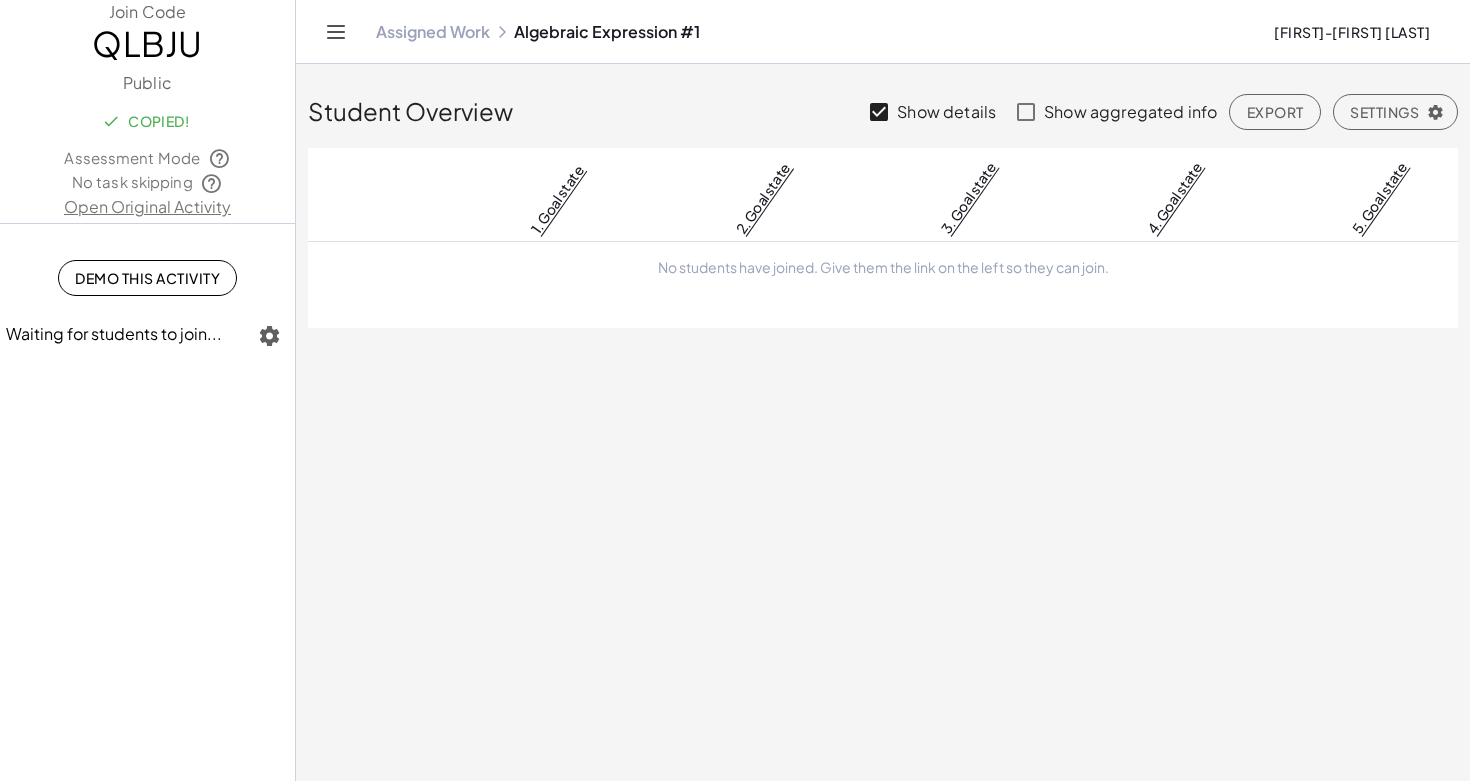 click on "Copied!" 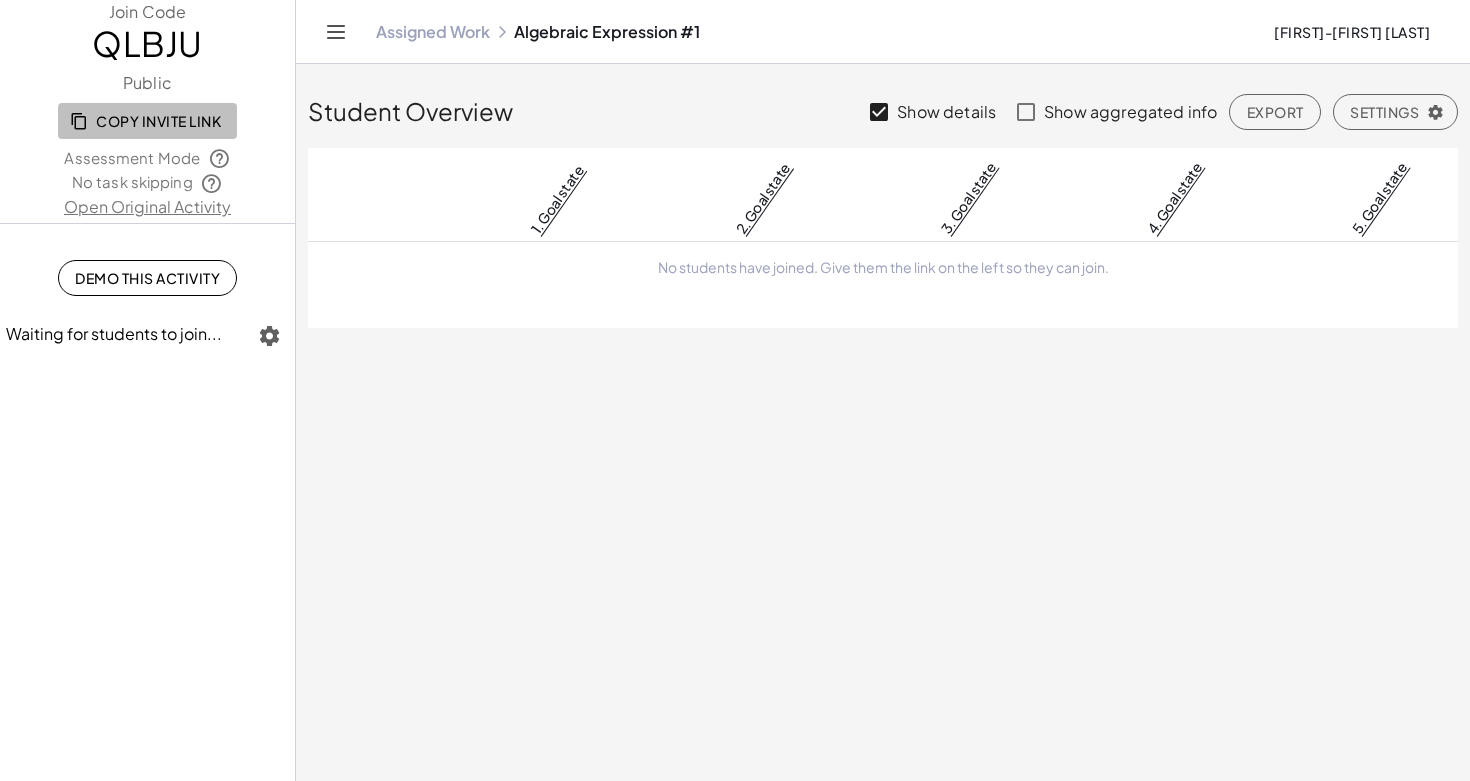 click on "Copy Invite Link" 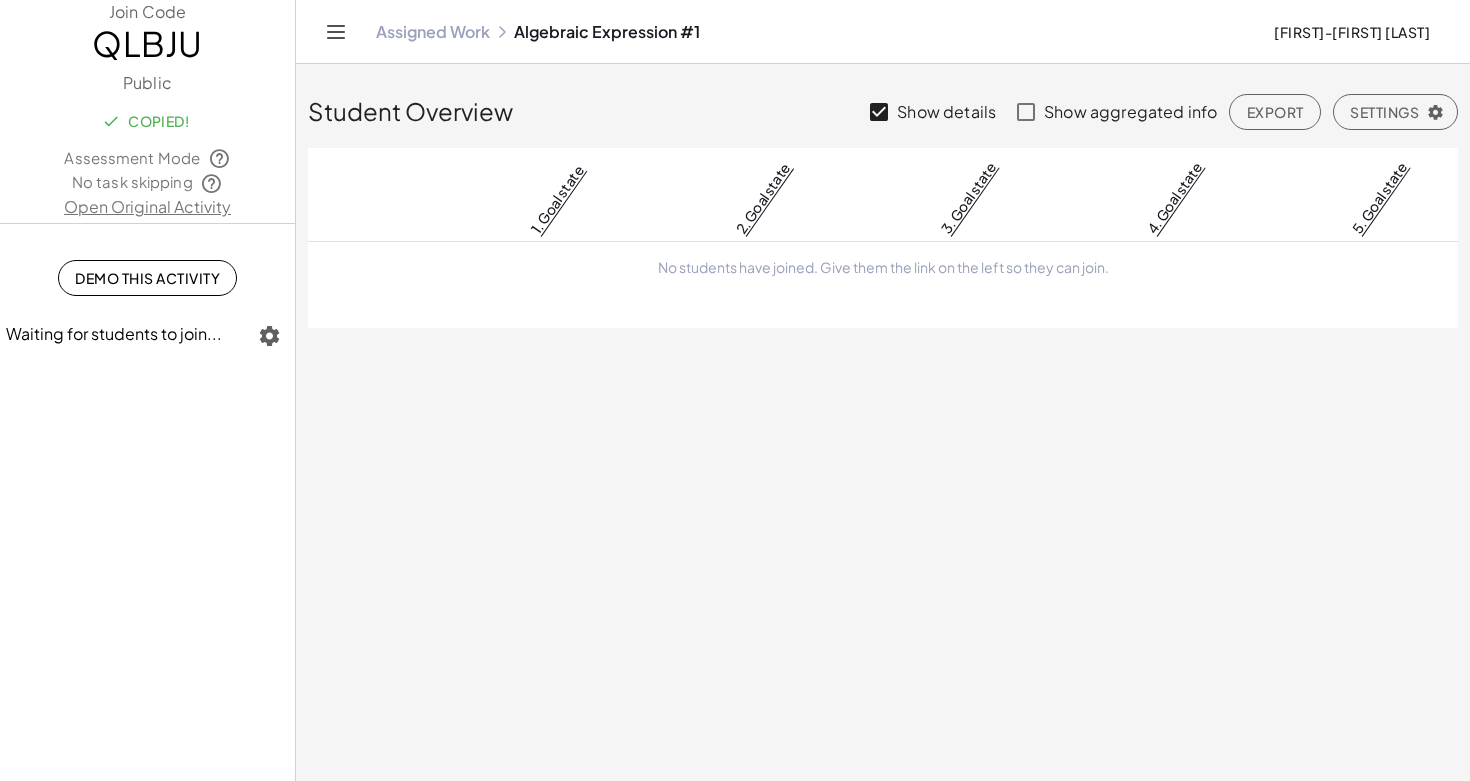 click on "Copied!" 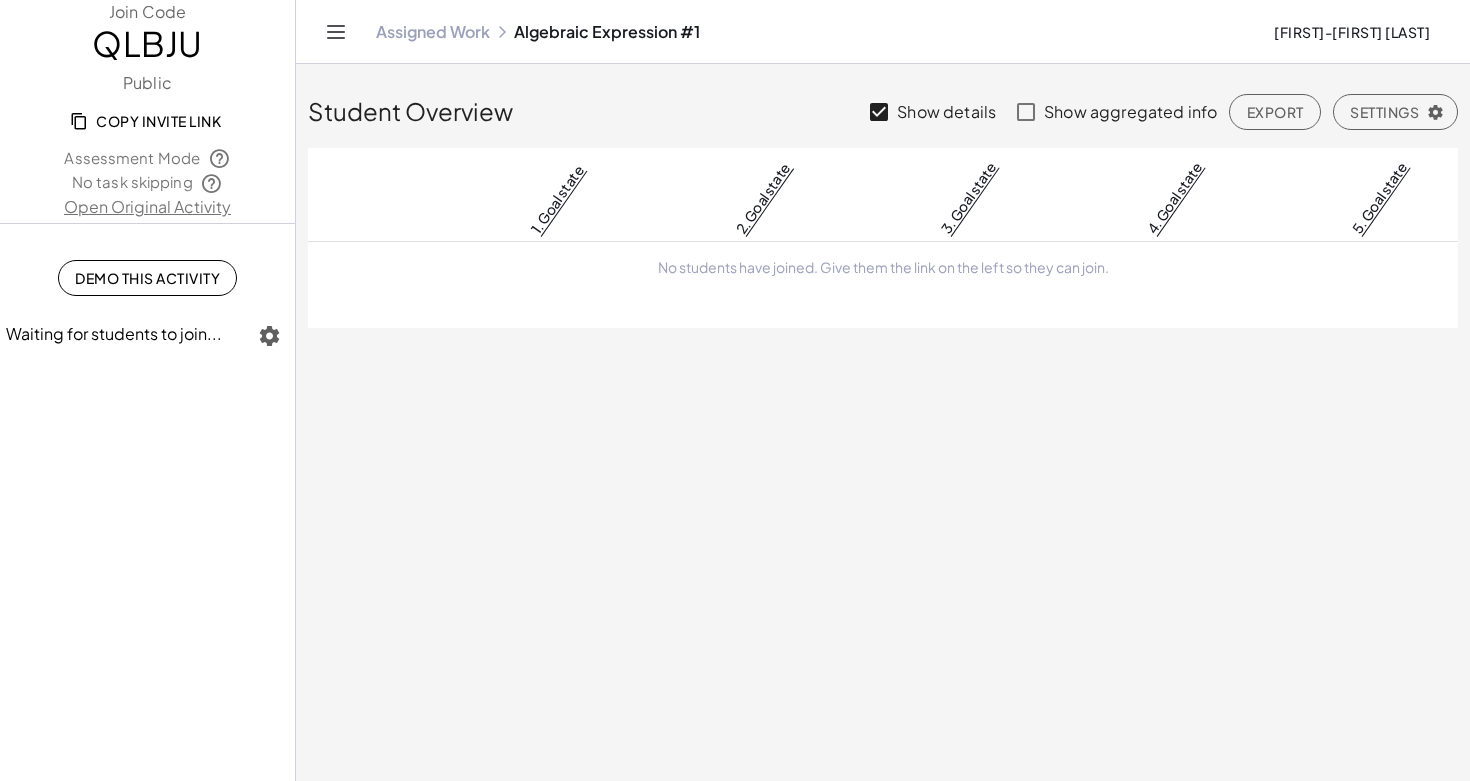 click on "Copy Invite Link" 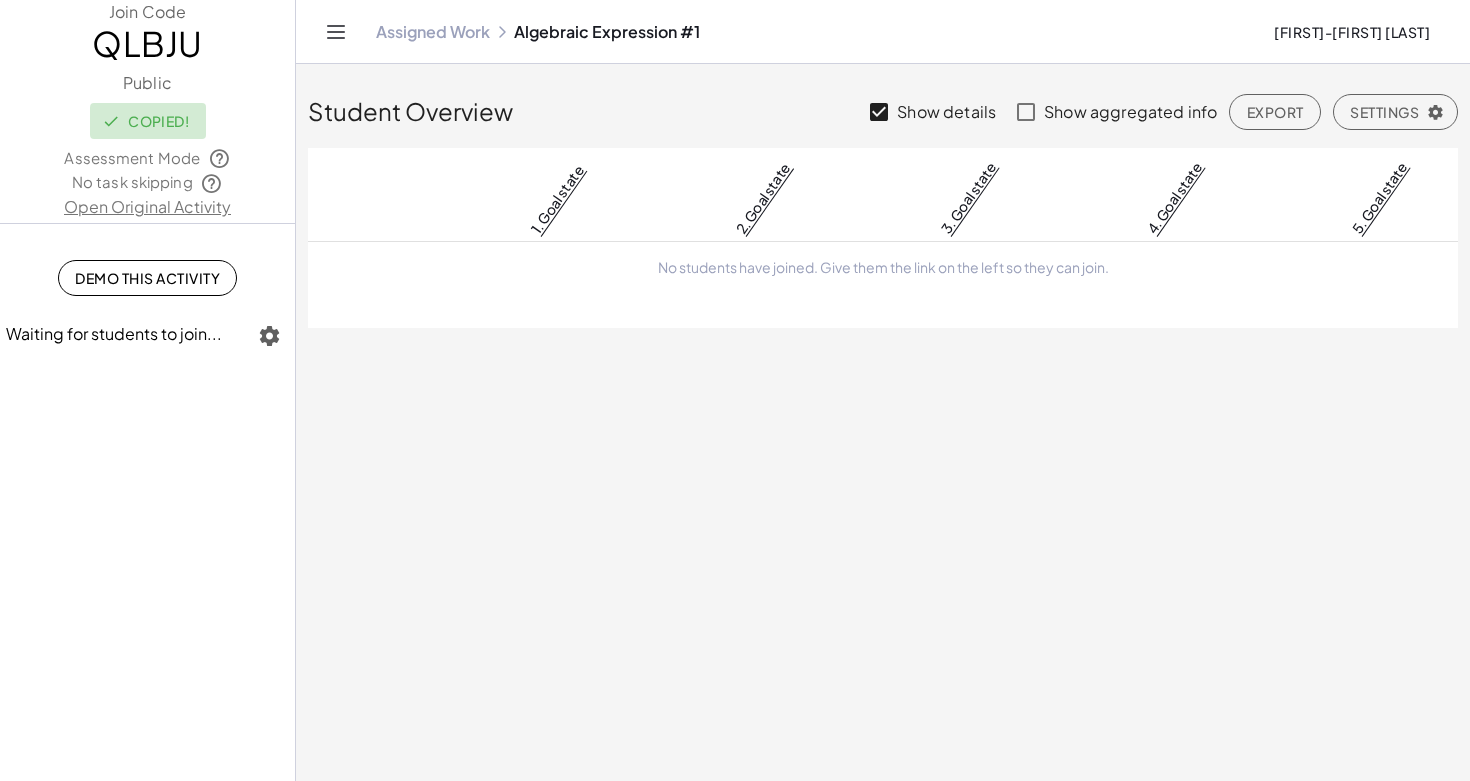 click on "Copied!" at bounding box center (148, 121) 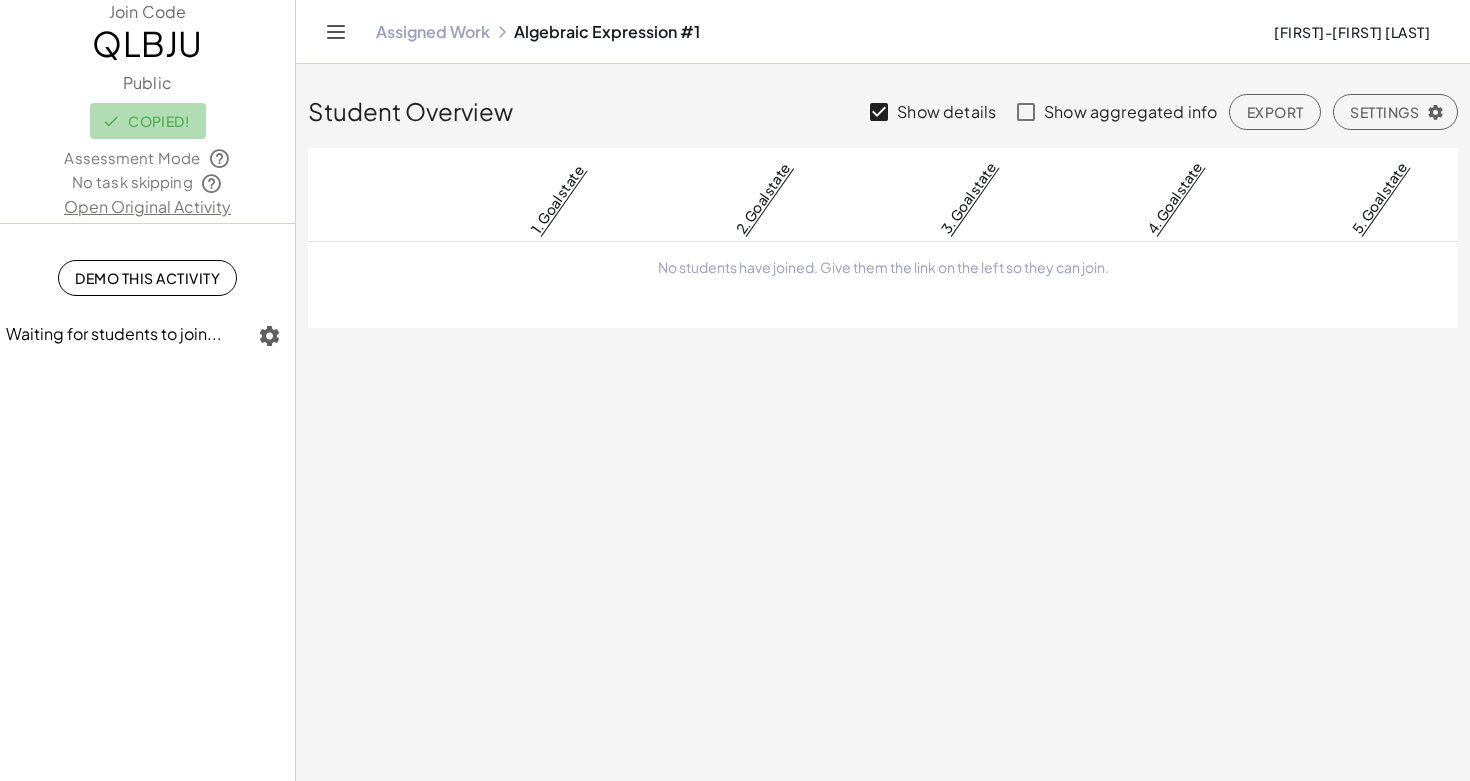 click on "Copied!" at bounding box center (148, 121) 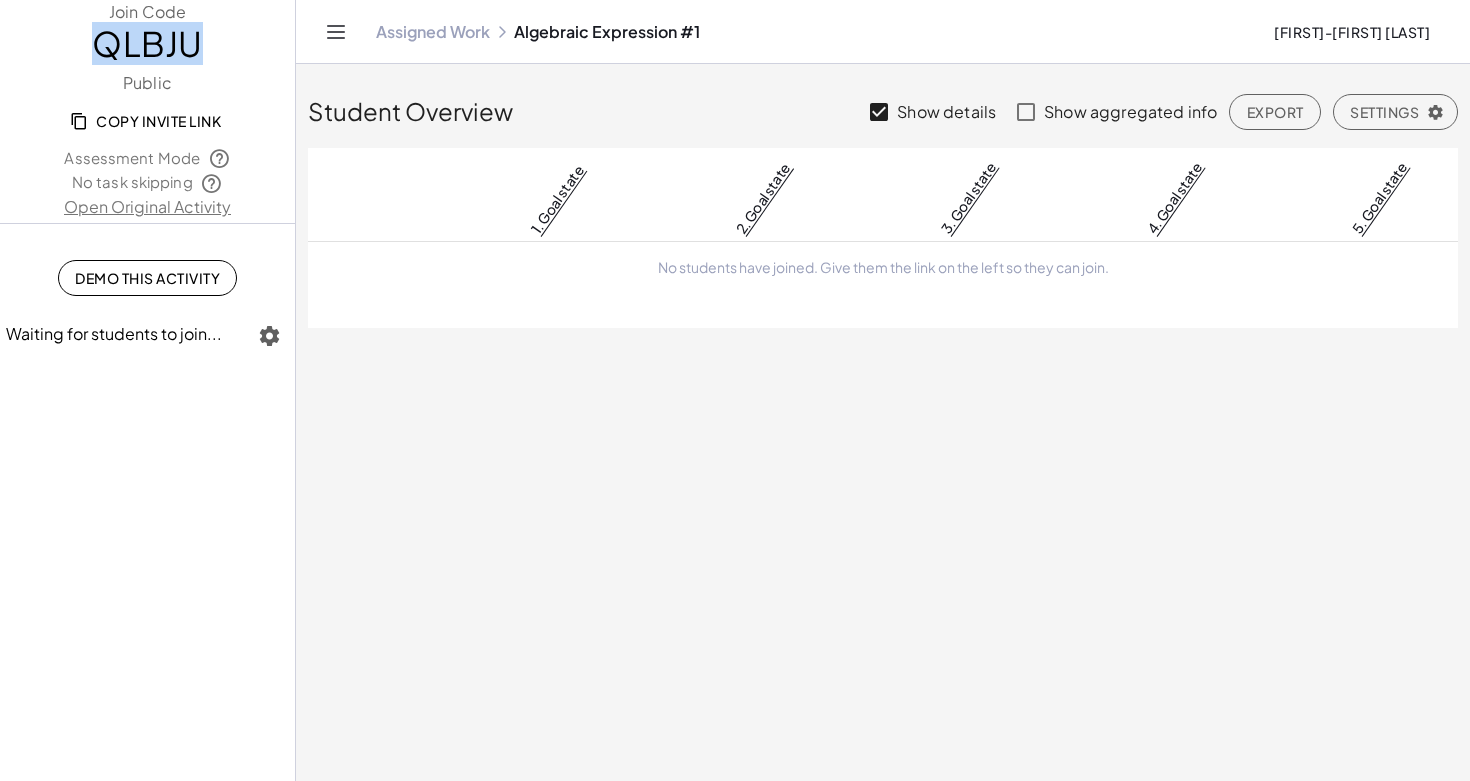 drag, startPoint x: 97, startPoint y: 36, endPoint x: 192, endPoint y: 51, distance: 96.17692 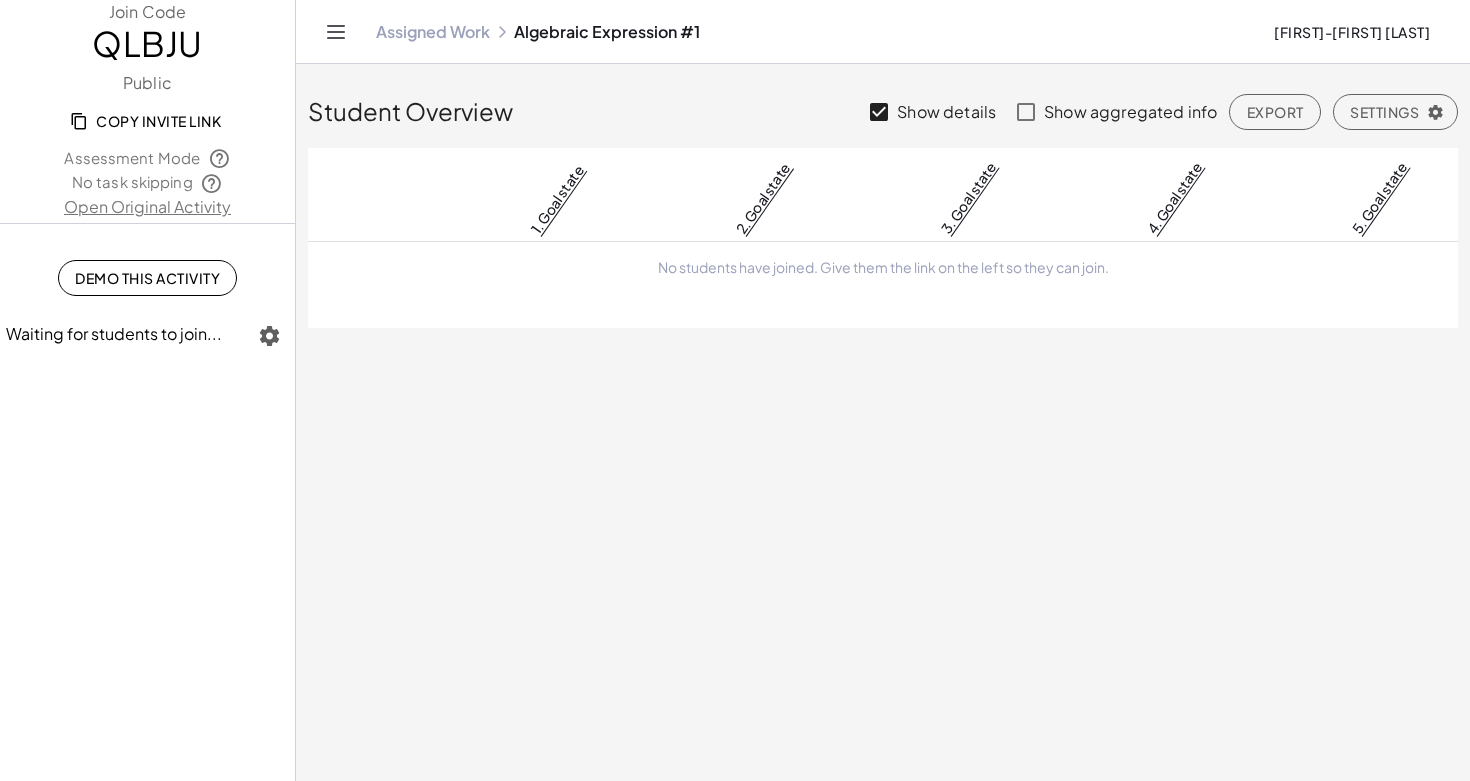 click on "QLBJU" at bounding box center (147, 44) 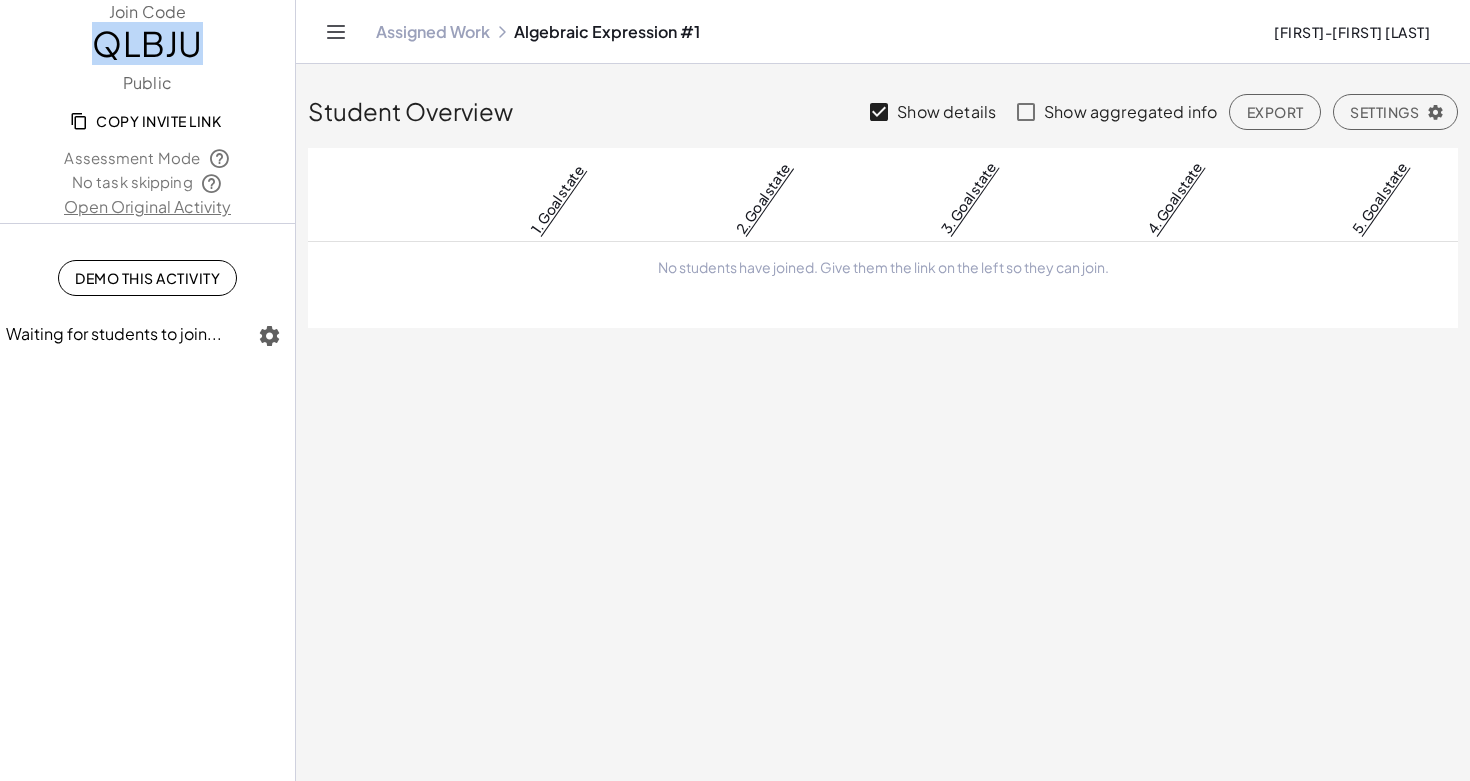 drag, startPoint x: 100, startPoint y: 45, endPoint x: 194, endPoint y: 48, distance: 94.04786 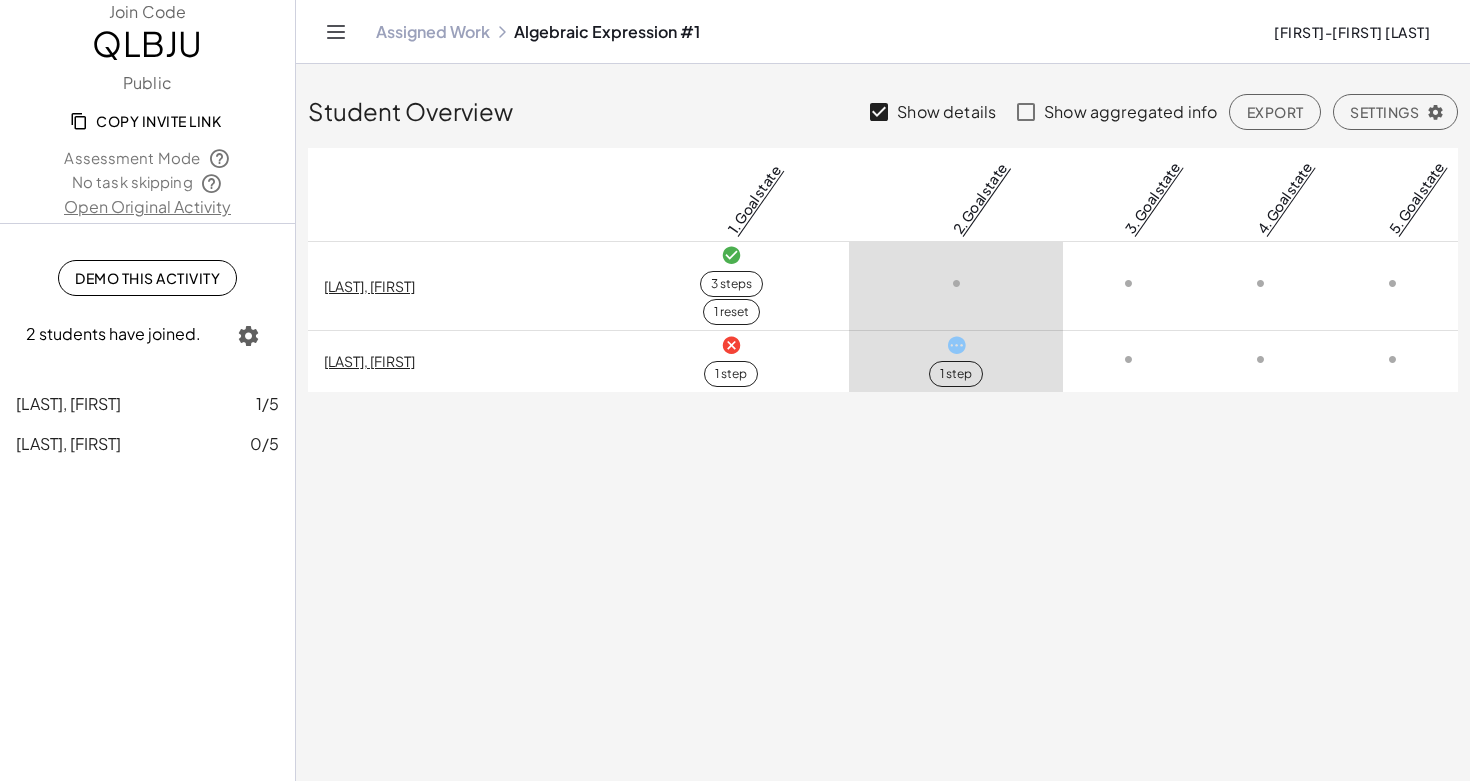 click on "3 steps 1 reset" 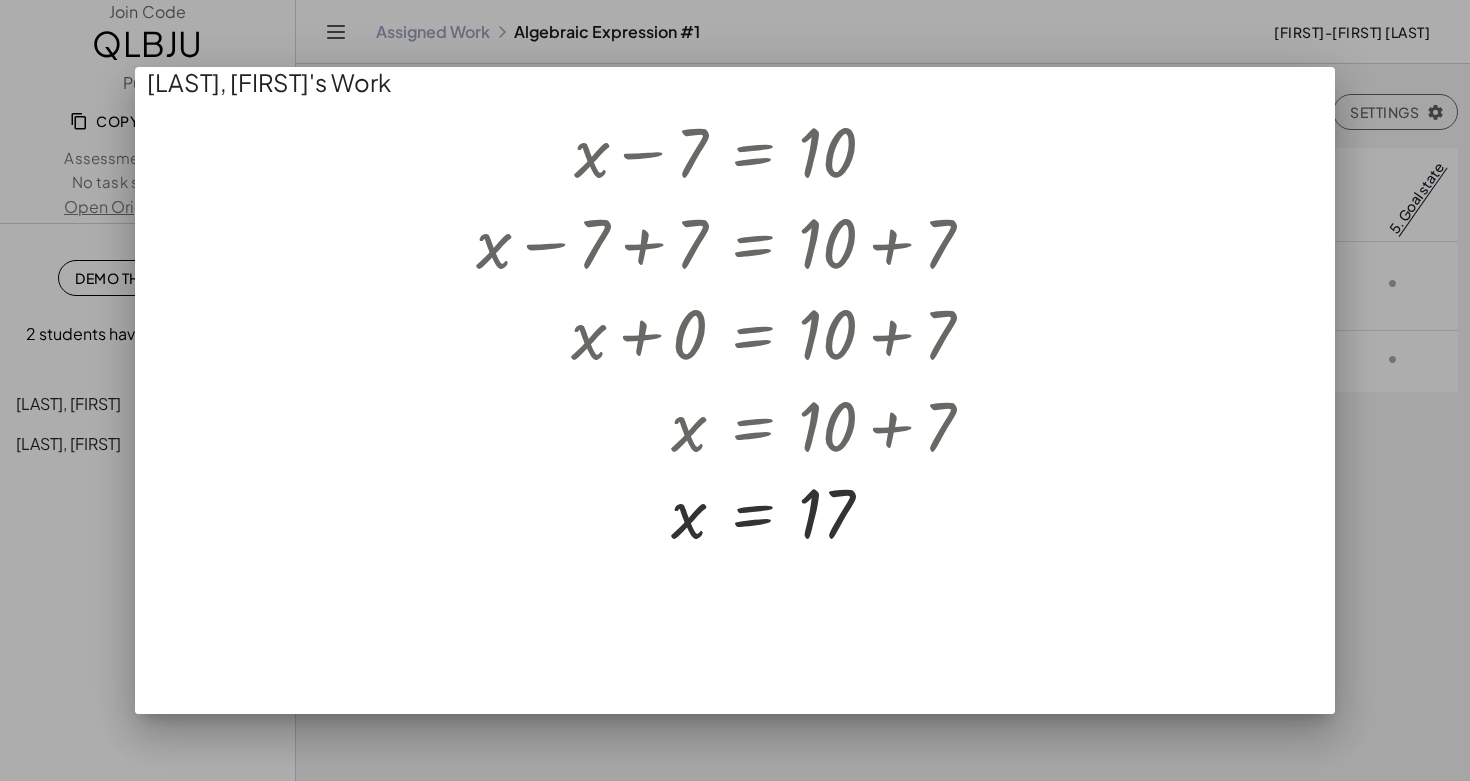 click at bounding box center [735, 390] 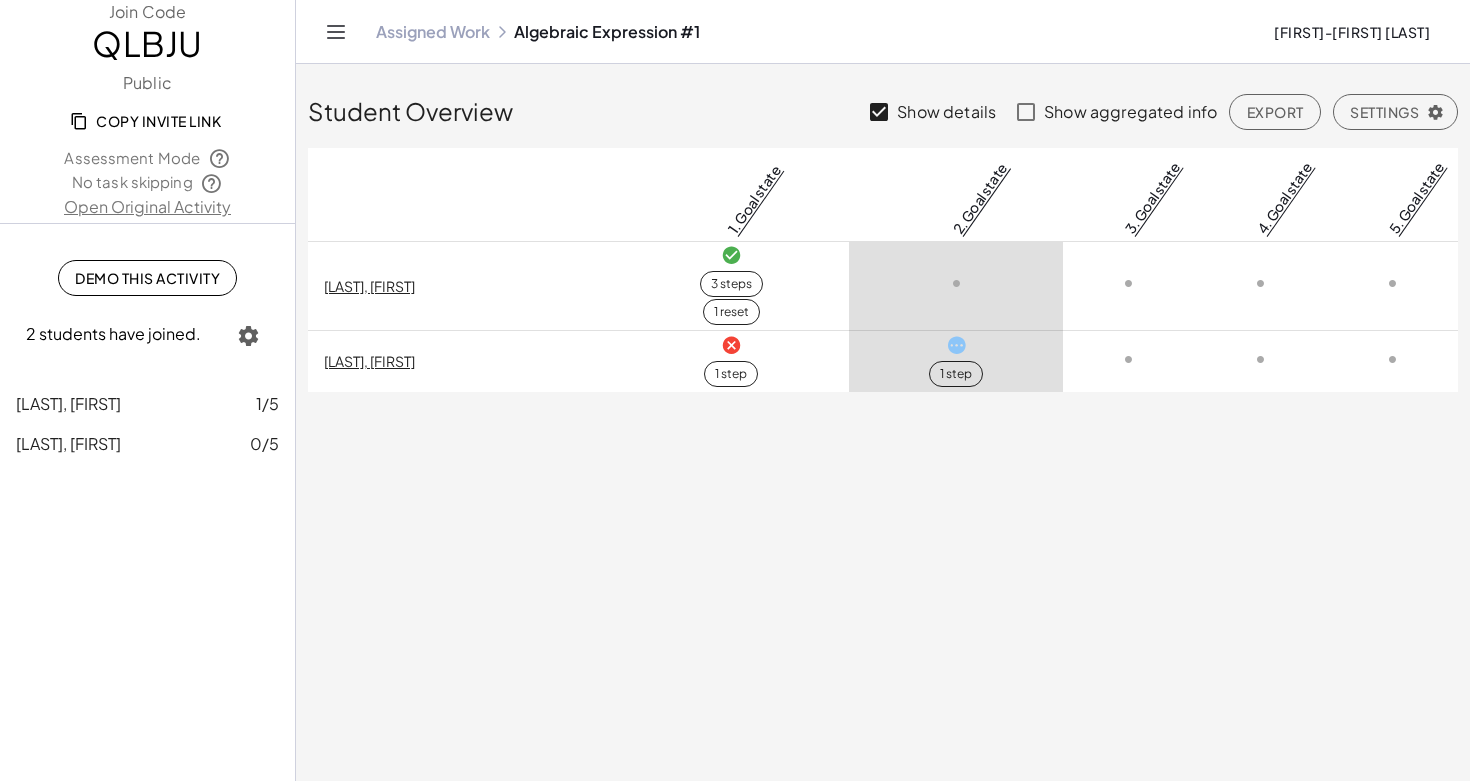 click on "1 step" at bounding box center (732, 374) 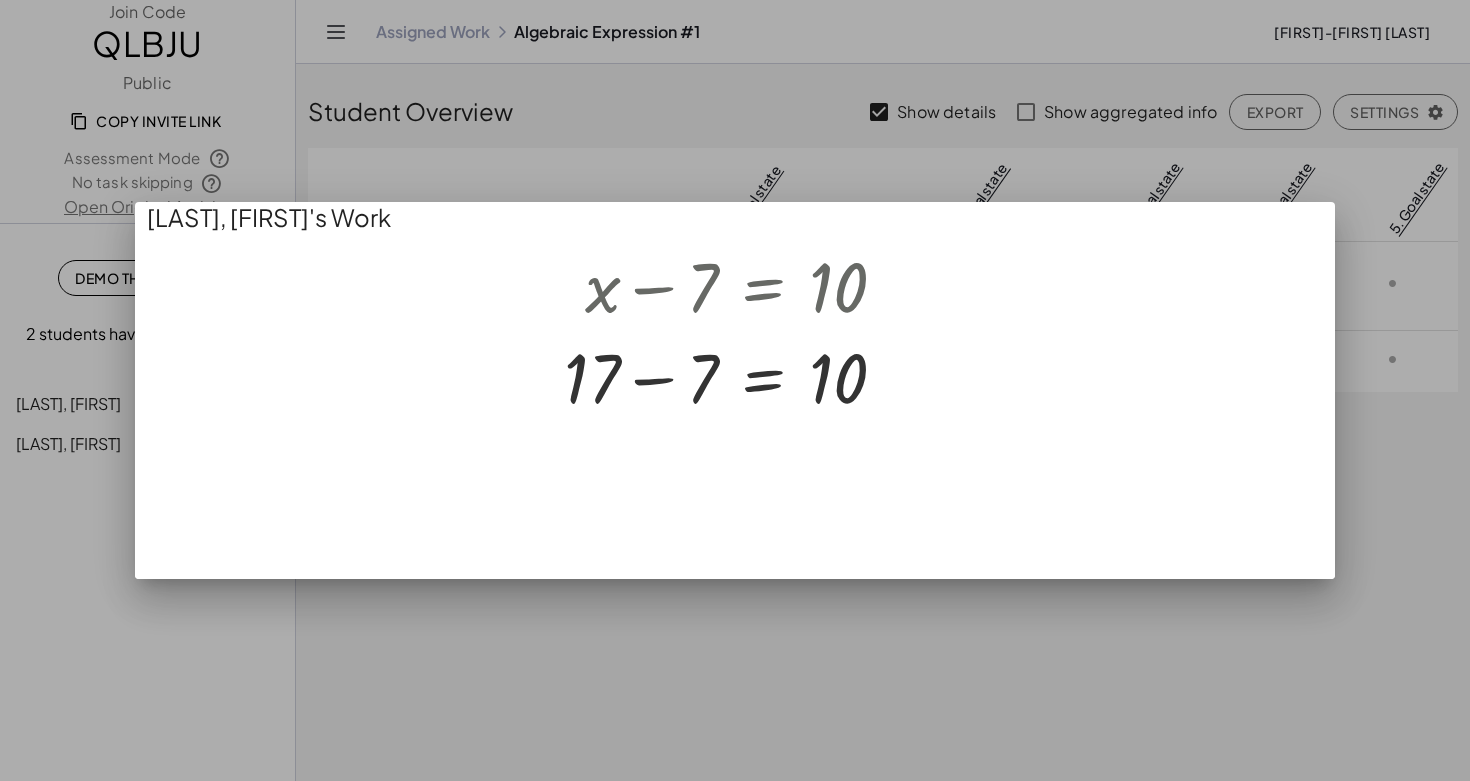 click at bounding box center [735, 390] 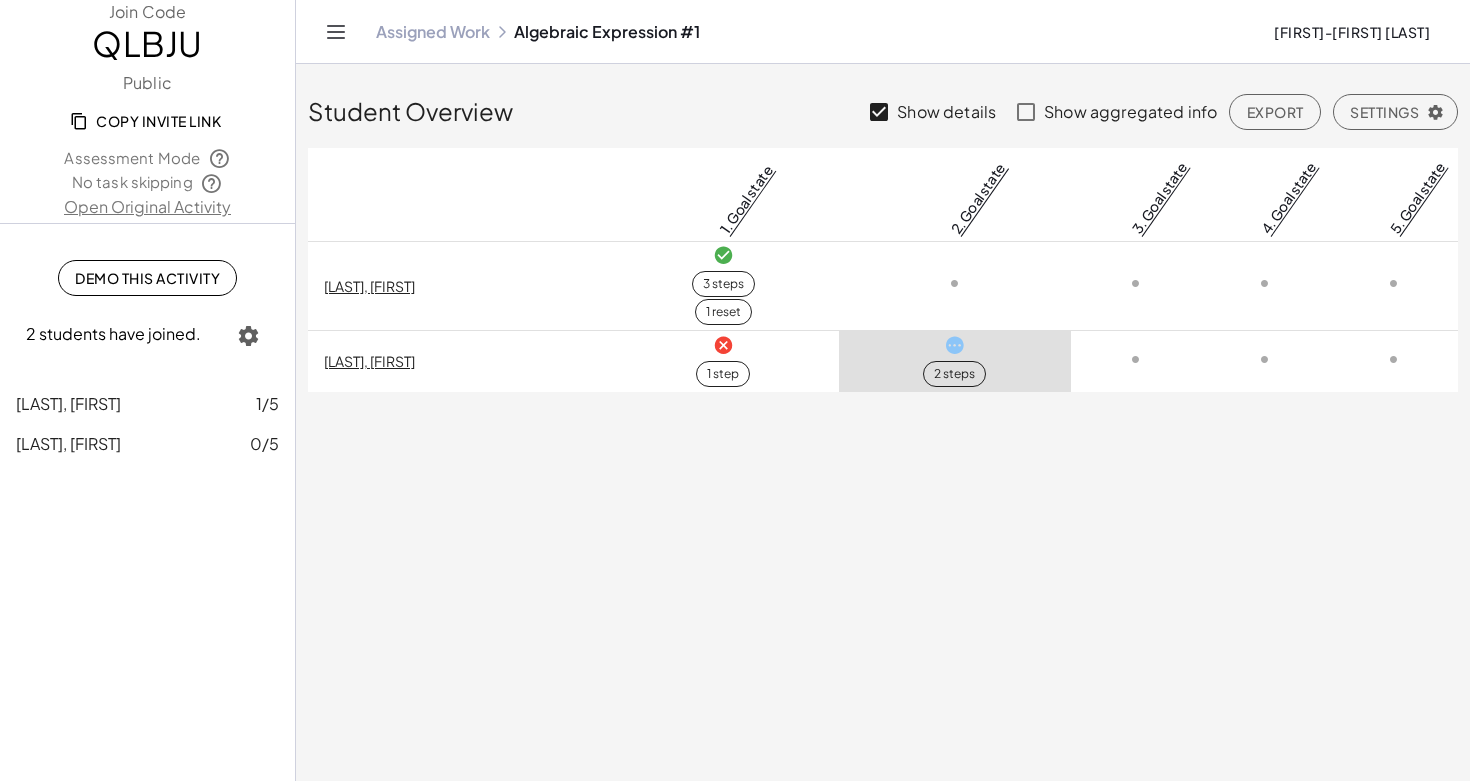 scroll, scrollTop: 0, scrollLeft: 0, axis: both 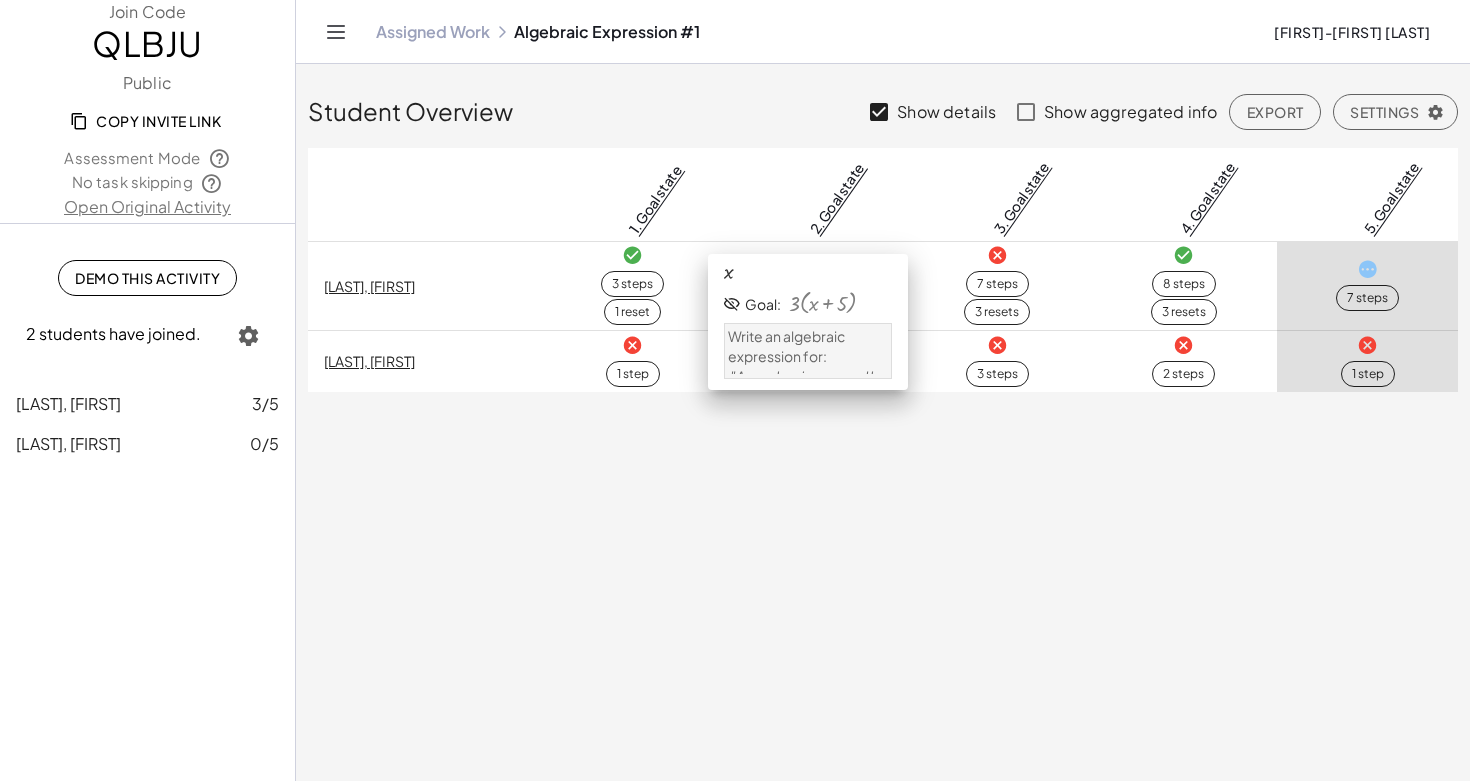 click on "2. Goal state" at bounding box center [837, 198] 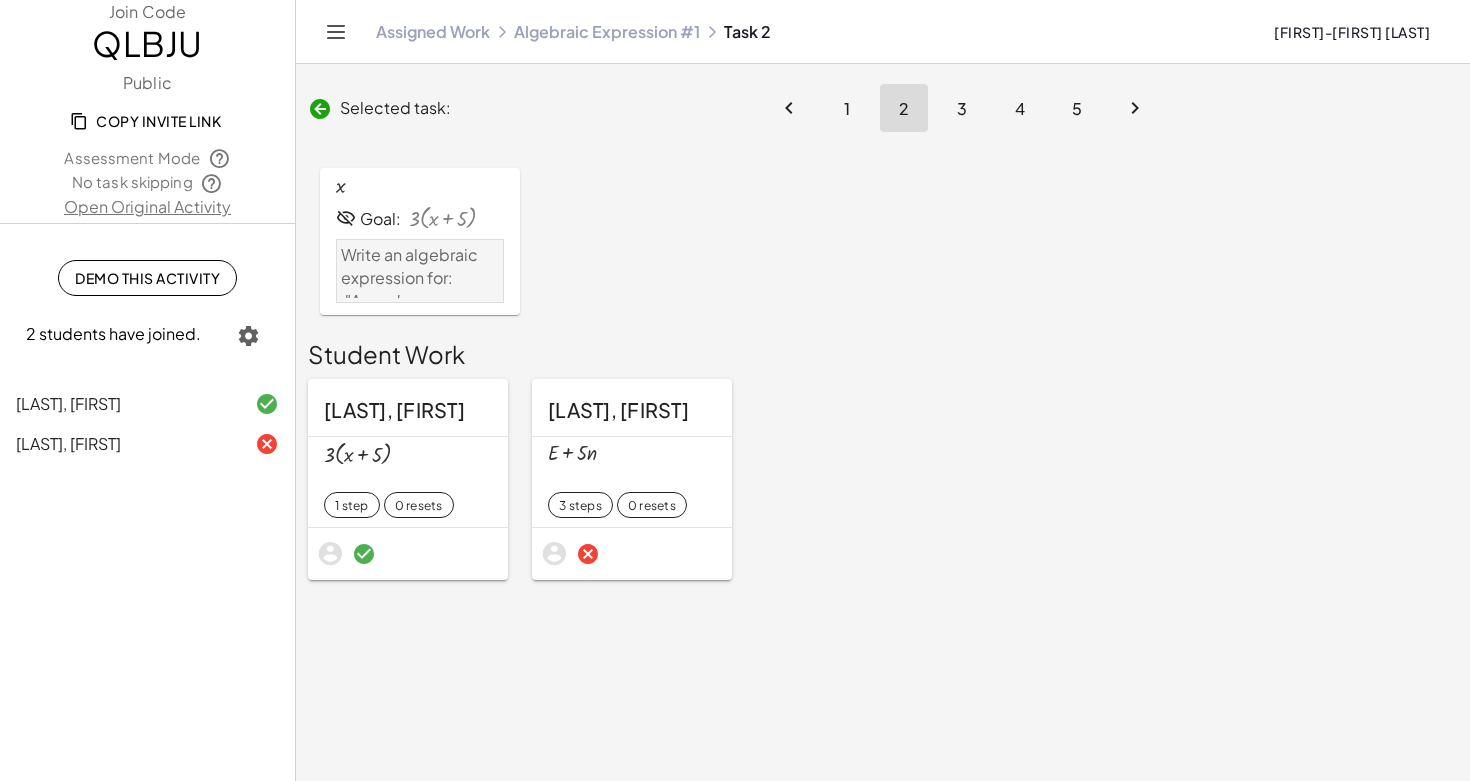 click on "Algebraic Expression #1" 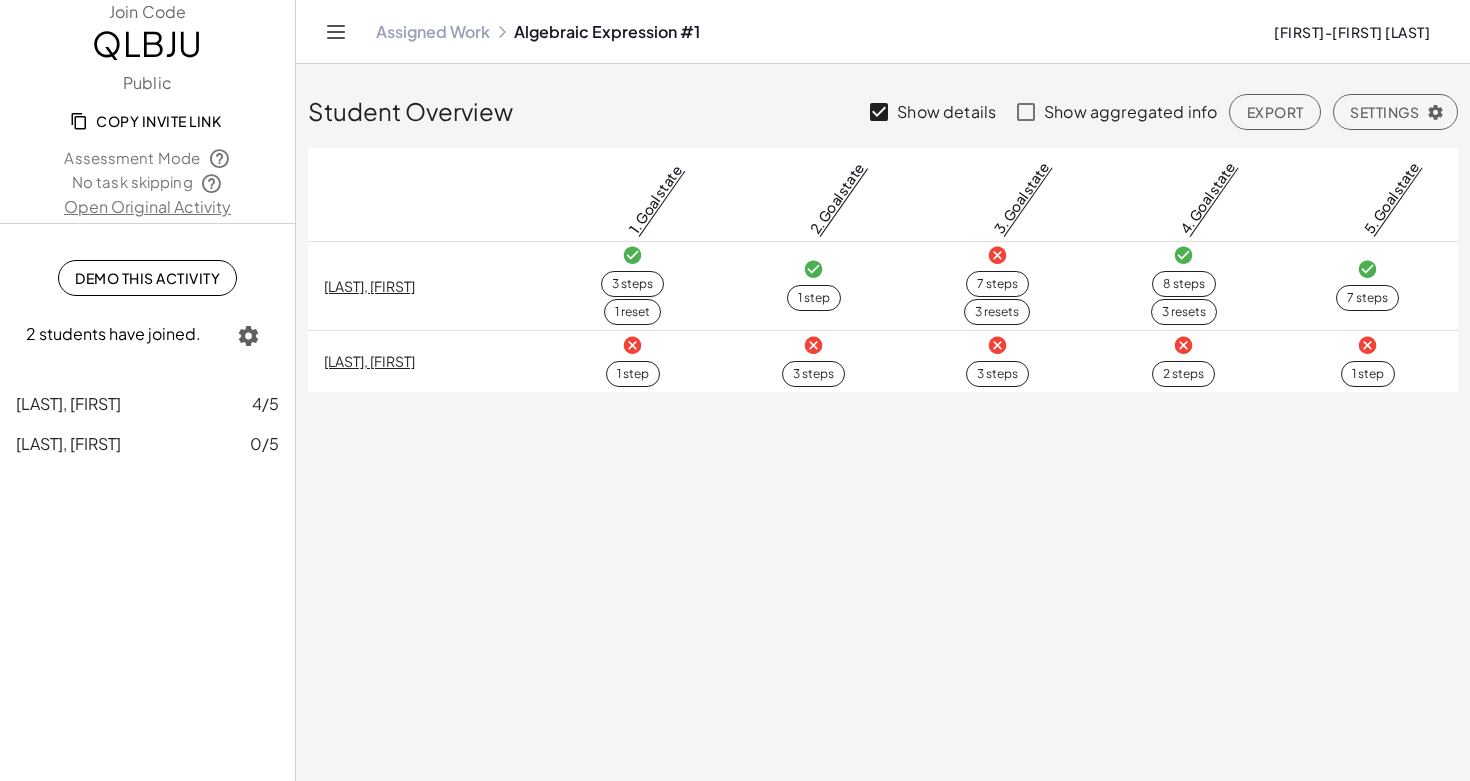 click at bounding box center [997, 255] 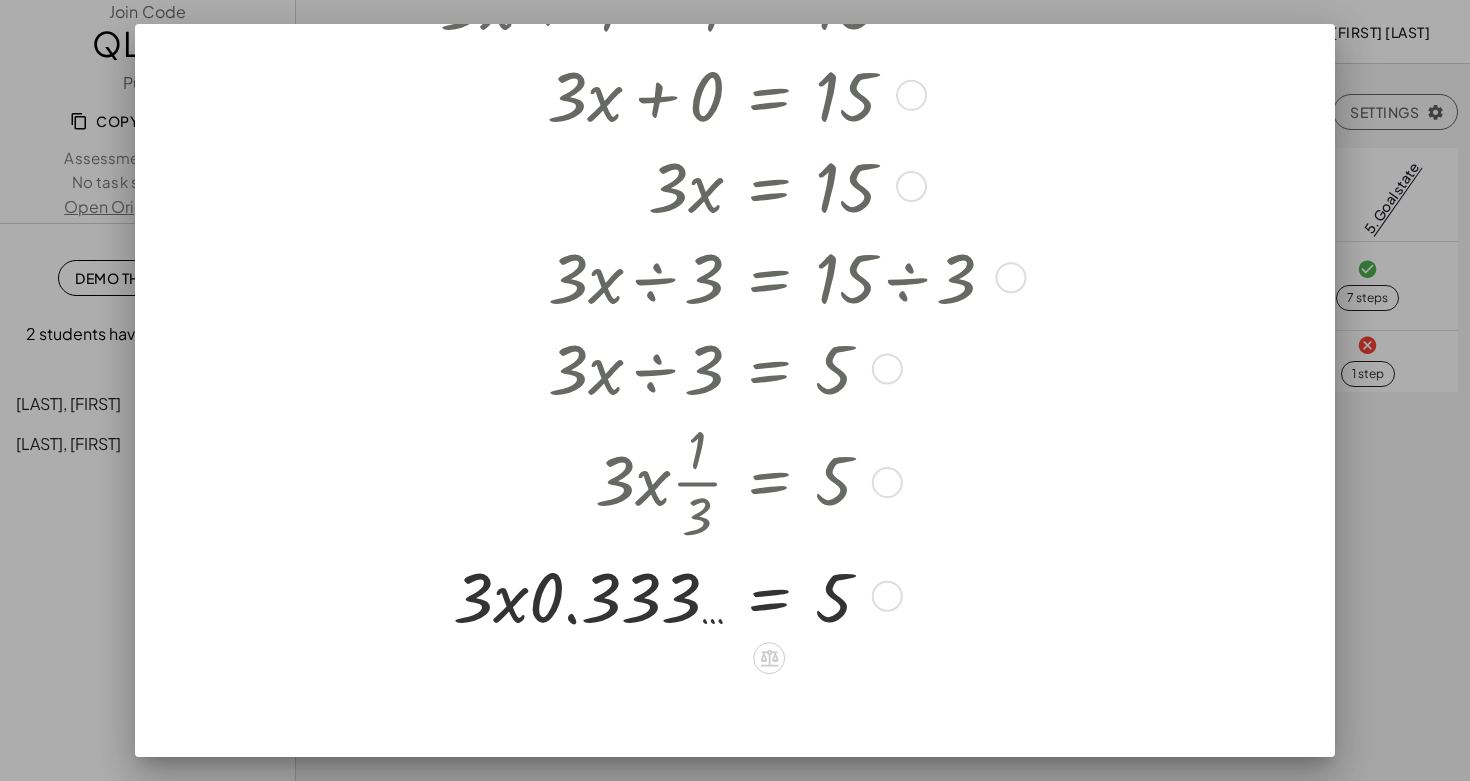 scroll, scrollTop: 294, scrollLeft: 0, axis: vertical 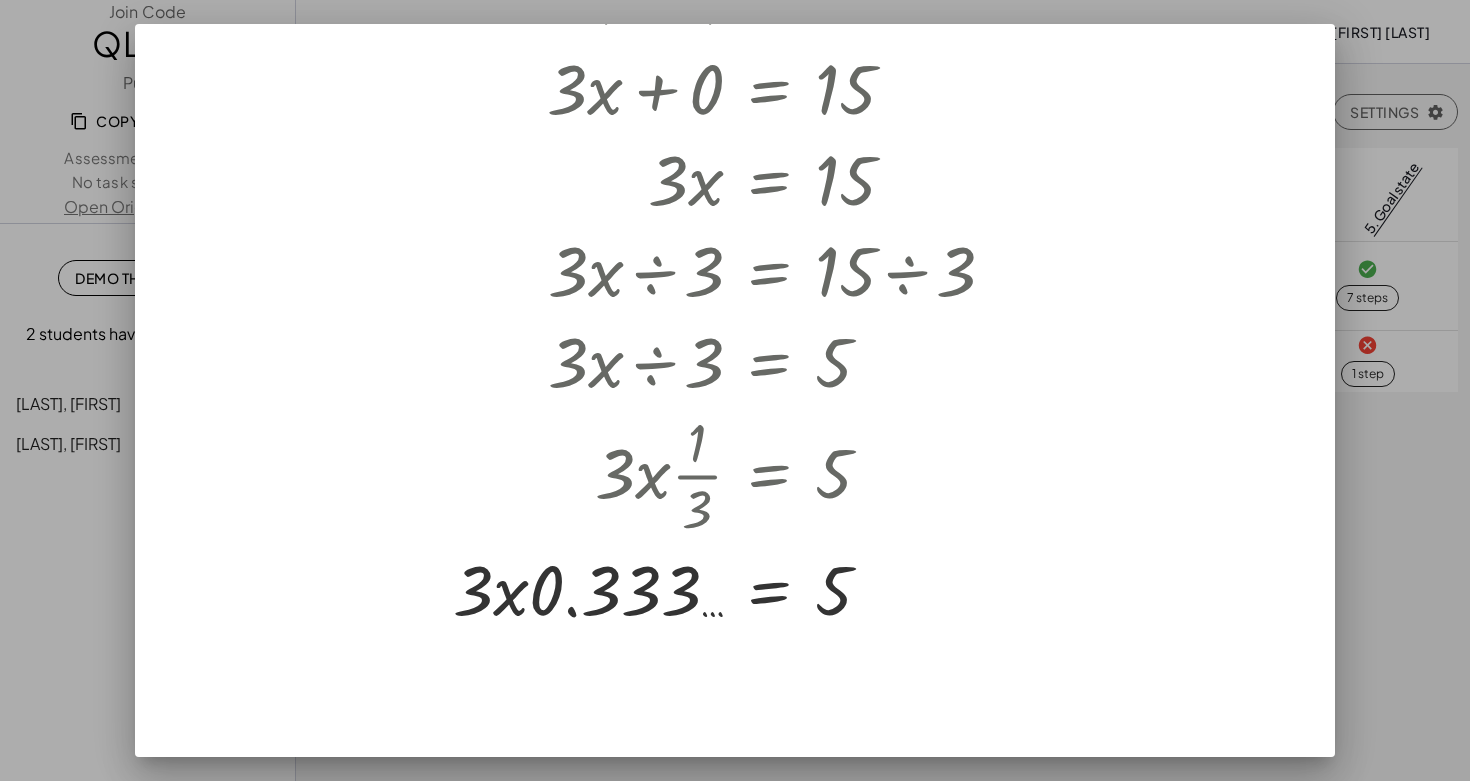 click at bounding box center [735, 390] 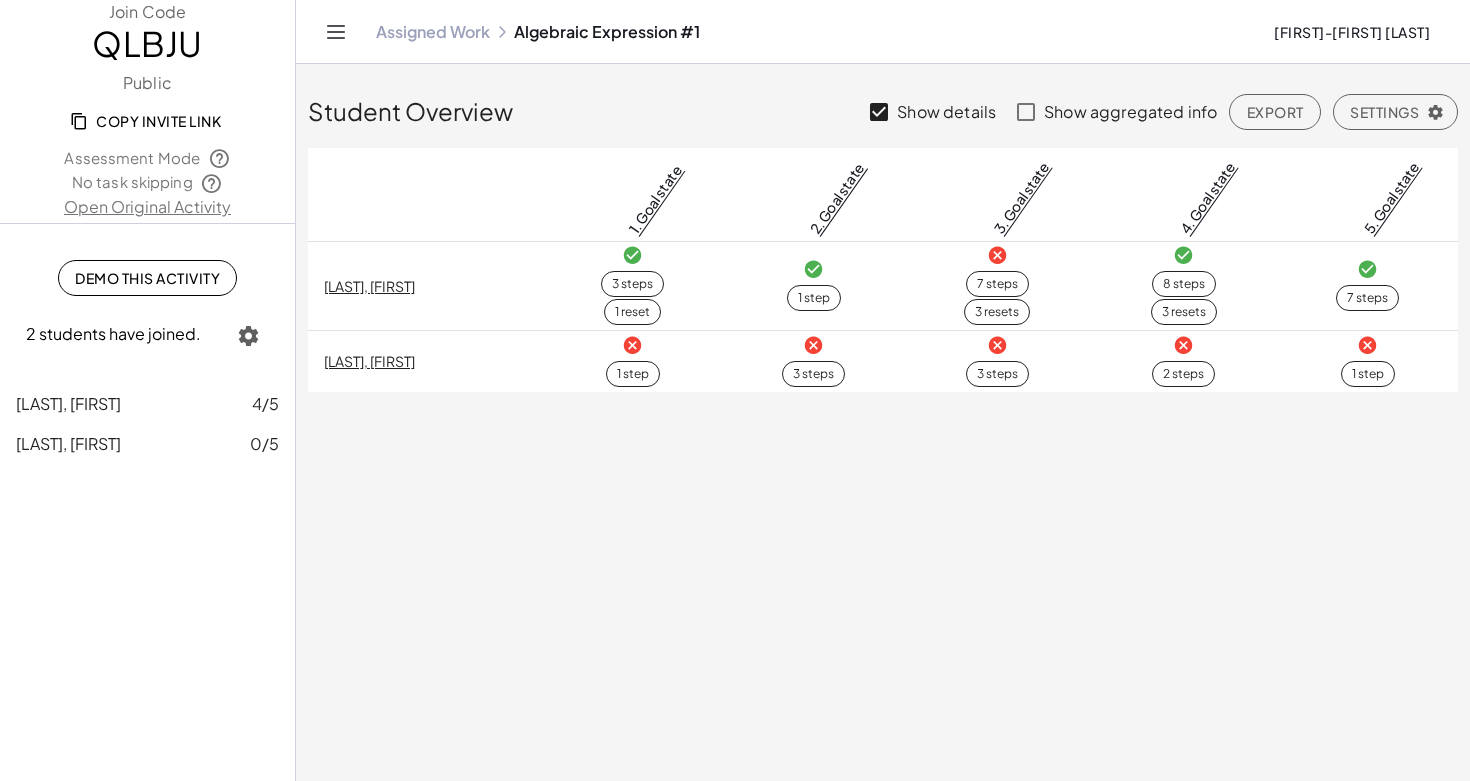 click at bounding box center [997, 345] 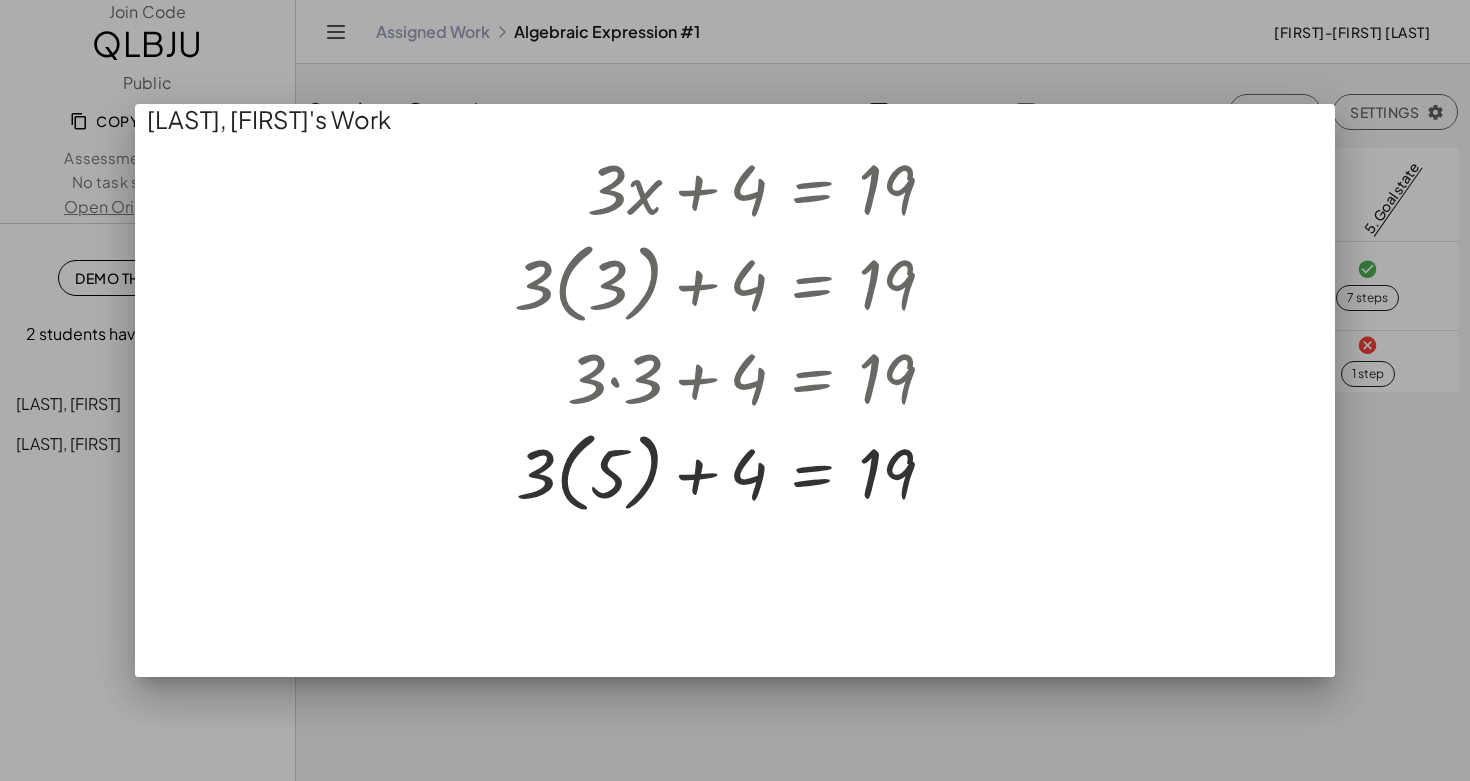 click at bounding box center [735, 390] 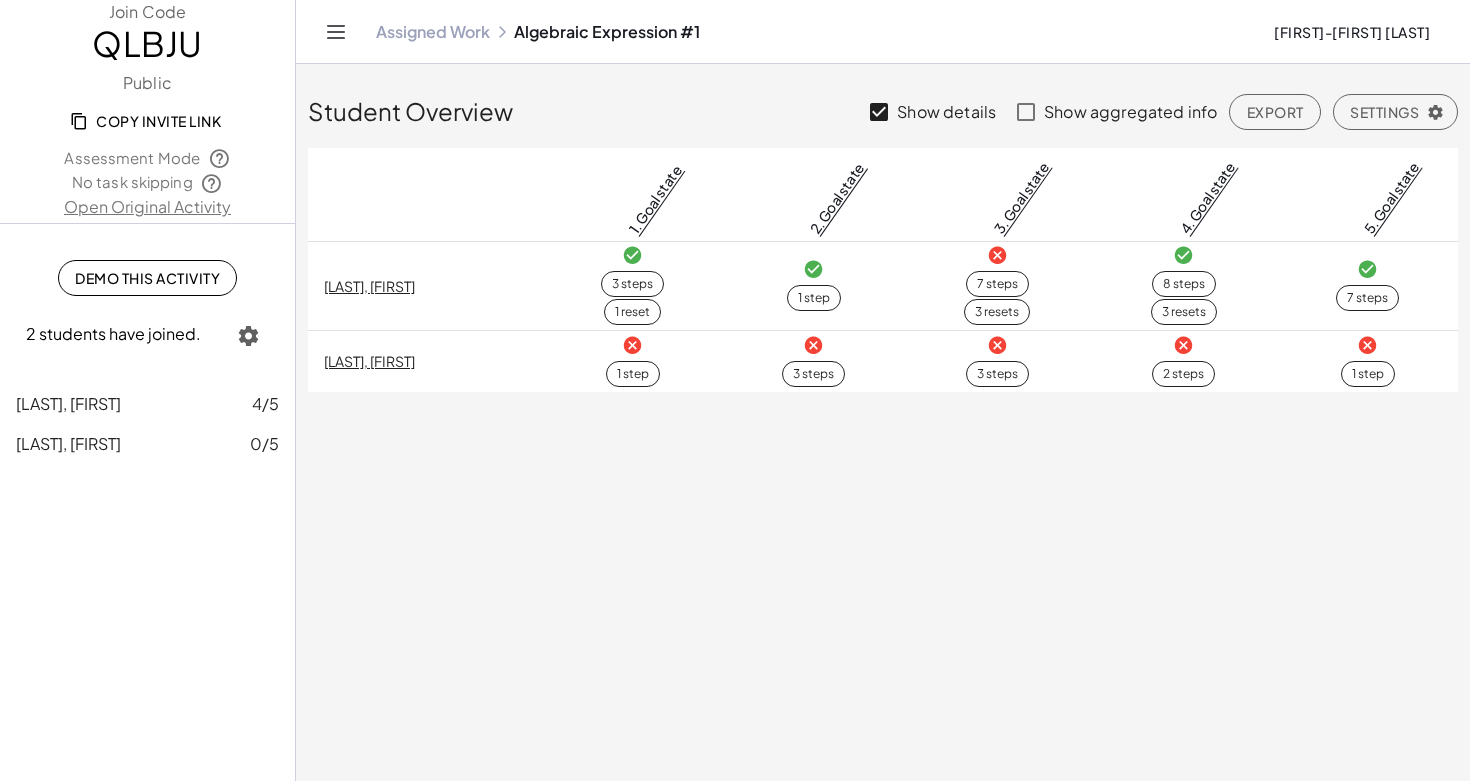 click on "3 steps" 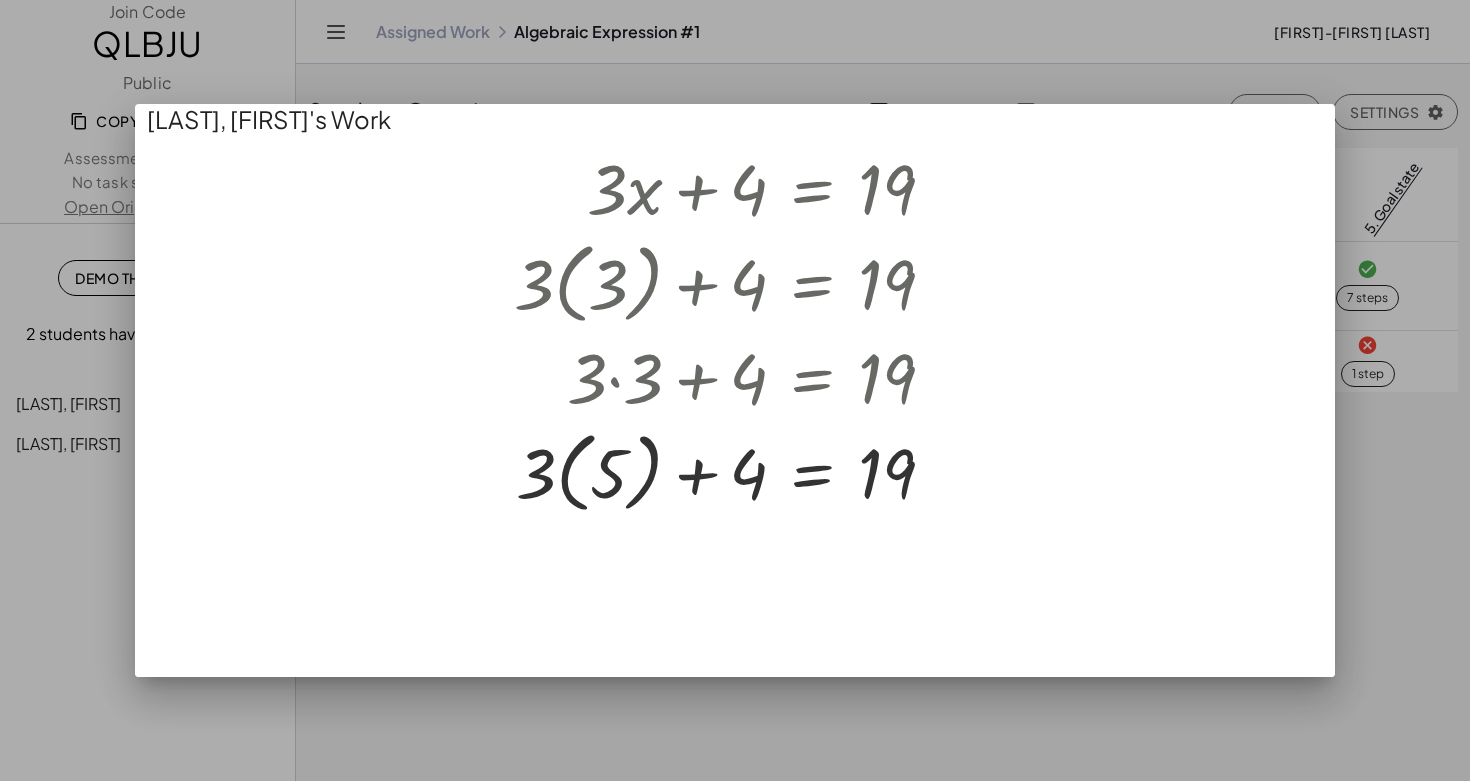 click at bounding box center (735, 406) 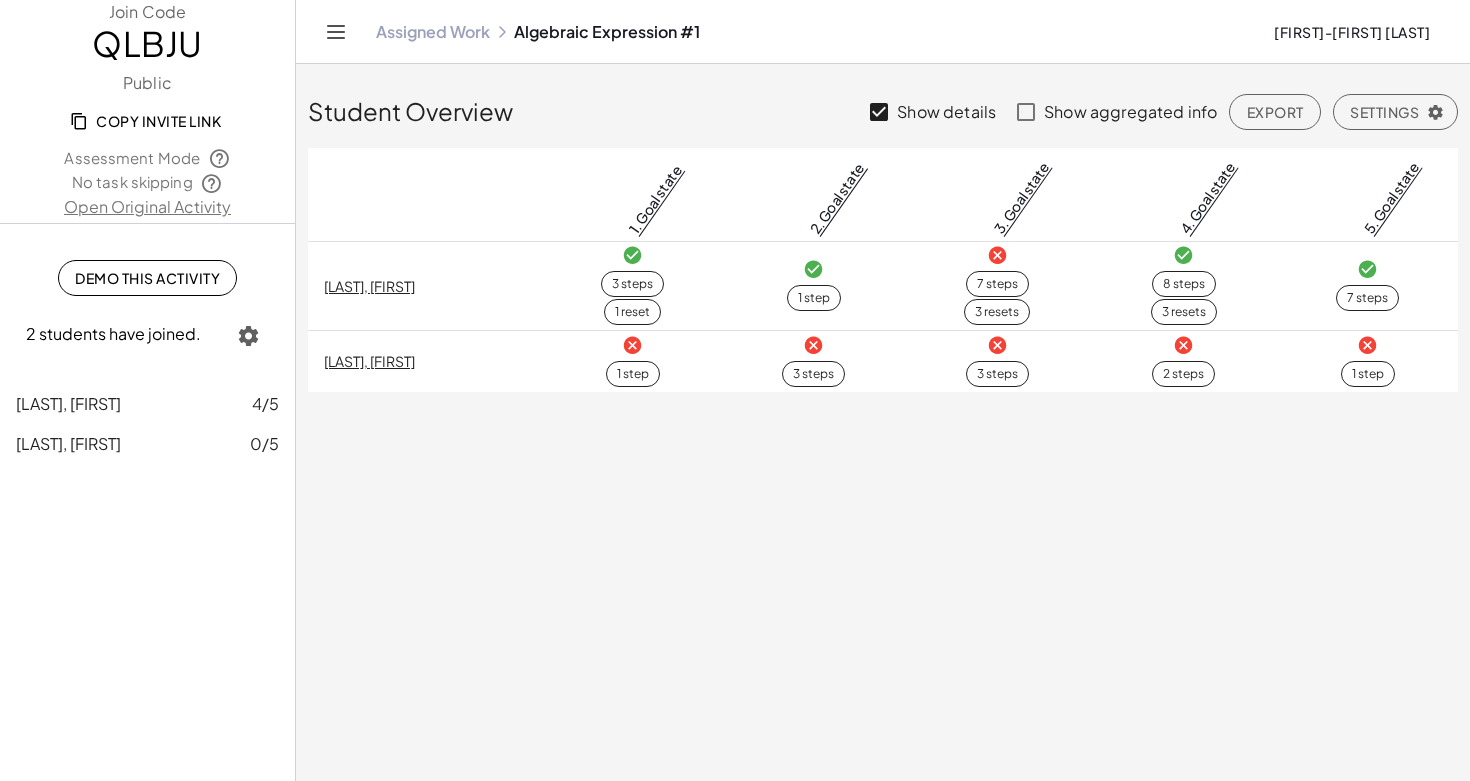 click on "2 steps" 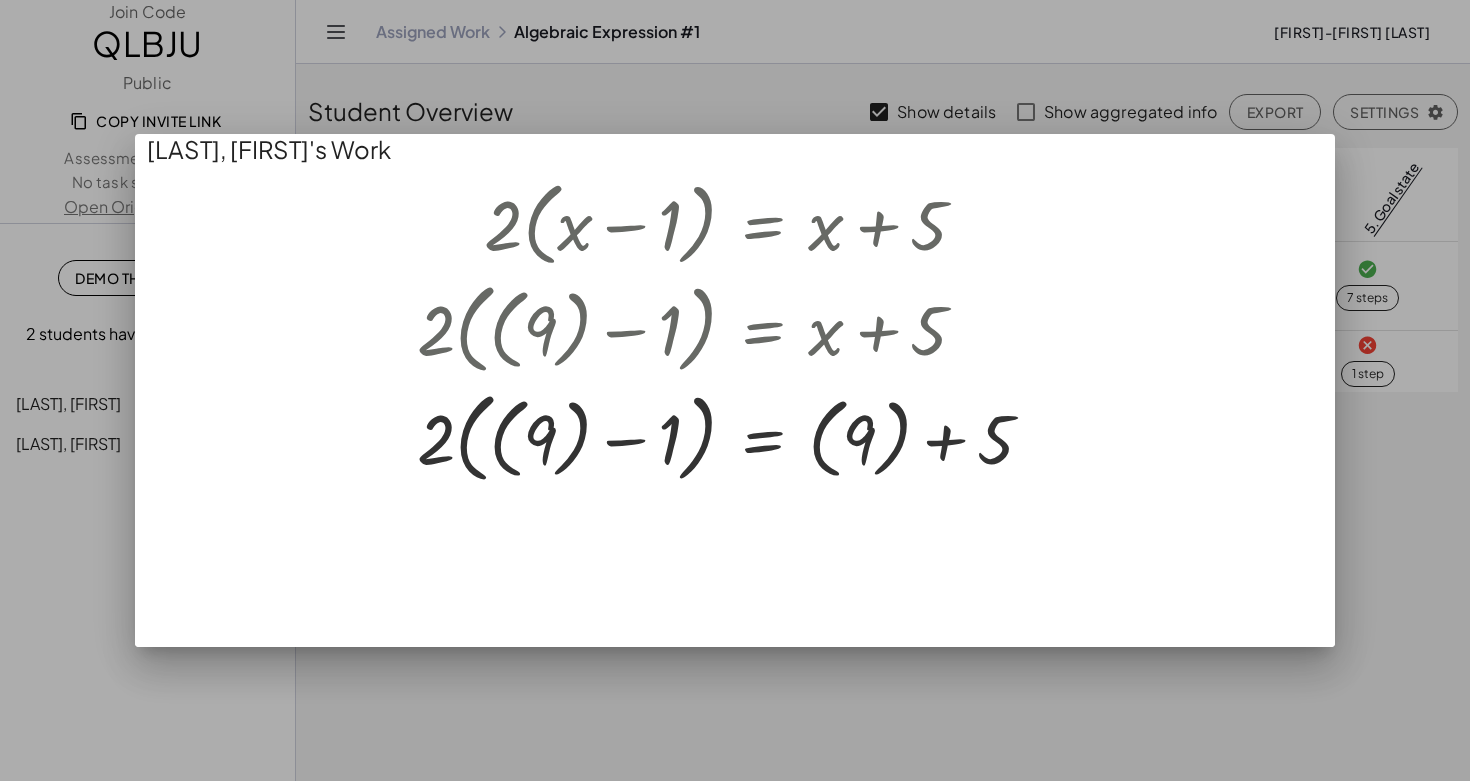 click at bounding box center (735, 407) 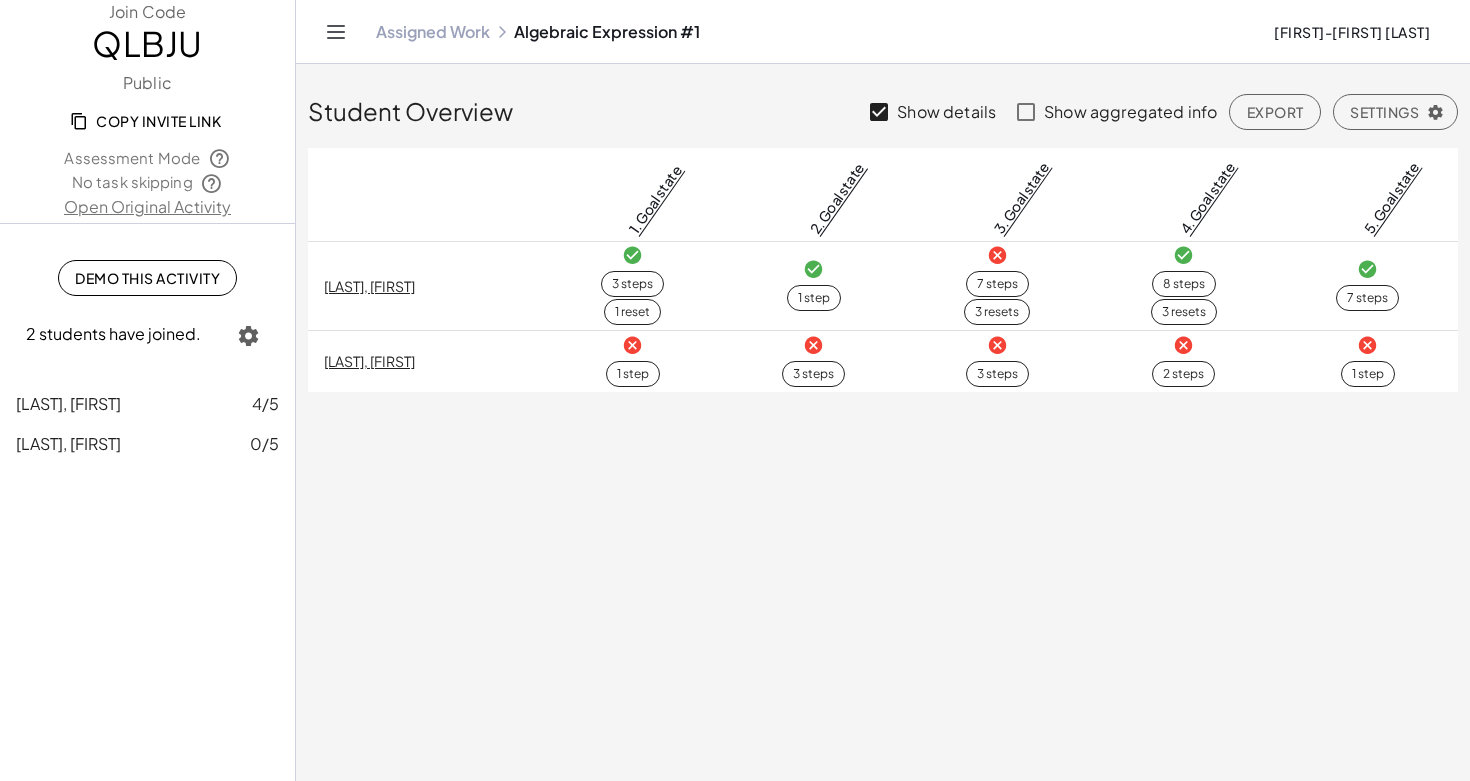 click on "2 steps" 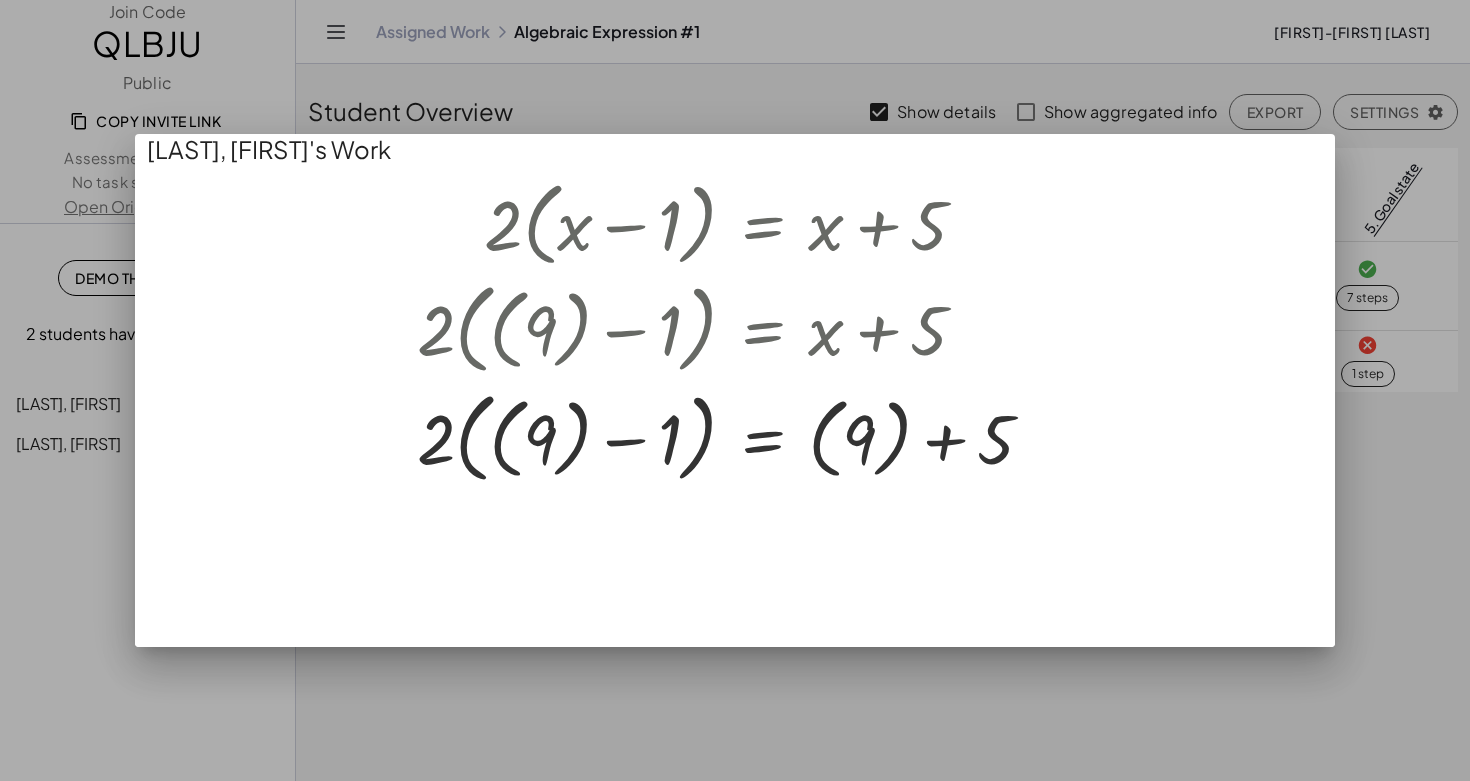 click at bounding box center [735, 407] 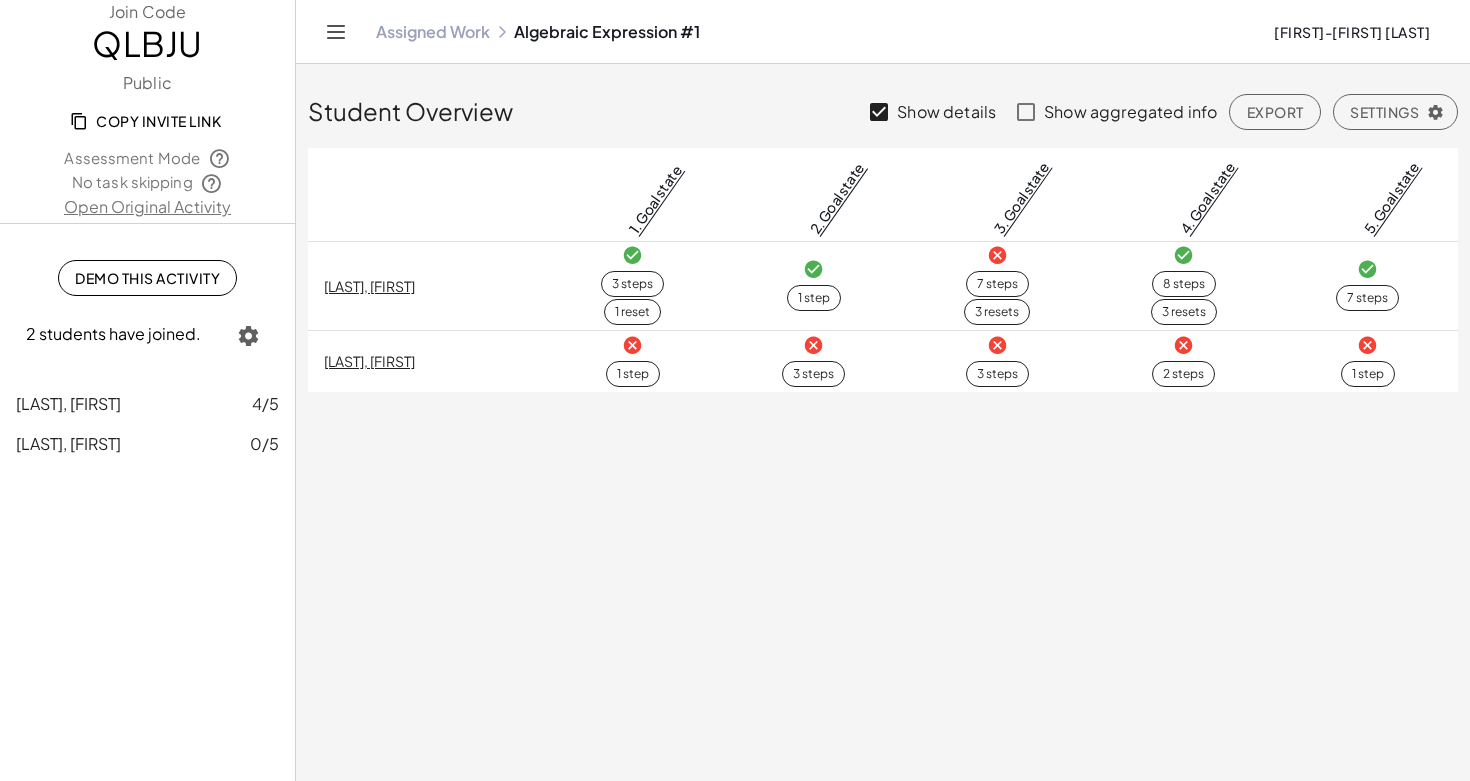 click on "1 step" 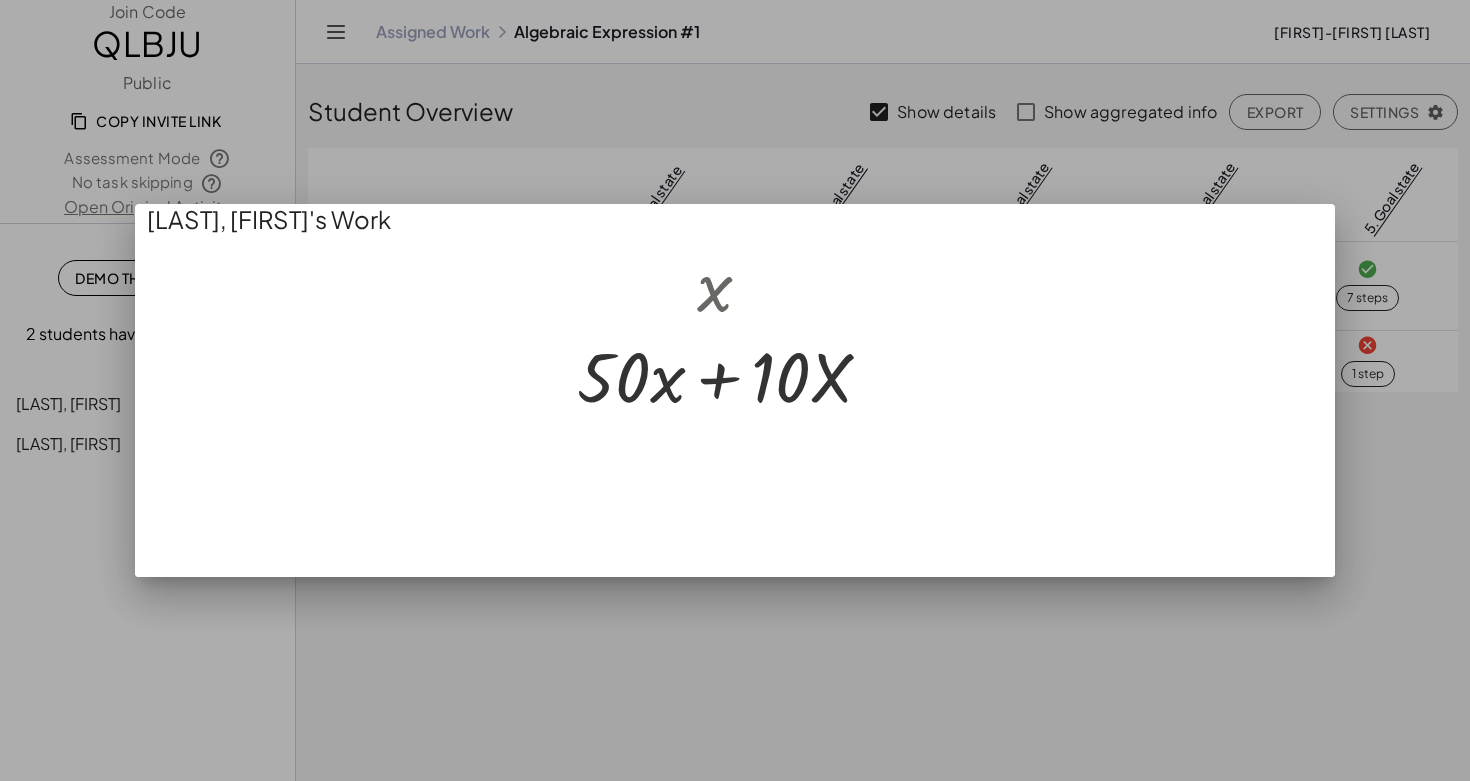 click at bounding box center (735, 390) 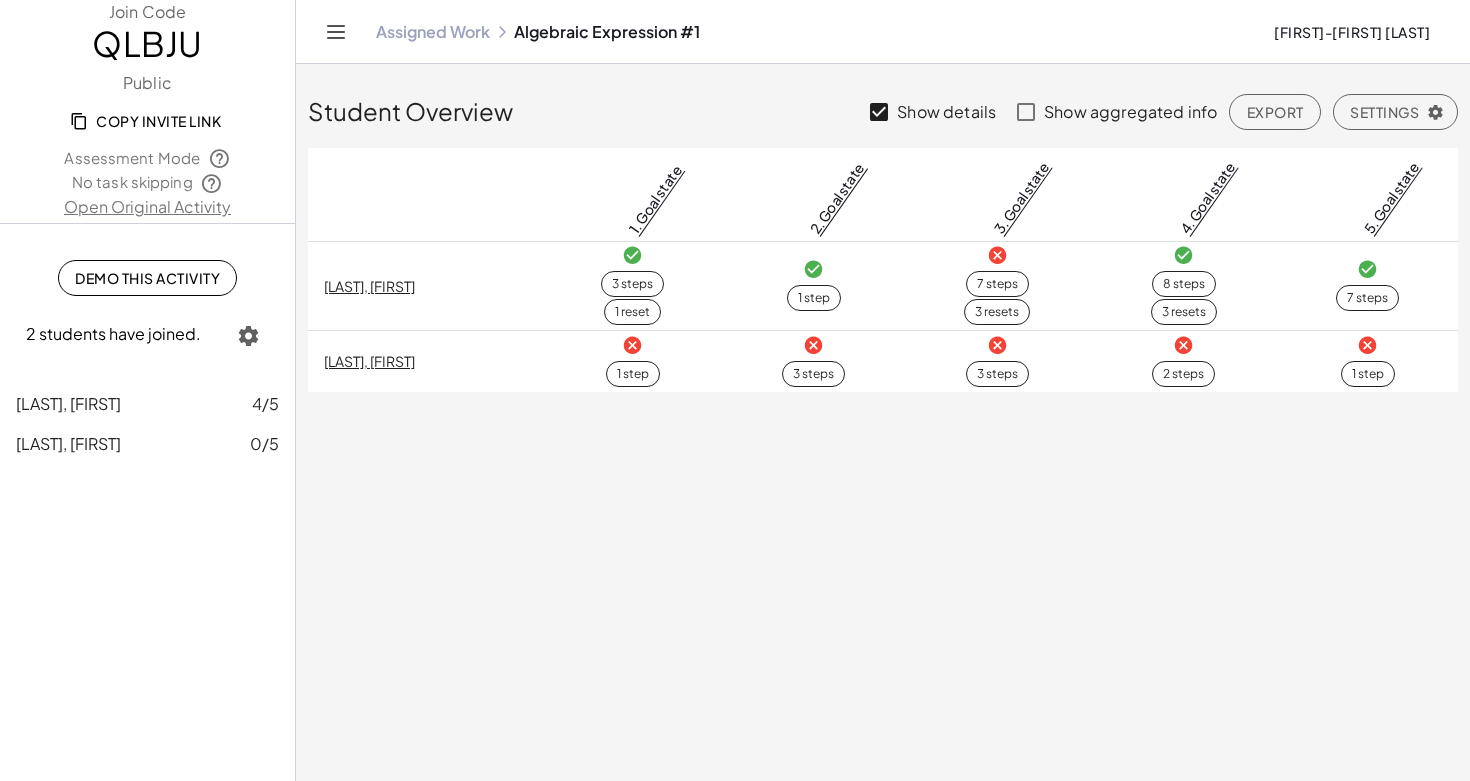 click at bounding box center [813, 345] 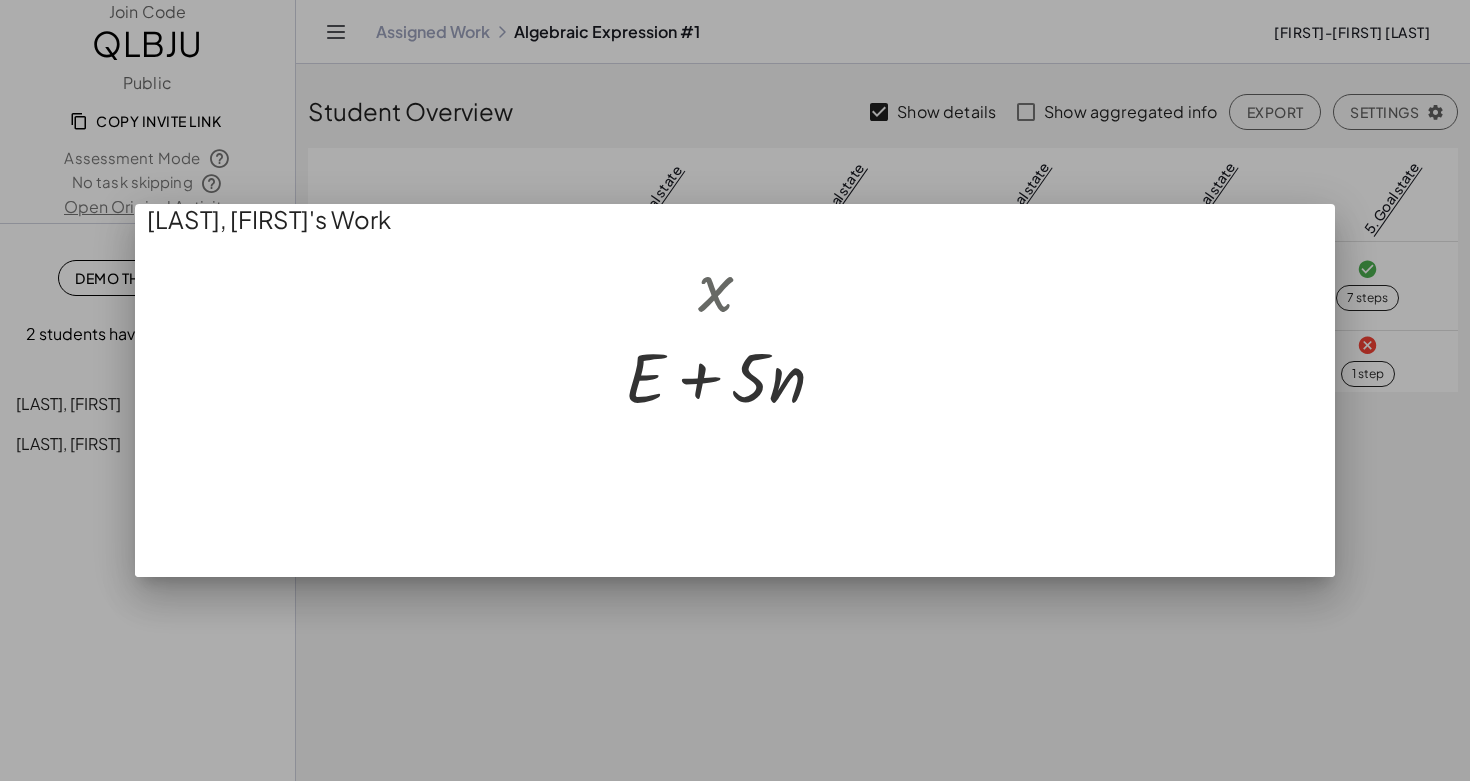 click at bounding box center [735, 390] 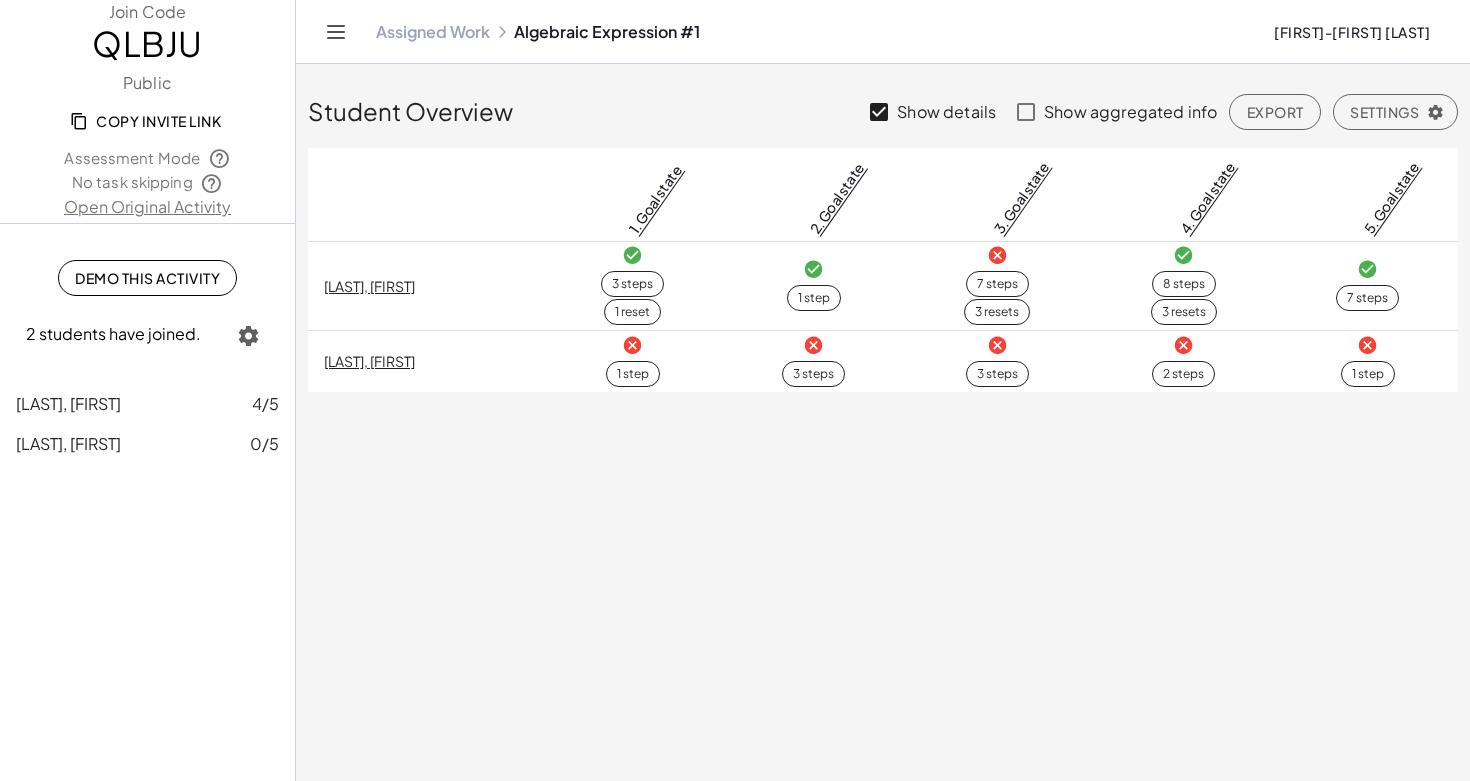 click at bounding box center (632, 345) 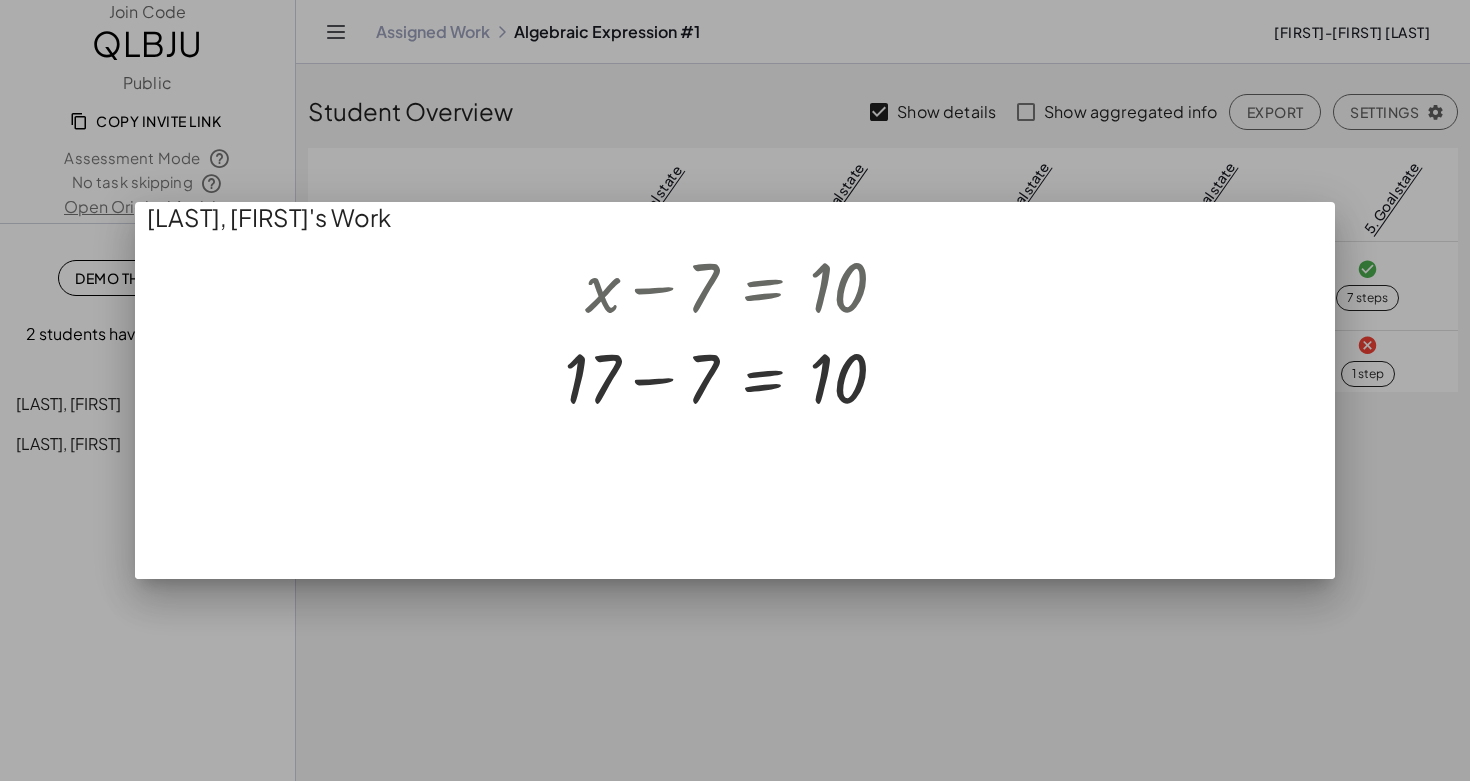 click at bounding box center [735, 390] 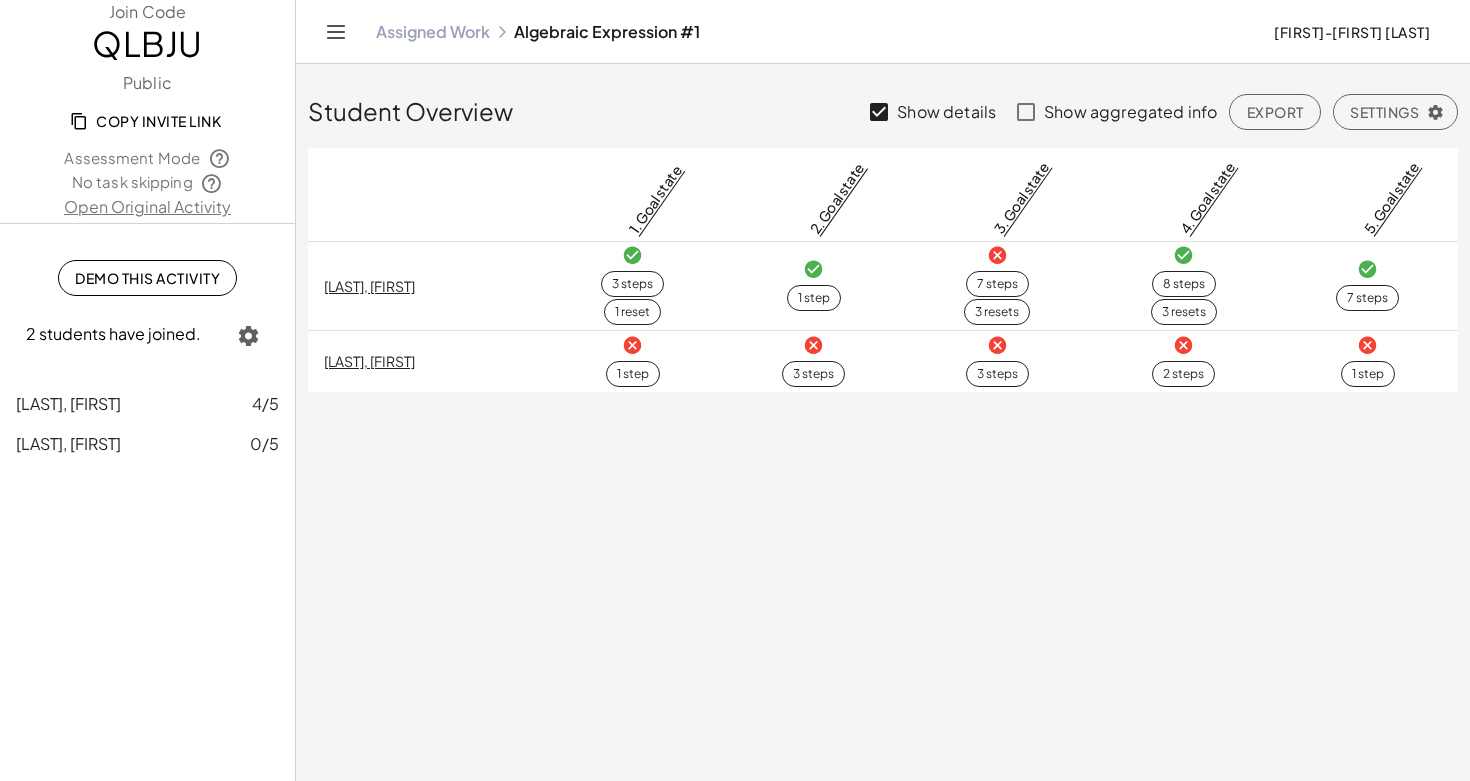 click at bounding box center (632, 255) 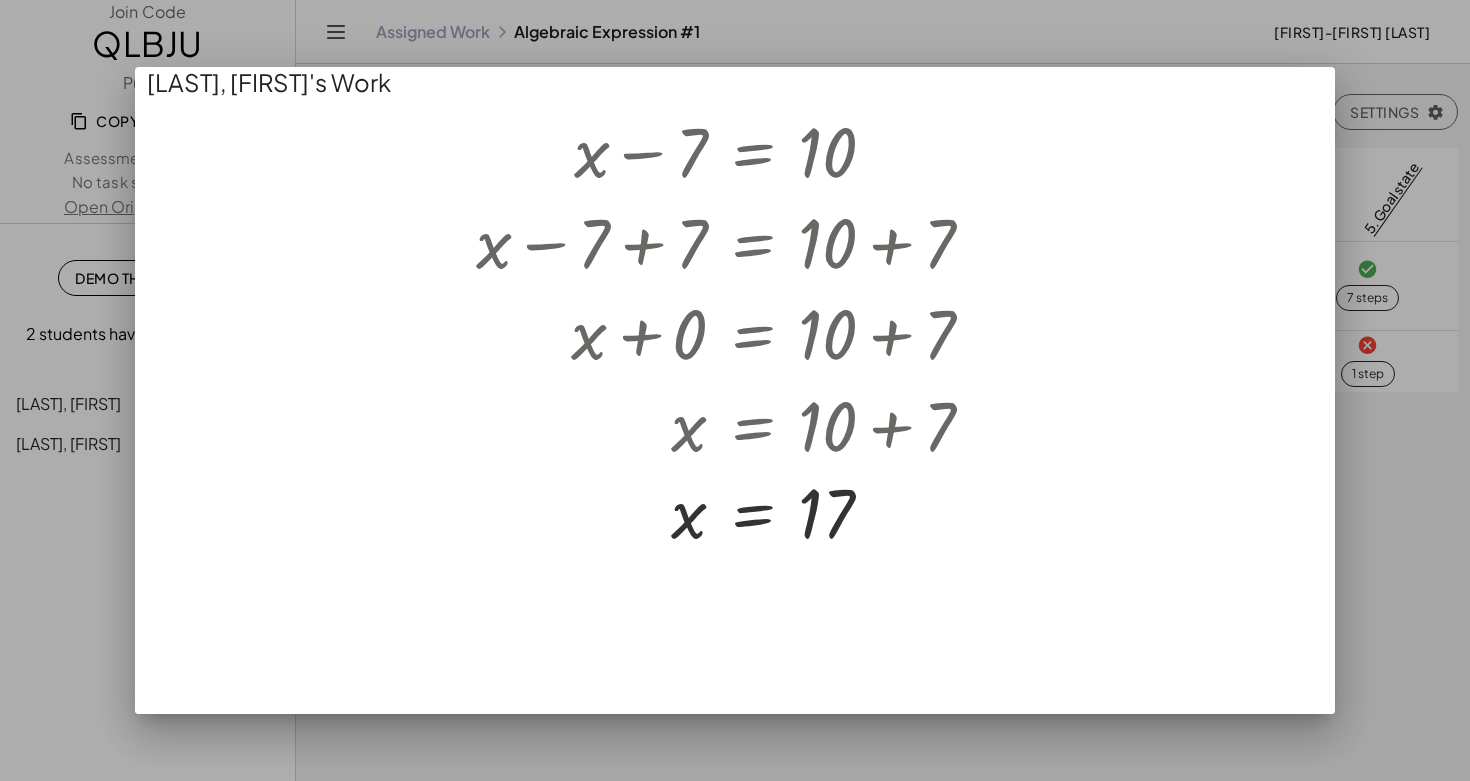 click at bounding box center (735, 390) 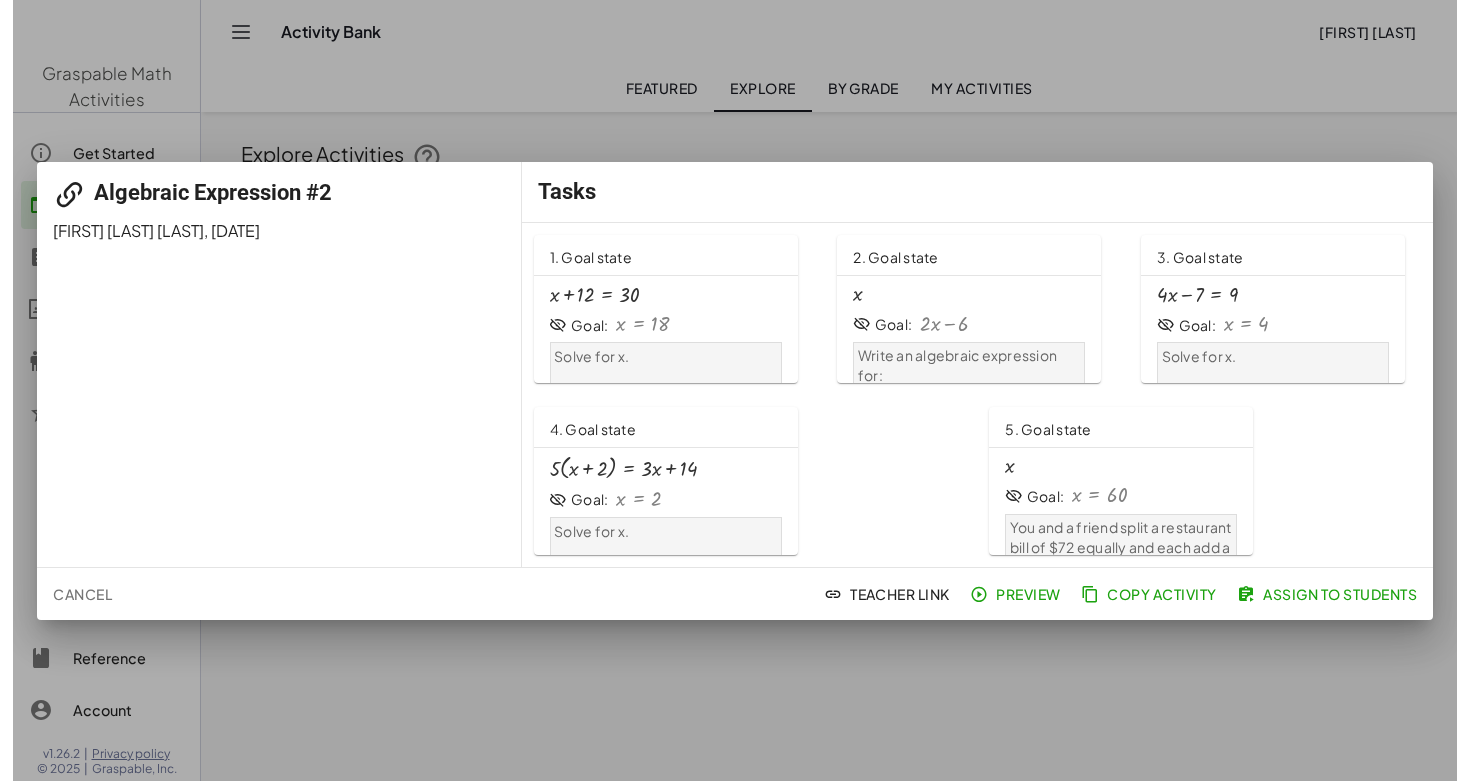 scroll, scrollTop: 0, scrollLeft: 0, axis: both 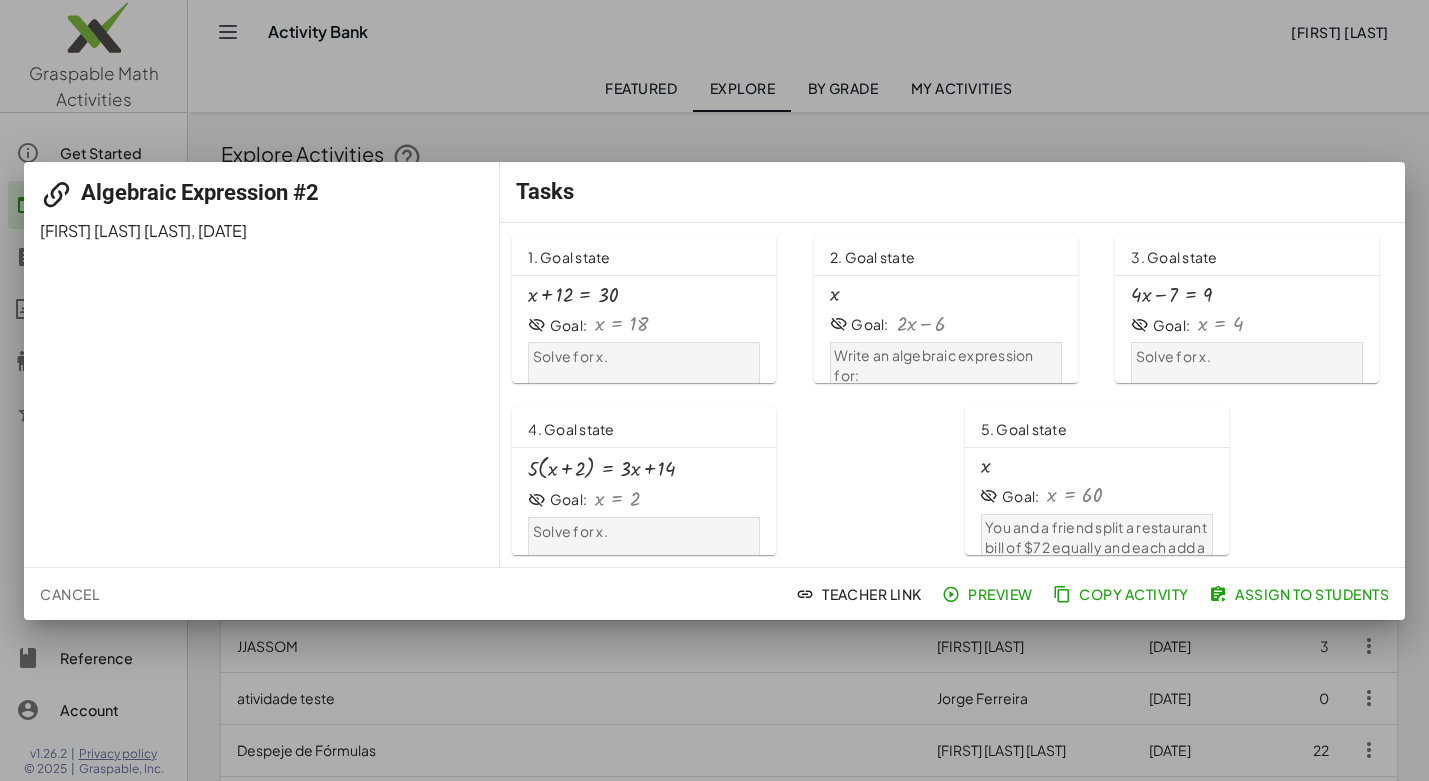 click on "Assign to Students" 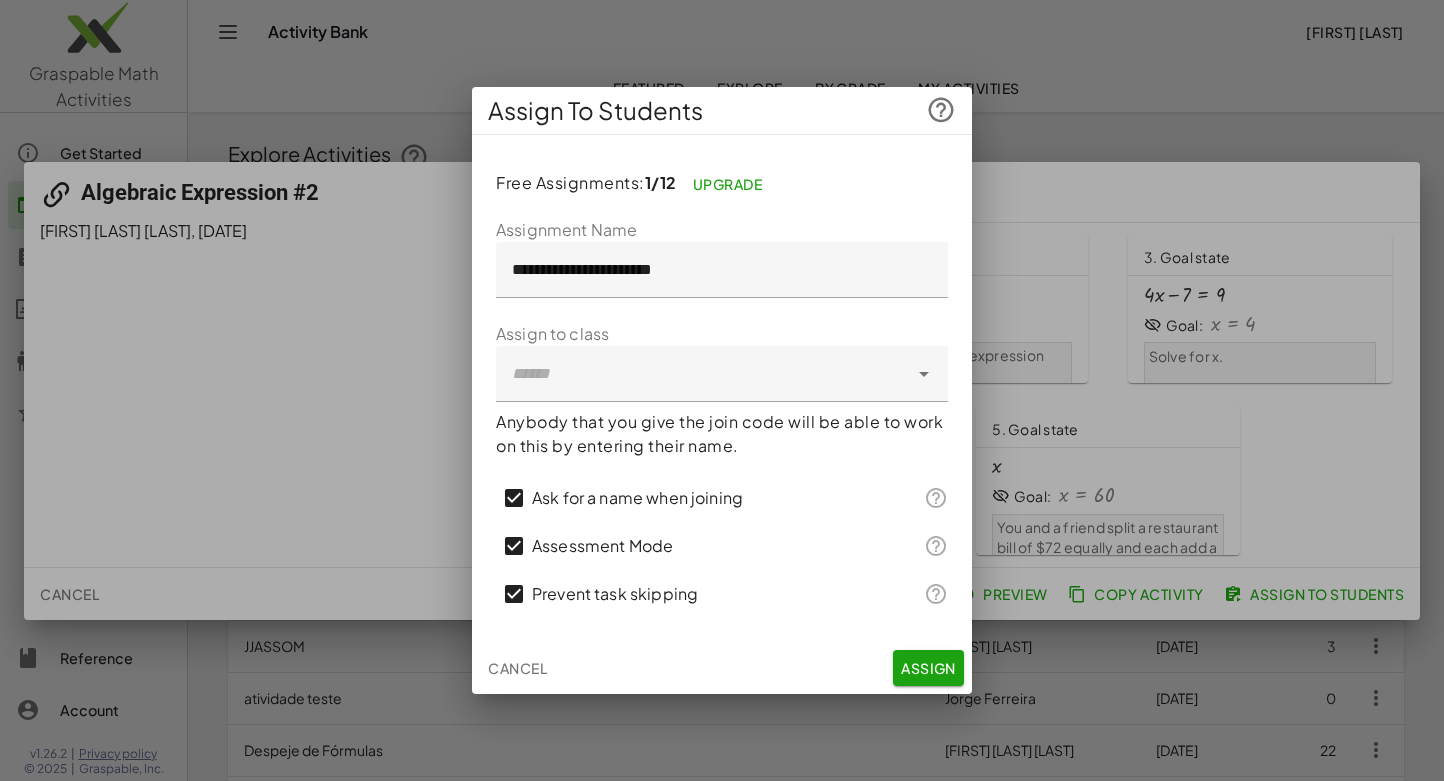 click on "Assign" 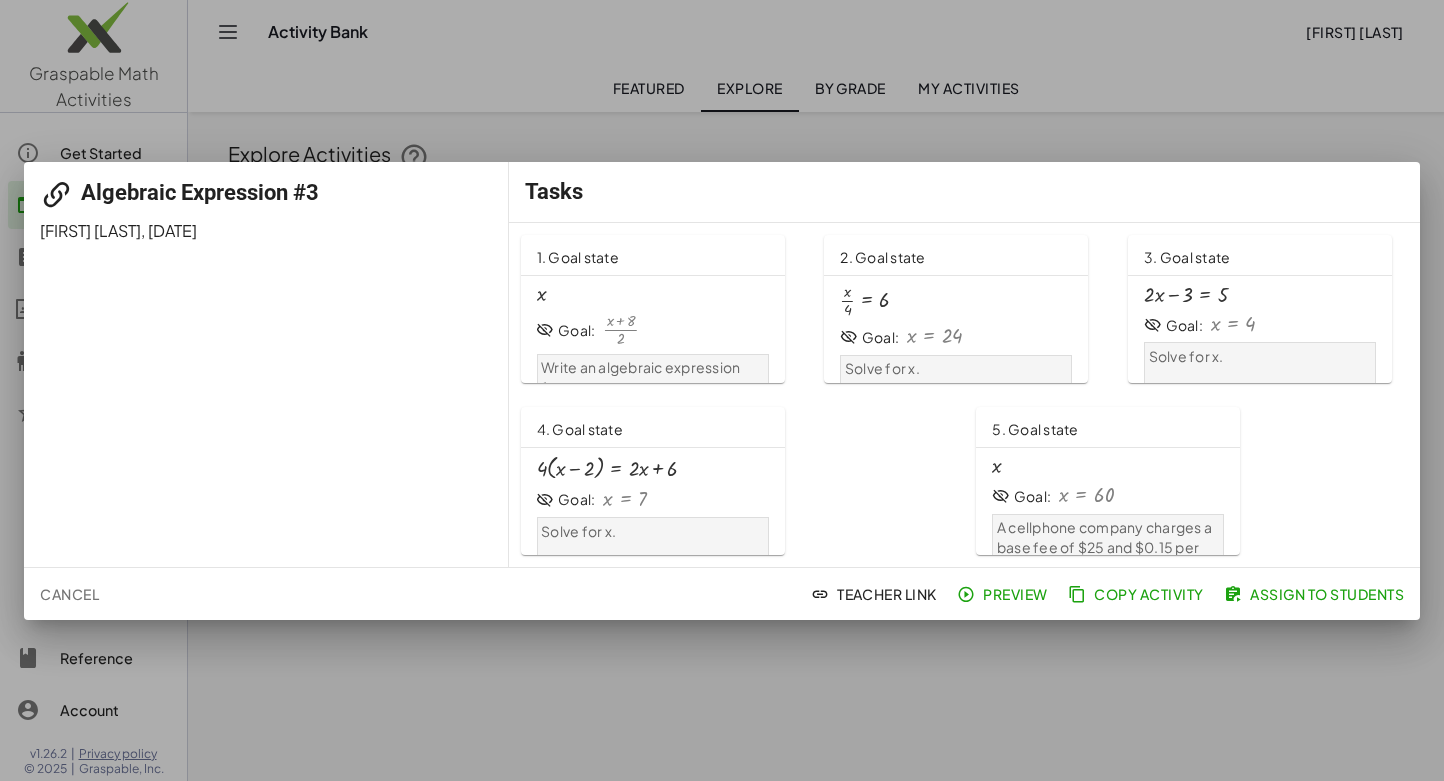 scroll, scrollTop: 0, scrollLeft: 0, axis: both 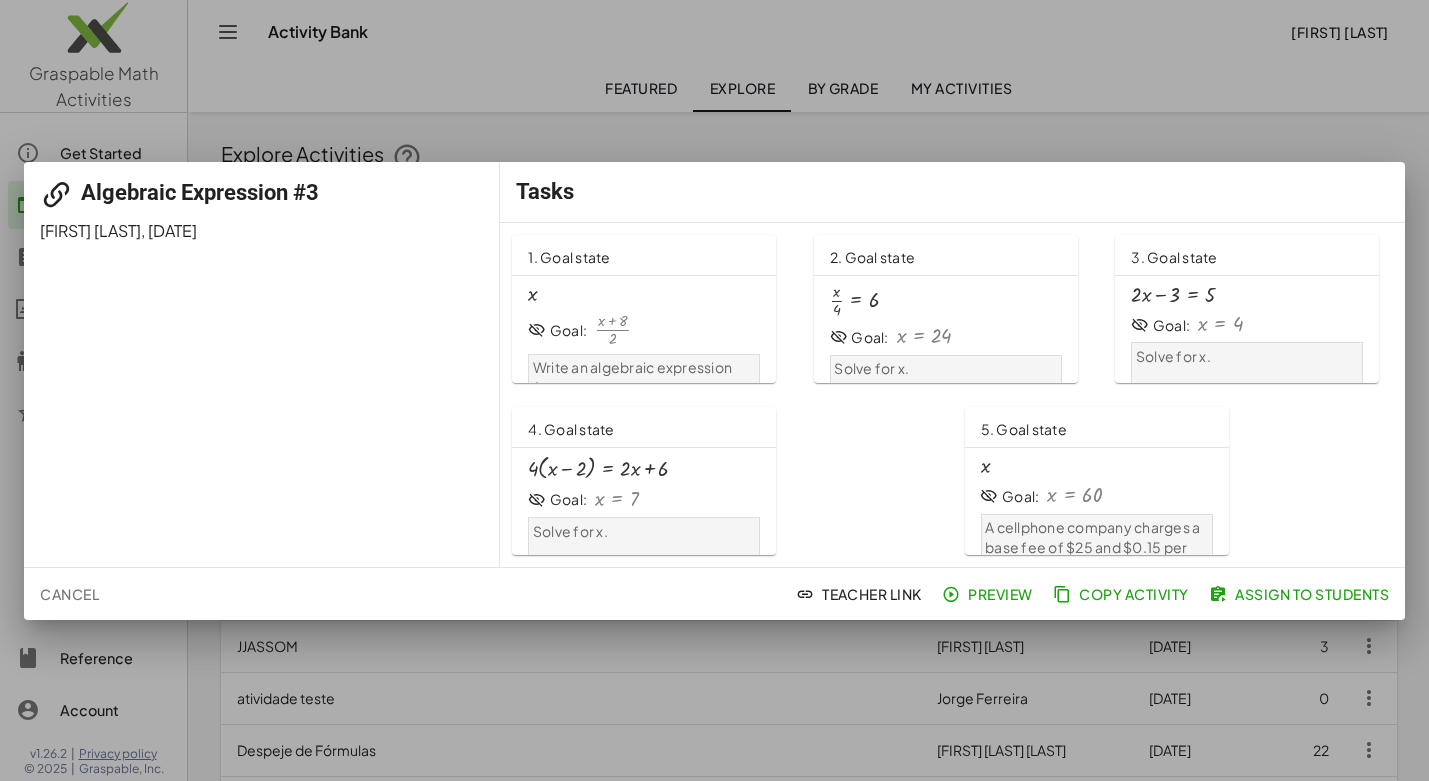 click on "Assign to Students" 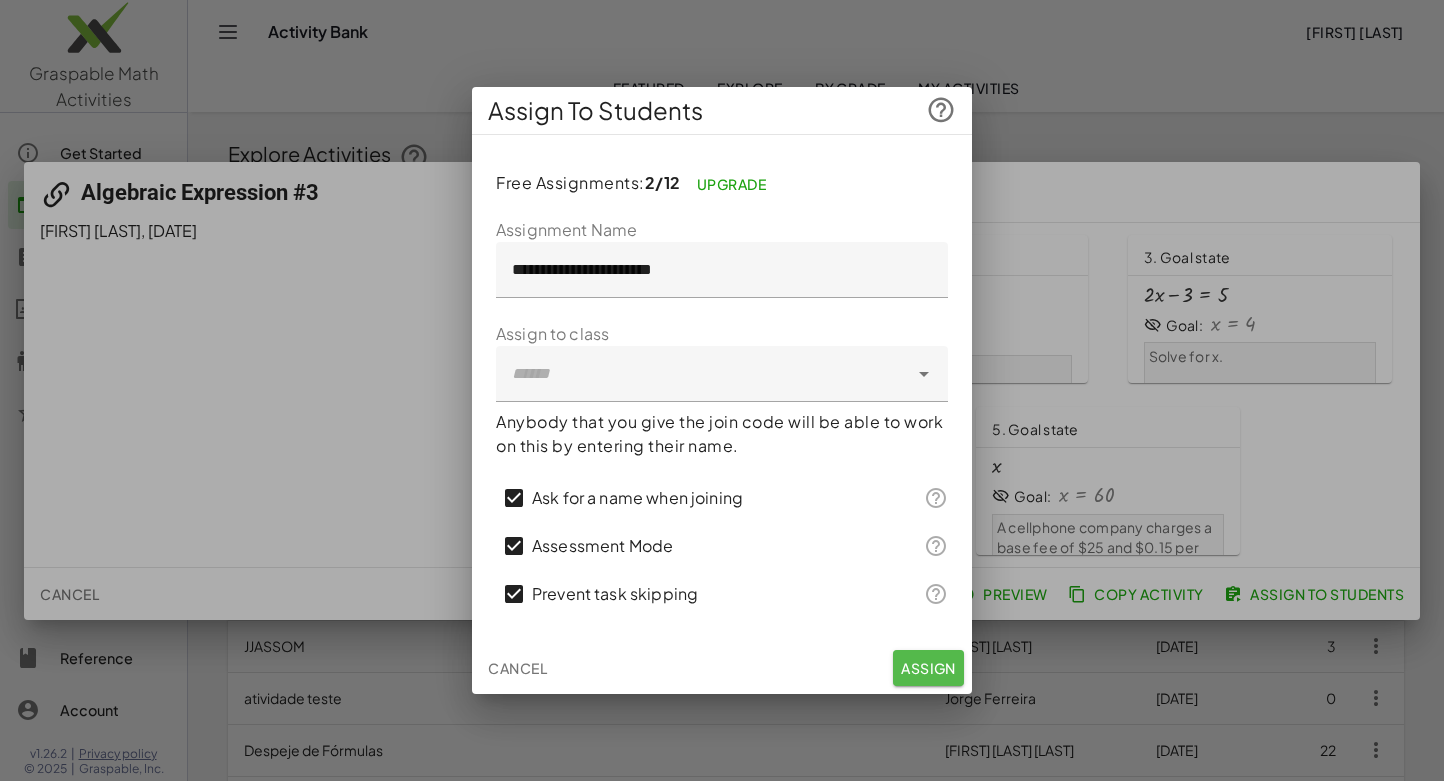 click on "Assign" 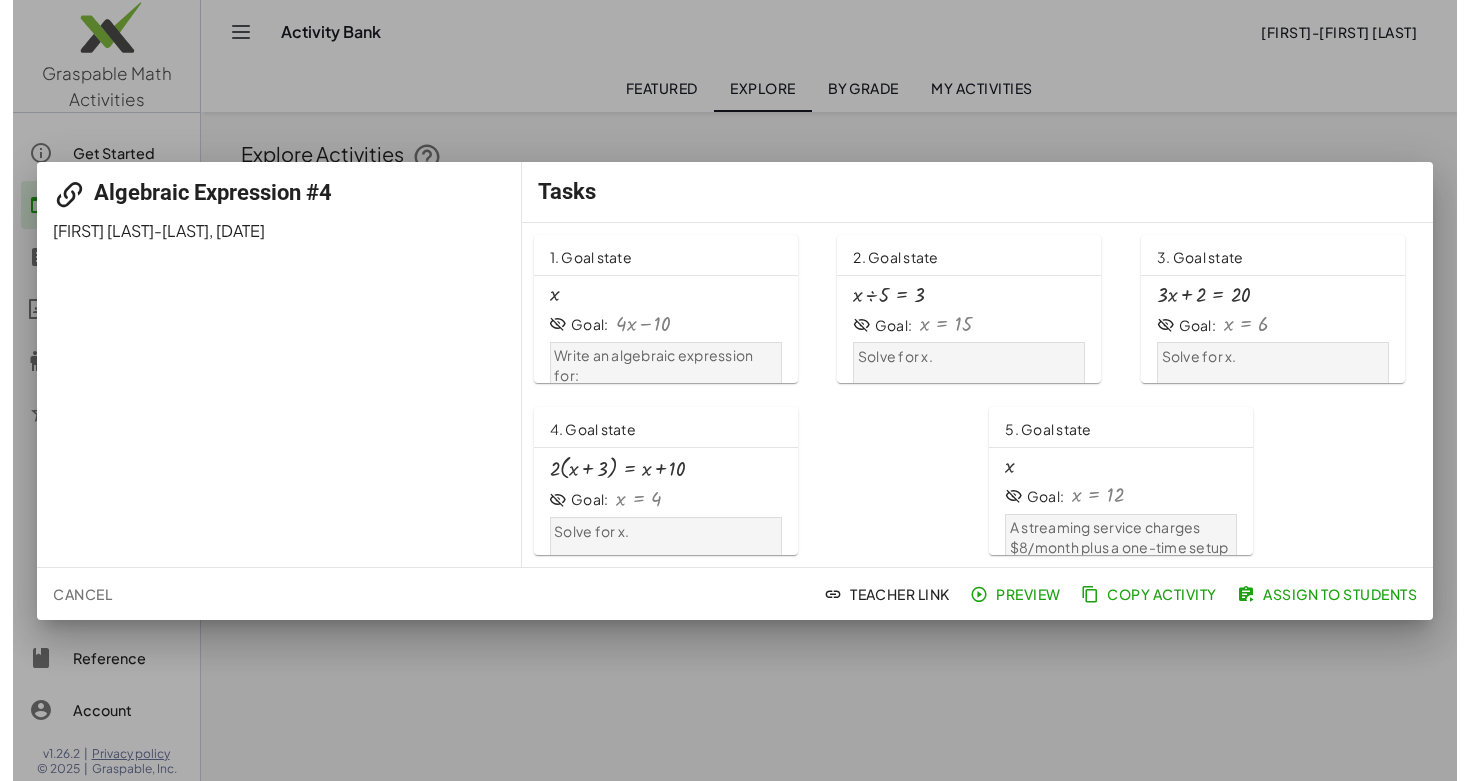 scroll, scrollTop: 0, scrollLeft: 0, axis: both 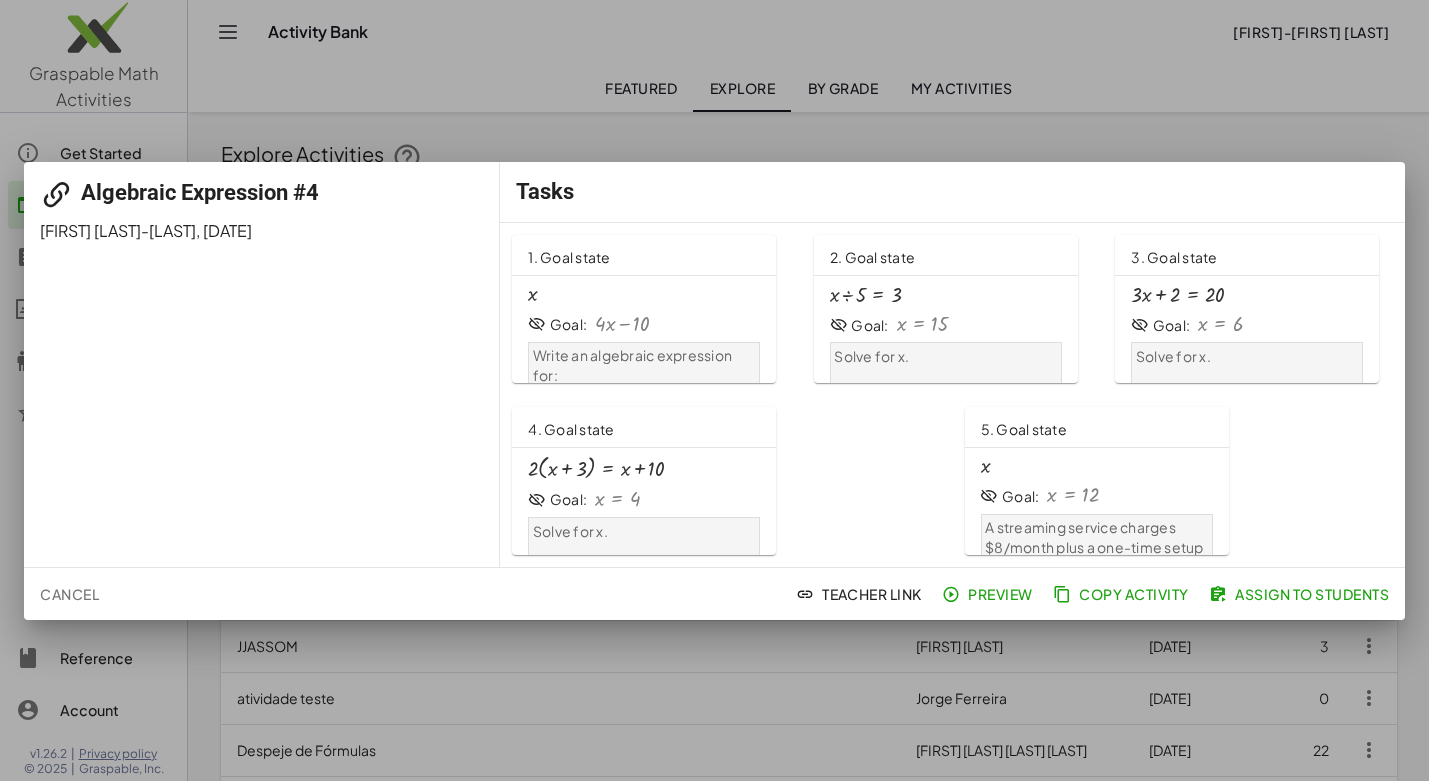 click on "Assign to Students" 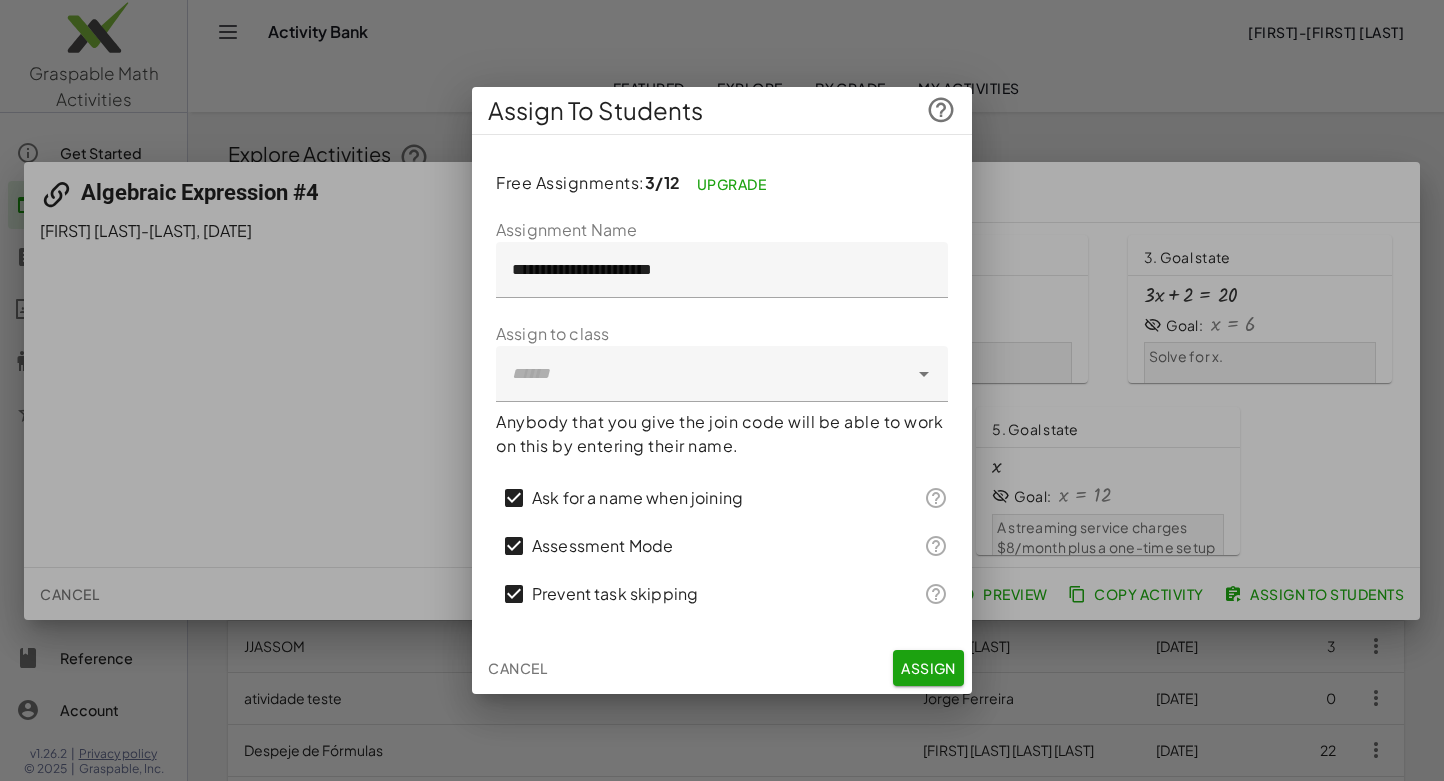 click on "Assign" 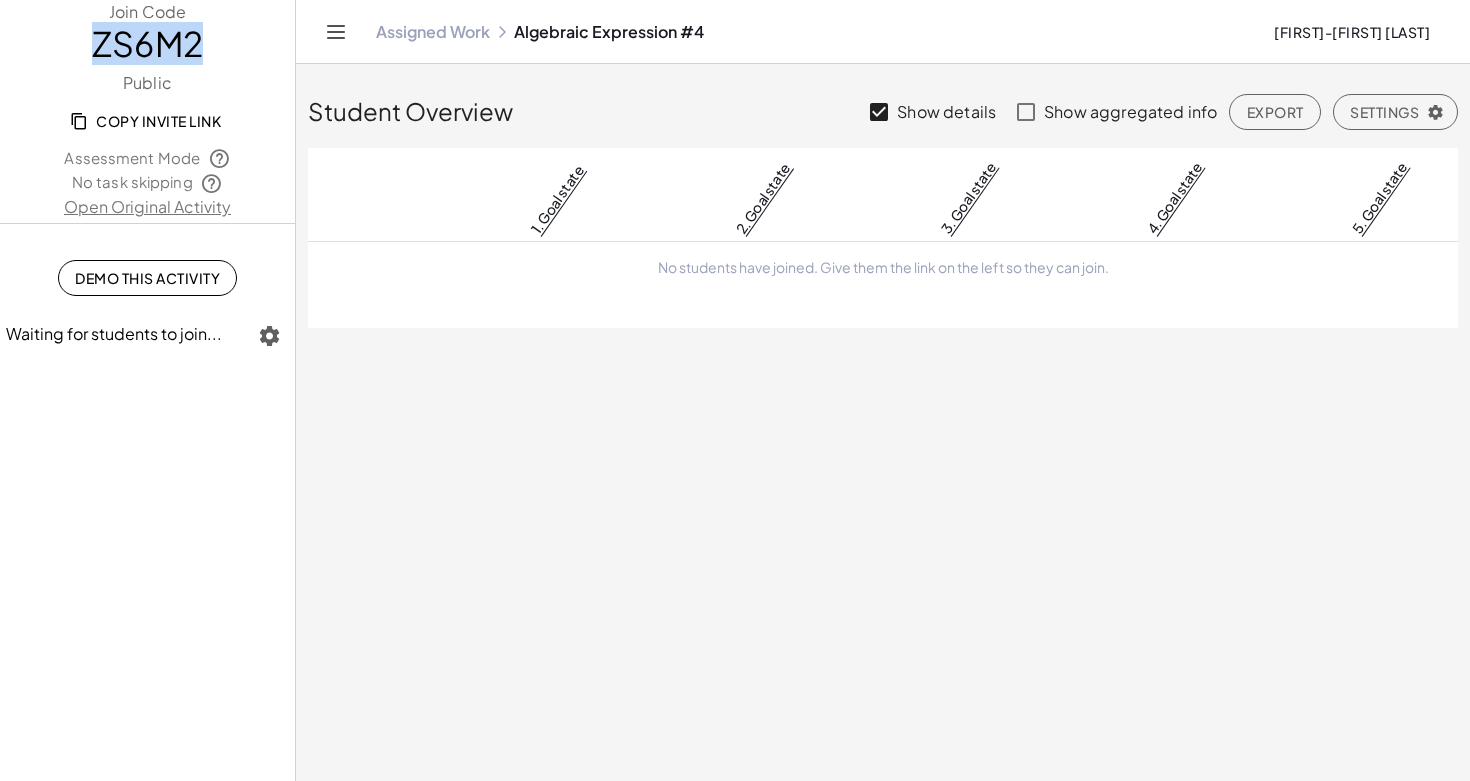 drag, startPoint x: 95, startPoint y: 37, endPoint x: 195, endPoint y: 38, distance: 100.005 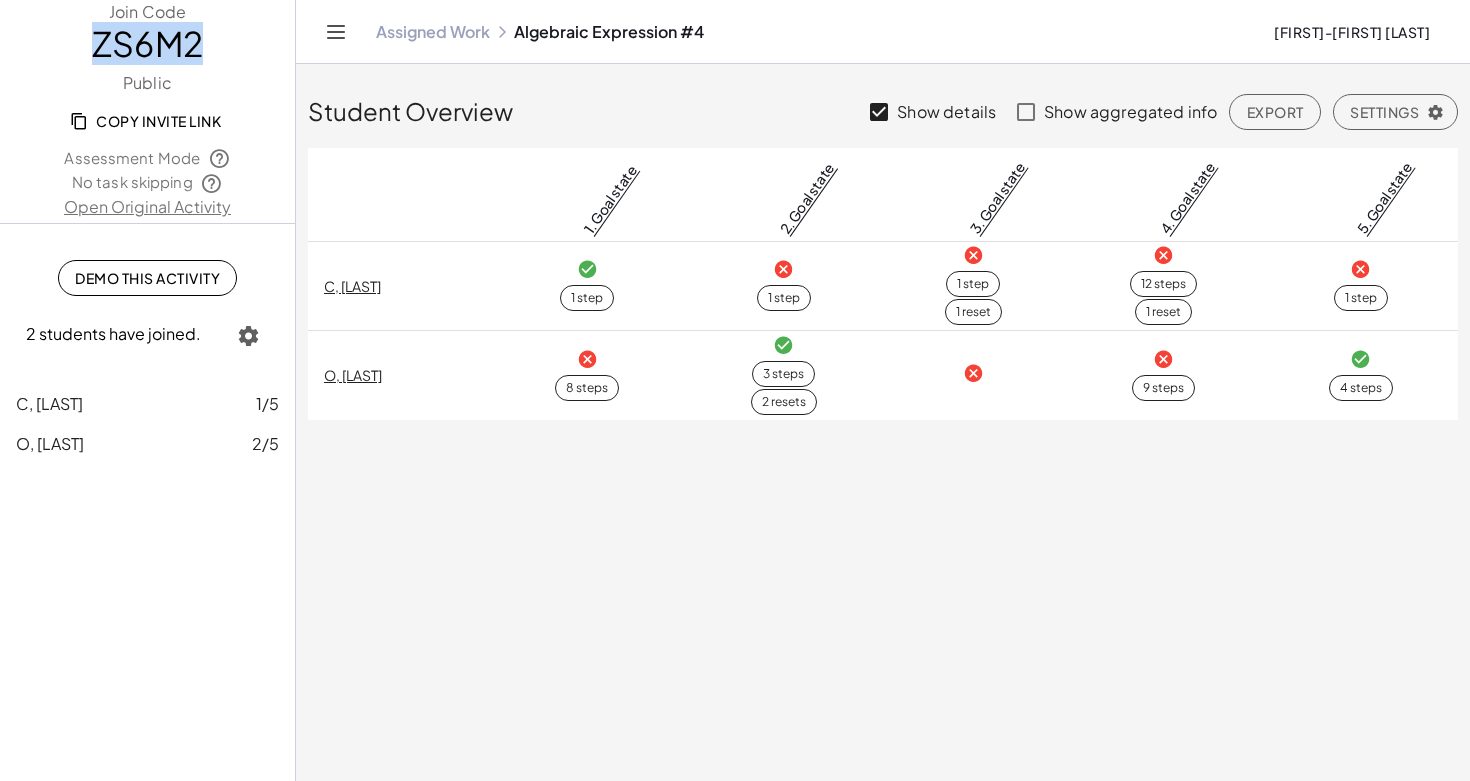 click at bounding box center [783, 345] 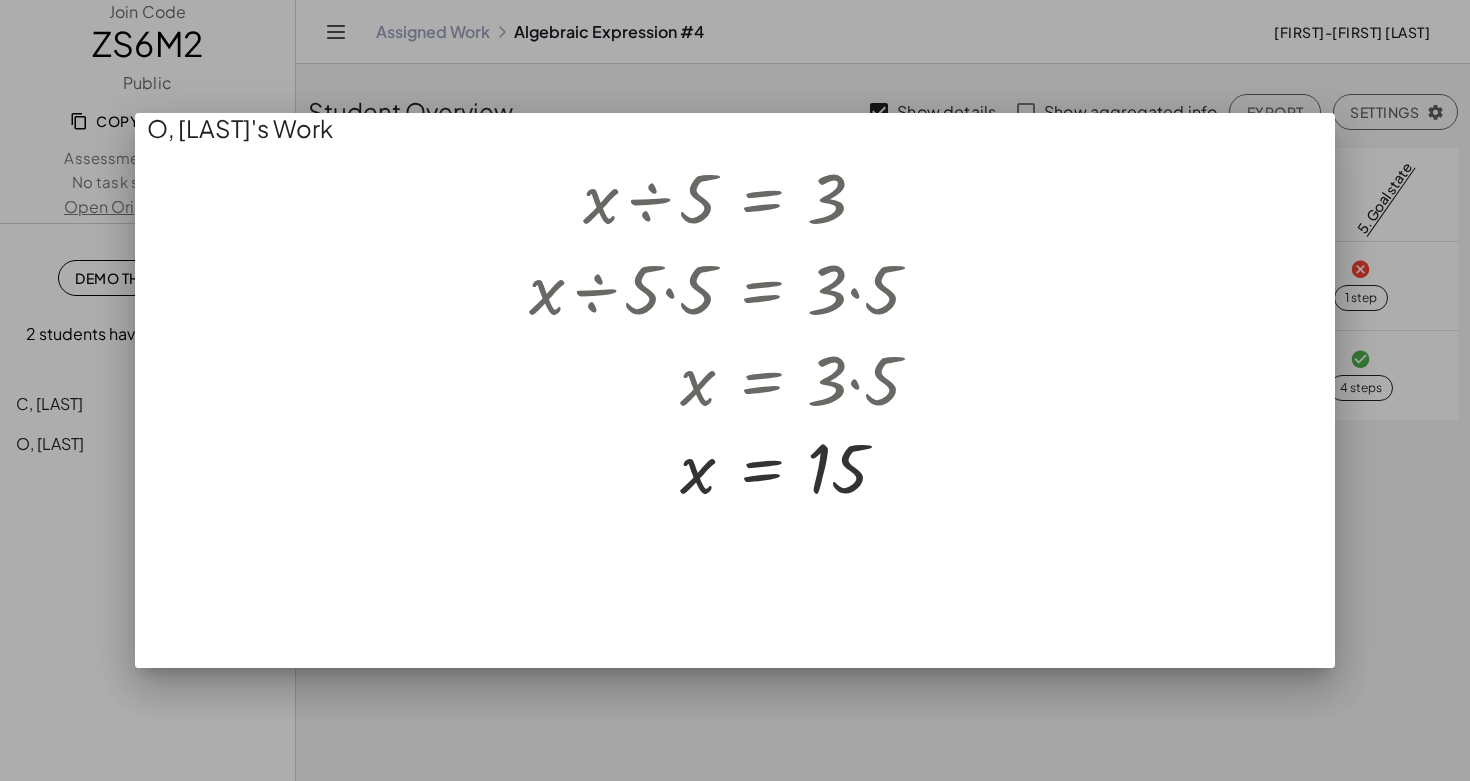 click at bounding box center [735, 390] 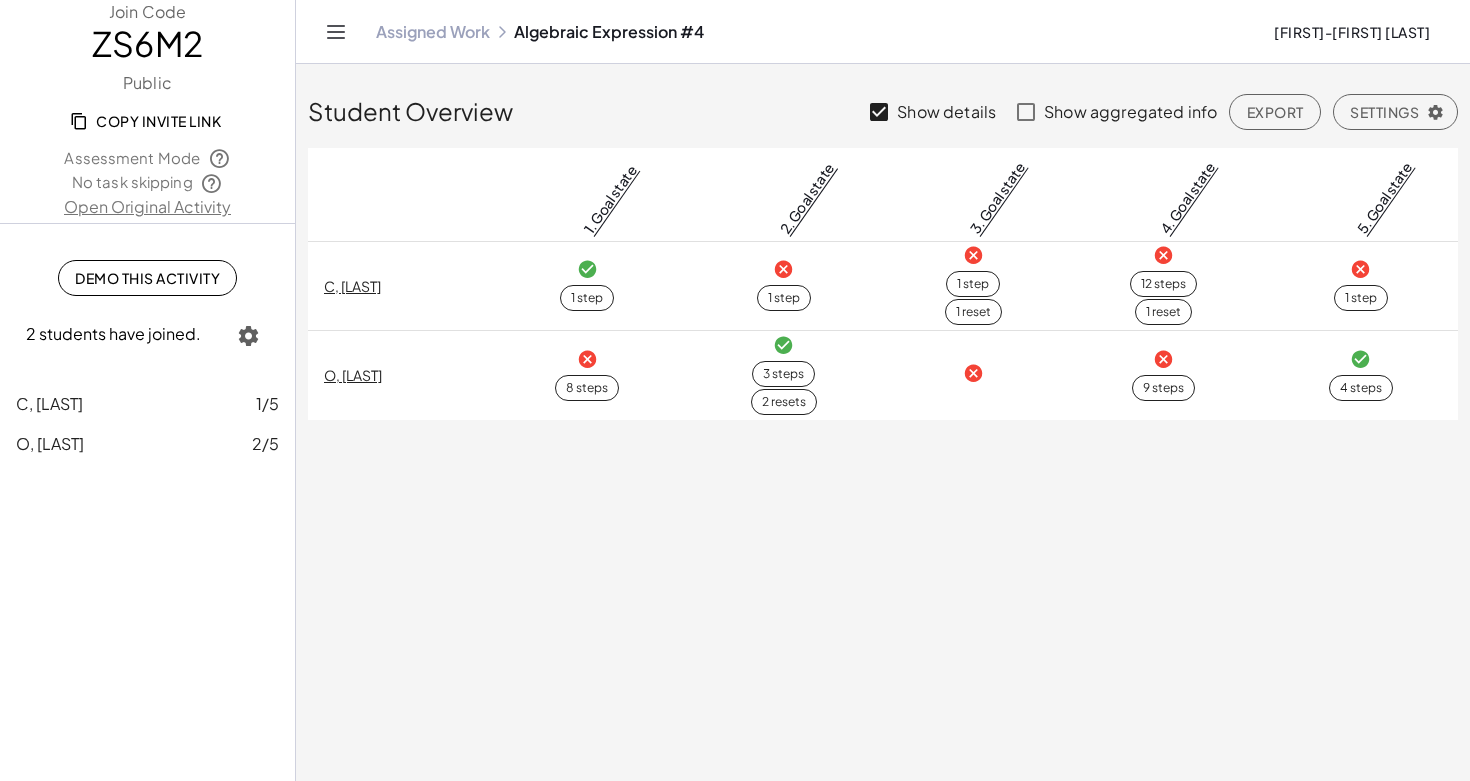 click at bounding box center [1360, 359] 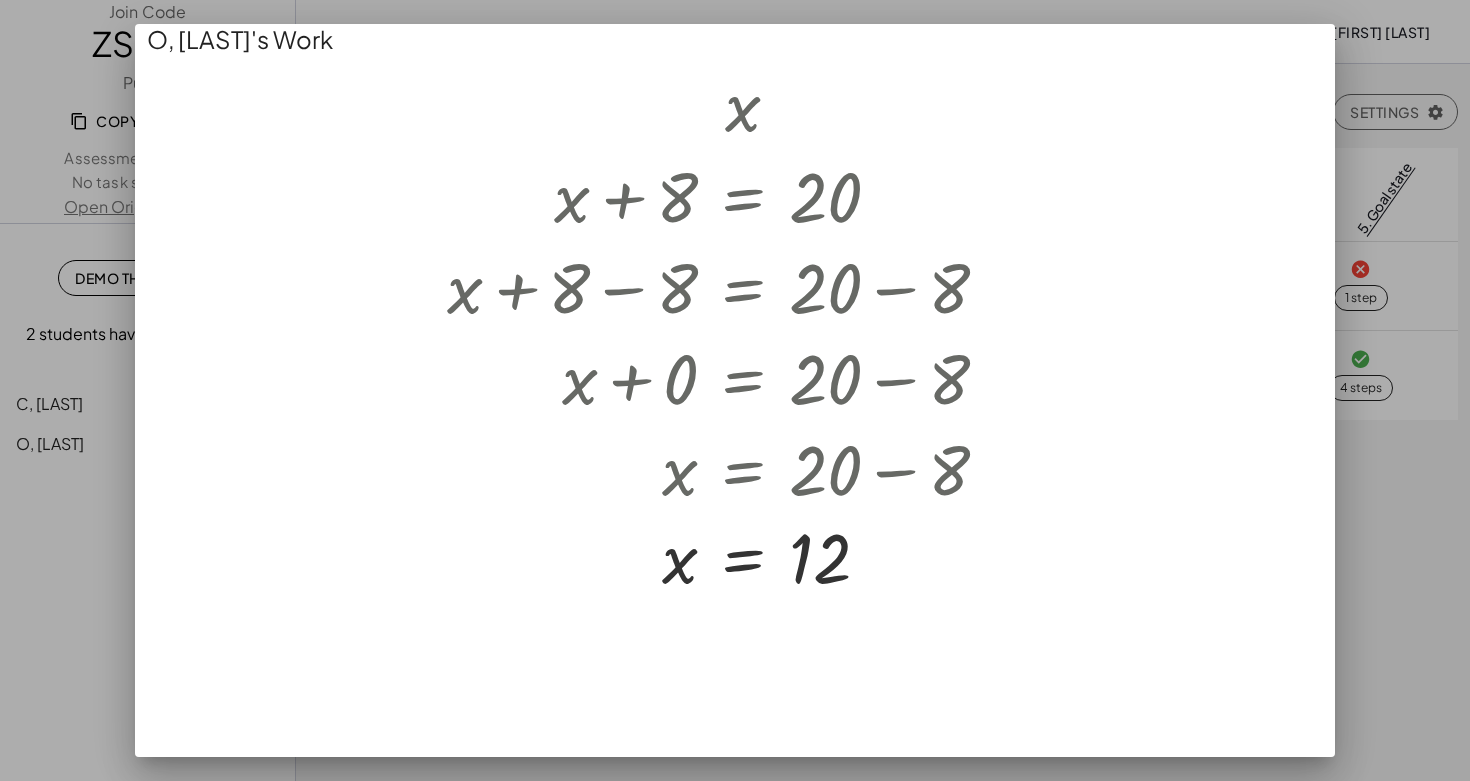 click at bounding box center (735, 390) 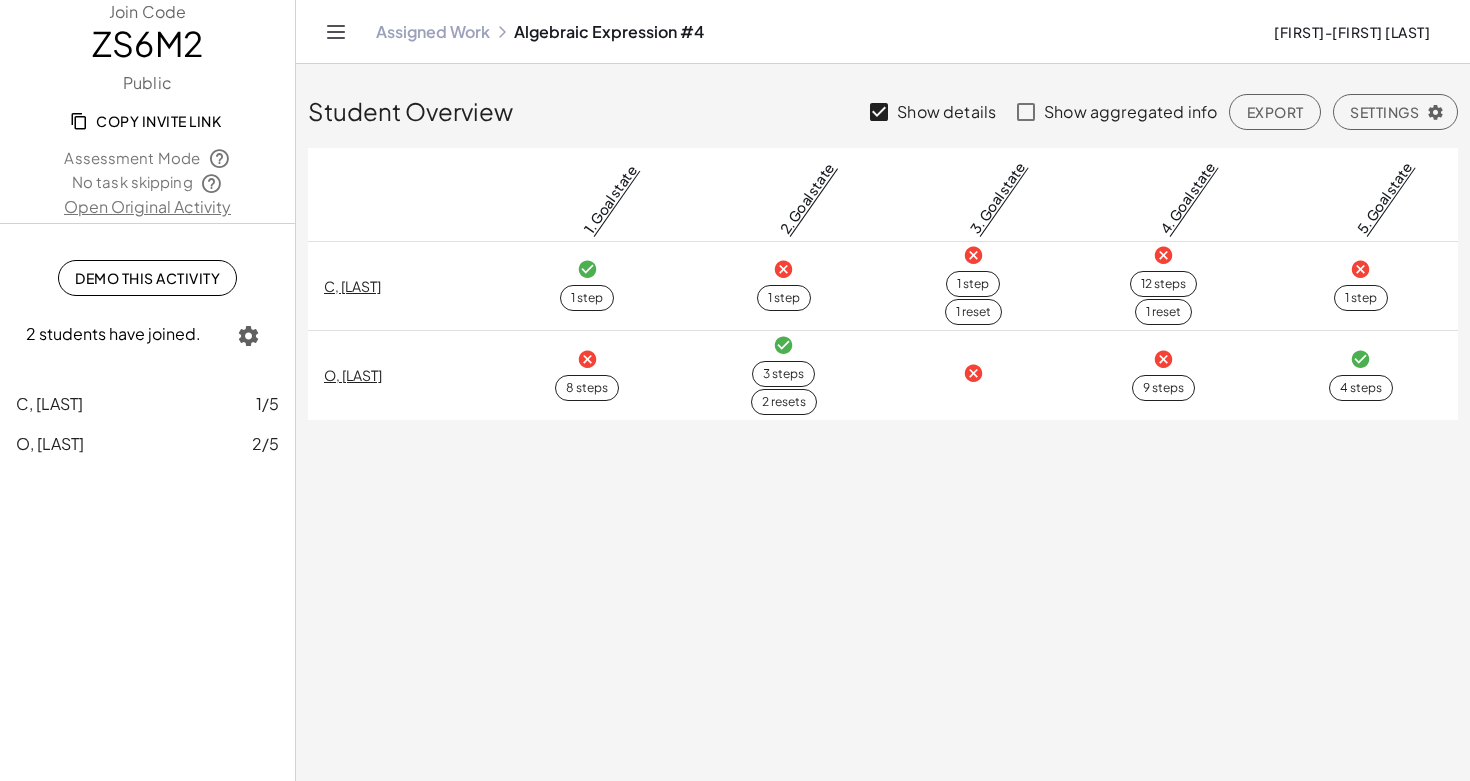 click at bounding box center [1163, 359] 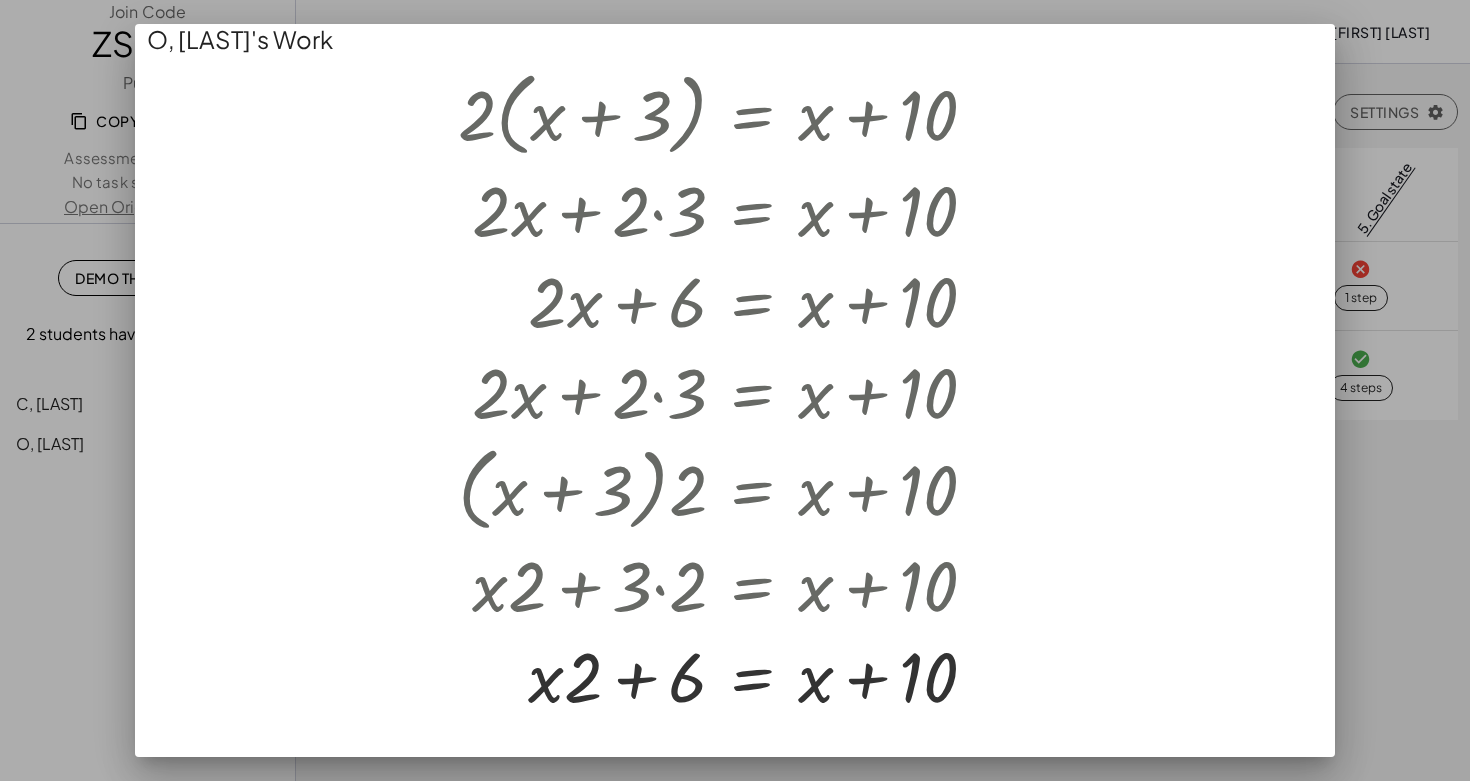 click at bounding box center [735, 390] 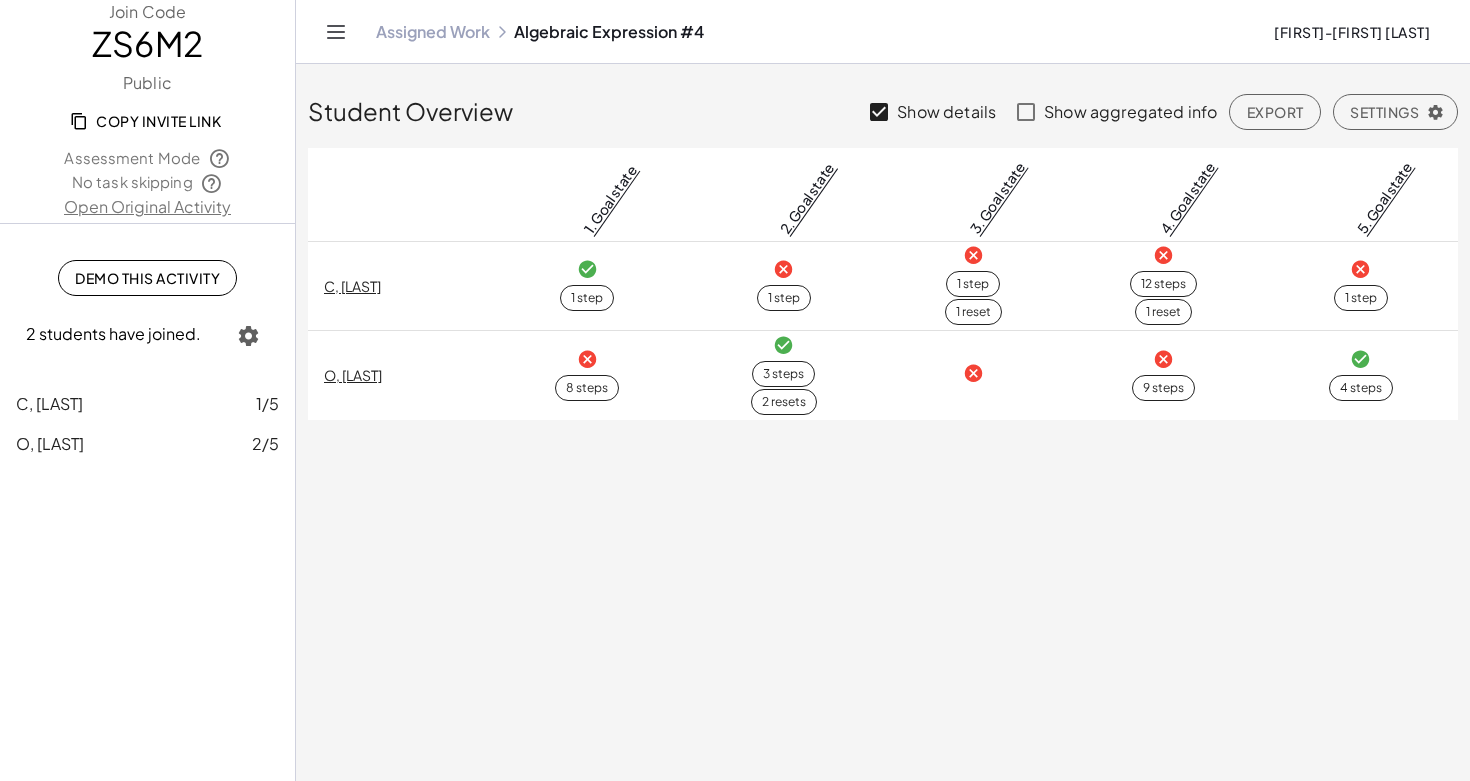 click at bounding box center [1163, 255] 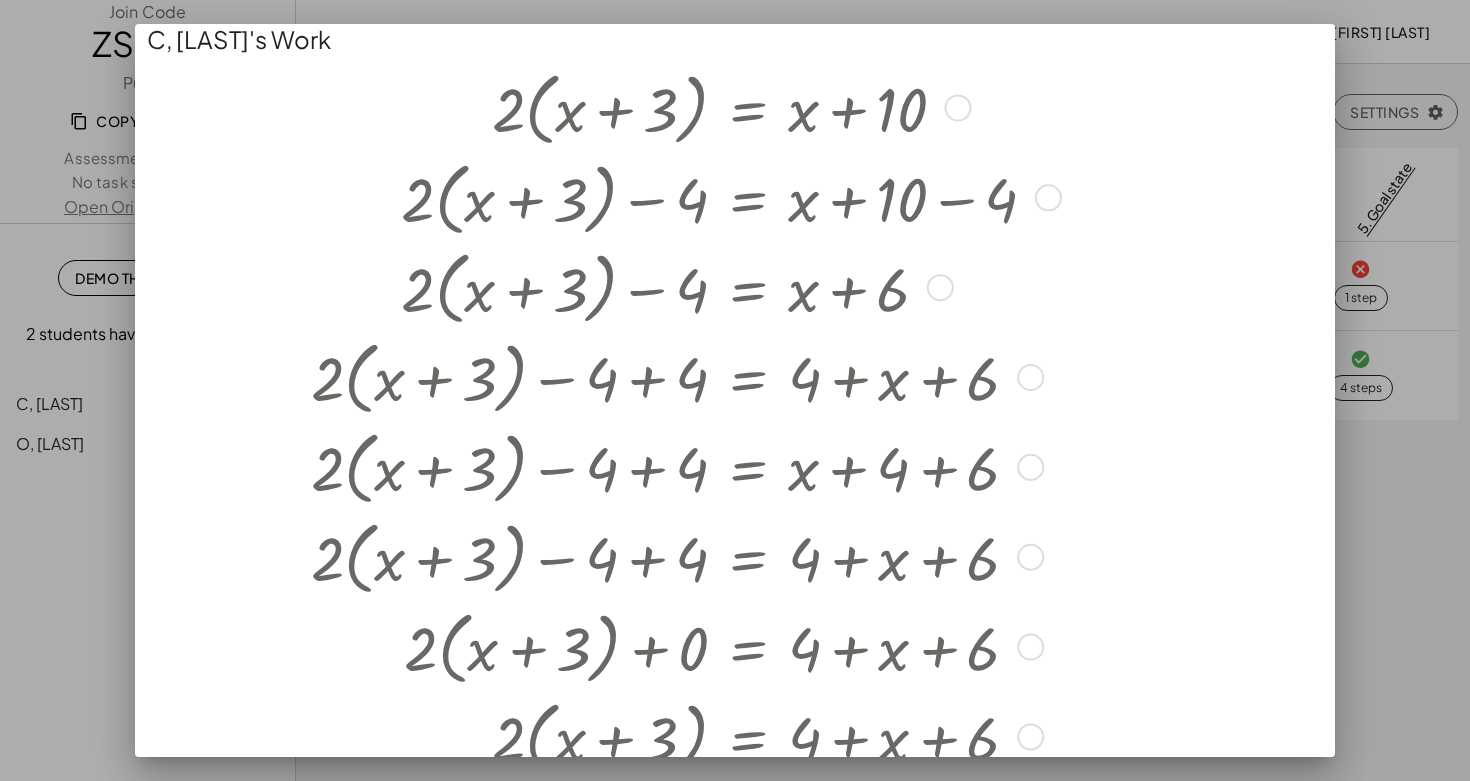 click at bounding box center (730, 286) 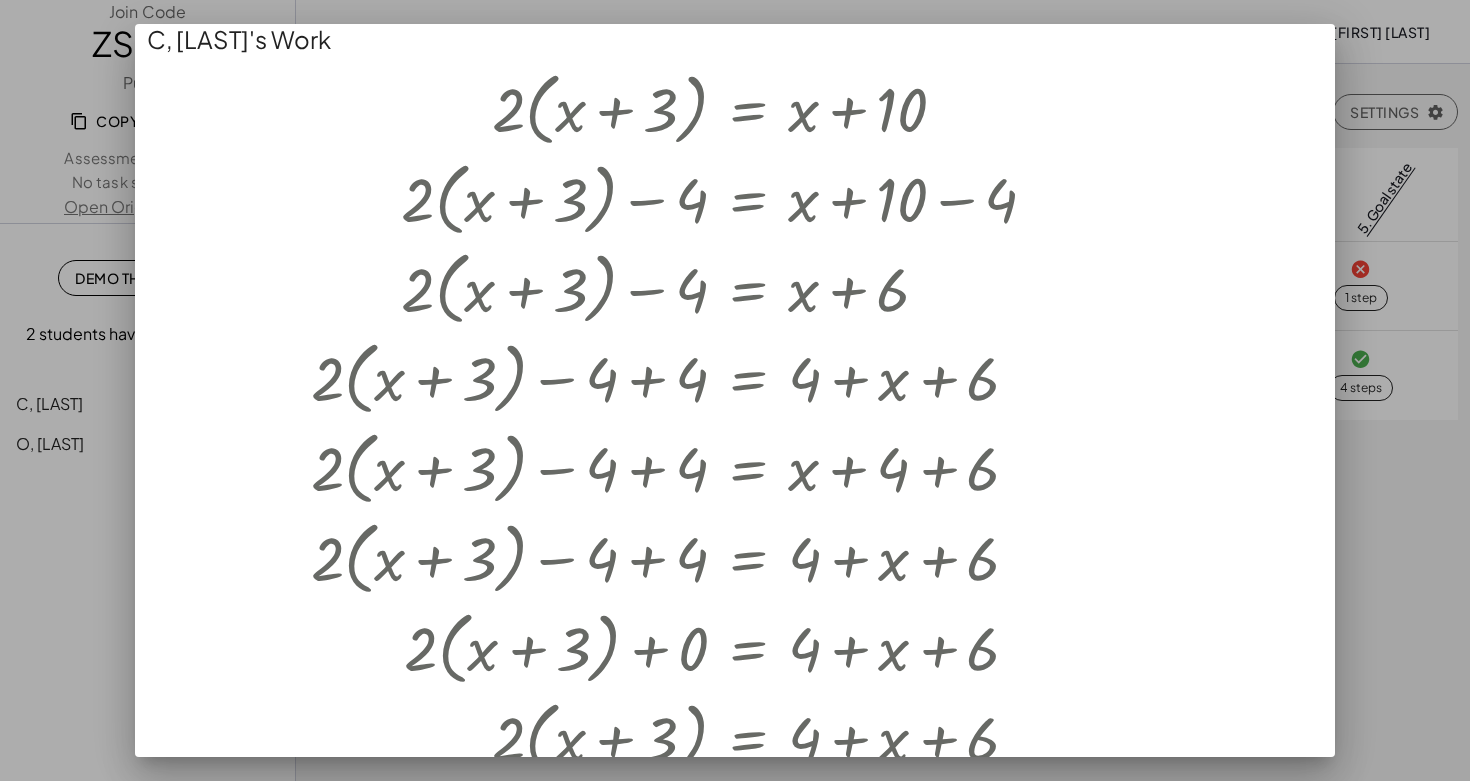 scroll, scrollTop: -1, scrollLeft: 0, axis: vertical 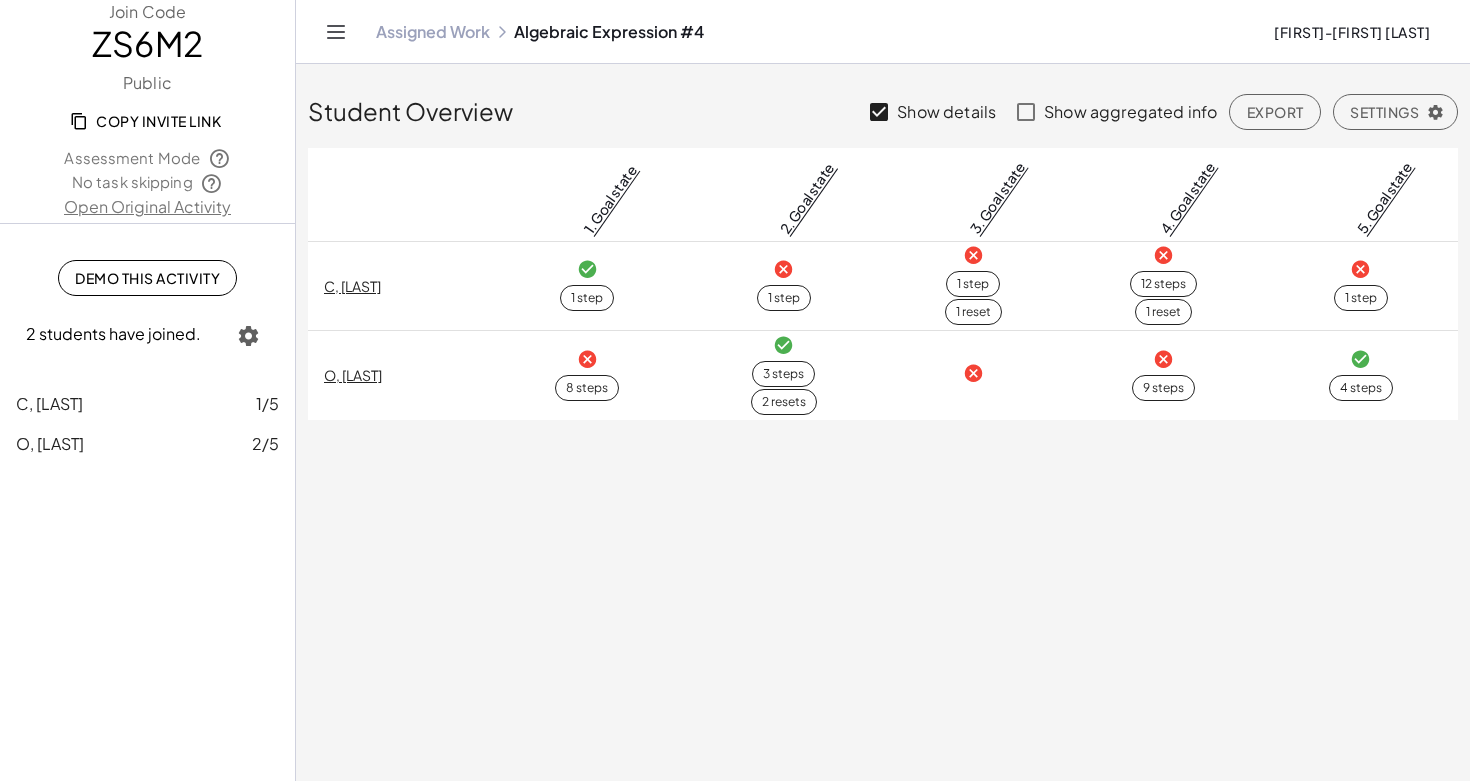 click on "1 step" 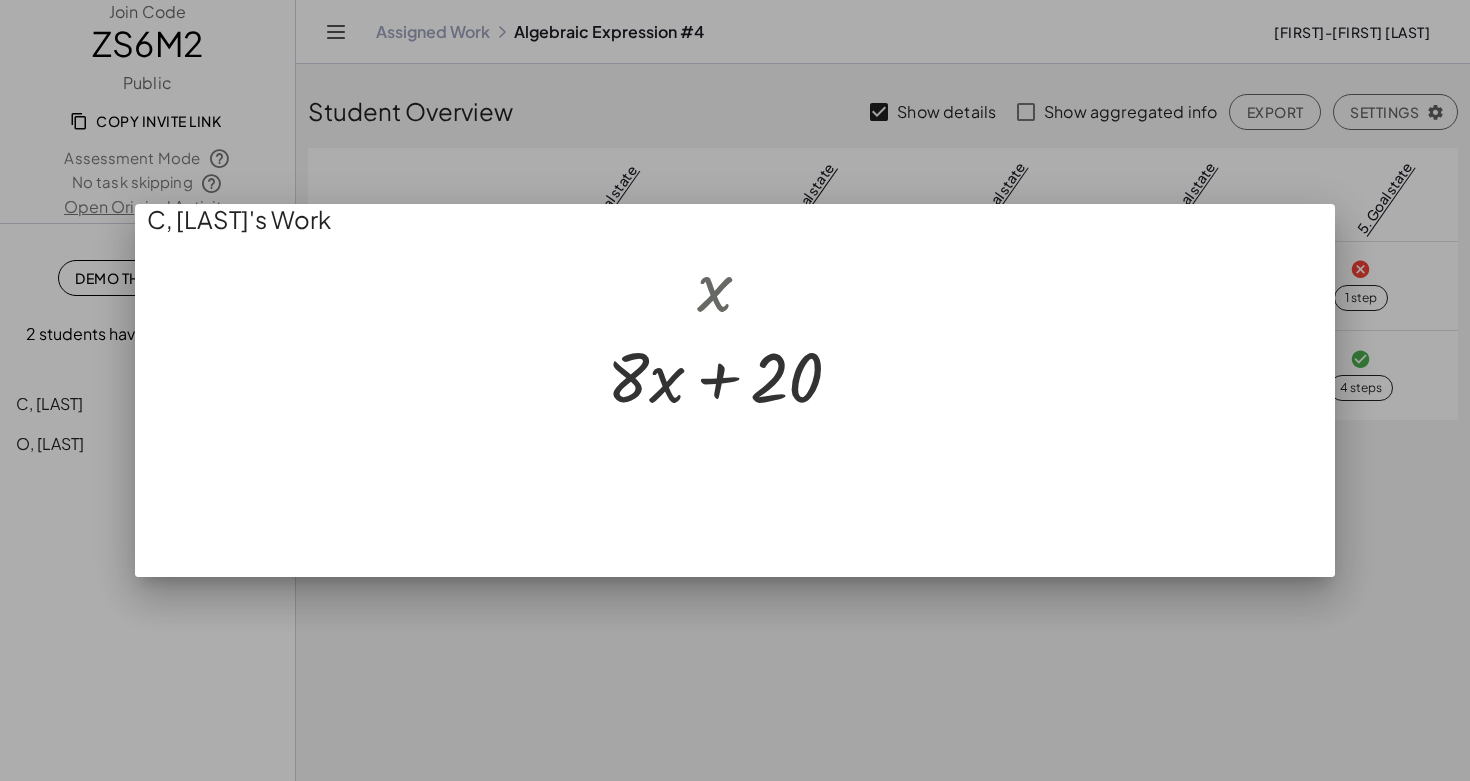 click at bounding box center [735, 390] 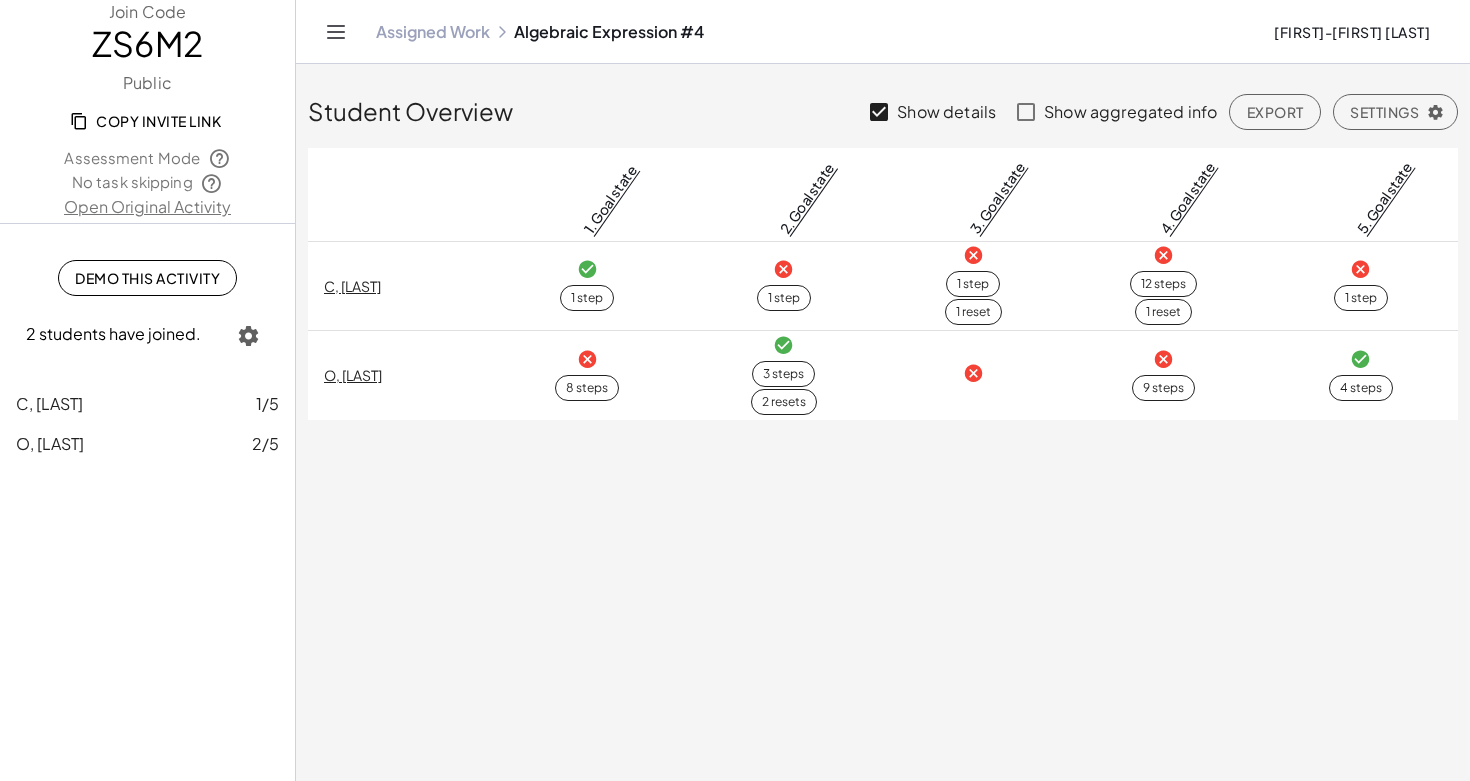 click on "12 steps" 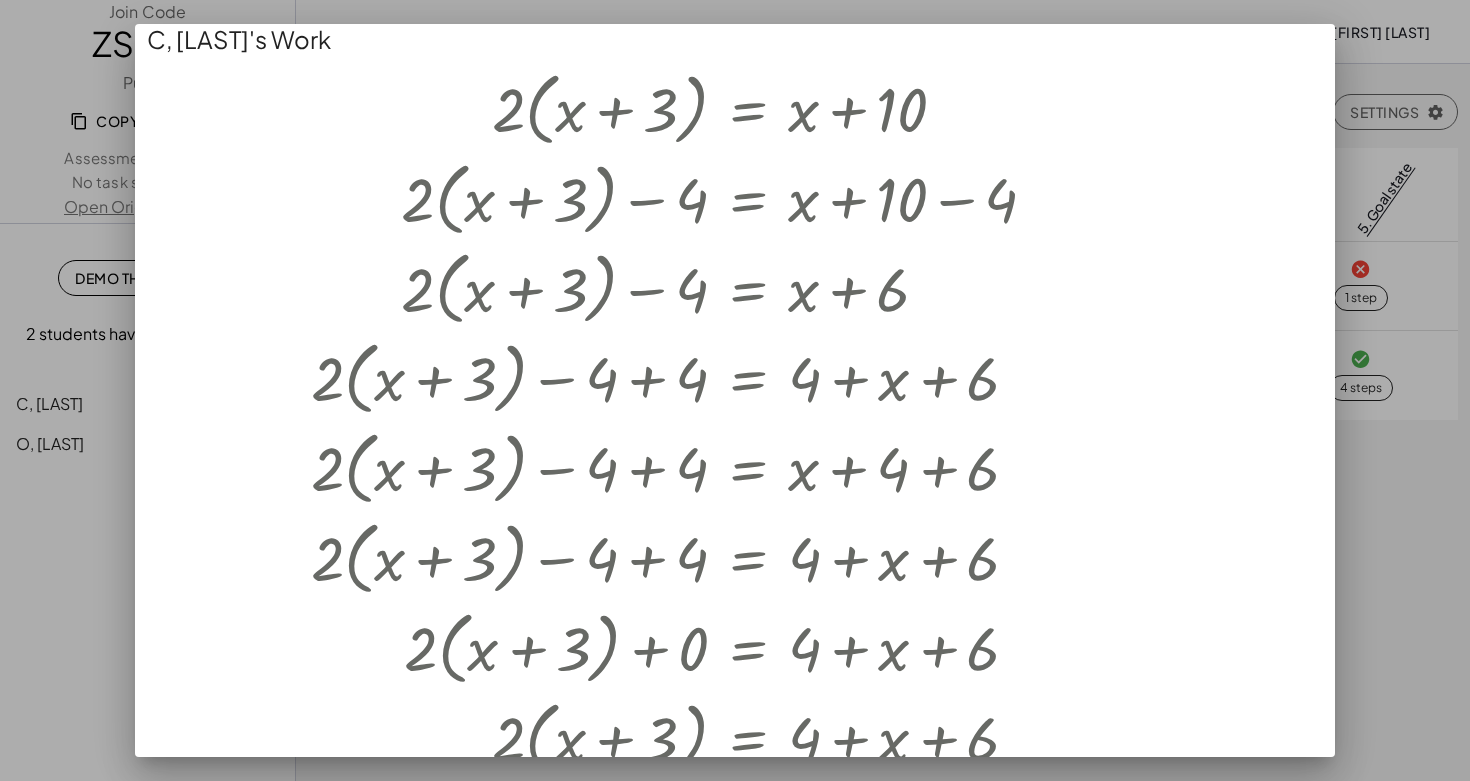 click at bounding box center [735, 390] 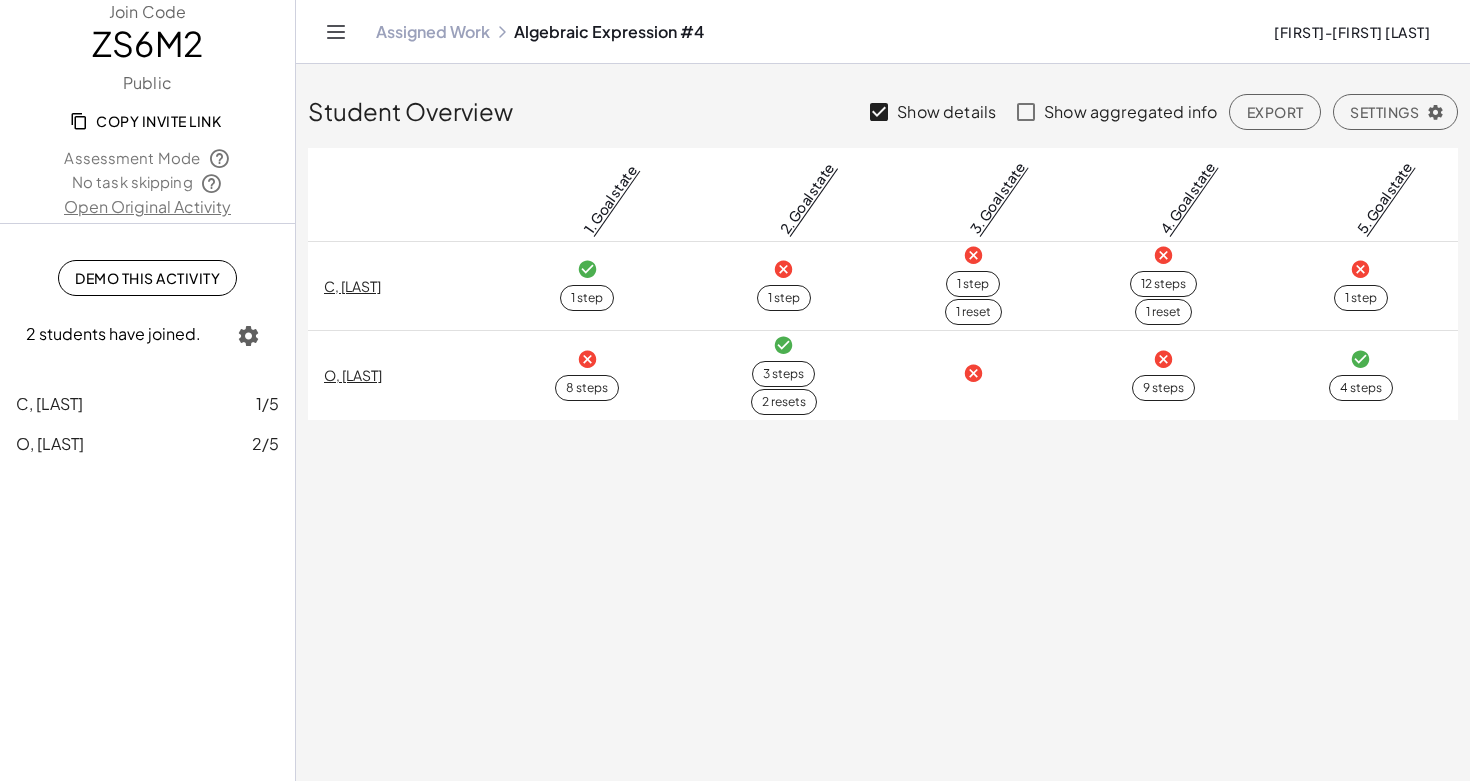 click on "1 step" 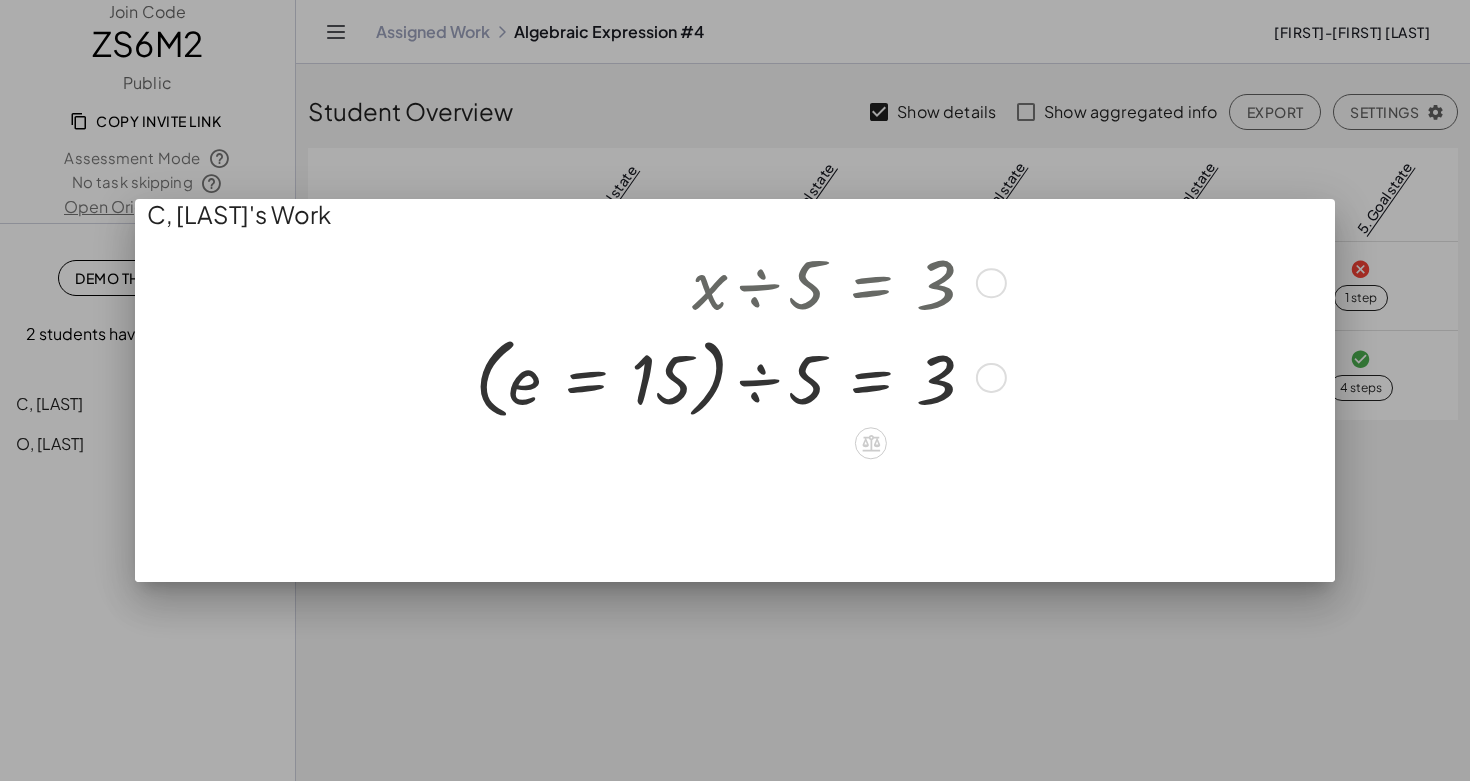 click at bounding box center (733, 281) 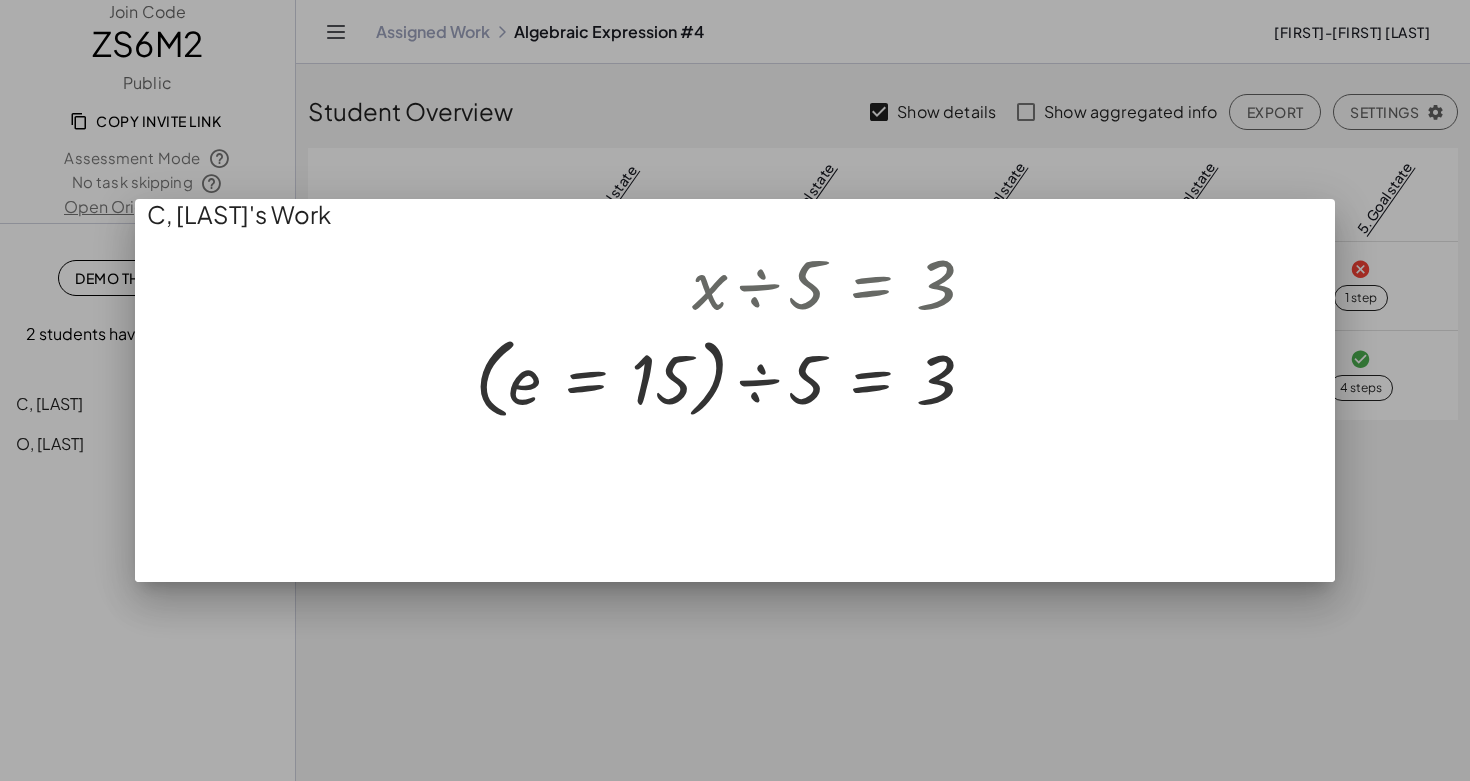 click at bounding box center [735, 390] 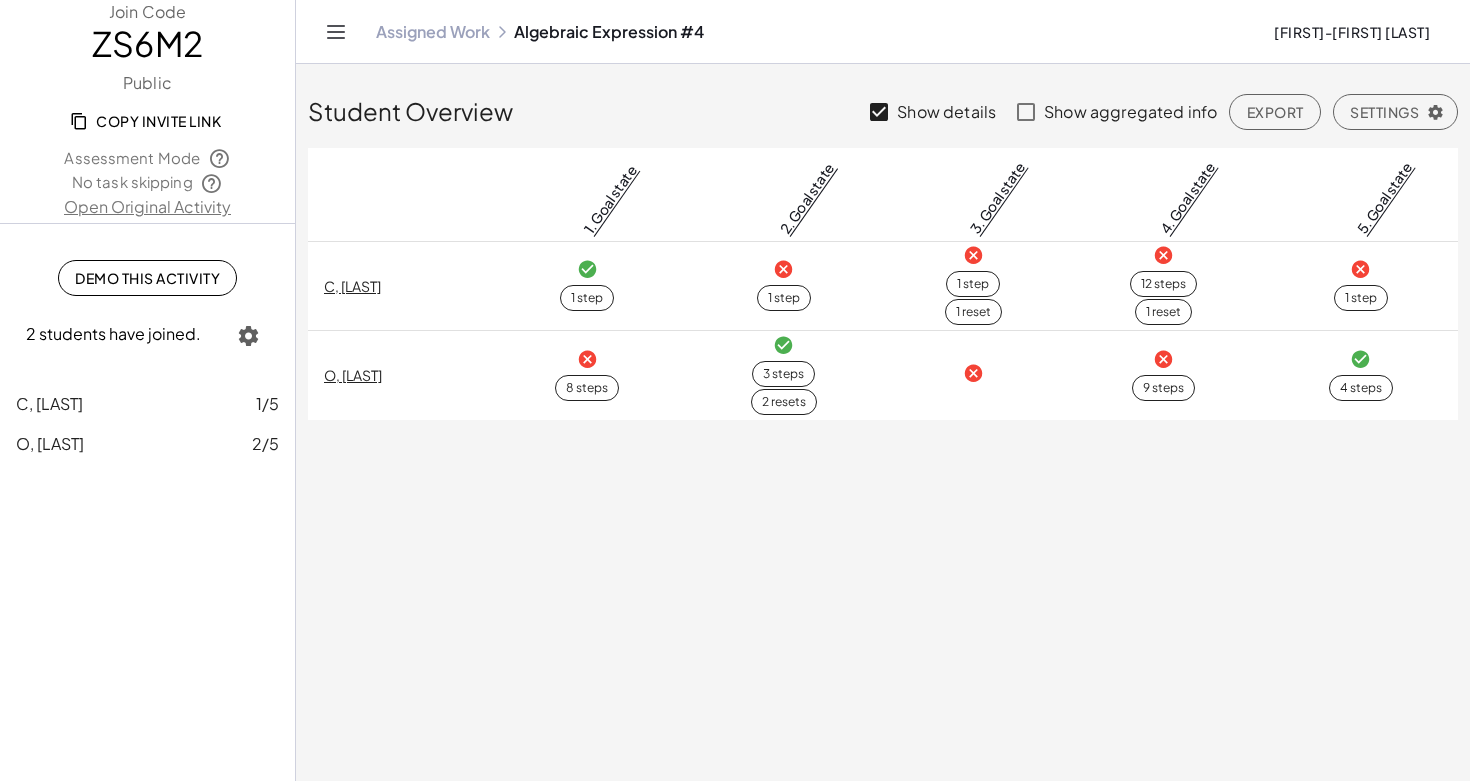 click at bounding box center [587, 269] 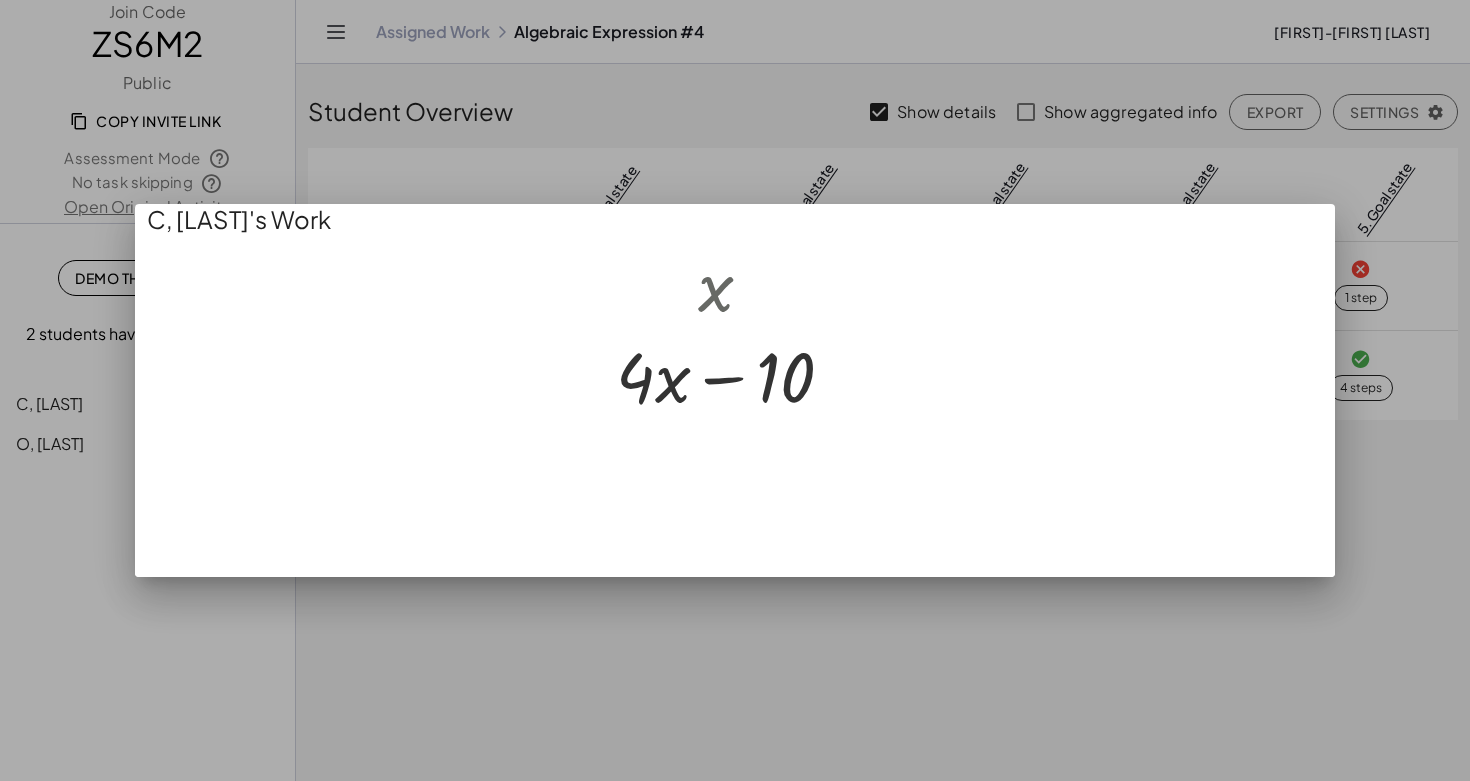 click at bounding box center (735, 390) 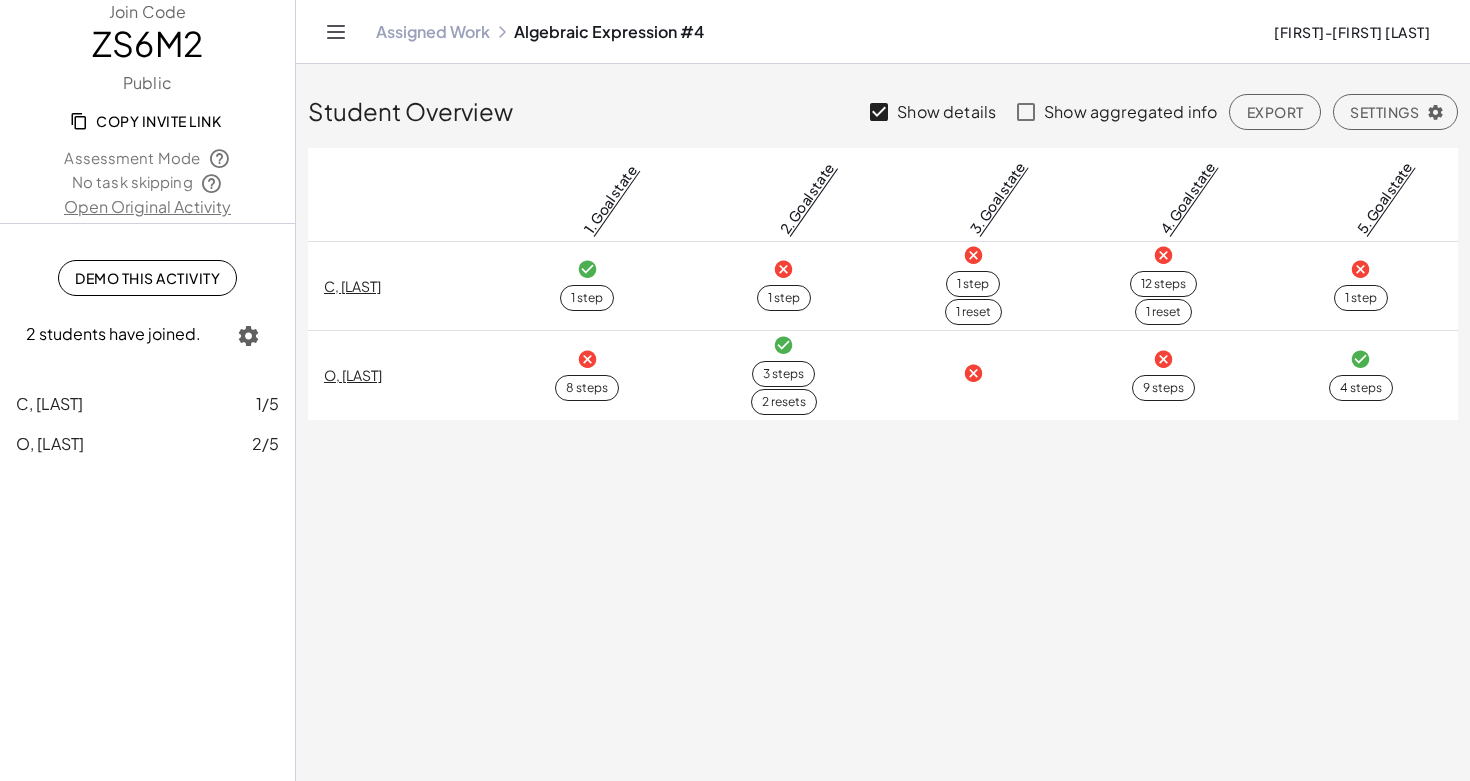 click at bounding box center [1360, 359] 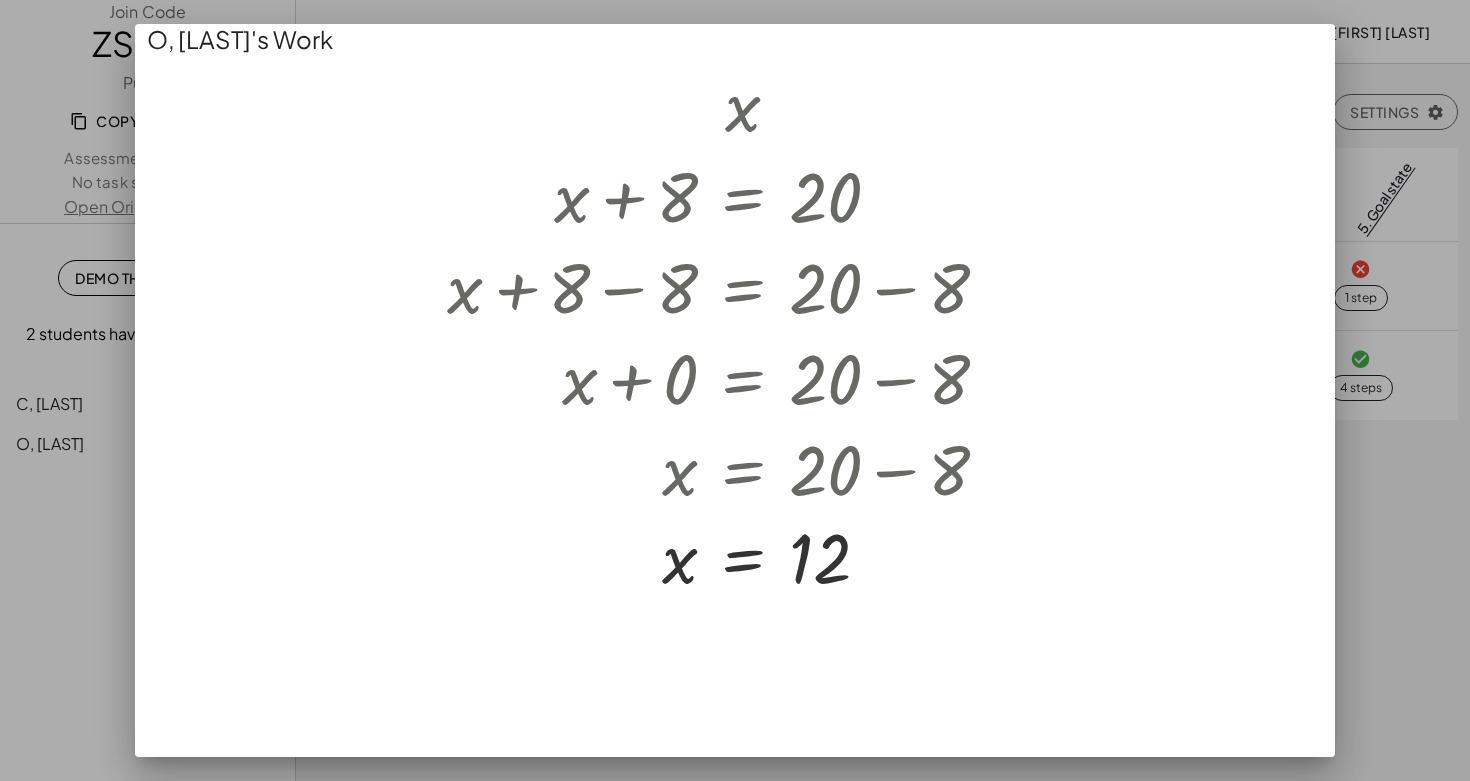 click at bounding box center [735, 390] 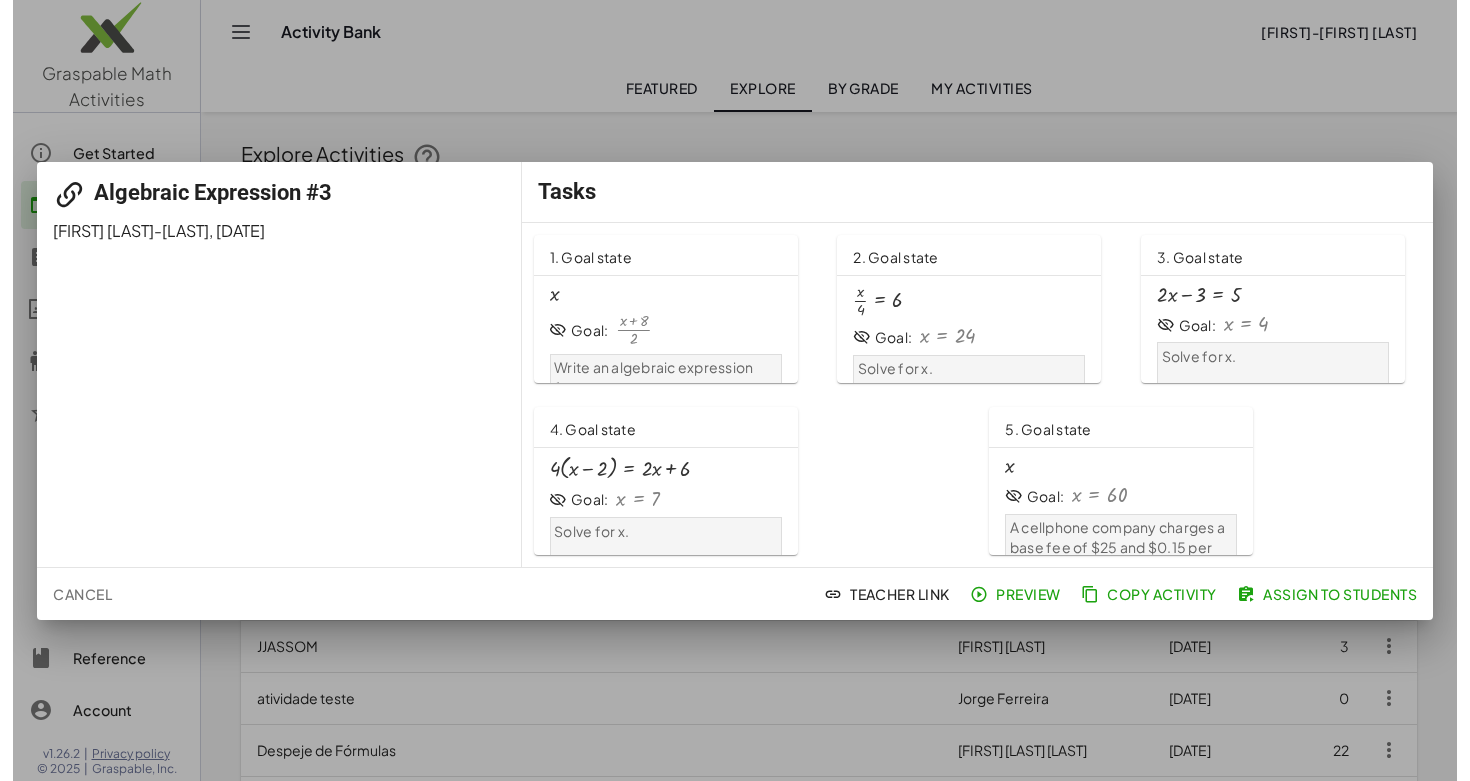 scroll, scrollTop: 0, scrollLeft: 0, axis: both 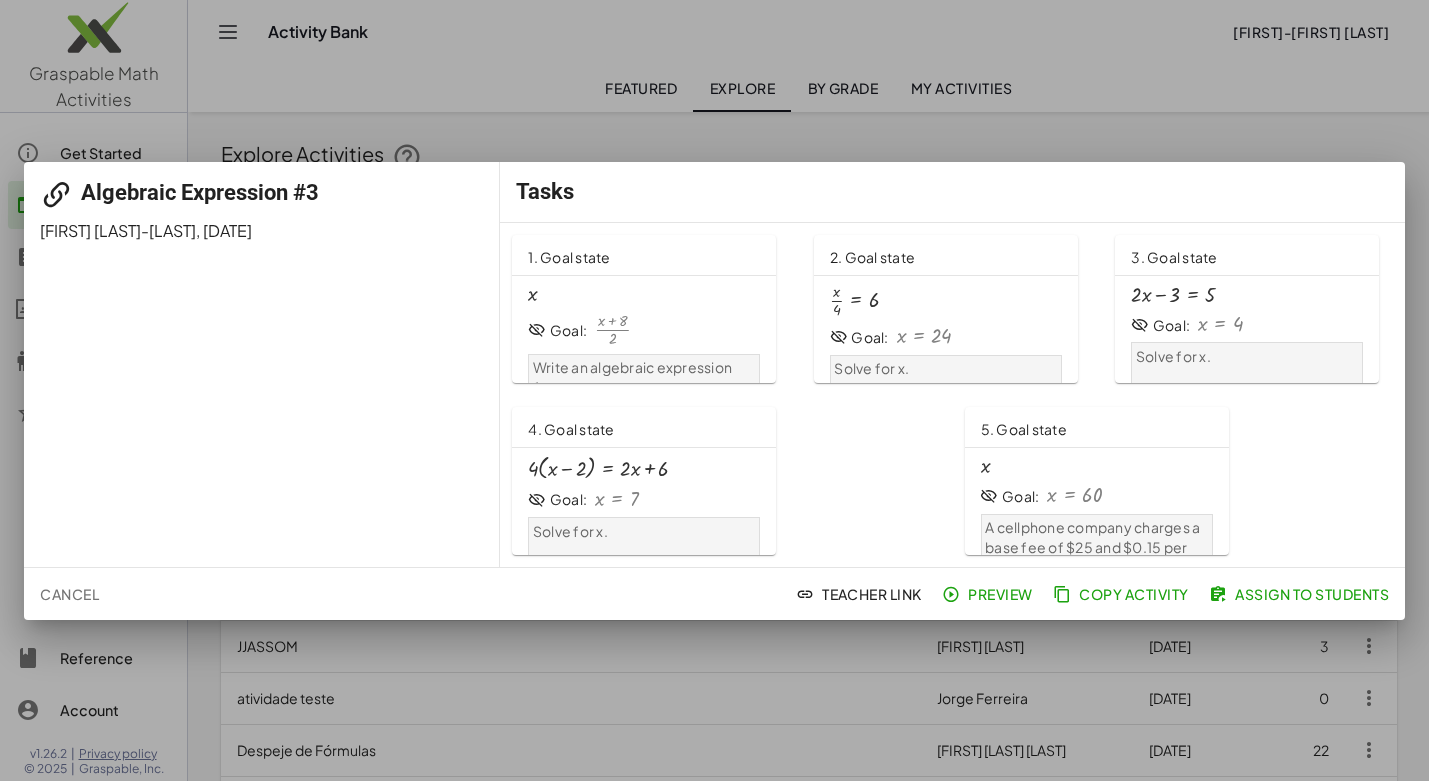 click on "Assign to Students" 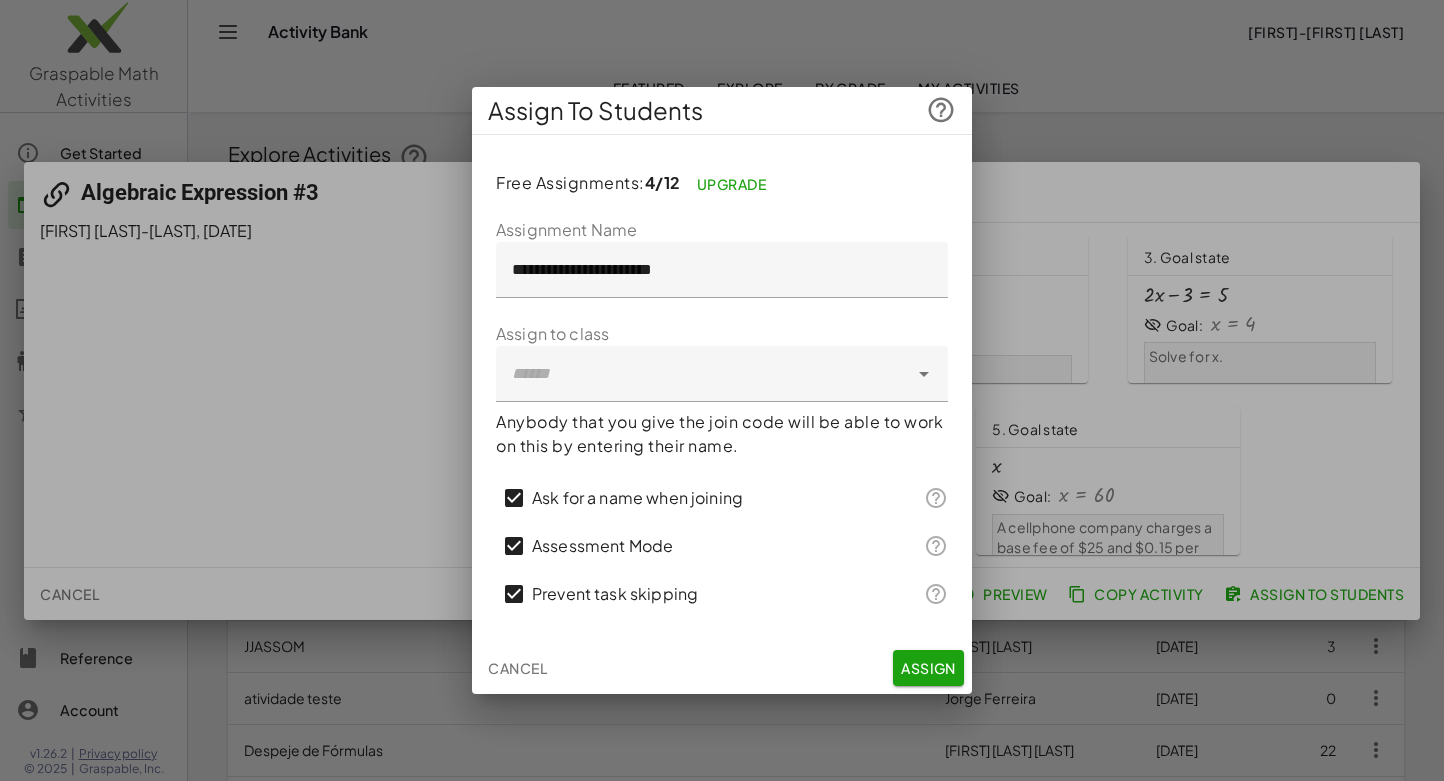 click on "Assign" 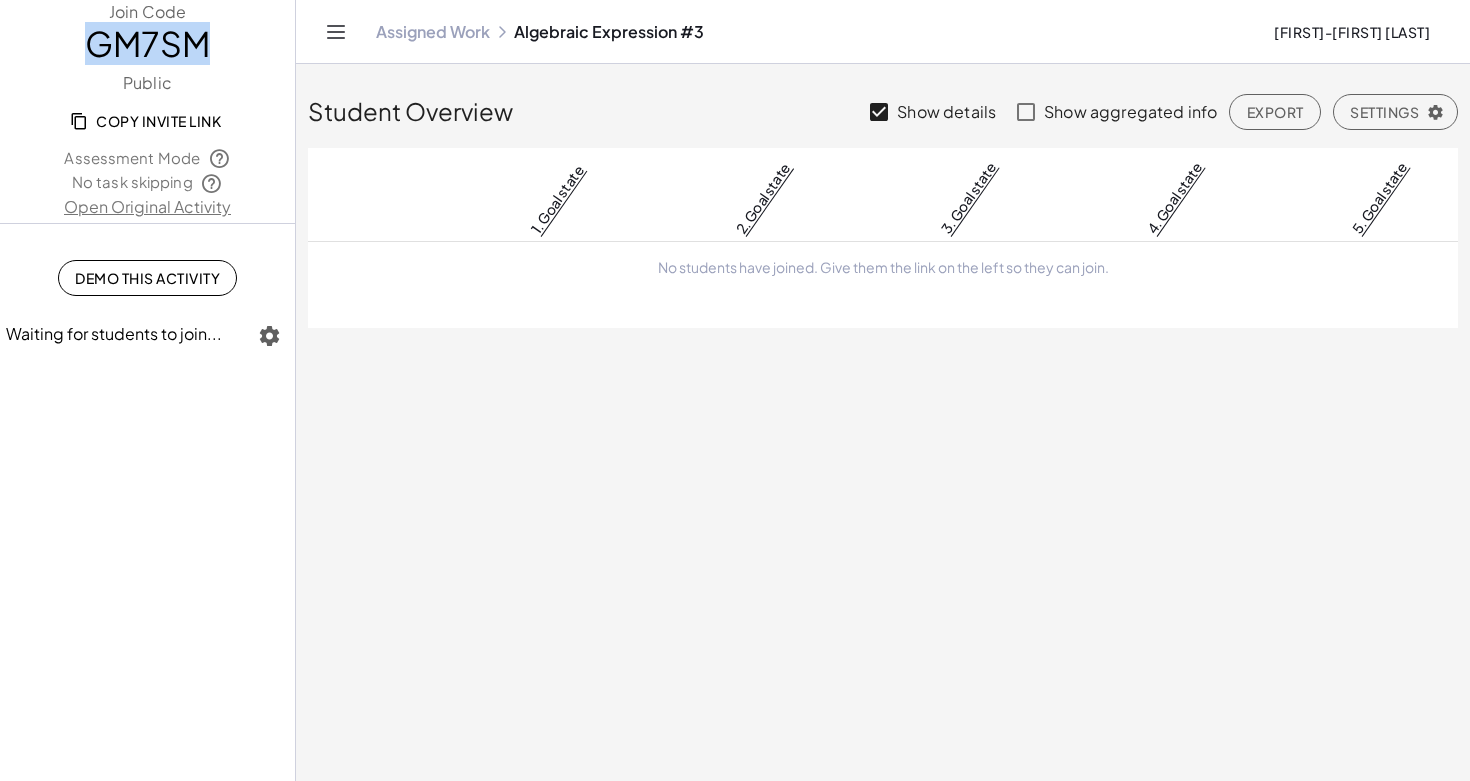 drag, startPoint x: 91, startPoint y: 43, endPoint x: 202, endPoint y: 46, distance: 111.040535 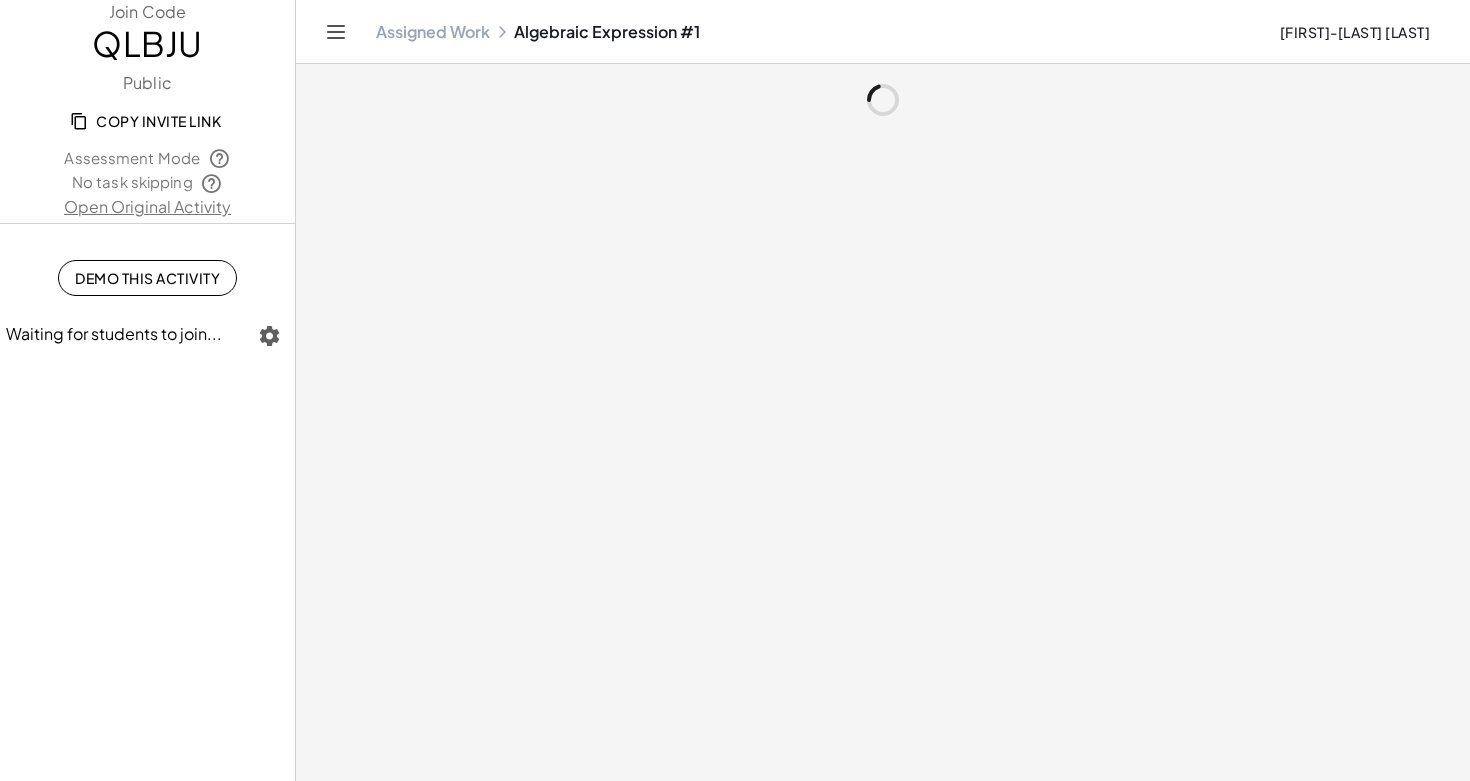 scroll, scrollTop: 0, scrollLeft: 0, axis: both 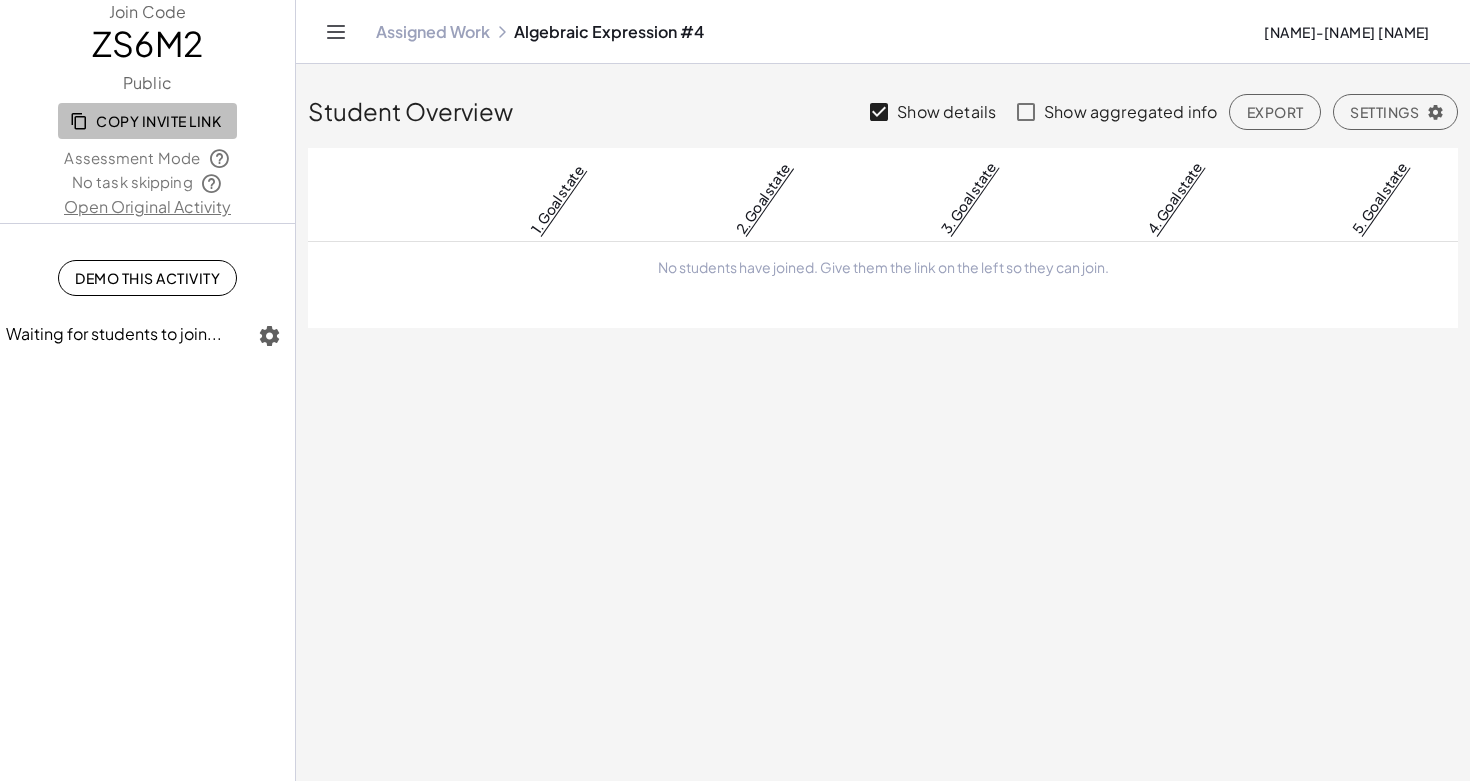 click on "Copy Invite Link" at bounding box center (147, 121) 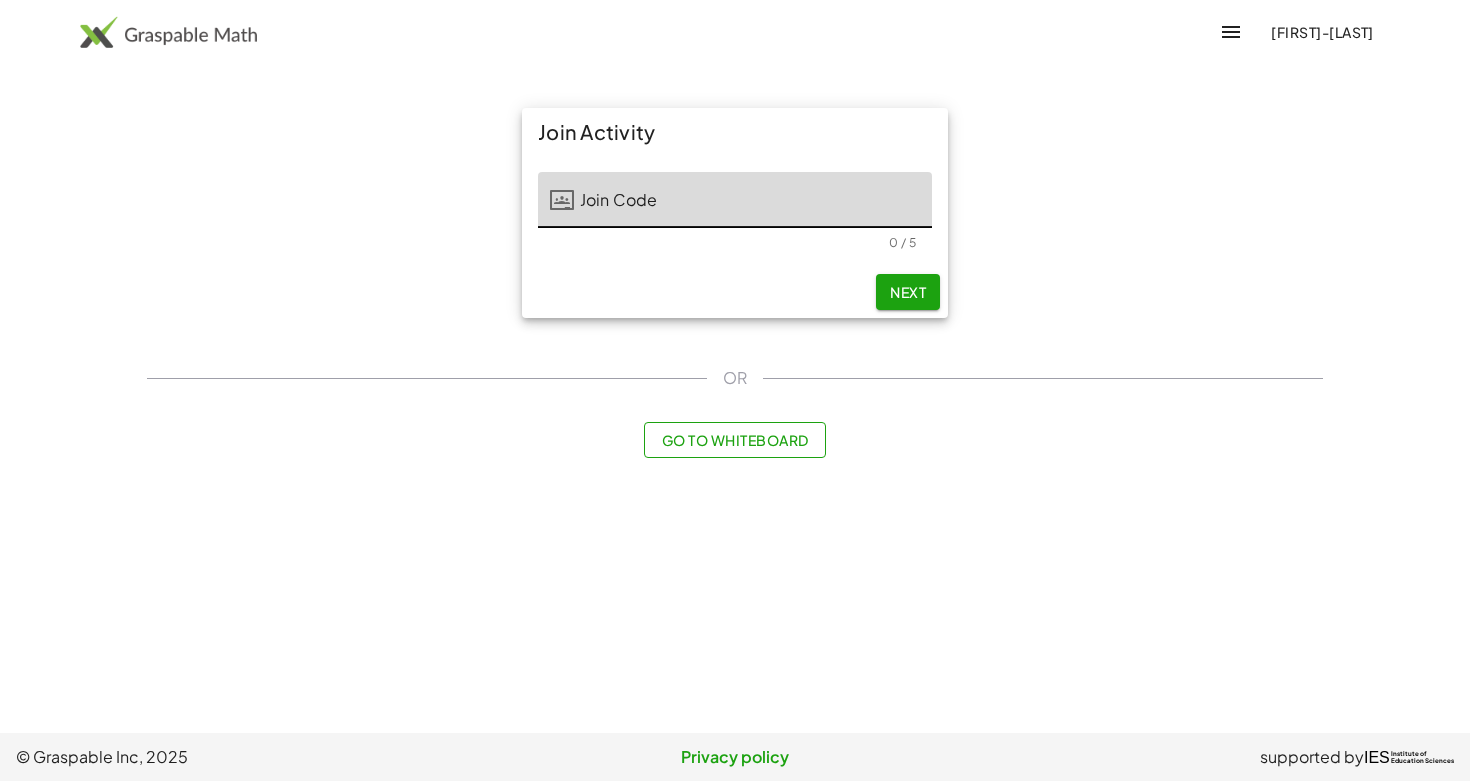scroll, scrollTop: 0, scrollLeft: 0, axis: both 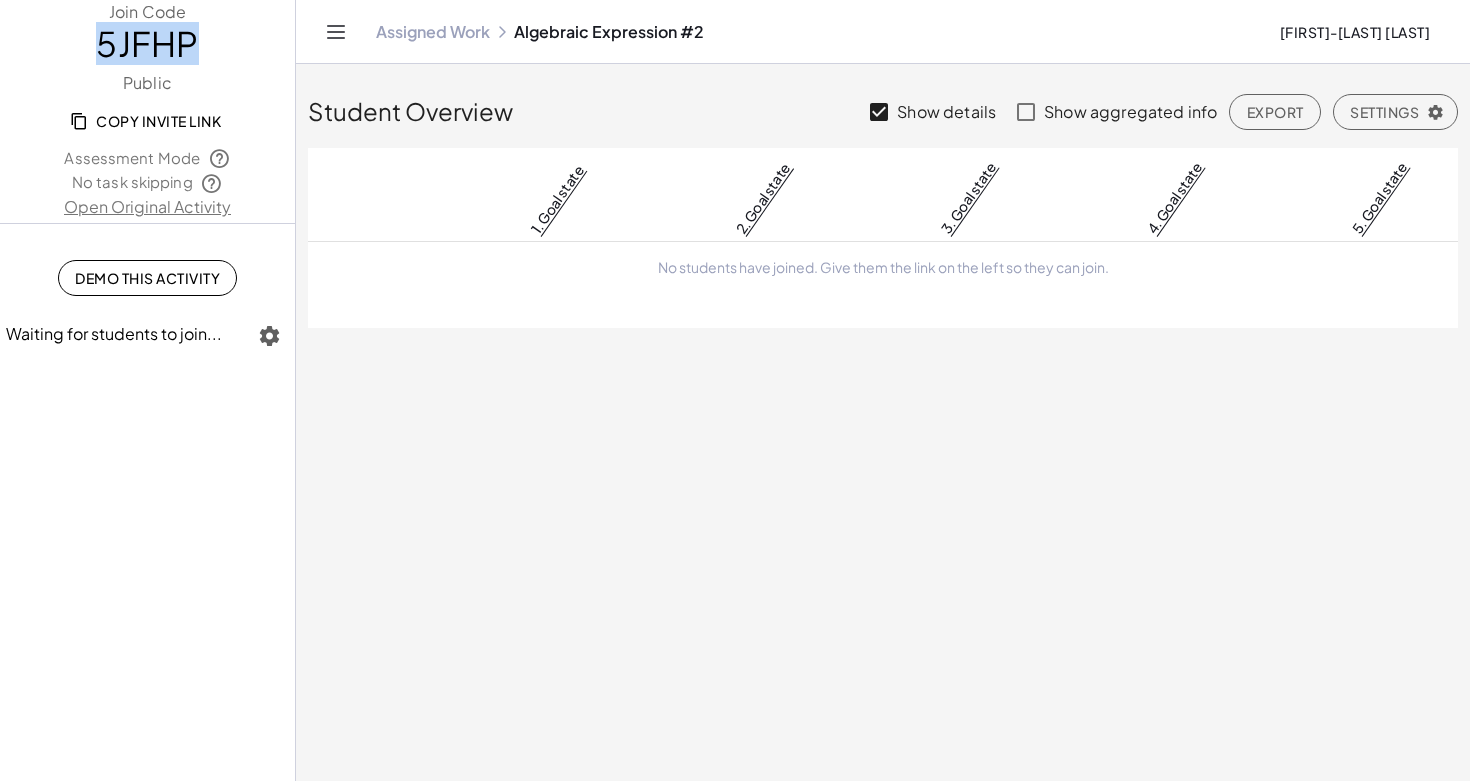 drag, startPoint x: 100, startPoint y: 37, endPoint x: 196, endPoint y: 37, distance: 96 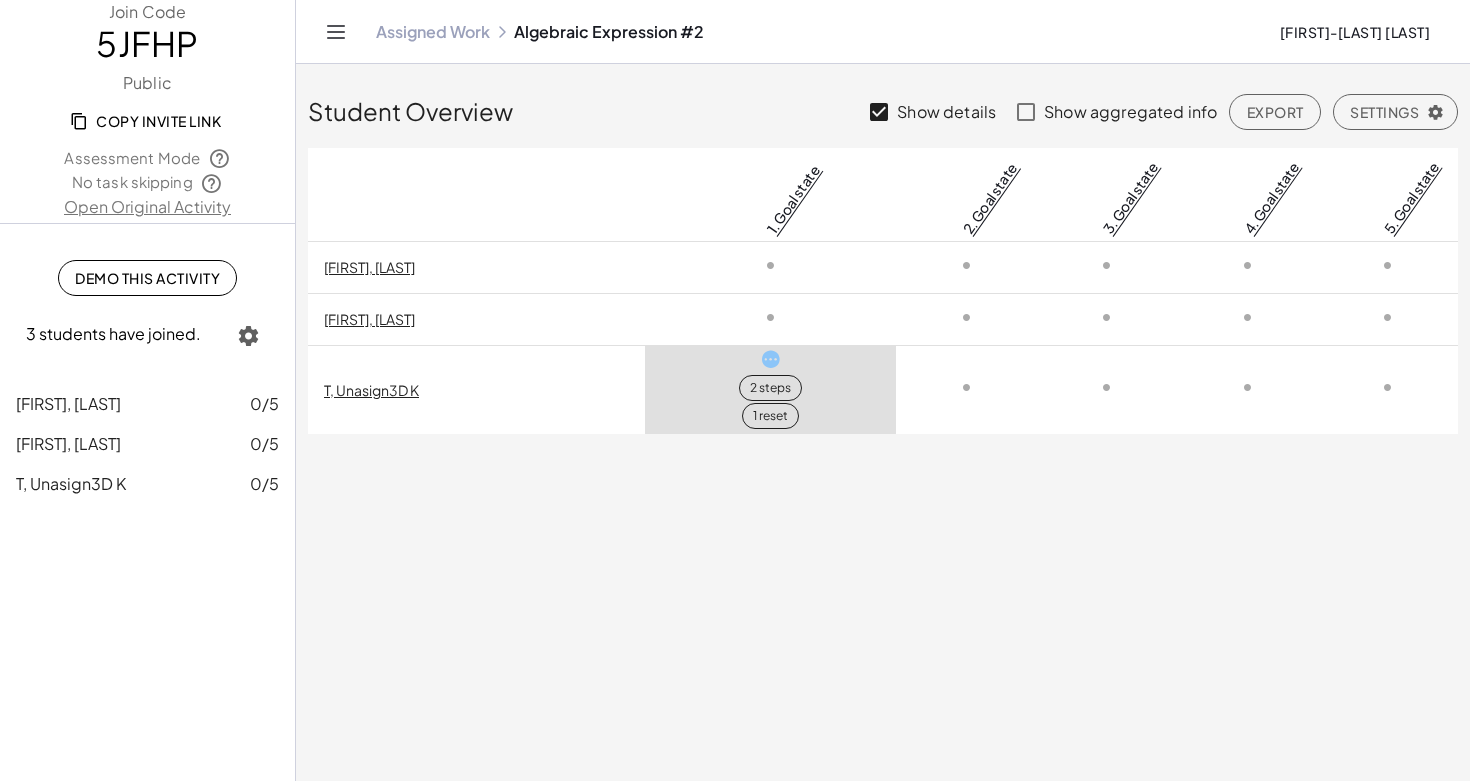 click on "2 steps" 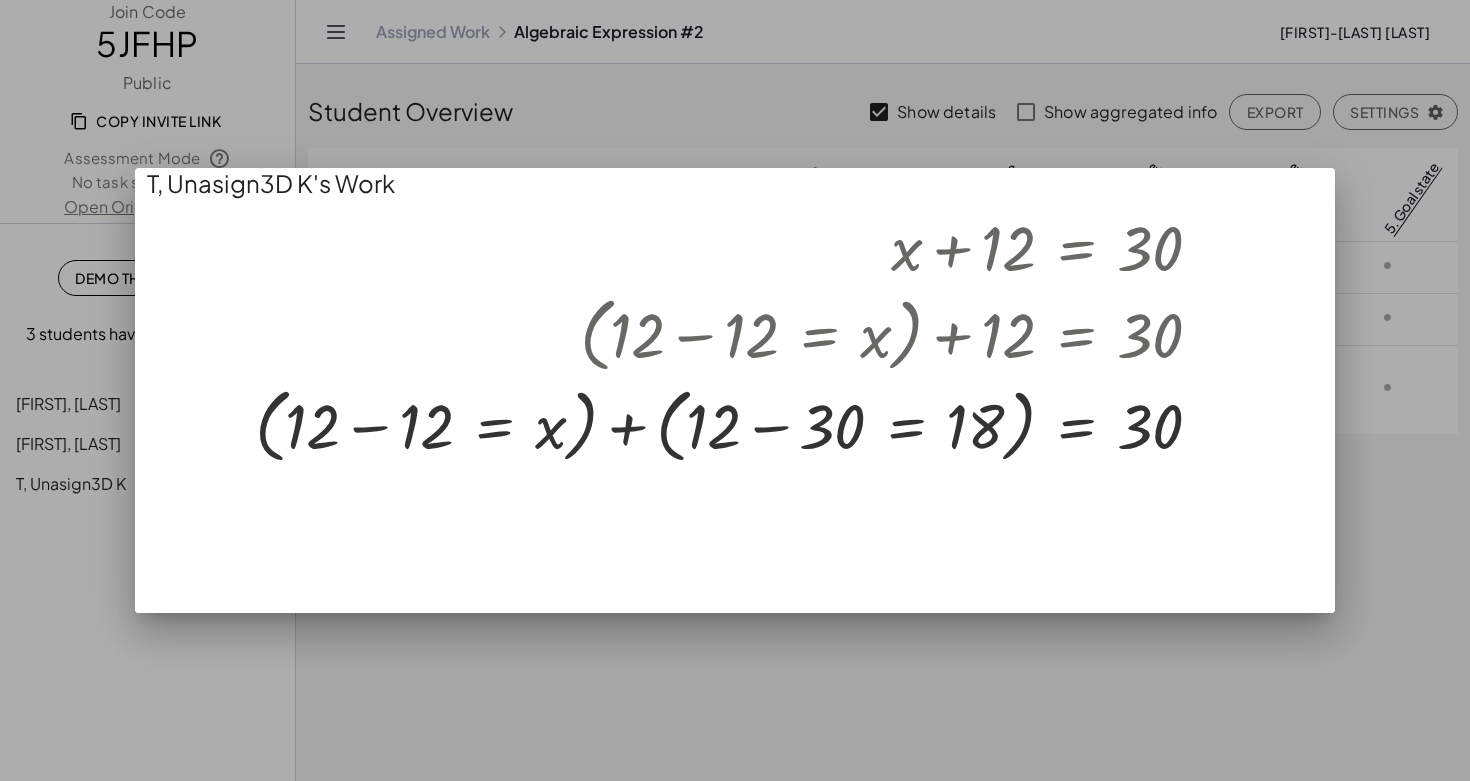 click at bounding box center [735, 390] 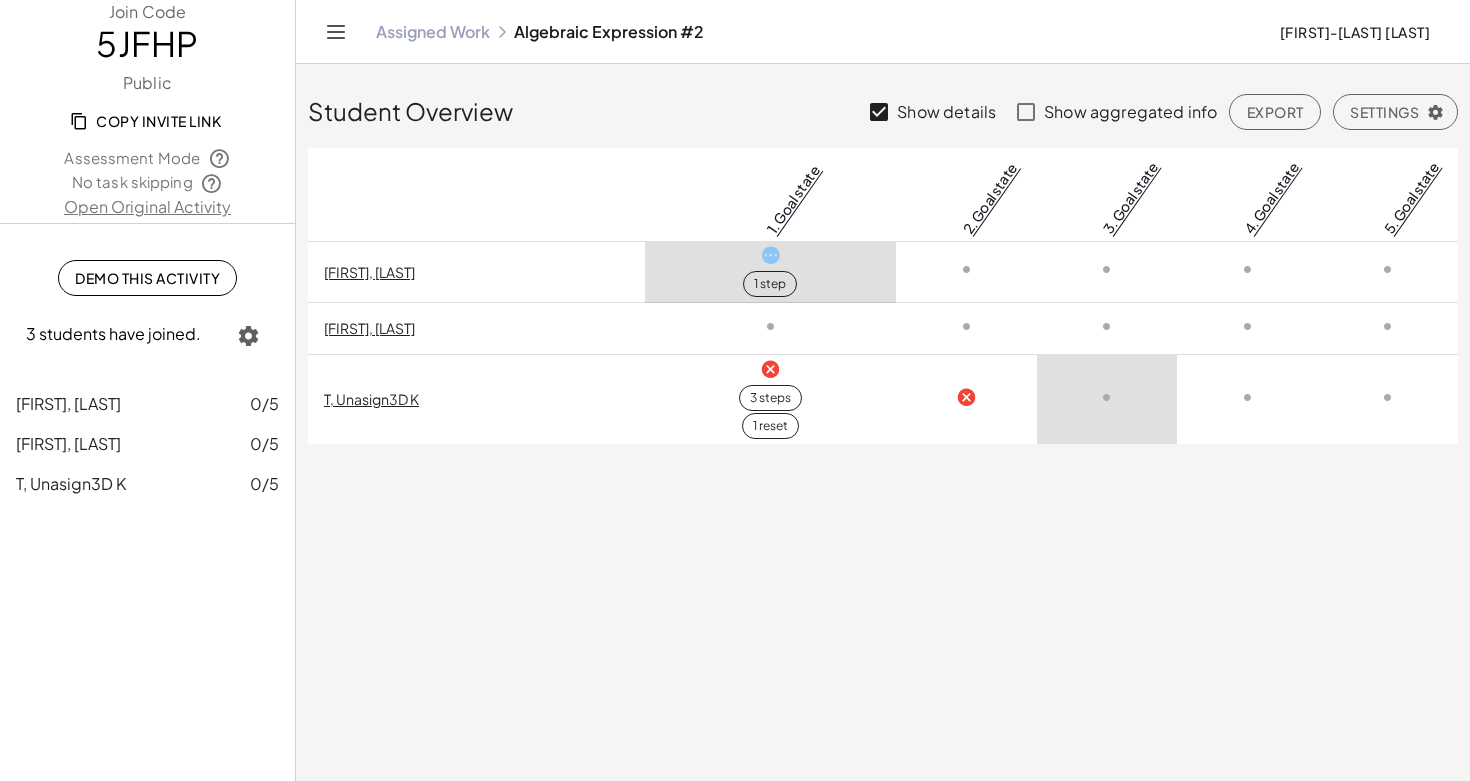 click at bounding box center (770, 255) 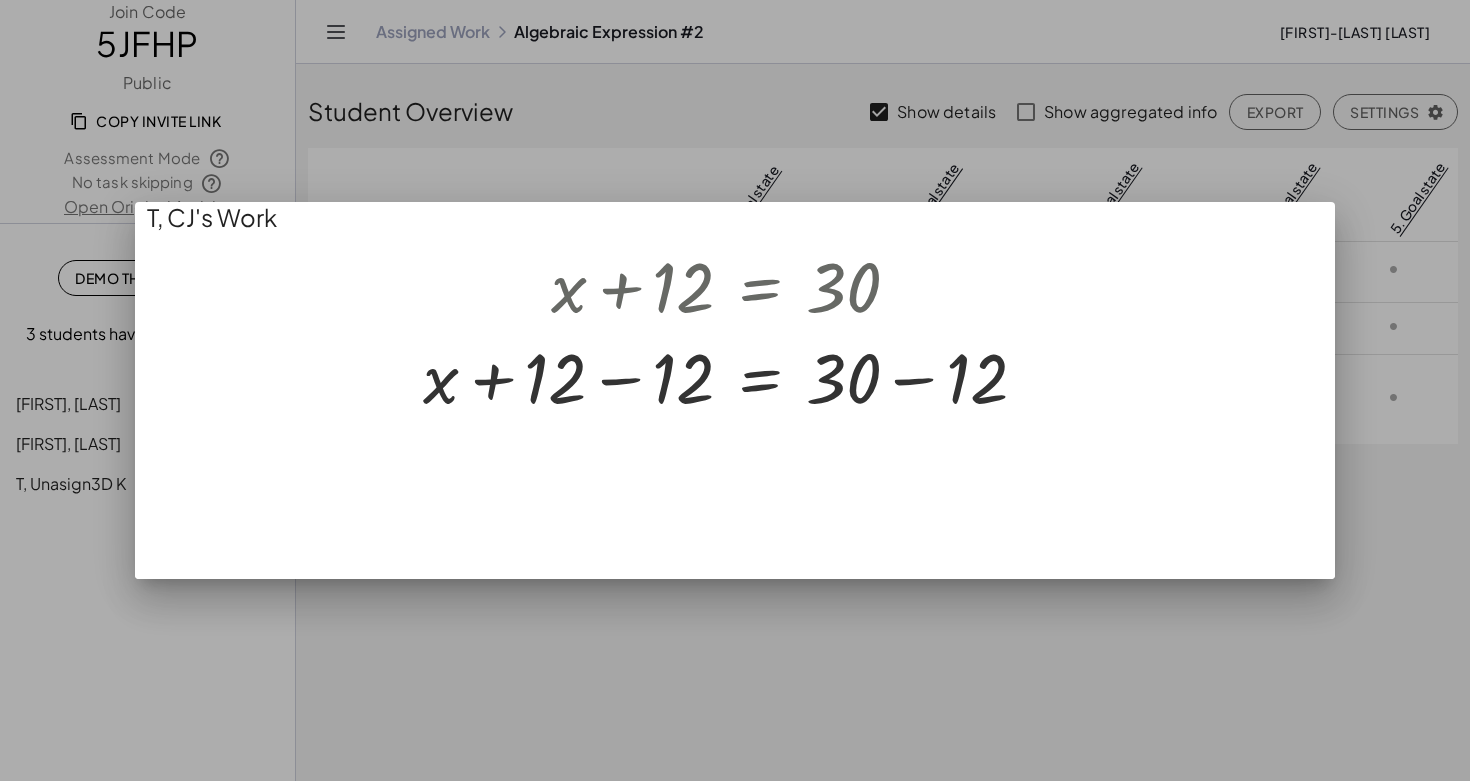 click at bounding box center [735, 390] 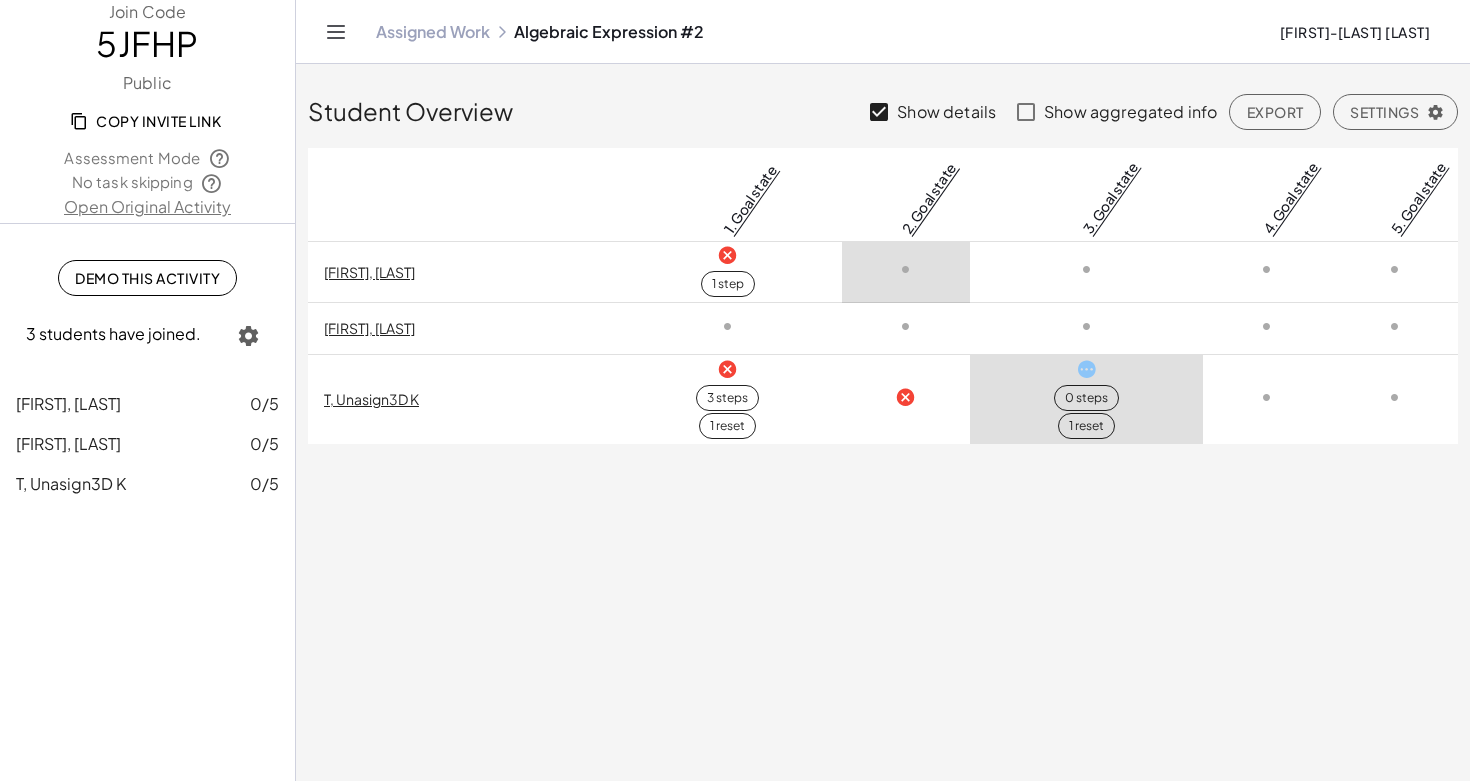 scroll, scrollTop: 0, scrollLeft: 0, axis: both 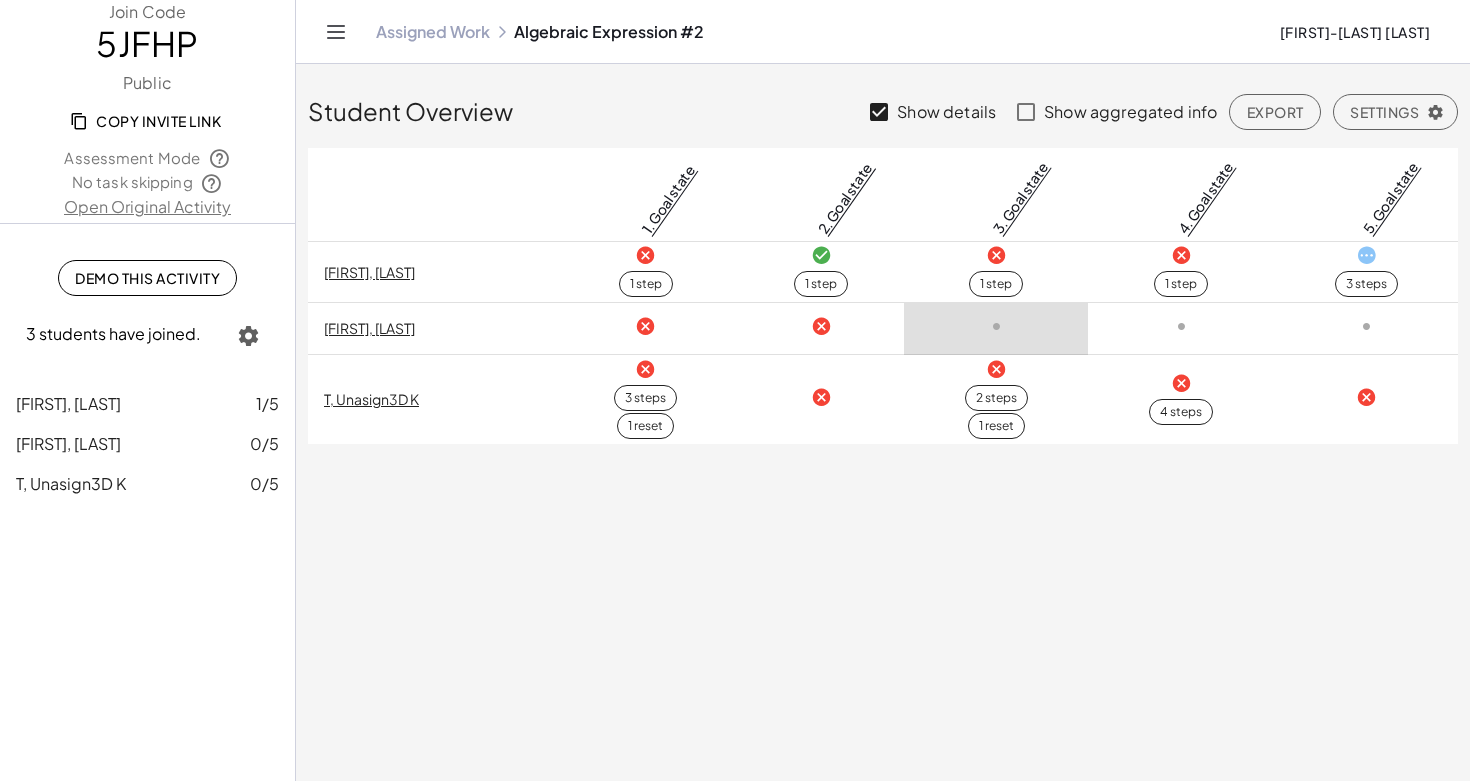 click on "1 step" 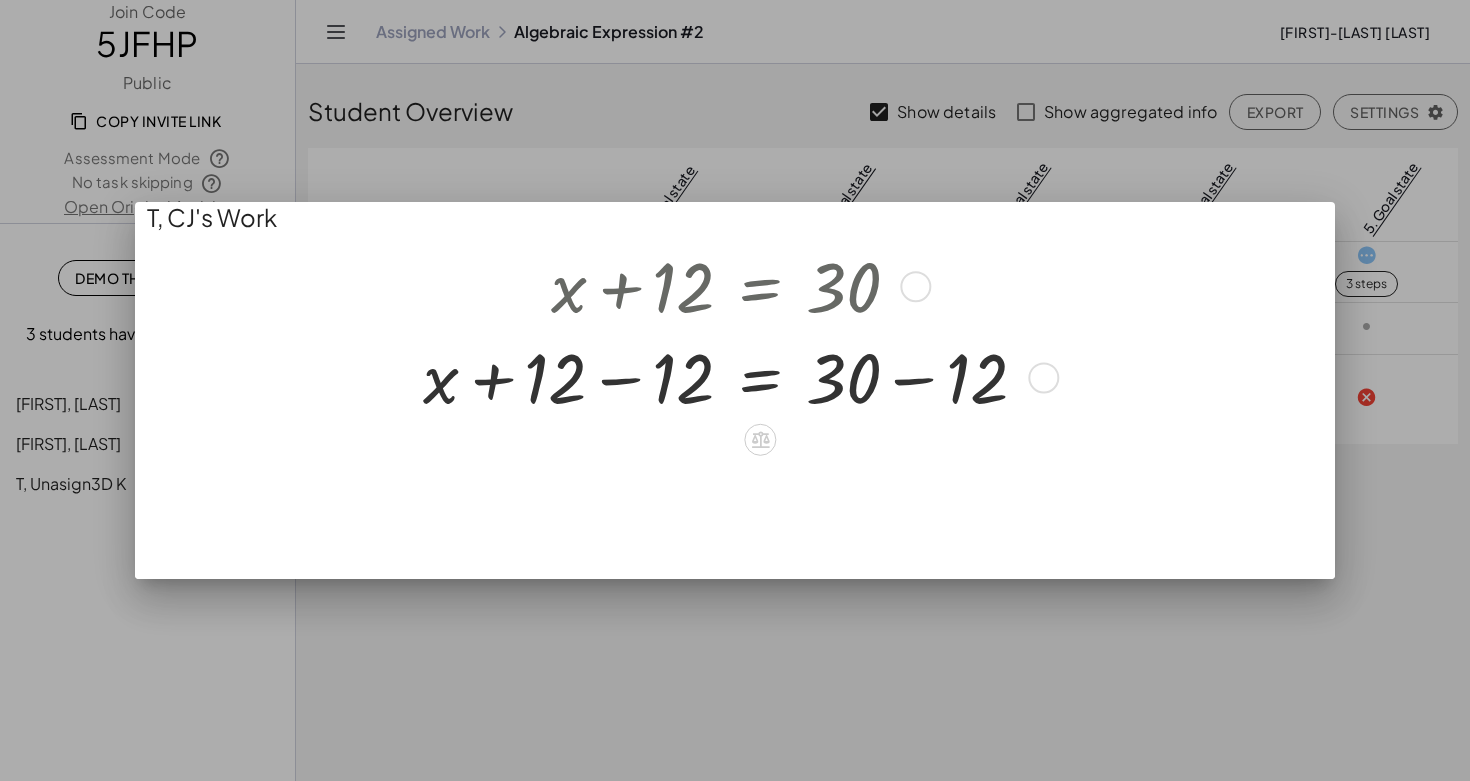 click at bounding box center (733, 284) 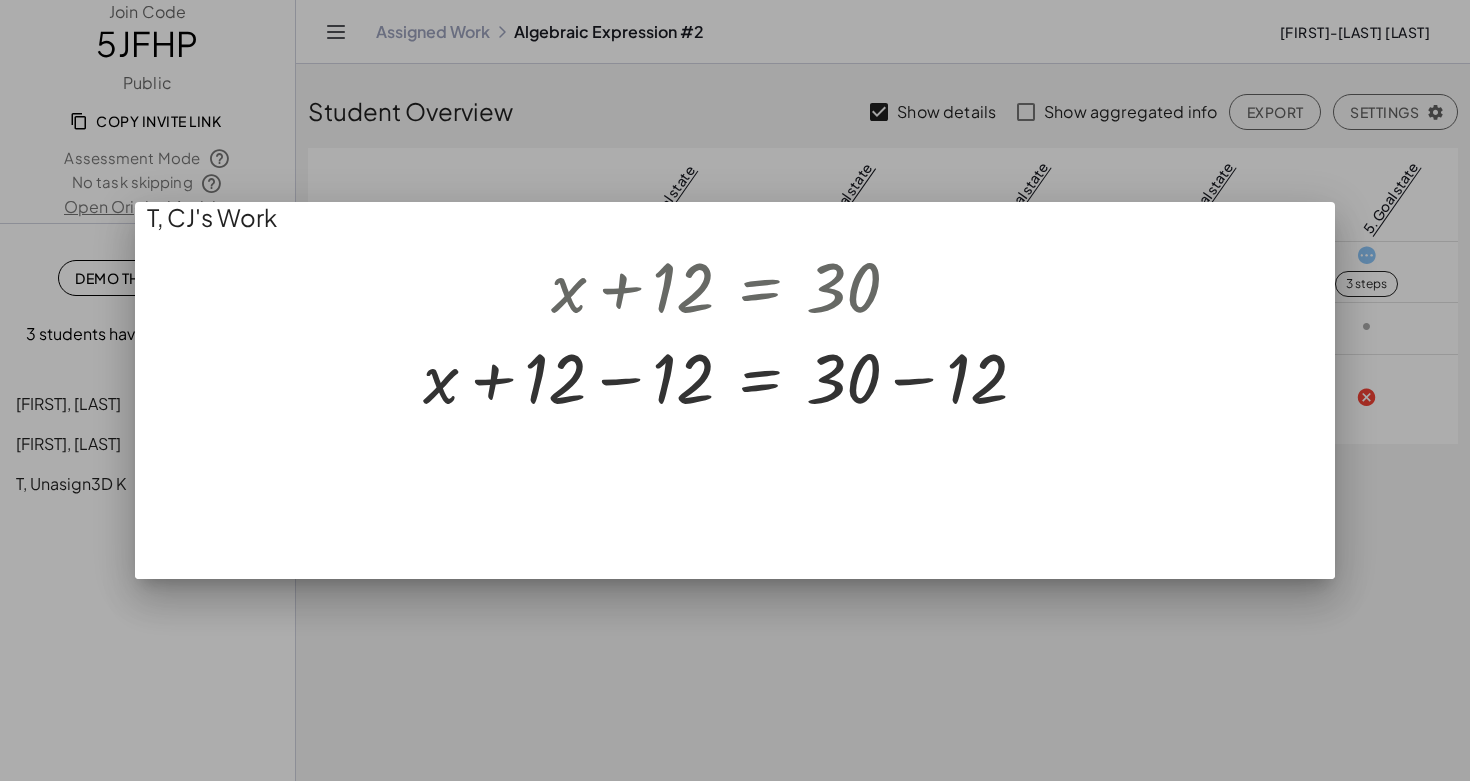 click at bounding box center [735, 390] 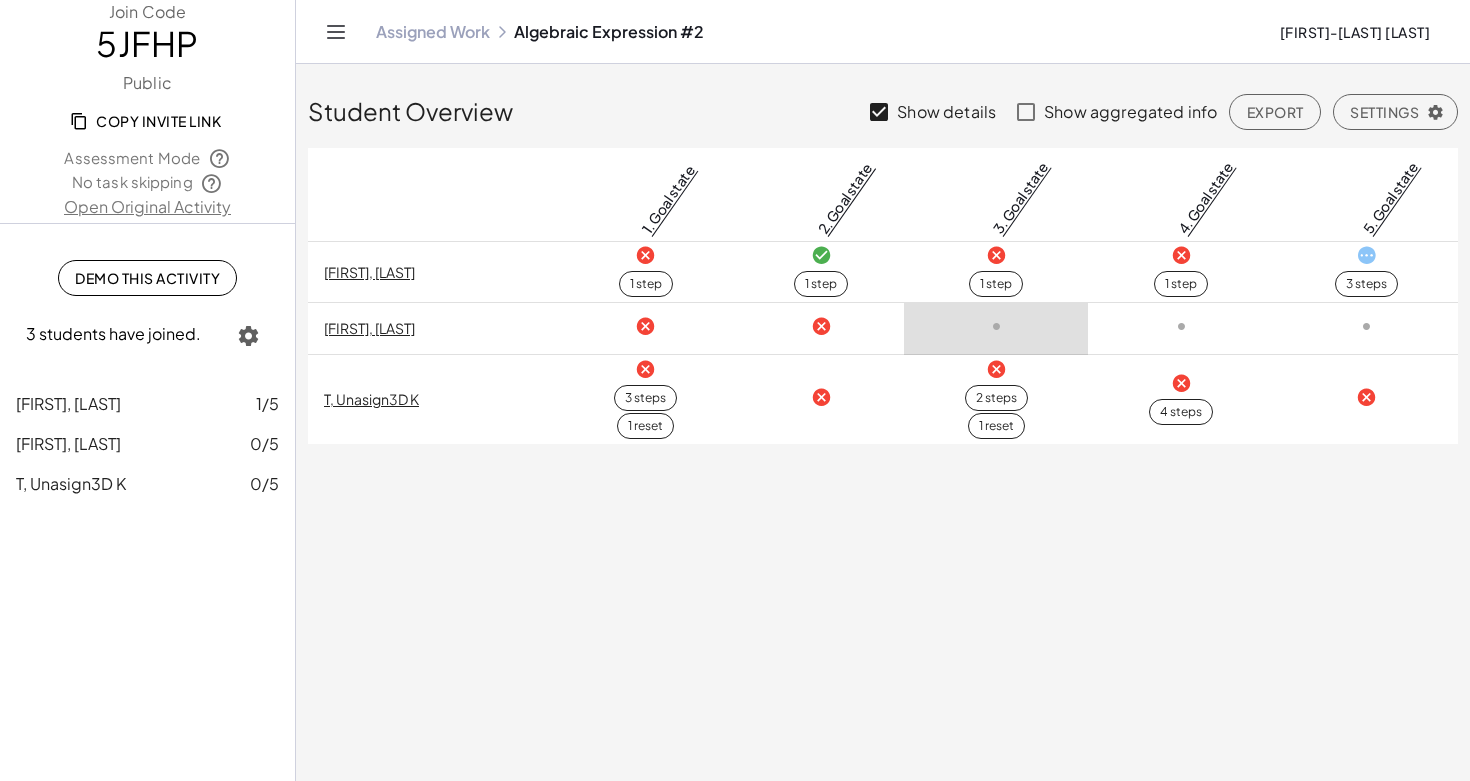 click on "3 steps" 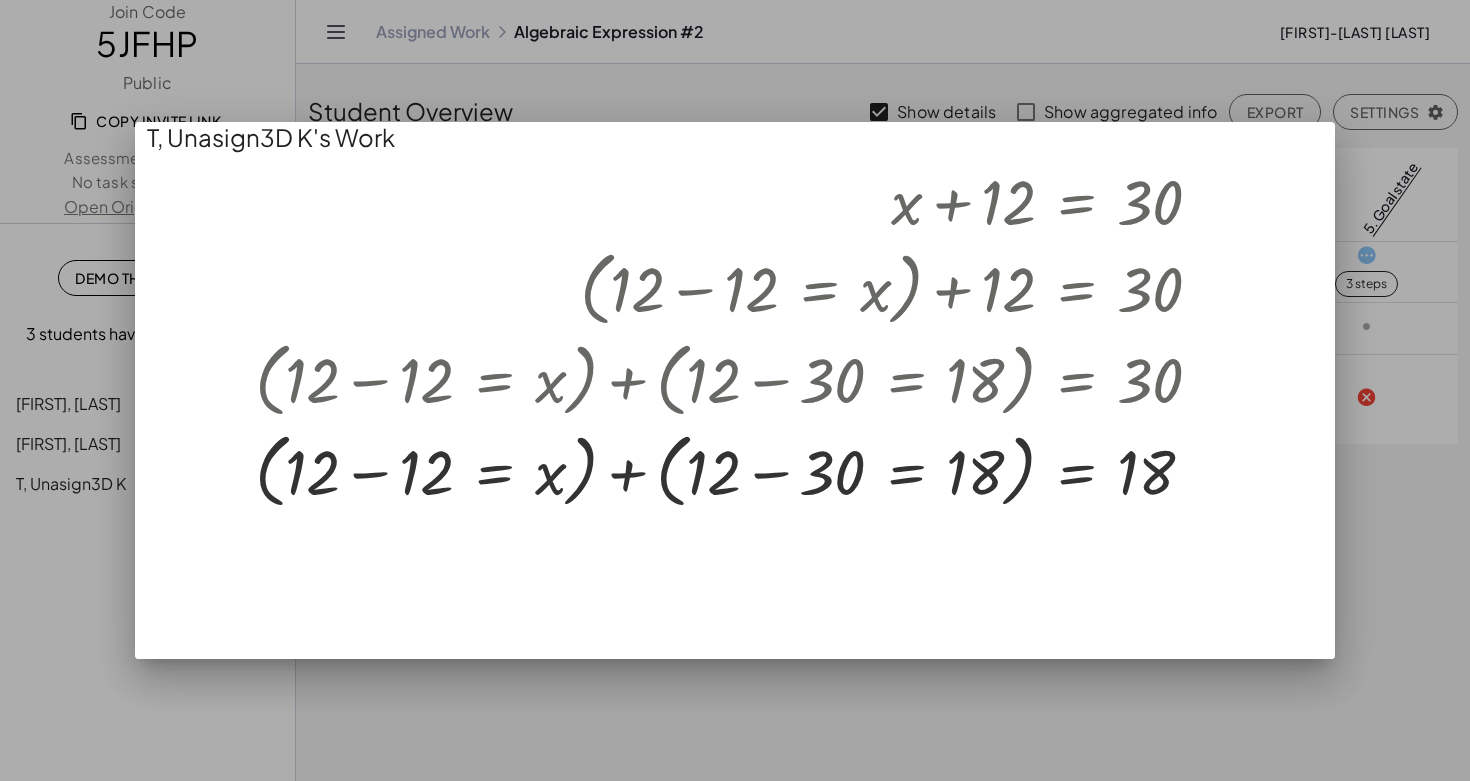 click at bounding box center (735, 390) 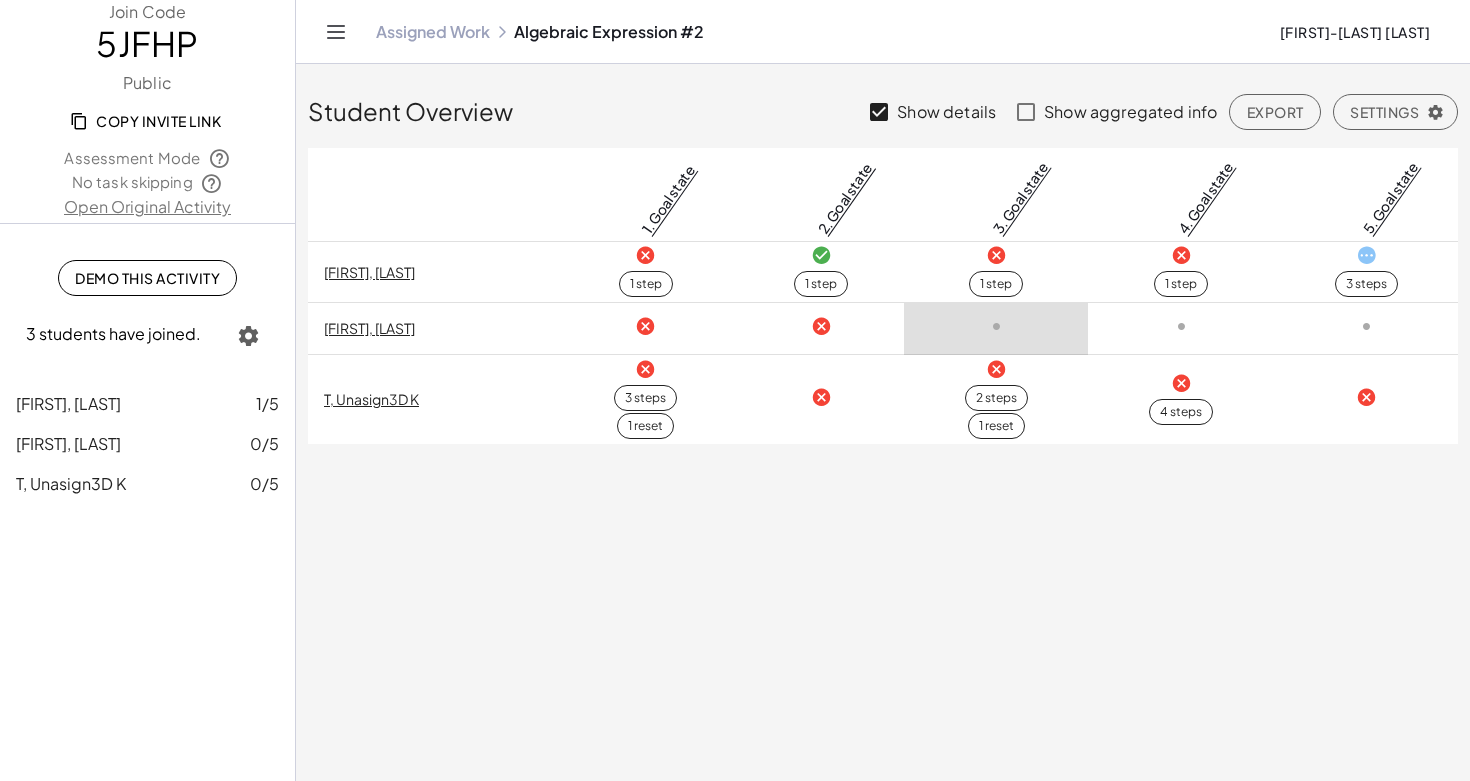 click on "1 reset" 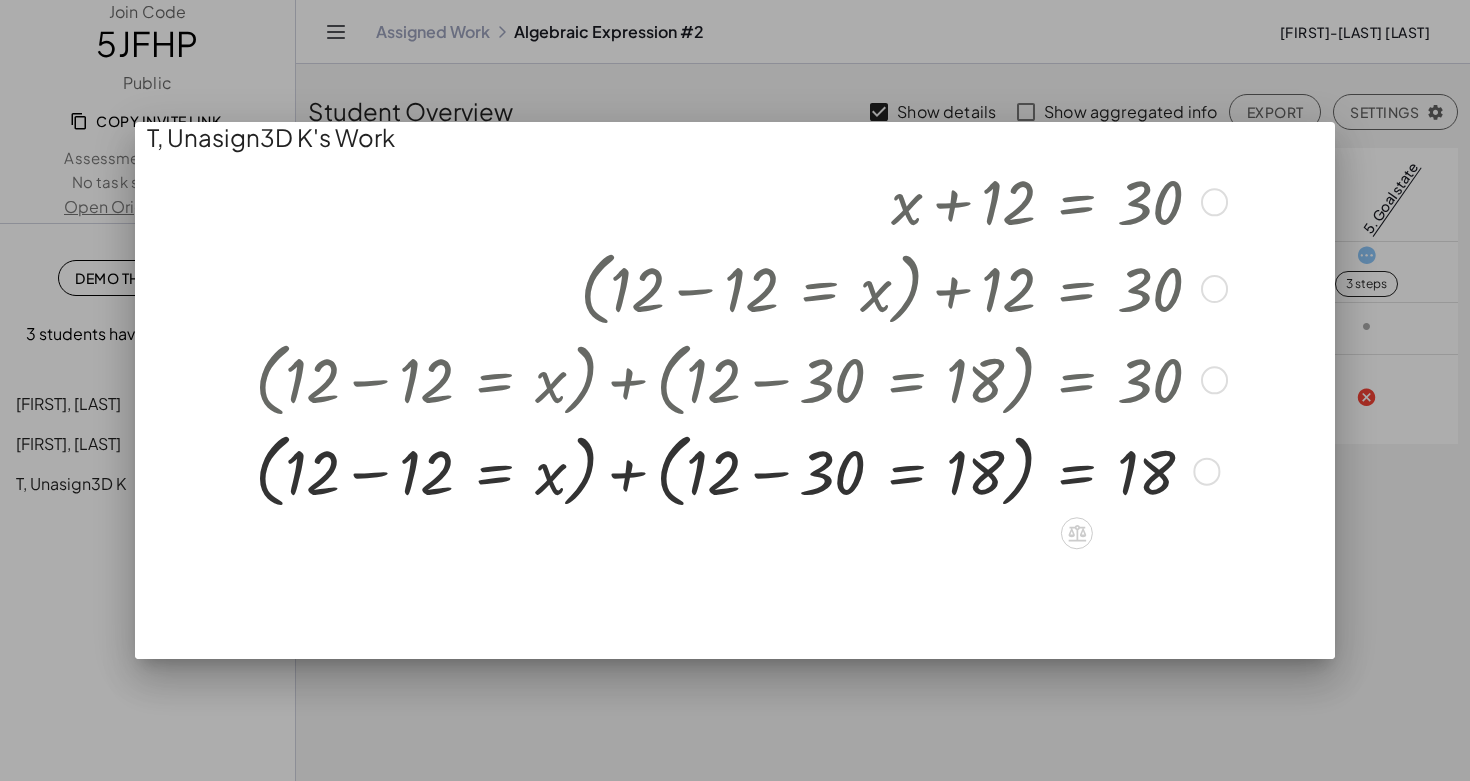 click at bounding box center [737, 469] 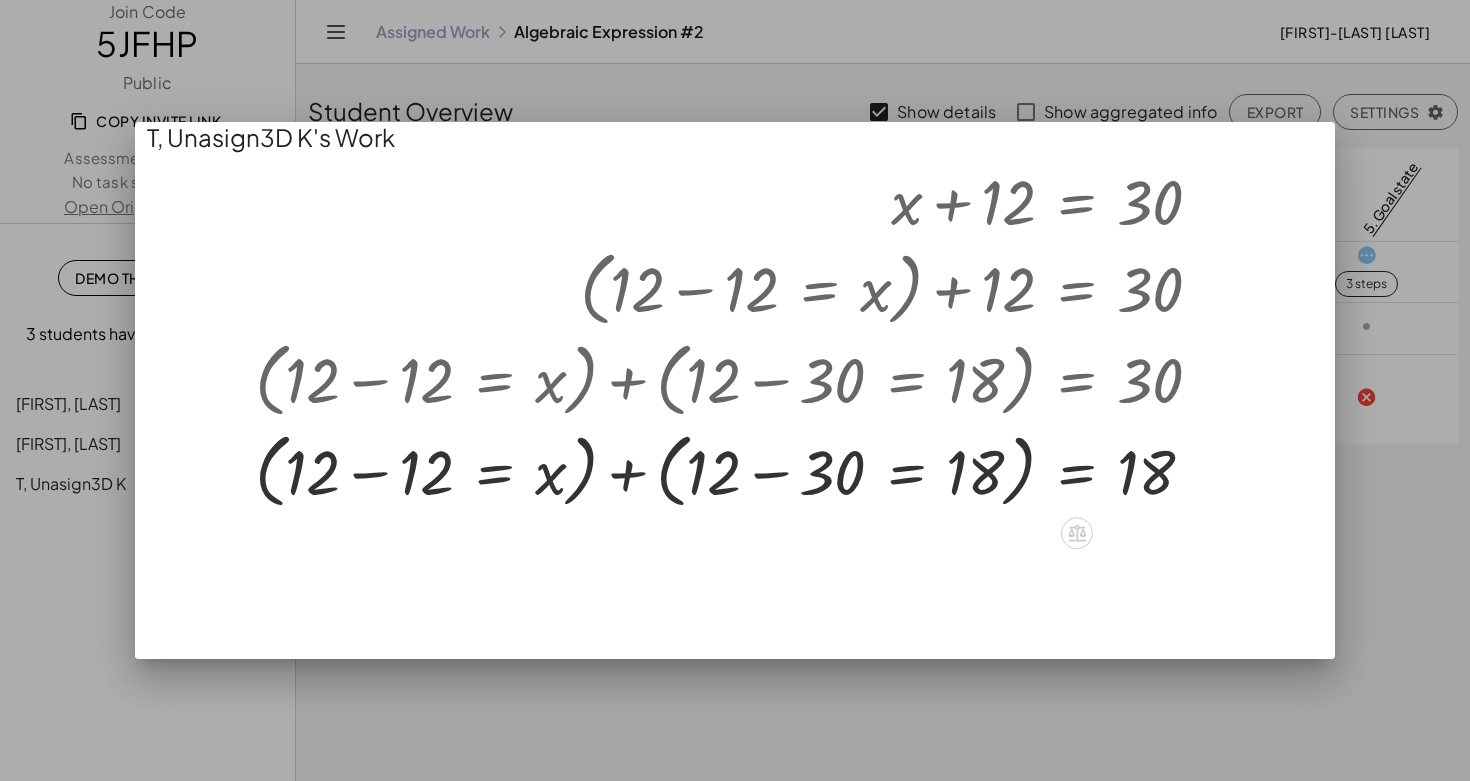 click on "T, Unasign3D K's Work" at bounding box center (741, 138) 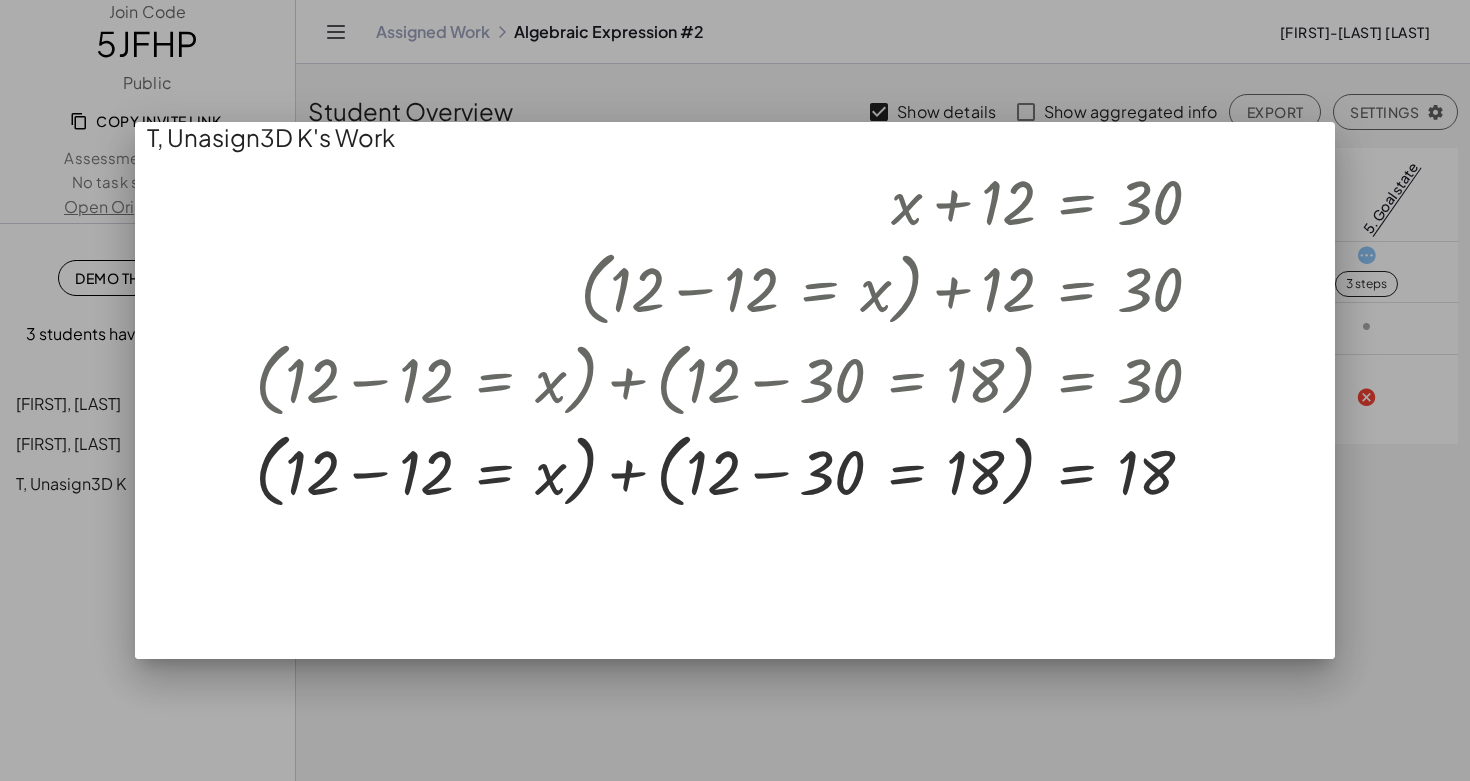 click at bounding box center (735, 390) 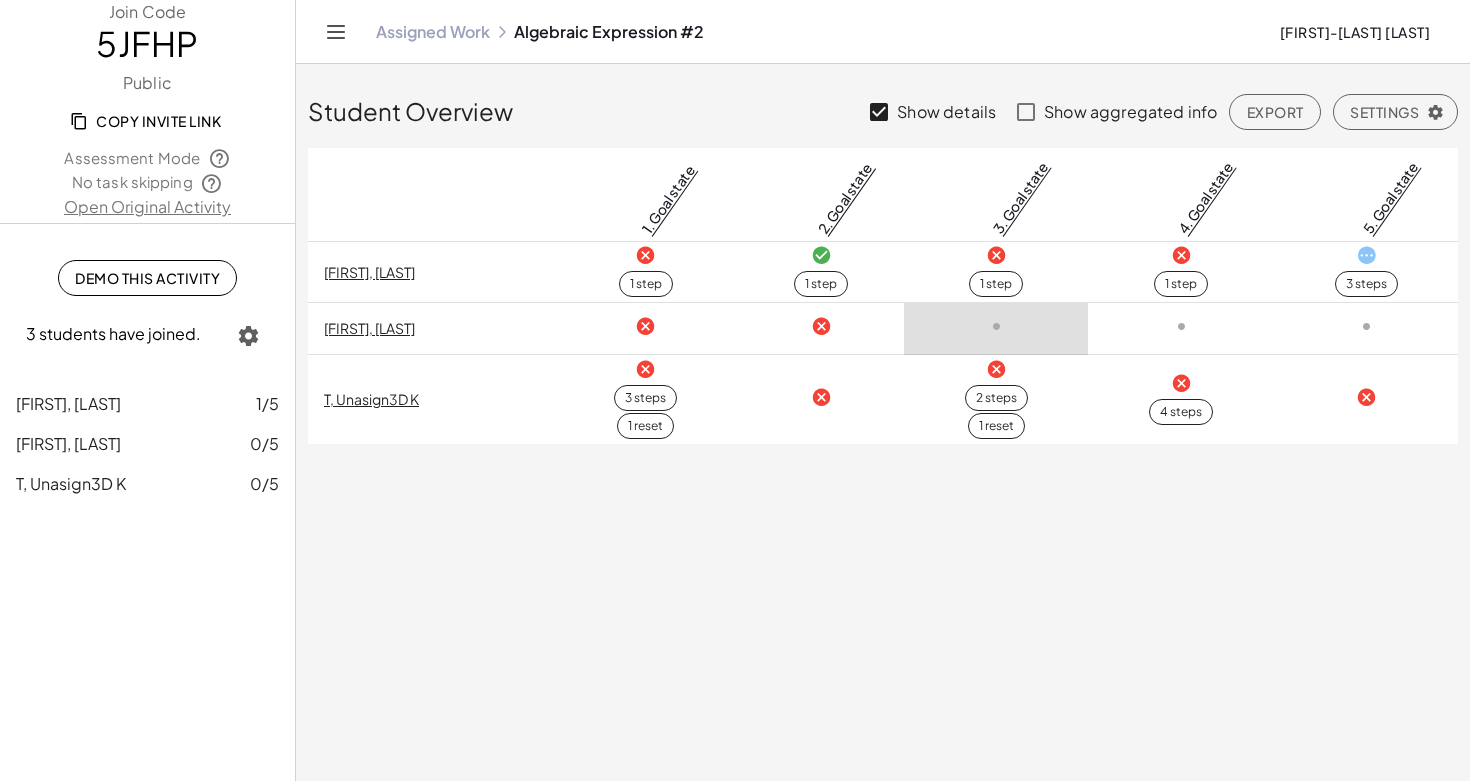 click on "1 step" 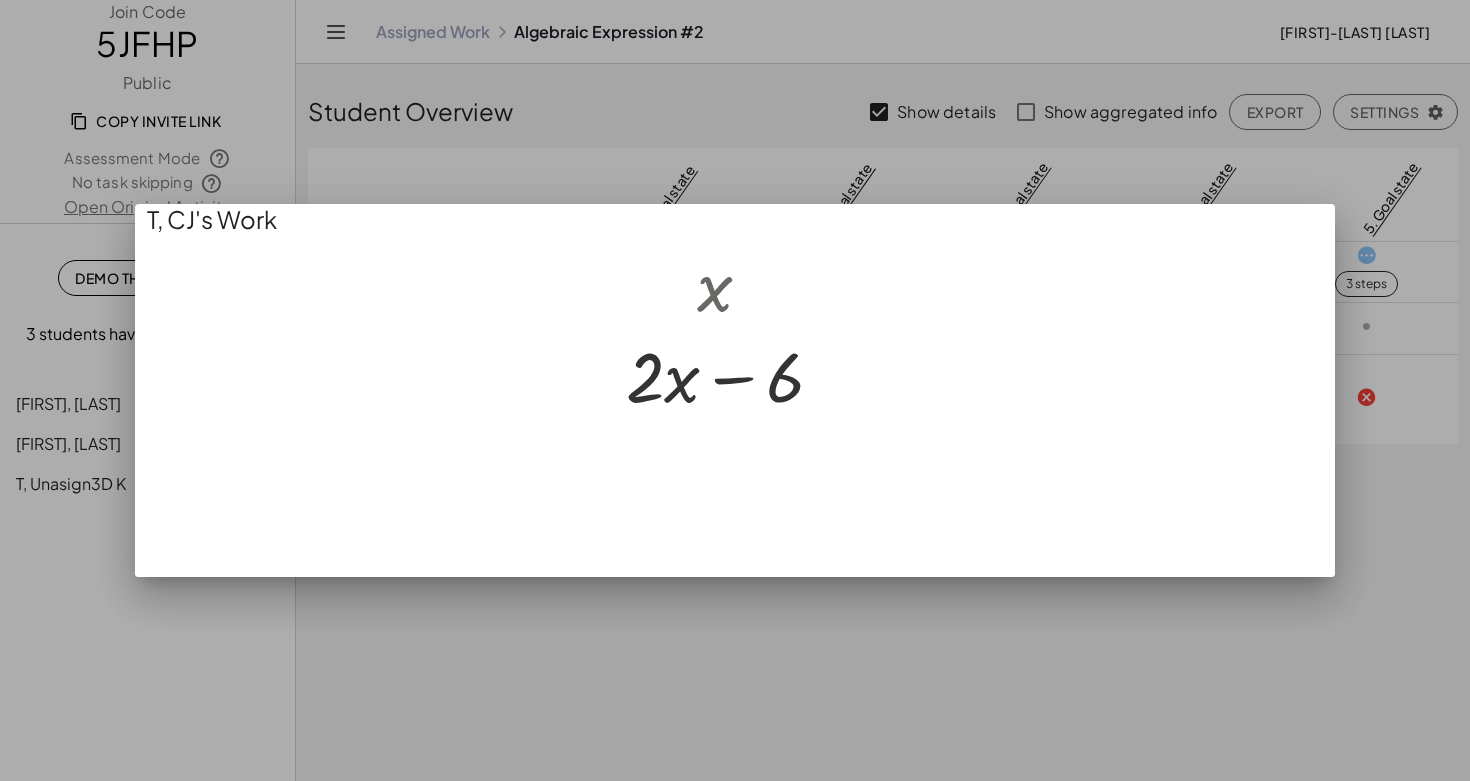 click at bounding box center (735, 390) 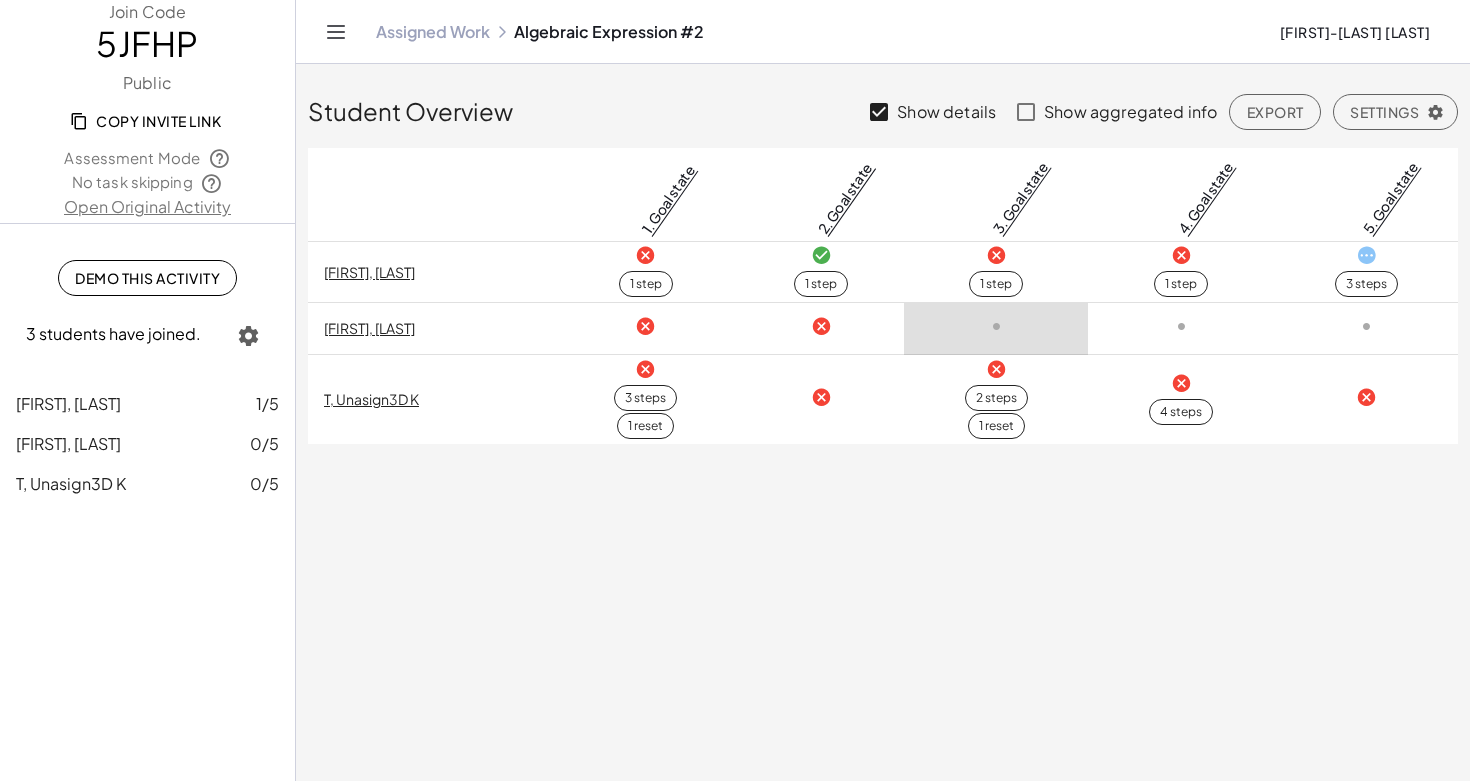 click at bounding box center (821, 326) 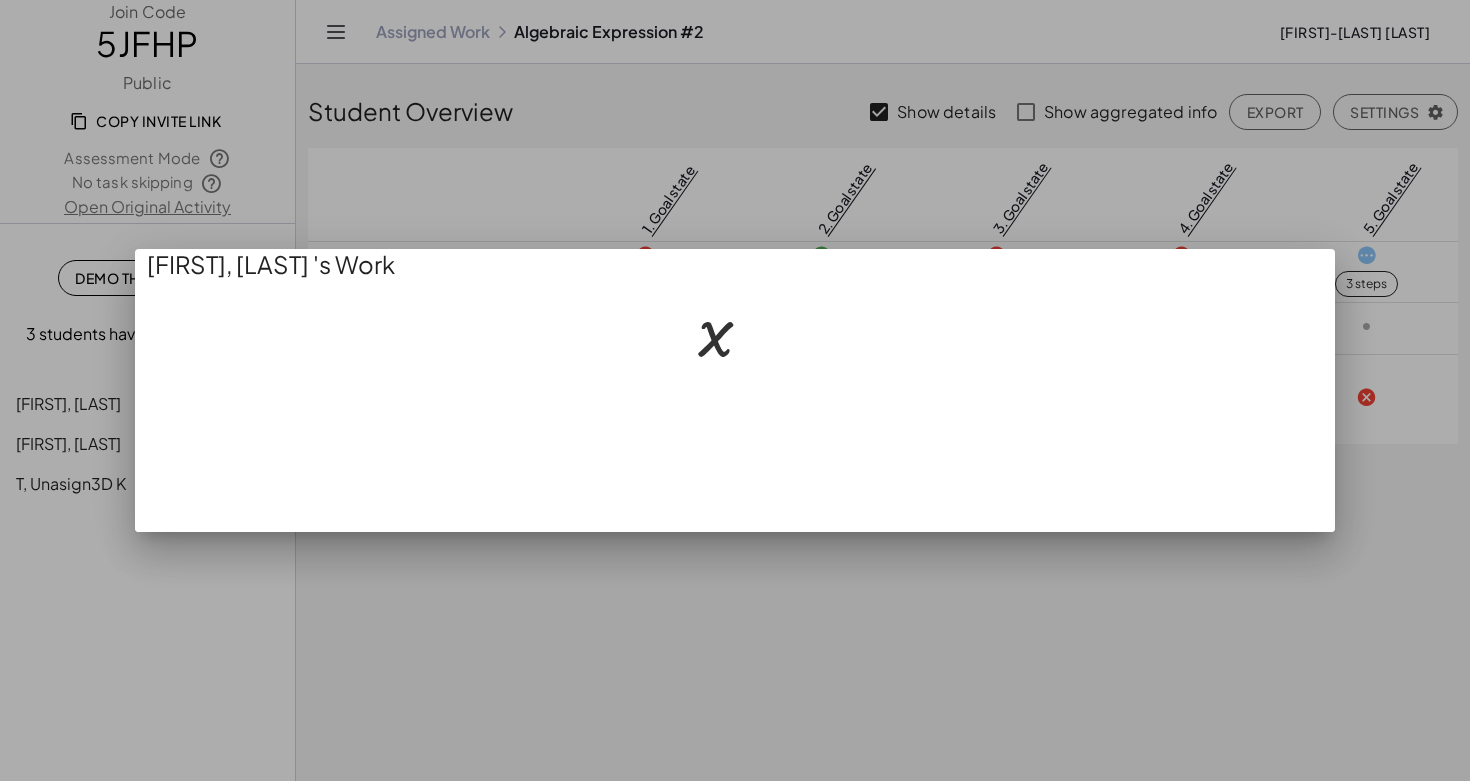 click at bounding box center (735, 390) 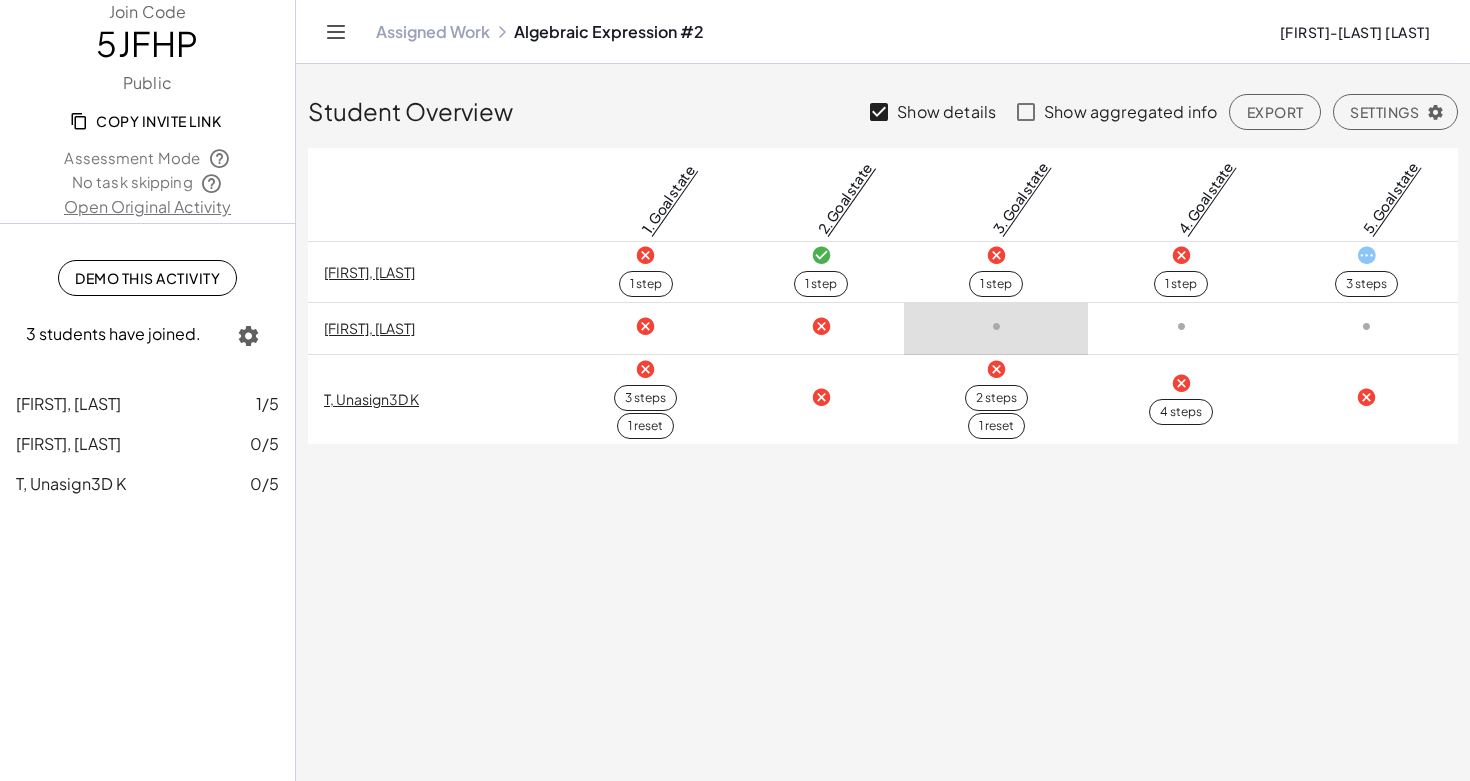 click at bounding box center (821, 397) 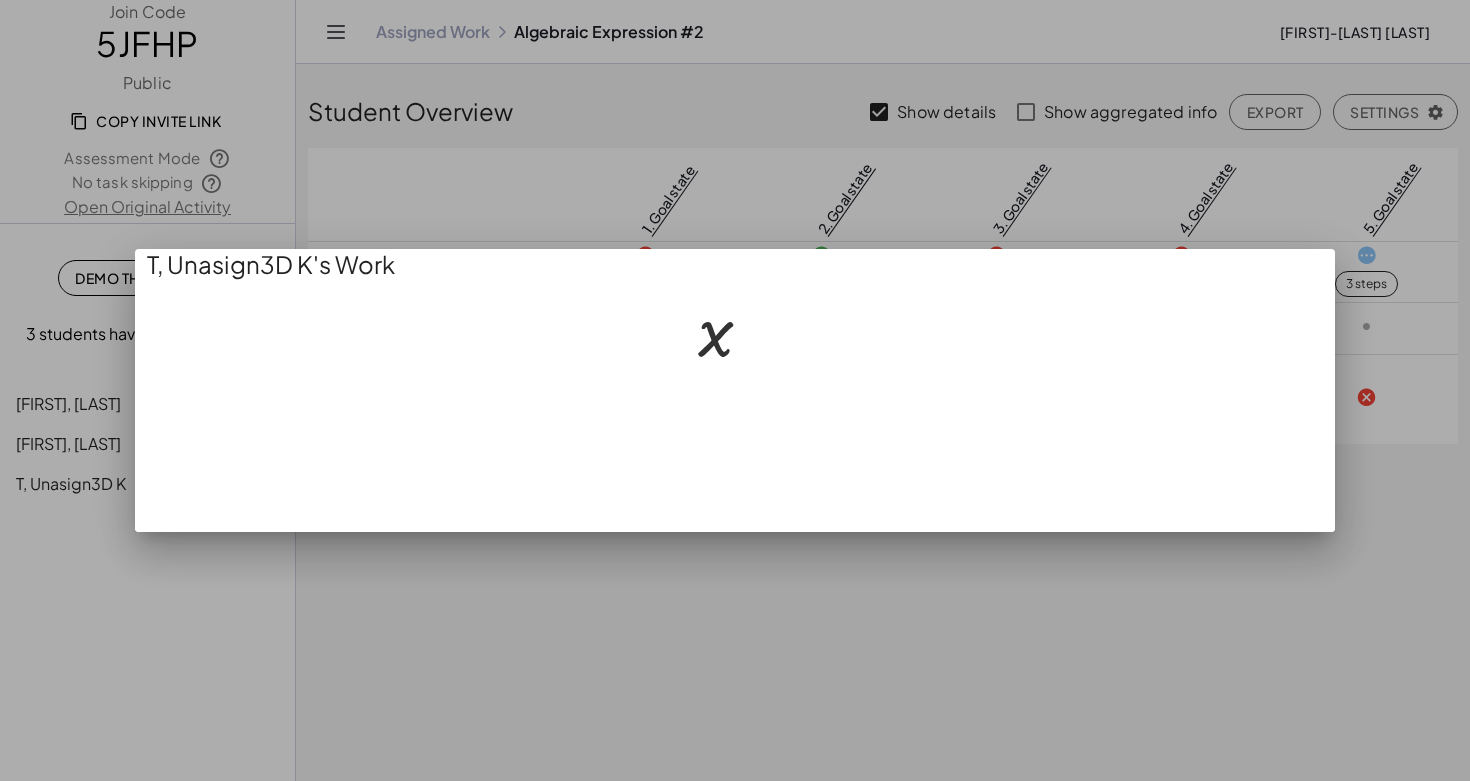 click at bounding box center [735, 390] 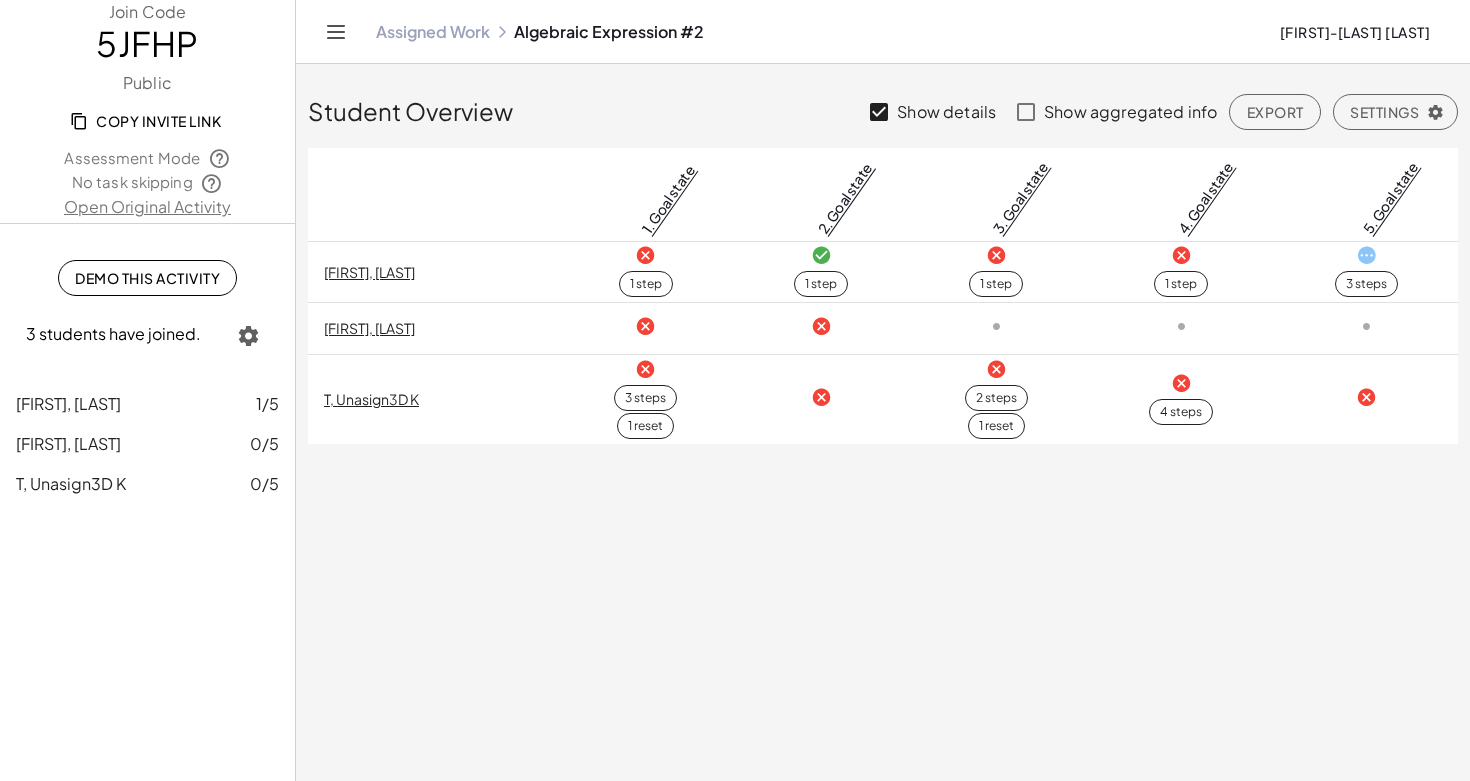 click on "E, Taliyah" at bounding box center [369, 328] 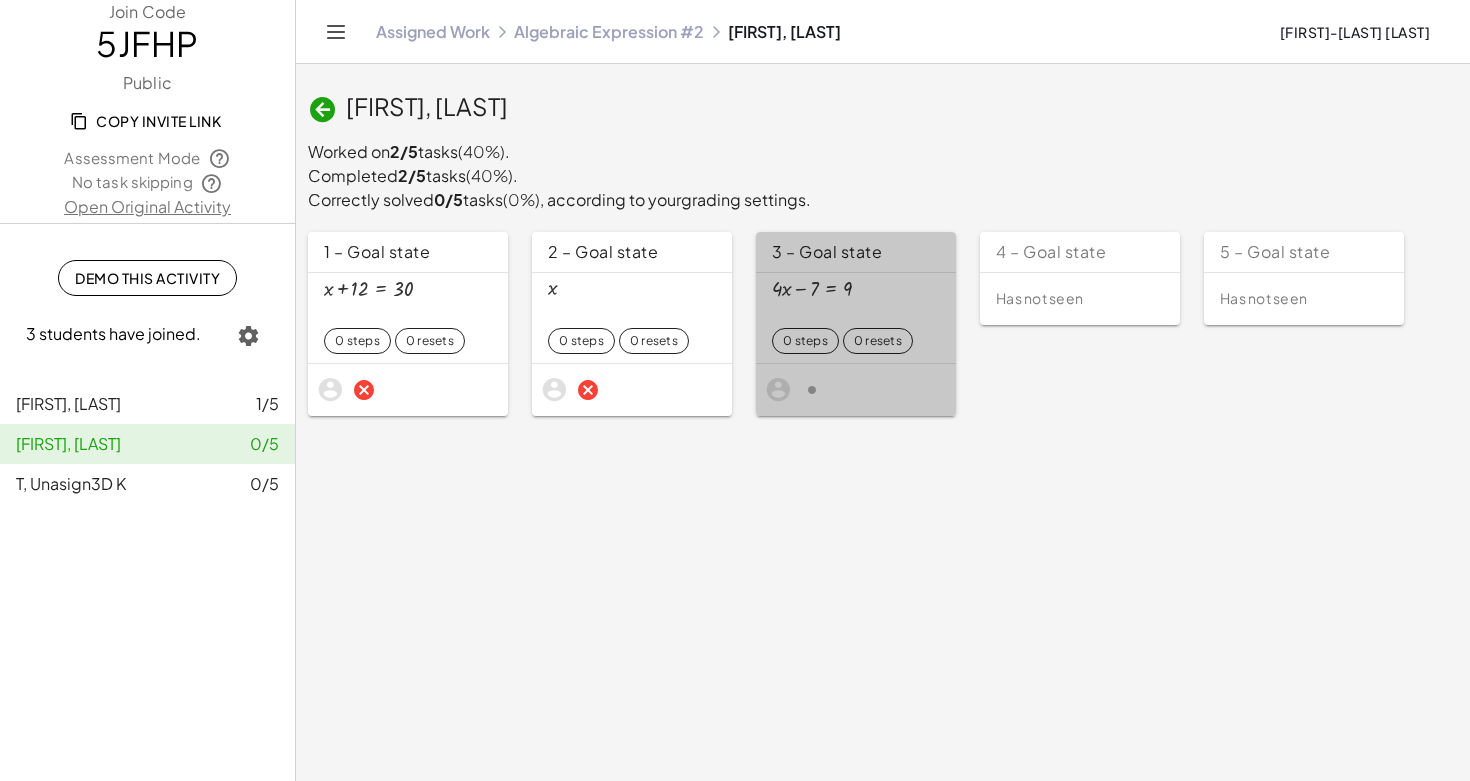 click at bounding box center [812, 289] 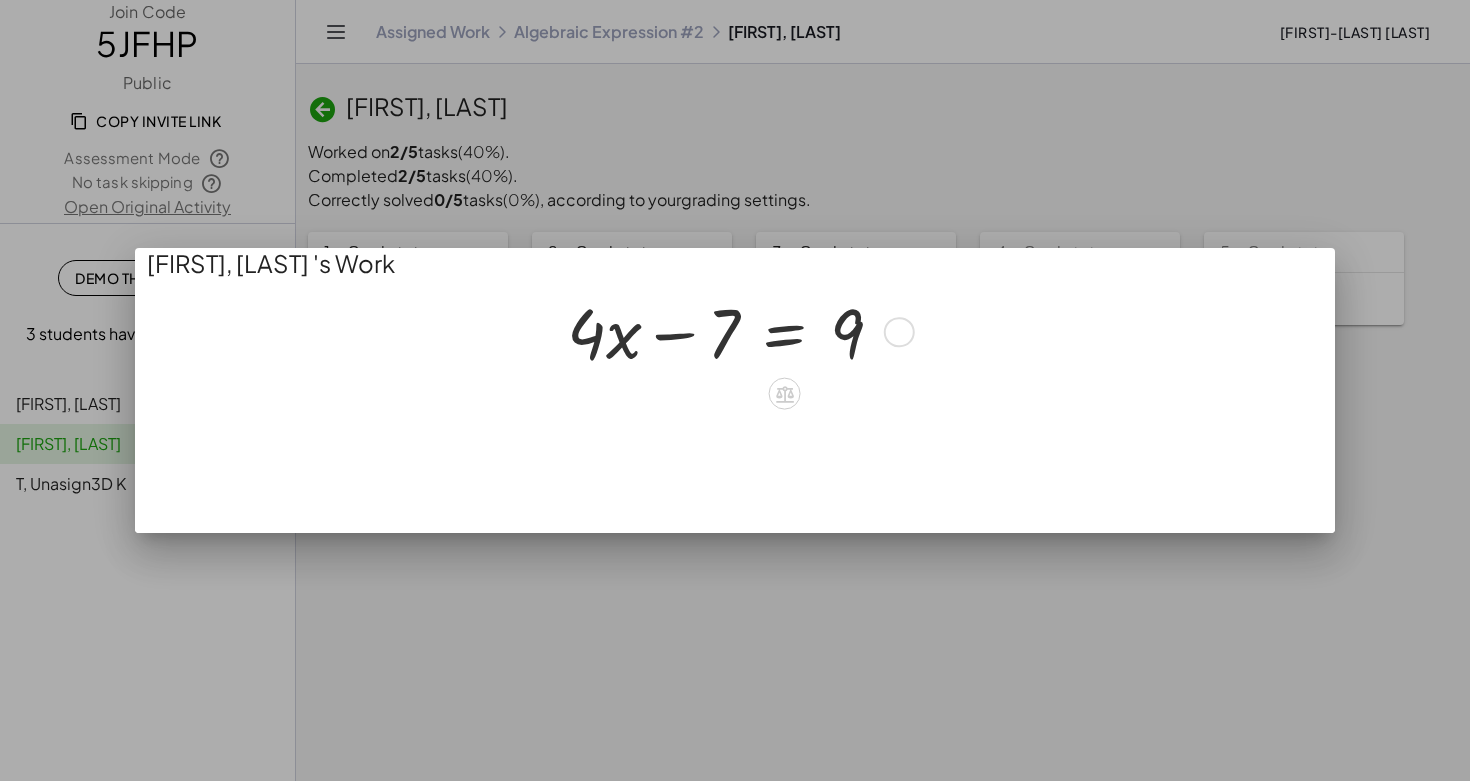 click at bounding box center (733, 330) 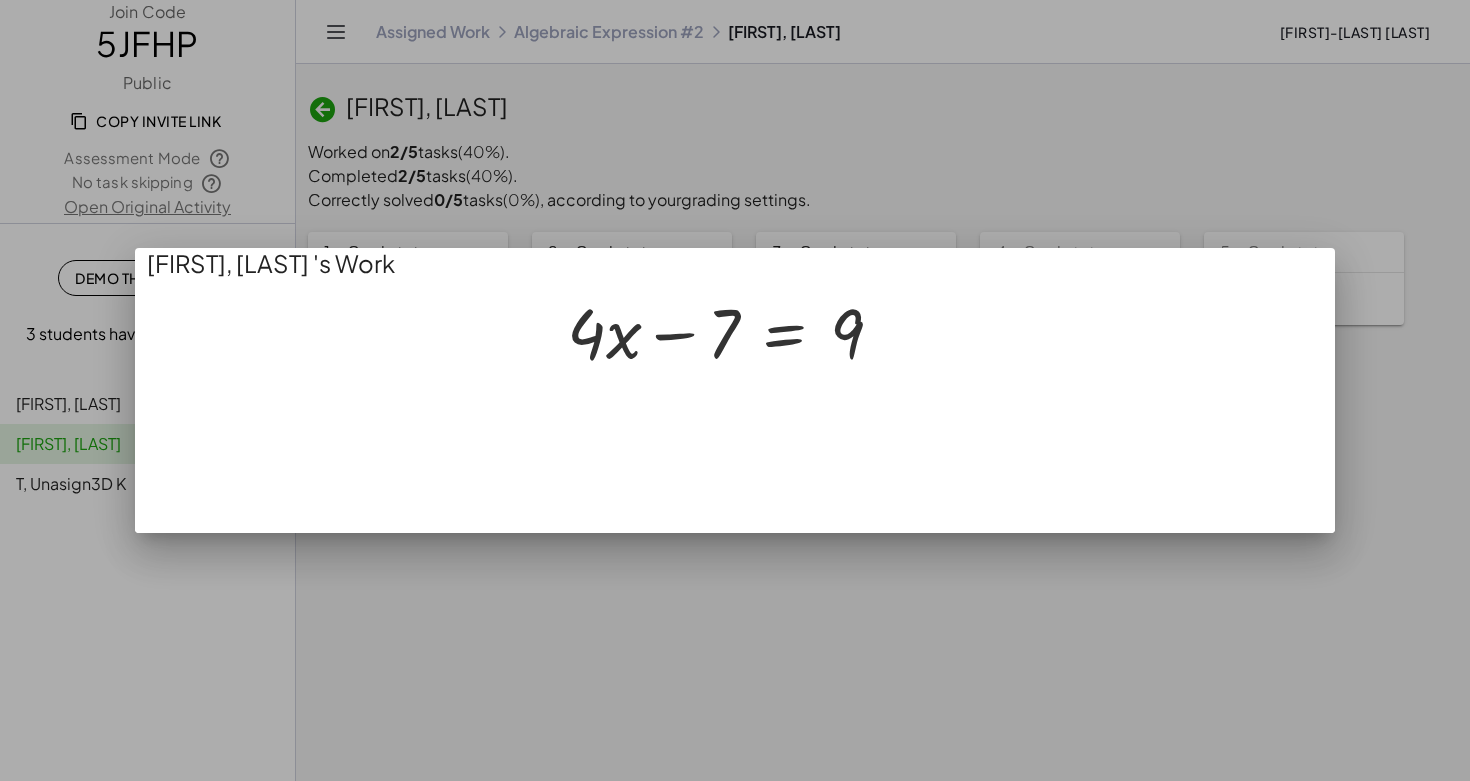 click at bounding box center (735, 390) 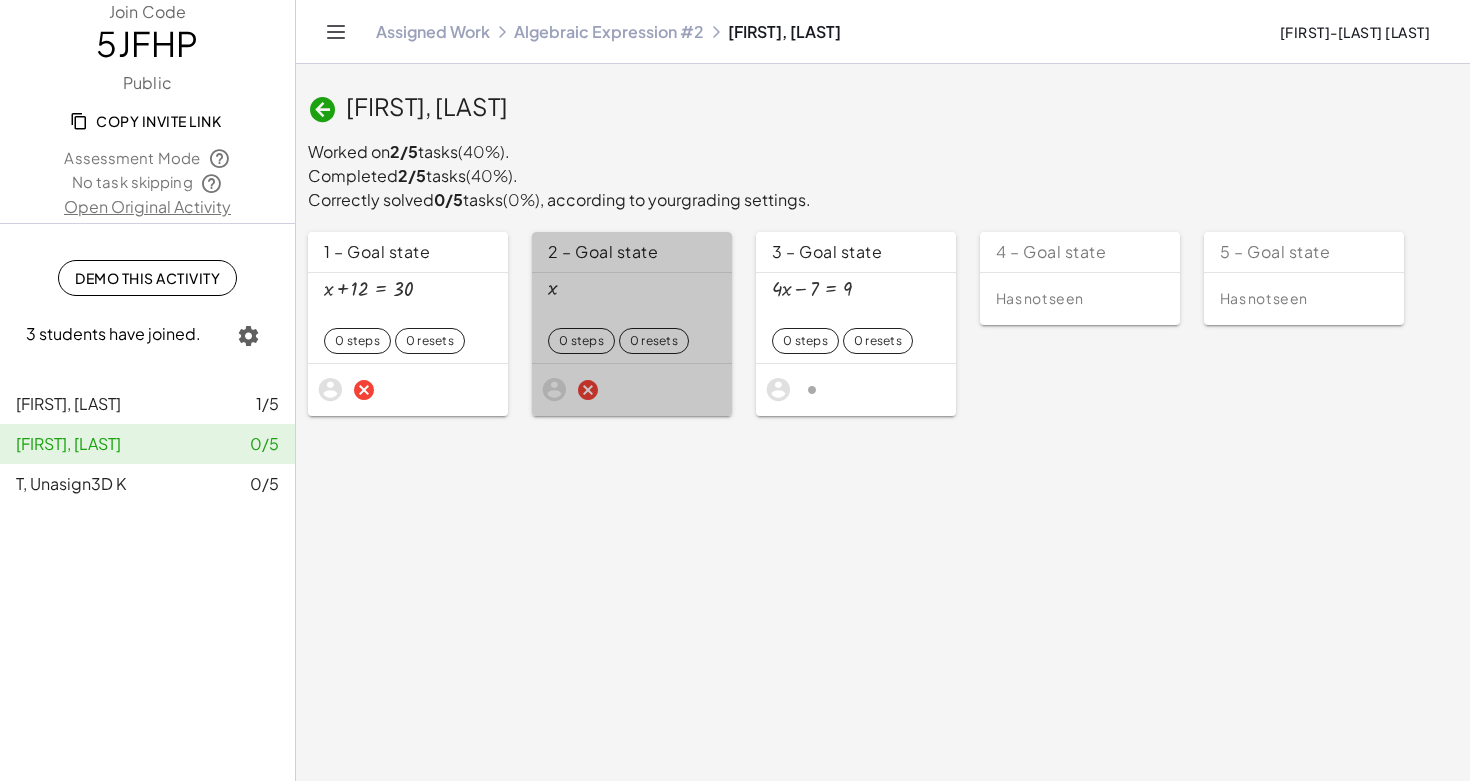 click on "x" at bounding box center [632, 303] 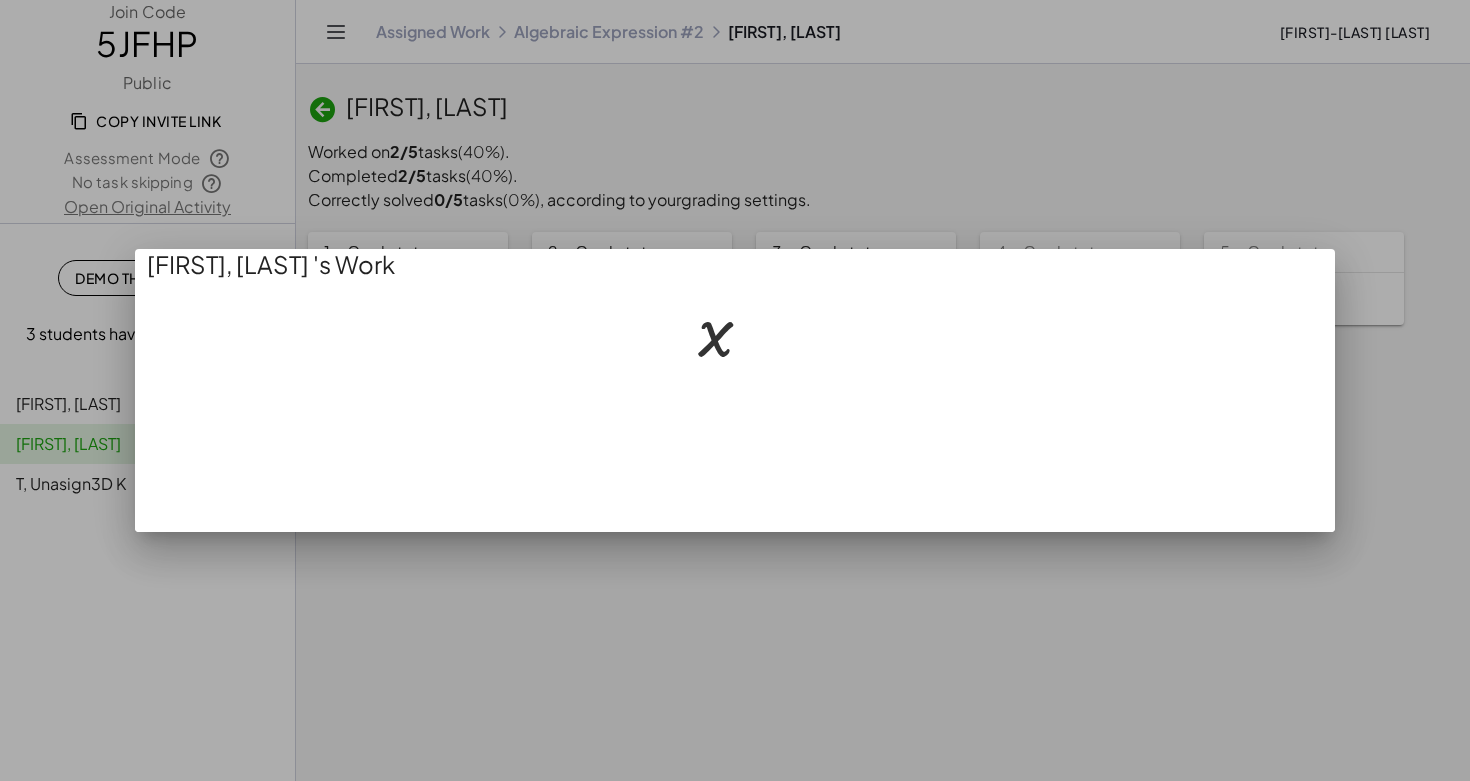 click at bounding box center [735, 390] 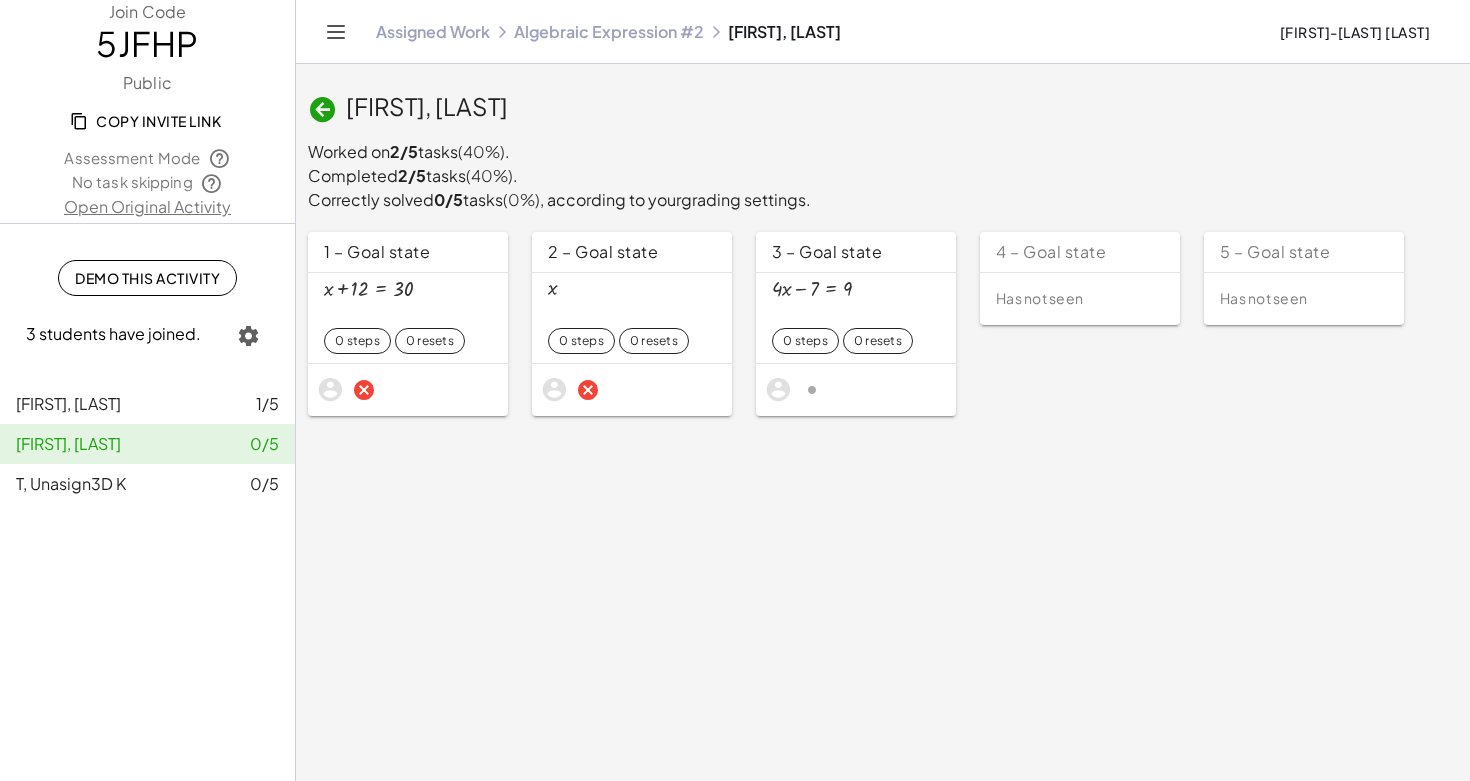 click on "+ · 4 · x − 7 = 9 0 steps 0 resets" 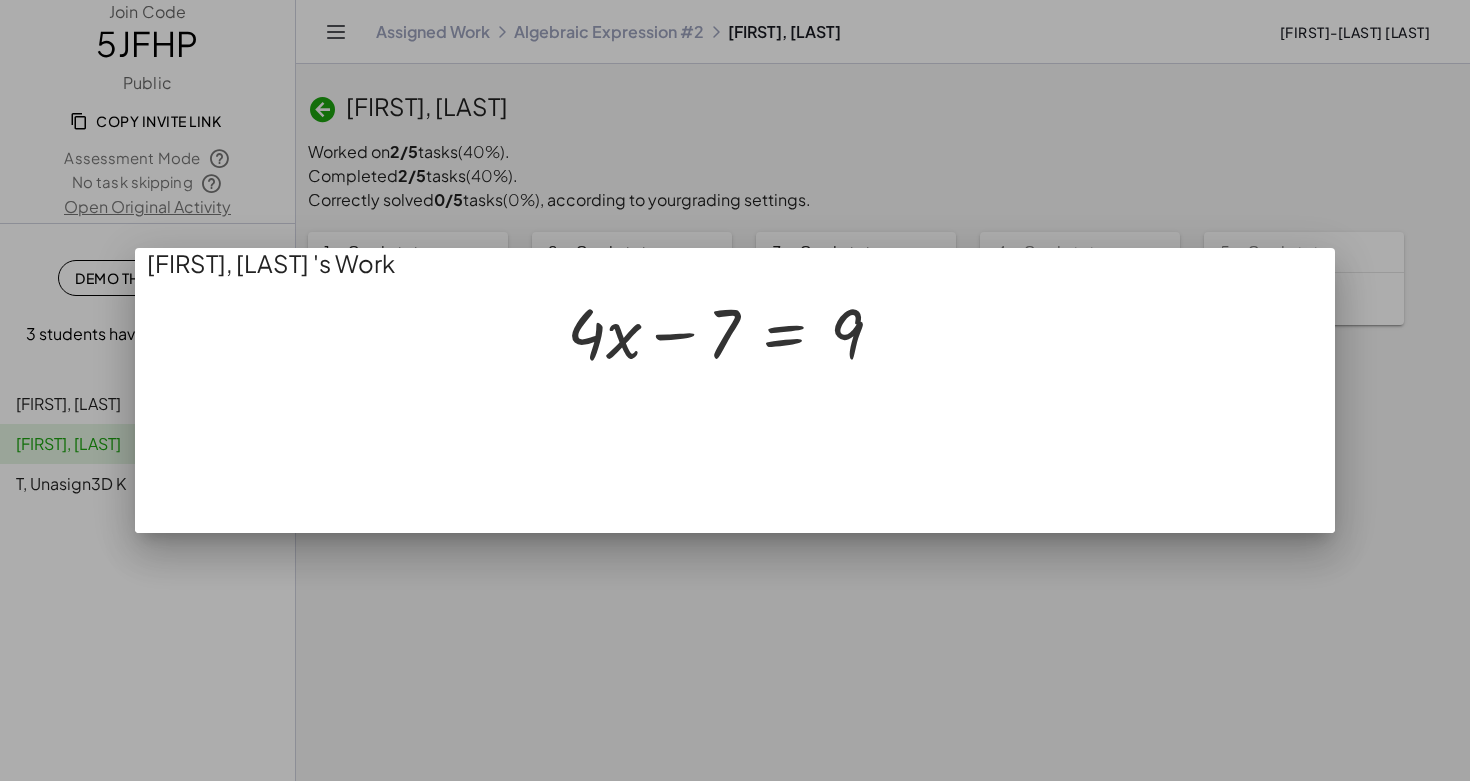 click at bounding box center (735, 390) 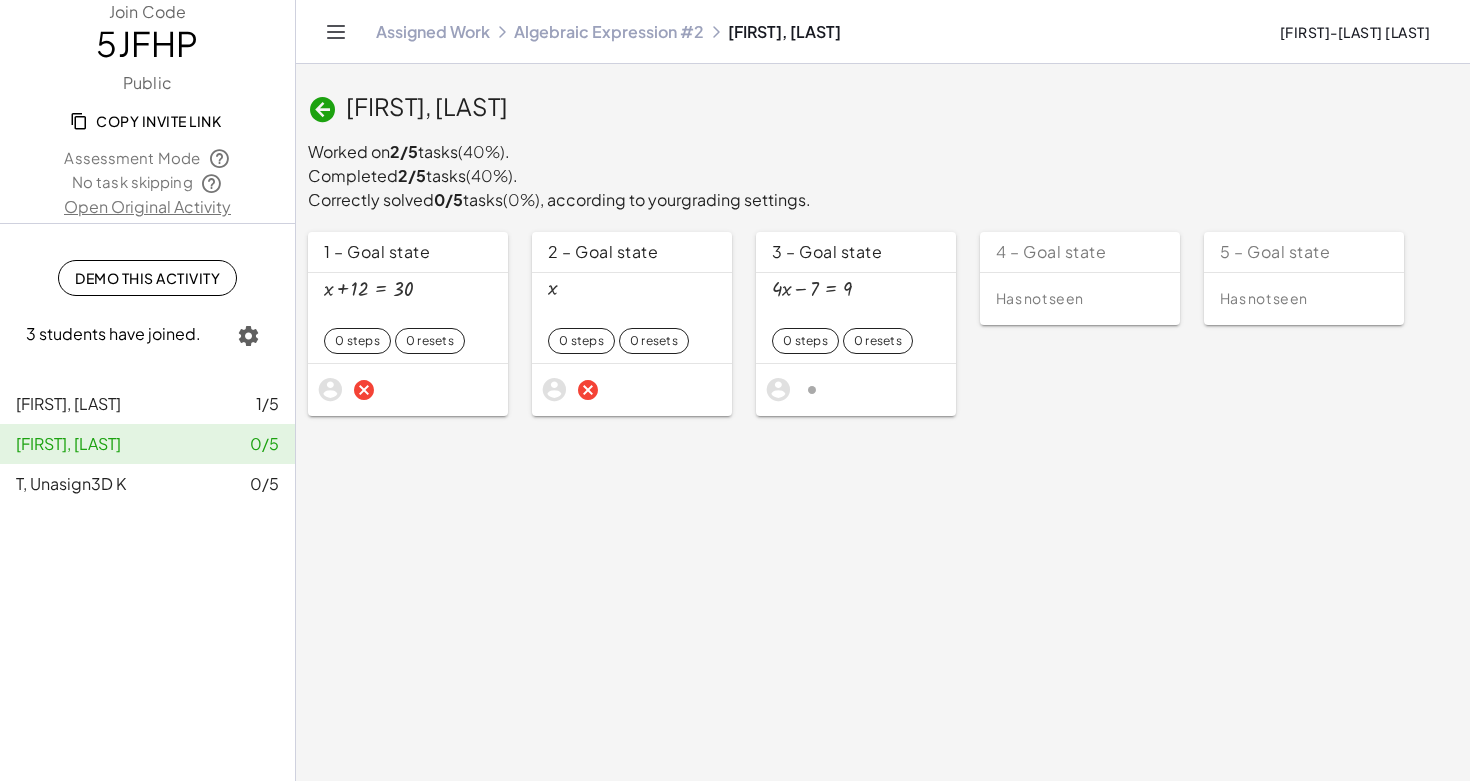 click on "4 – Goal state  Has not seen" 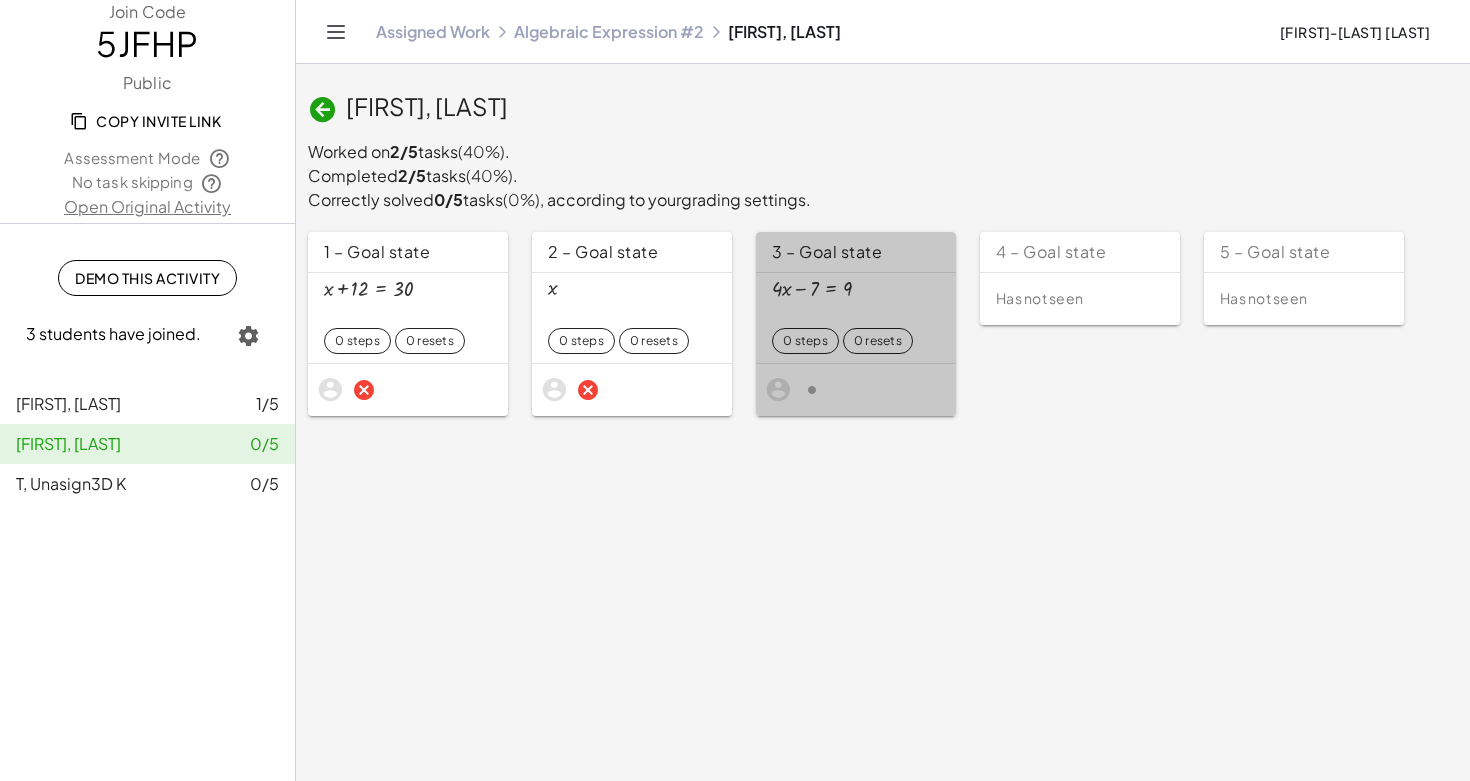 click on "+ · 4 · x − 7 = 9" at bounding box center (856, 303) 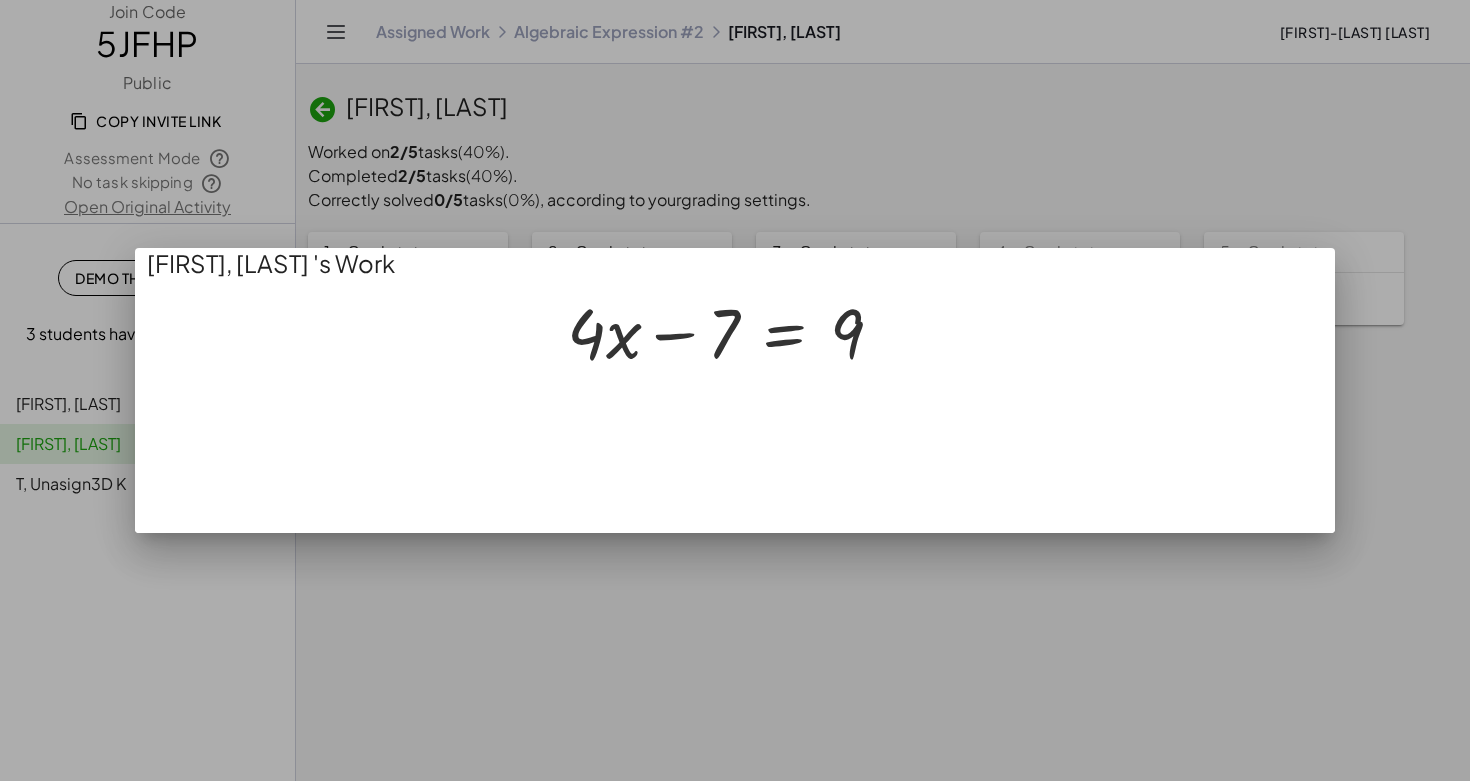 click at bounding box center [735, 390] 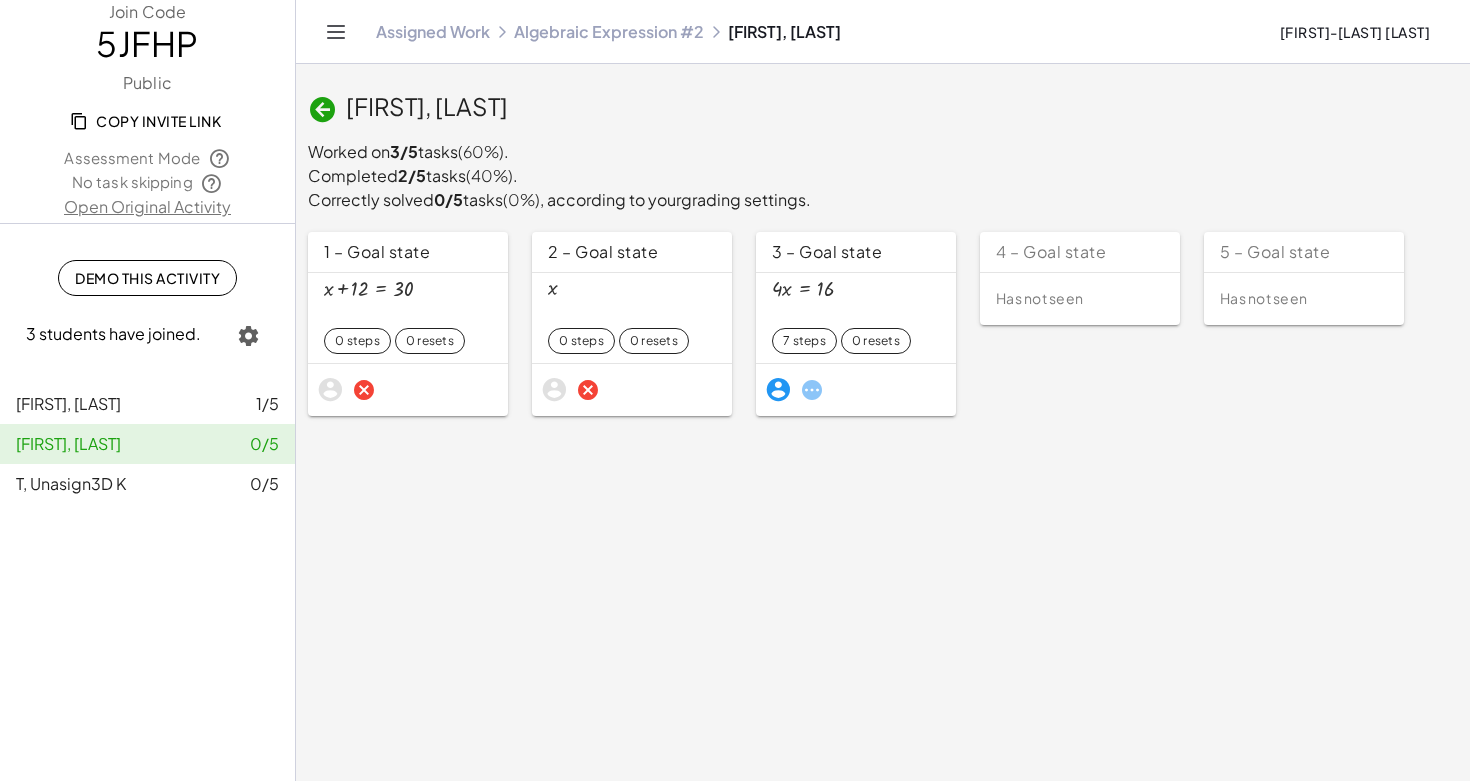 click on "T, Unasign3D K" at bounding box center [71, 483] 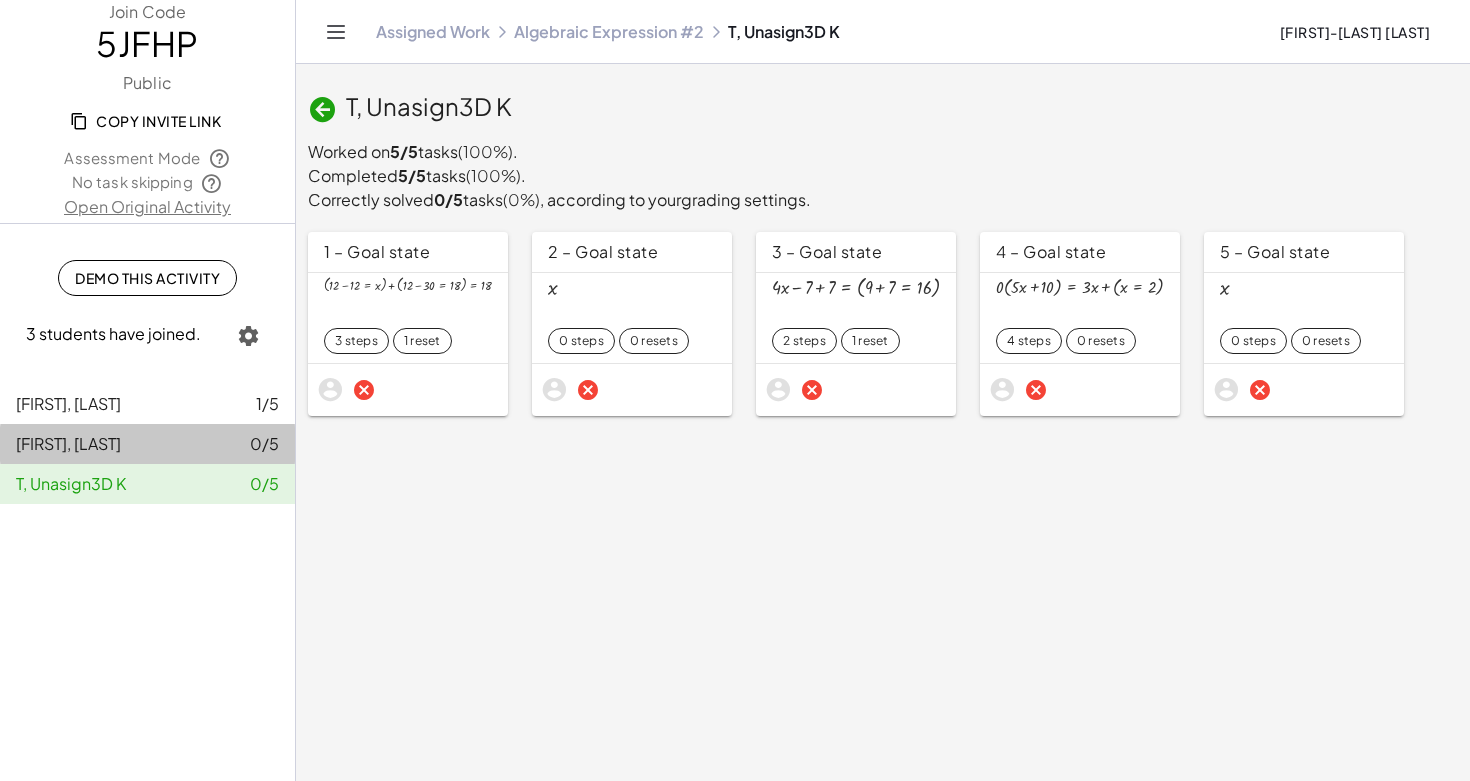 click on "E, Taliyah  0/5" 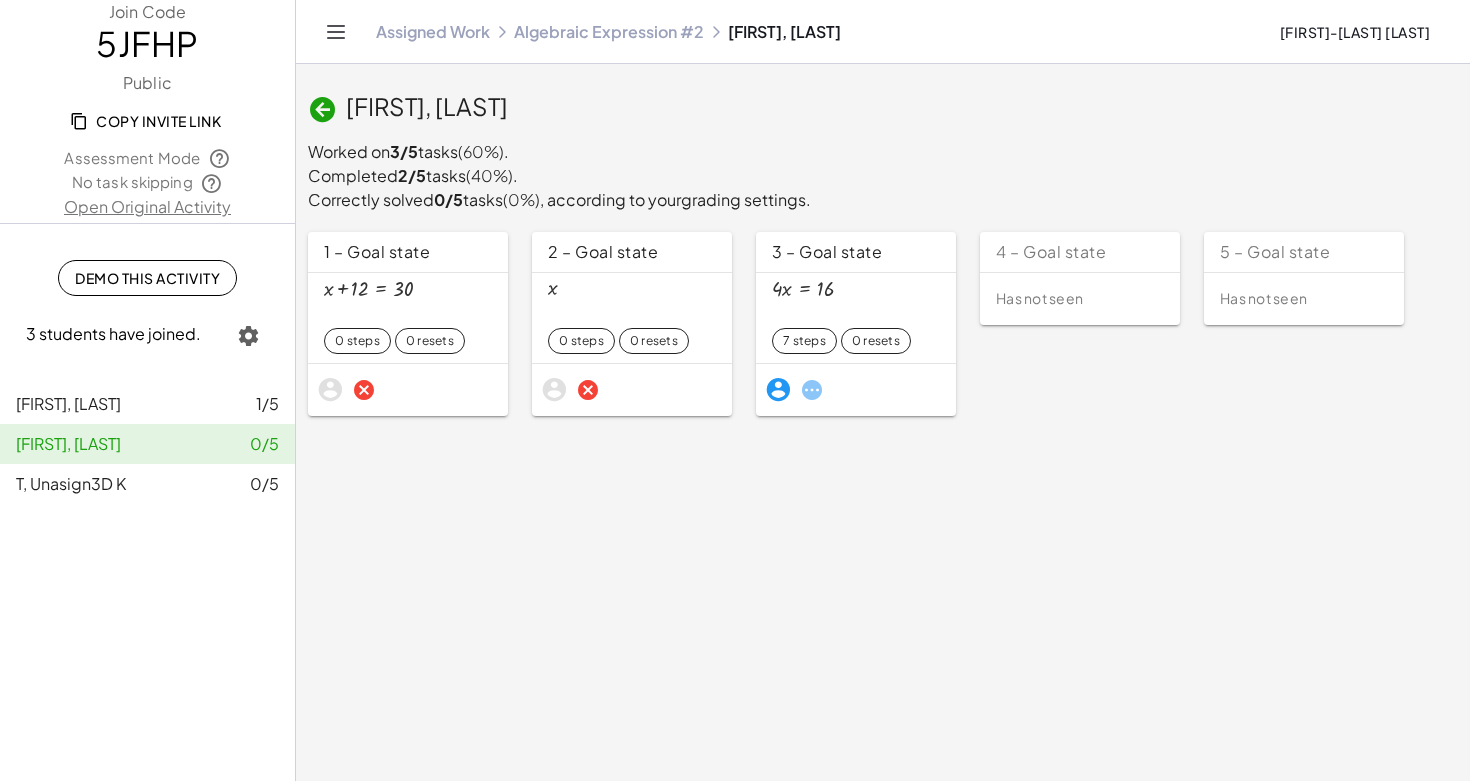 click on "T, CJ 1/5" 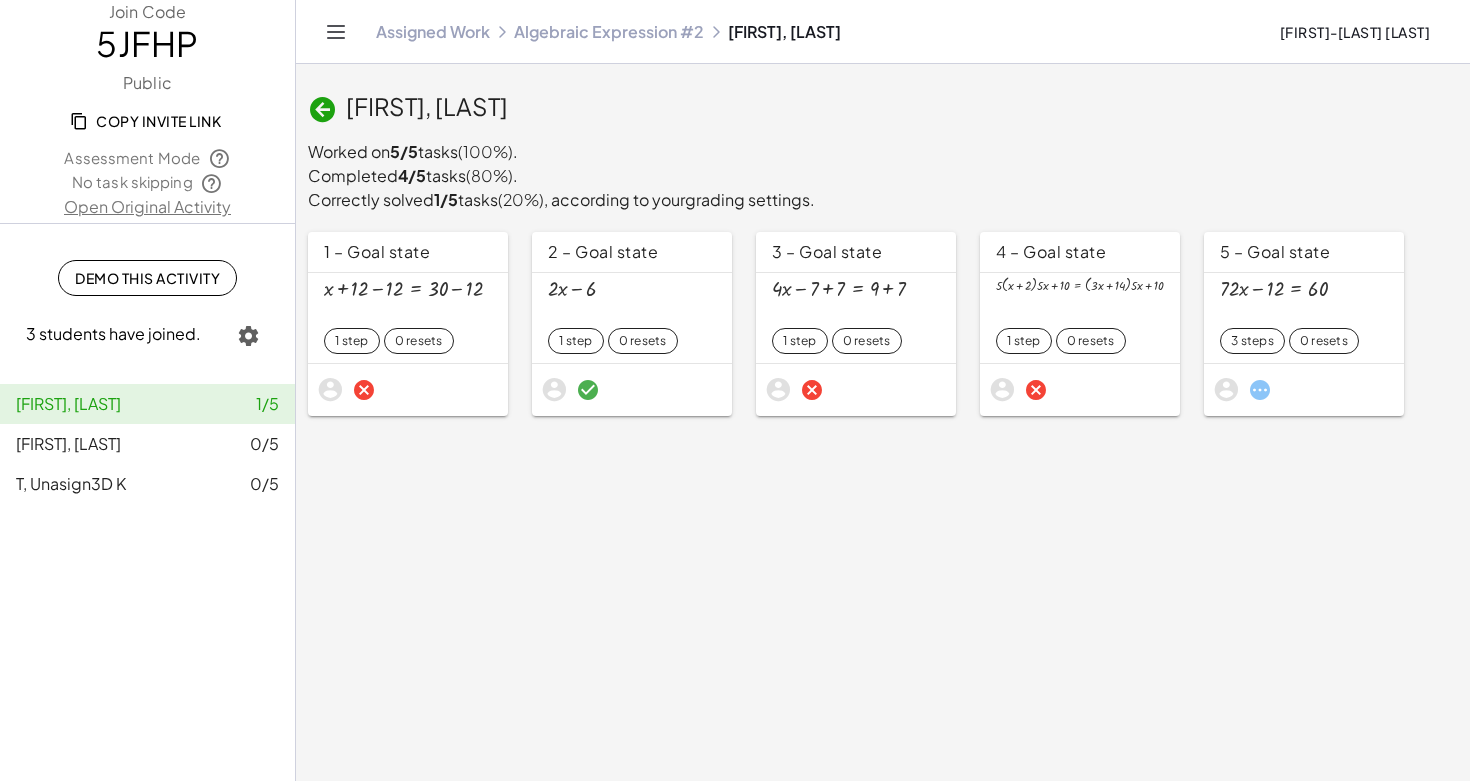 click at bounding box center [839, 289] 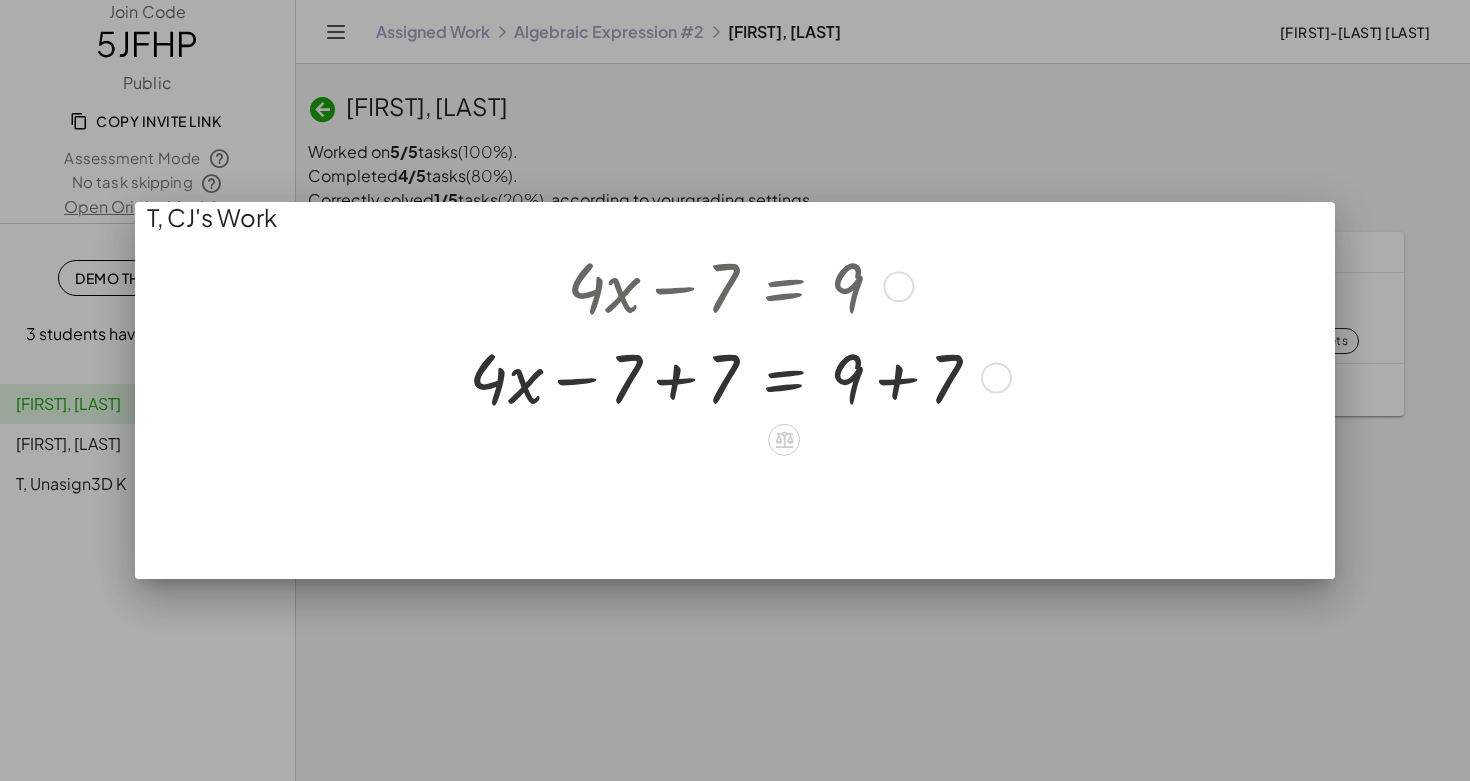 click at bounding box center [732, 375] 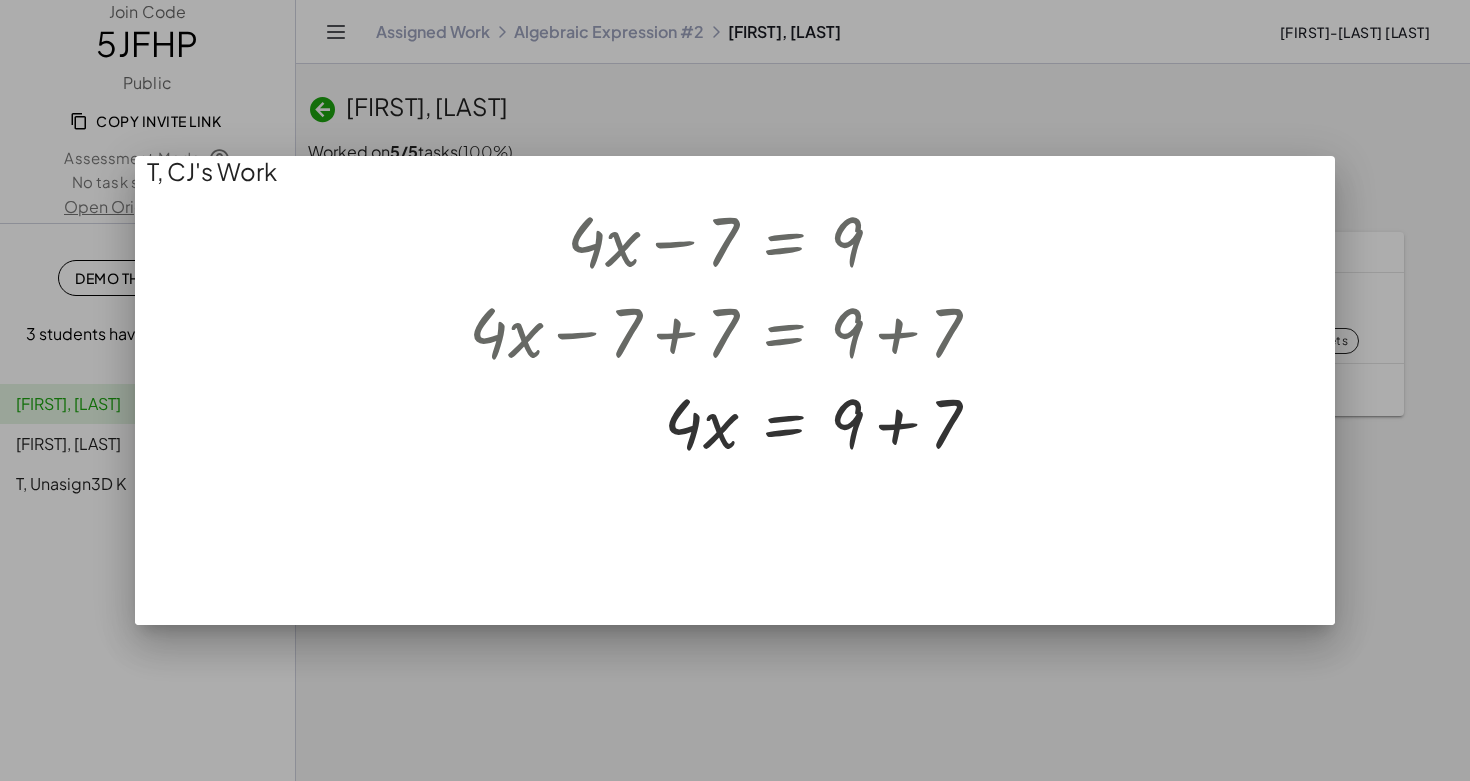 click at bounding box center (735, 390) 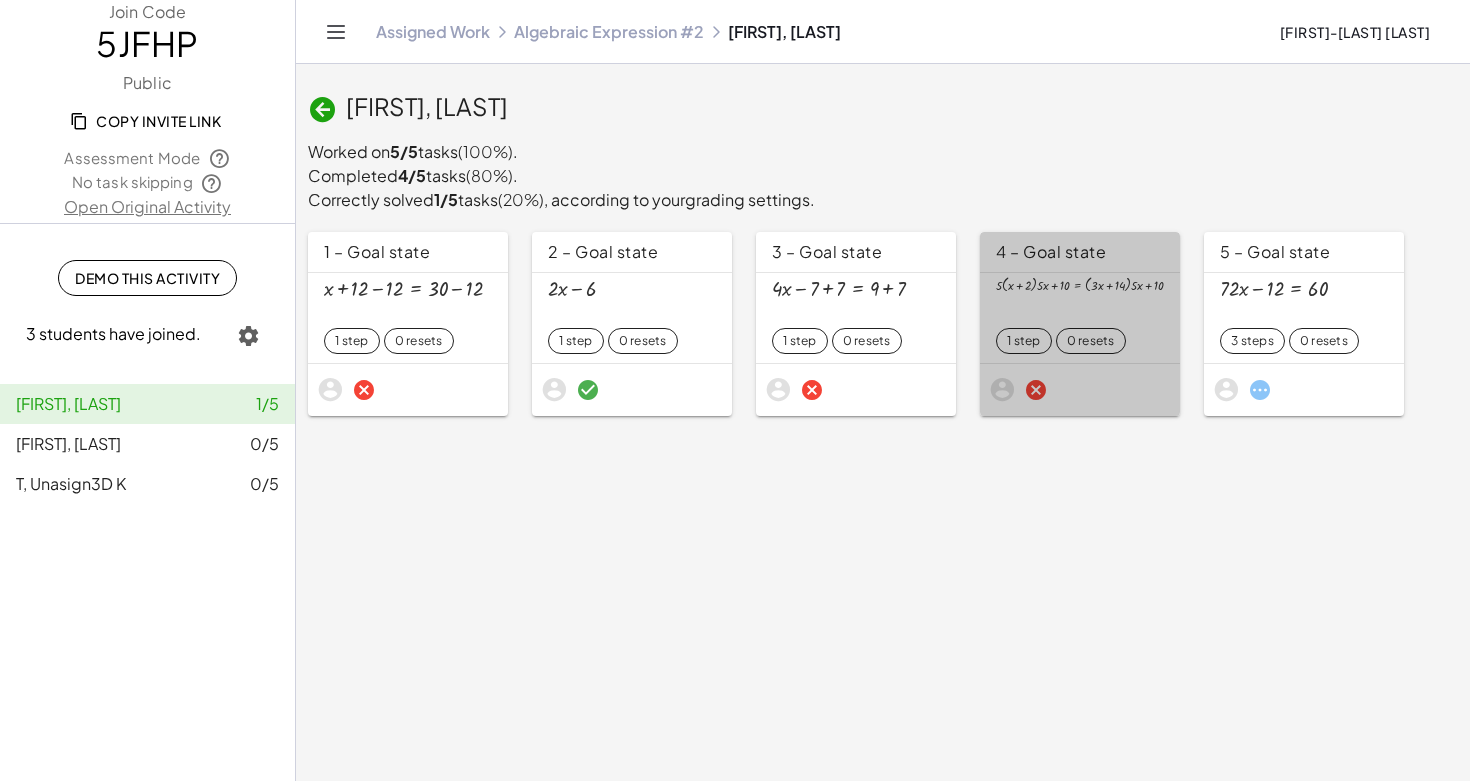 click at bounding box center (1080, 285) 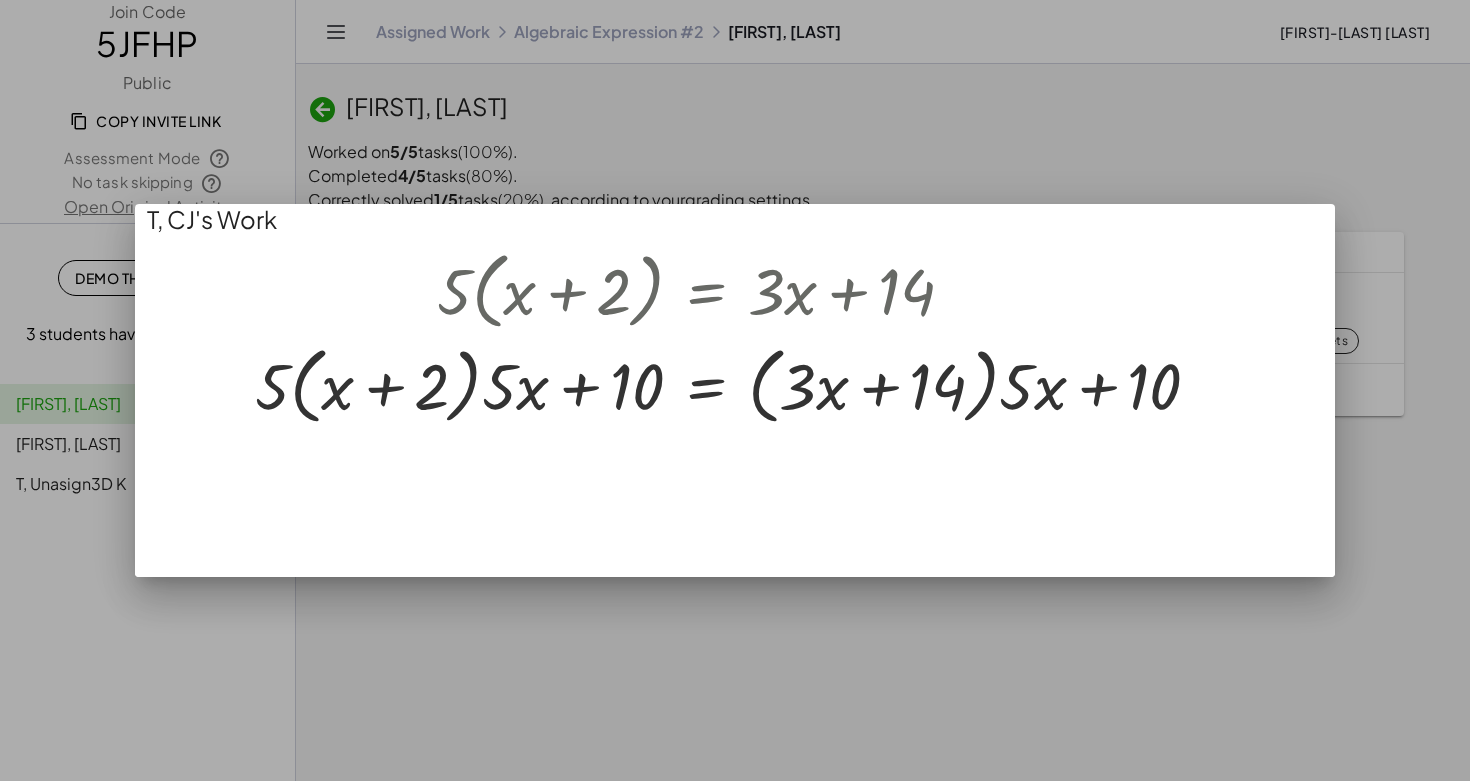 click at bounding box center (735, 390) 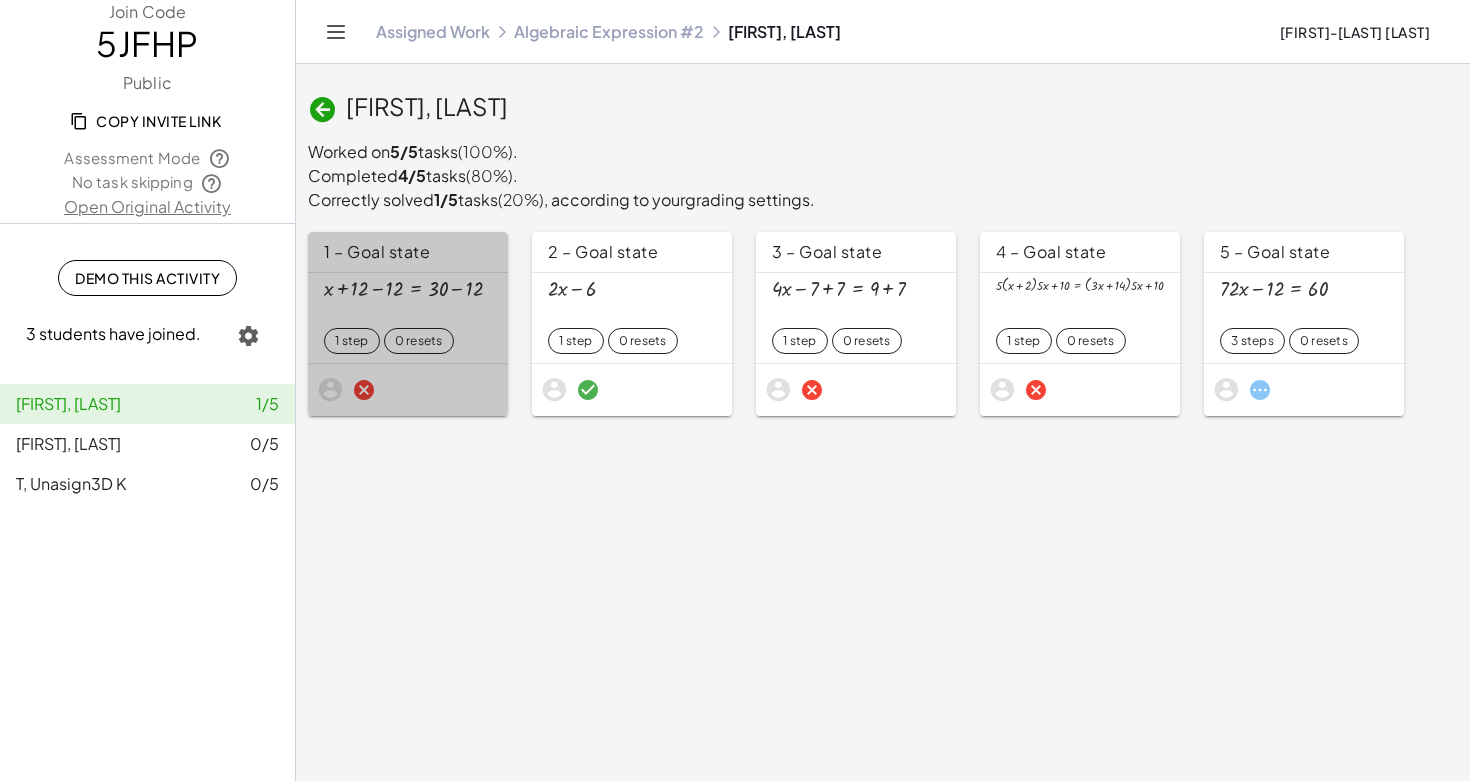 click at bounding box center [403, 289] 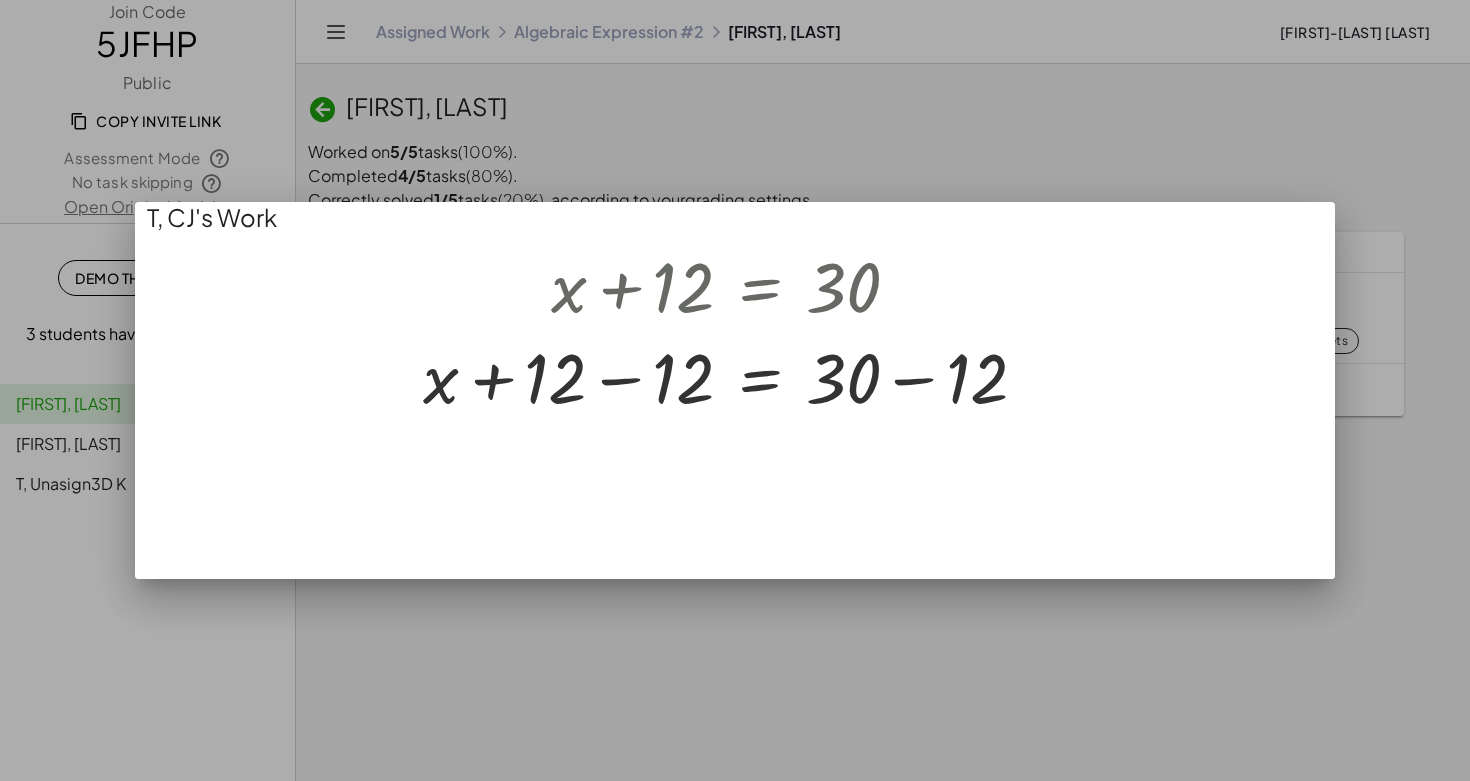 click at bounding box center (735, 390) 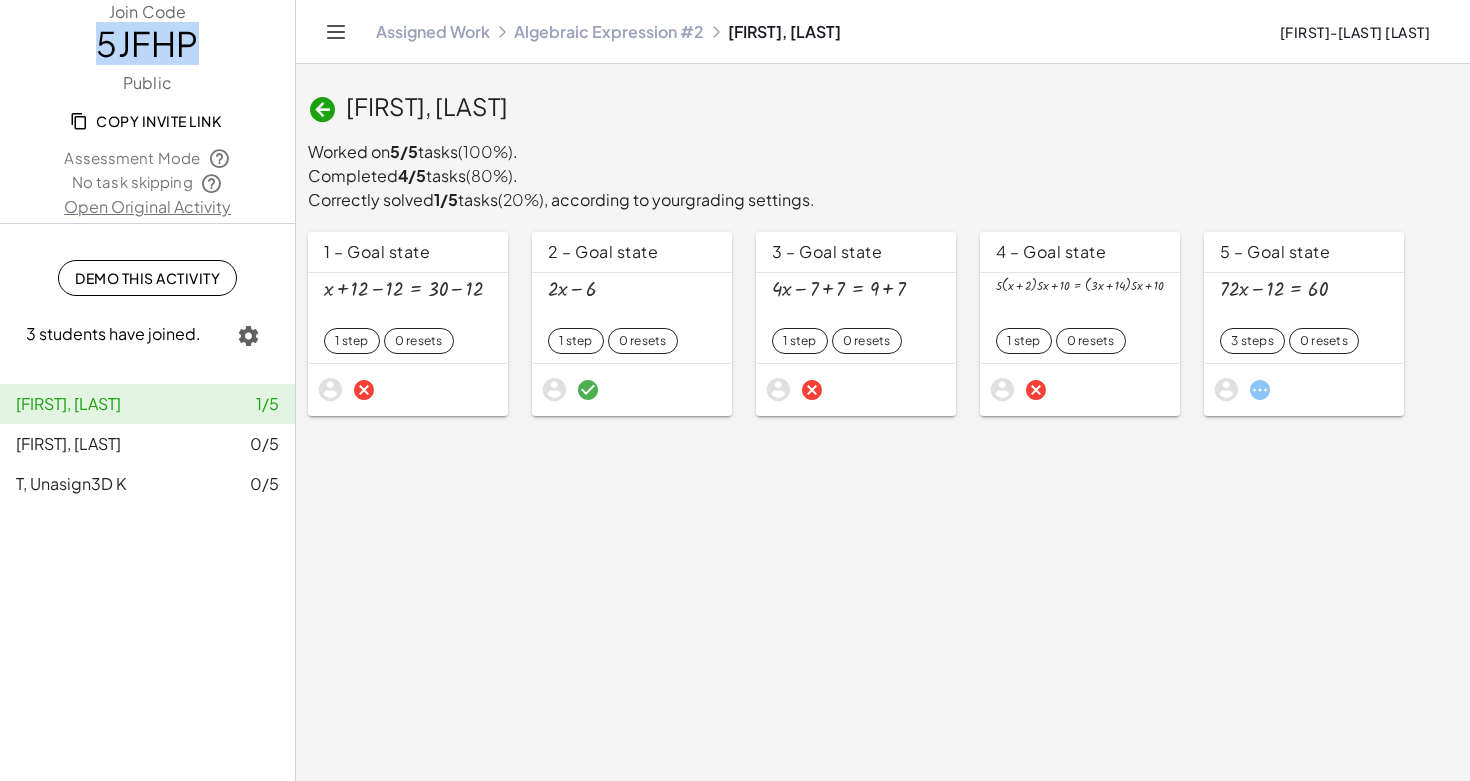 drag, startPoint x: 101, startPoint y: 41, endPoint x: 193, endPoint y: 49, distance: 92.34717 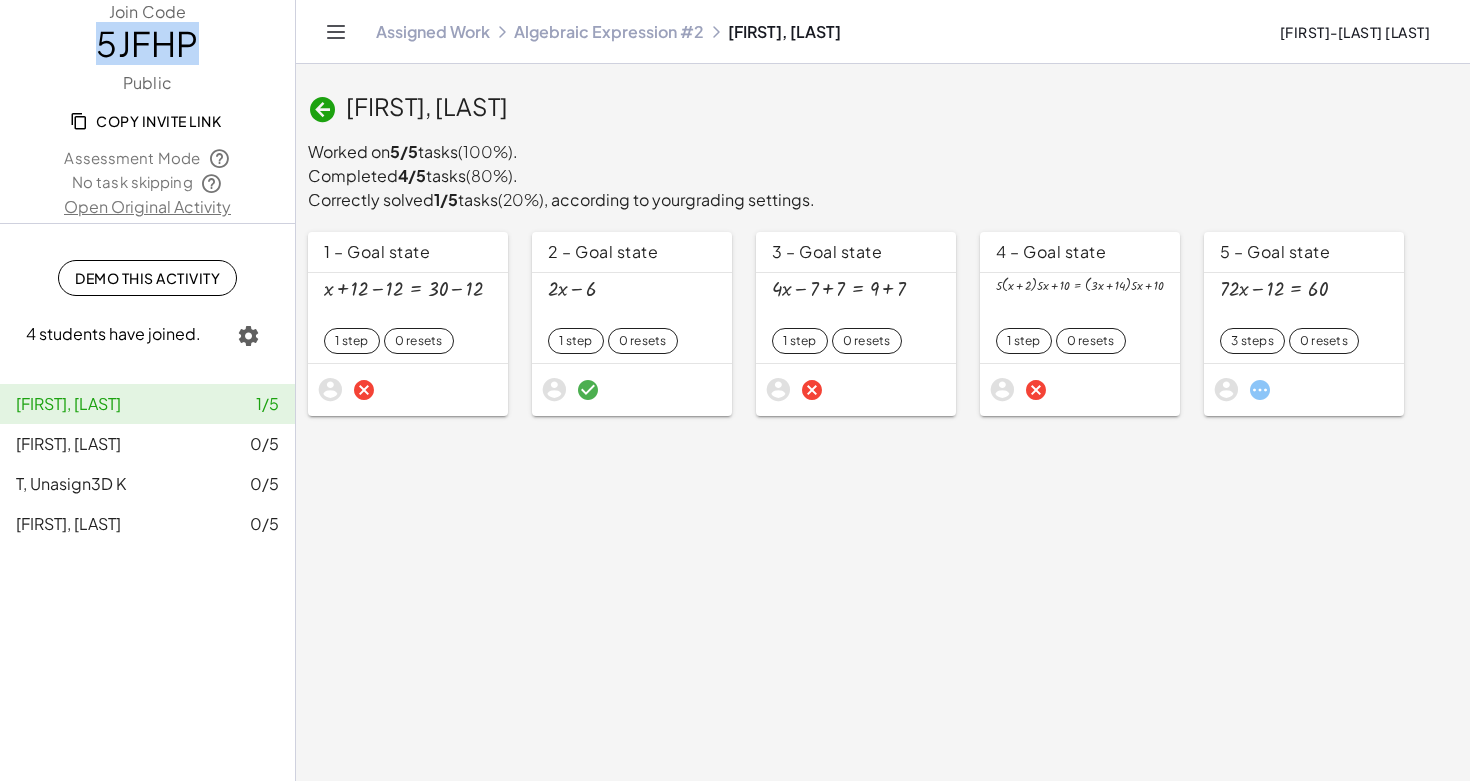 click on "T, Unasign3D K 0/5" 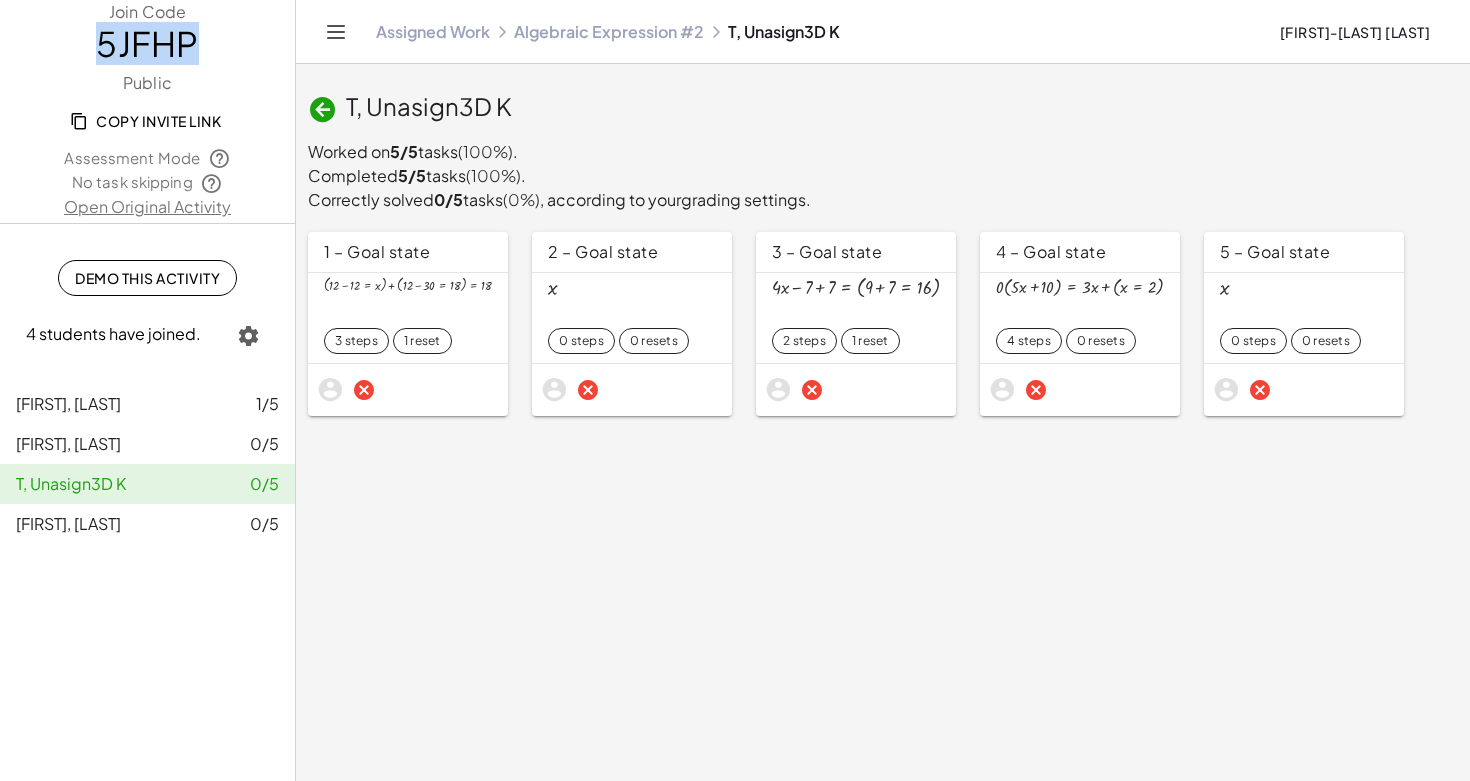 click on "E, Taliyah  0/5" 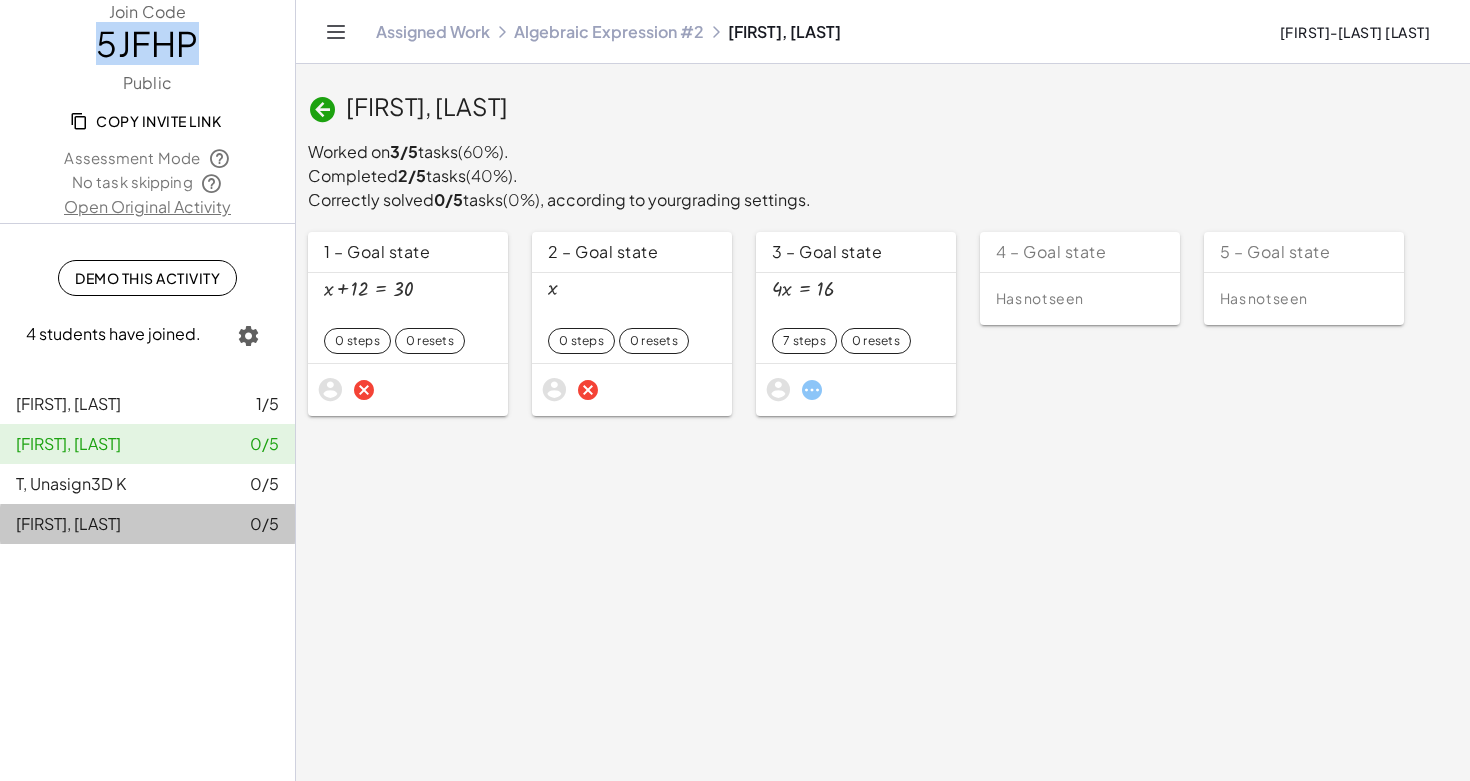 click on "E, Taliyah  0/5" 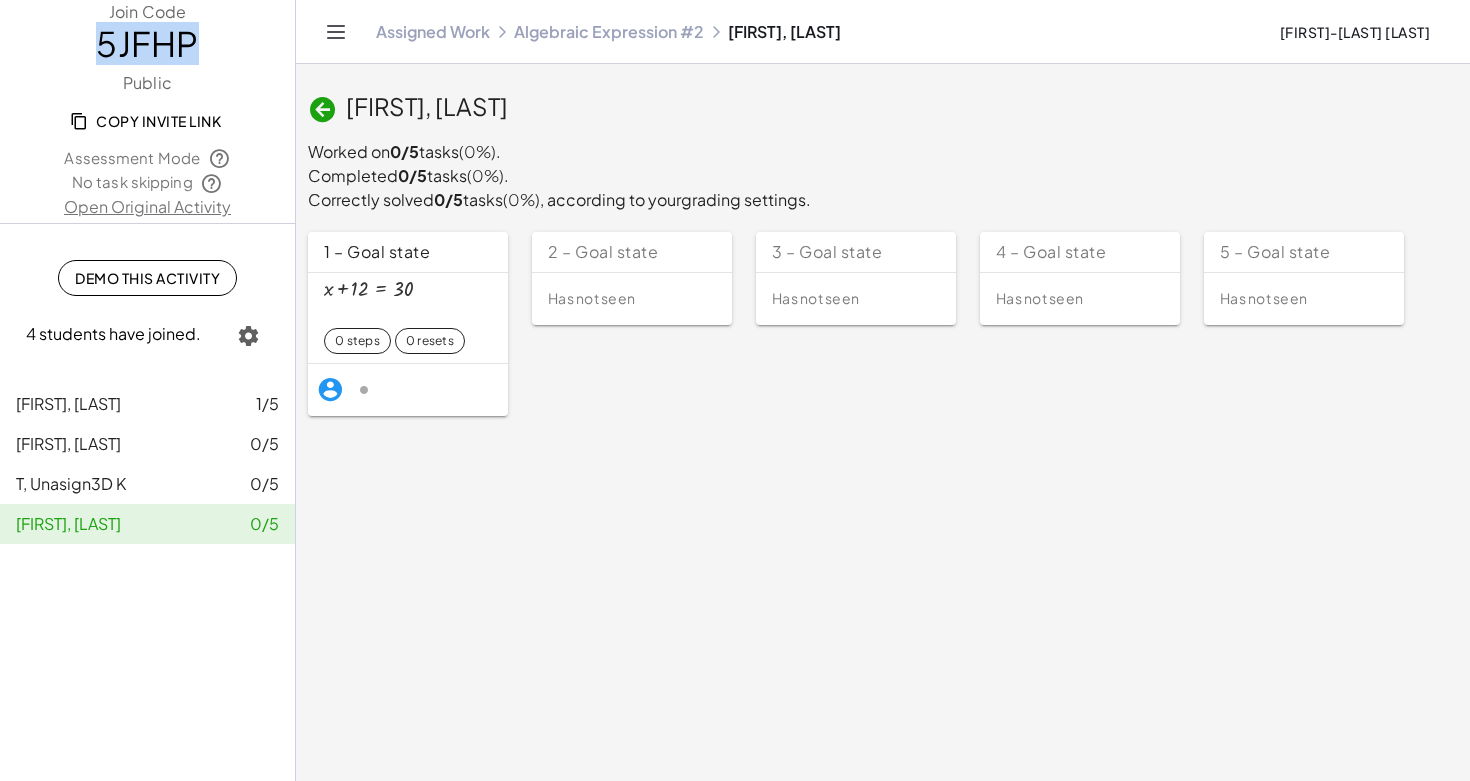 click on "E, Taliyah  0/5" 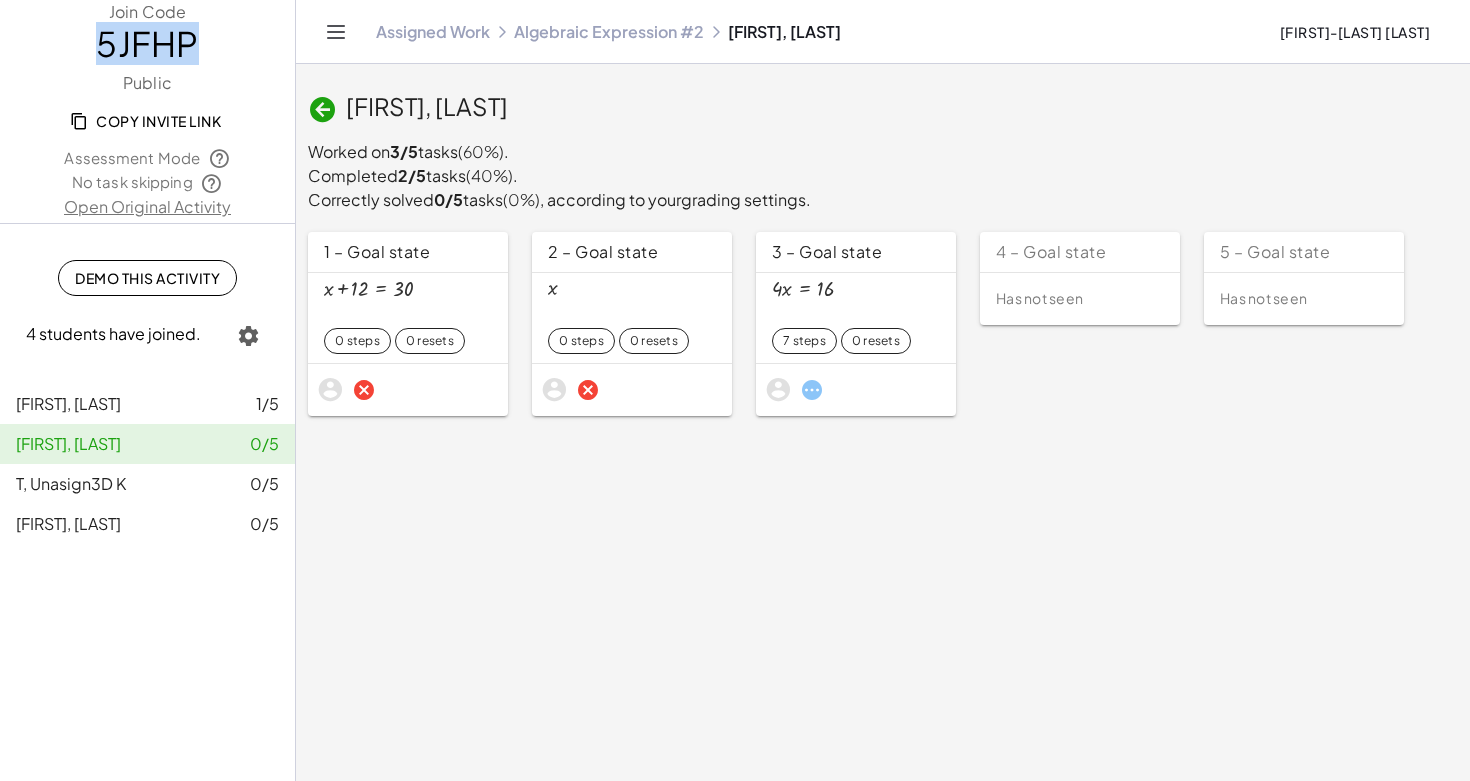 click on "E, Taliyah  0/5" 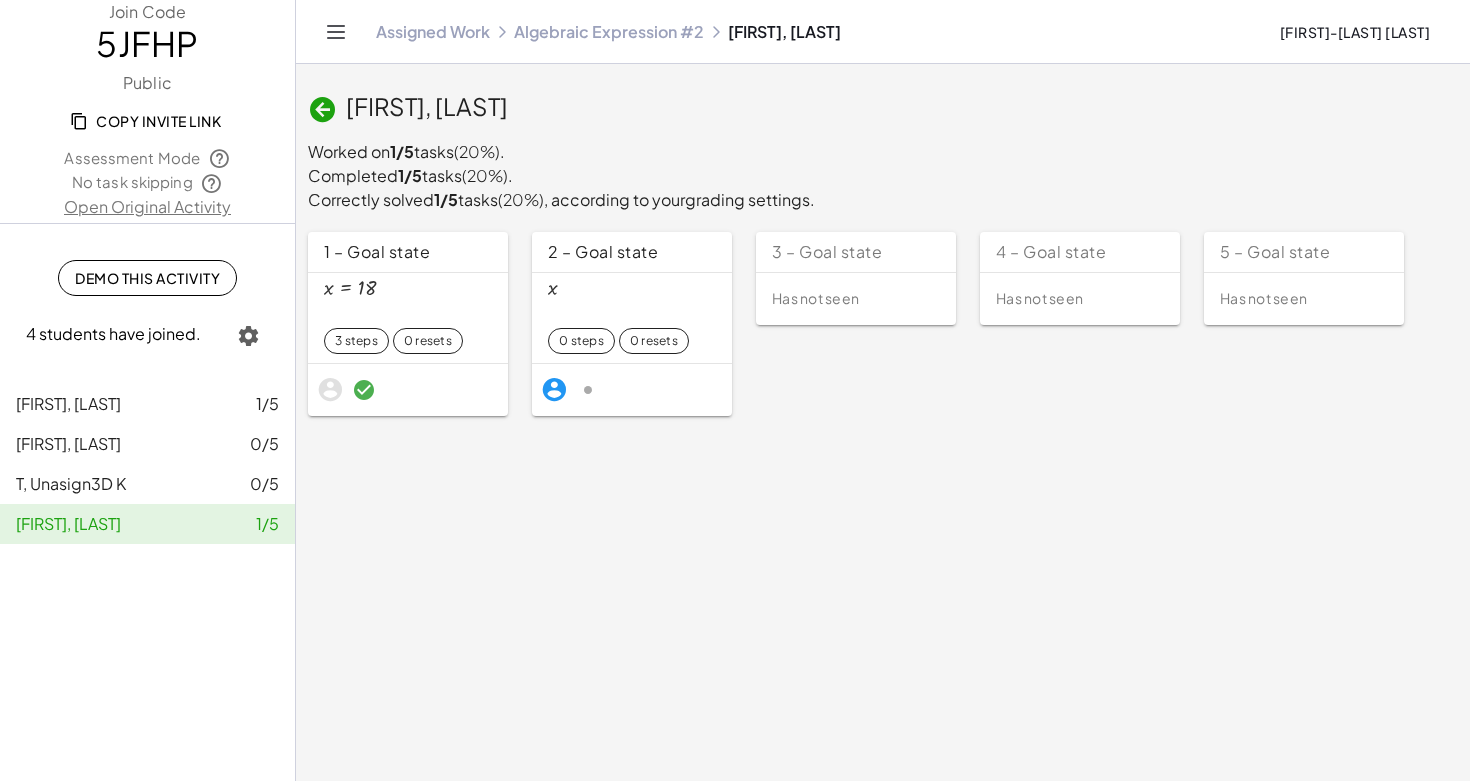 click on "2 – Goal state" 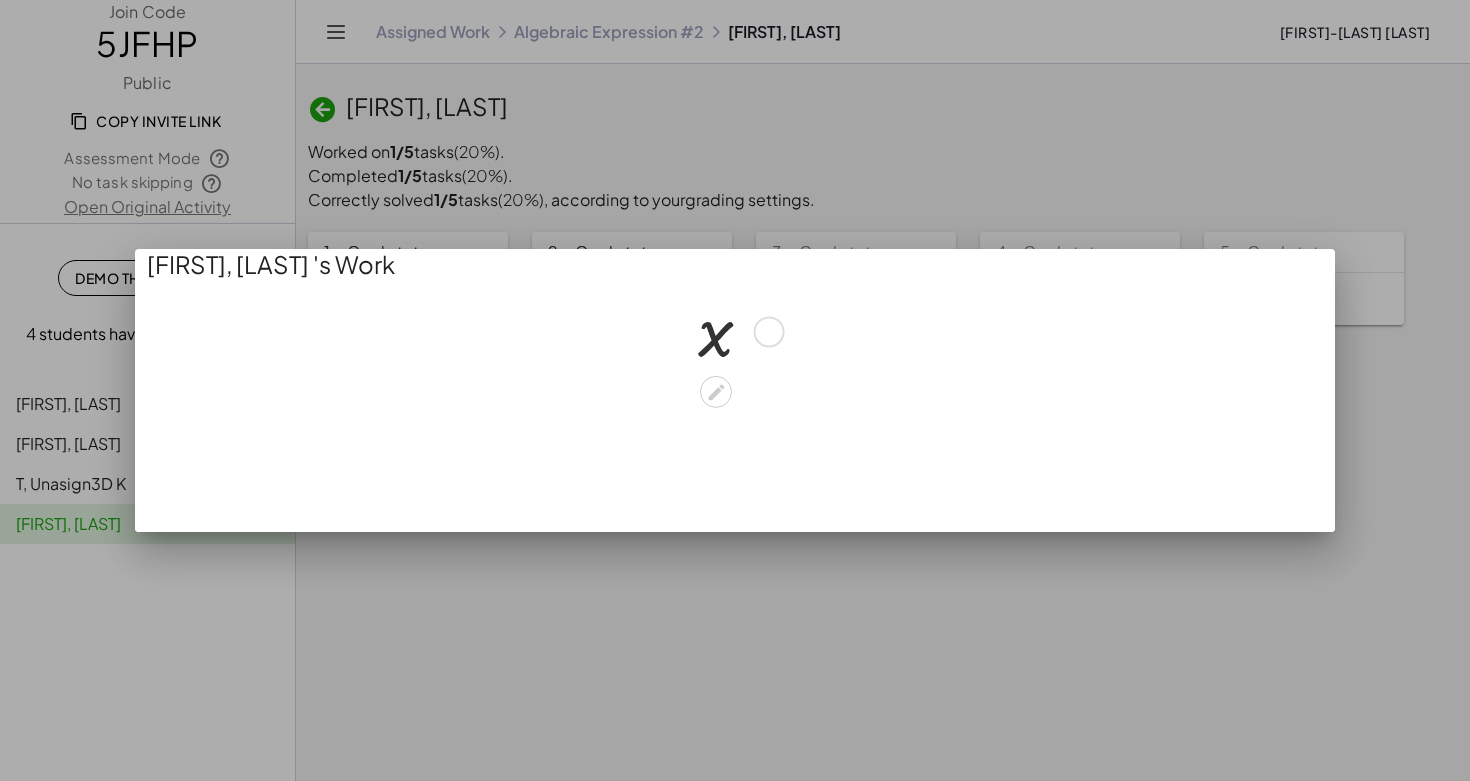 click on "x" at bounding box center [735, 330] 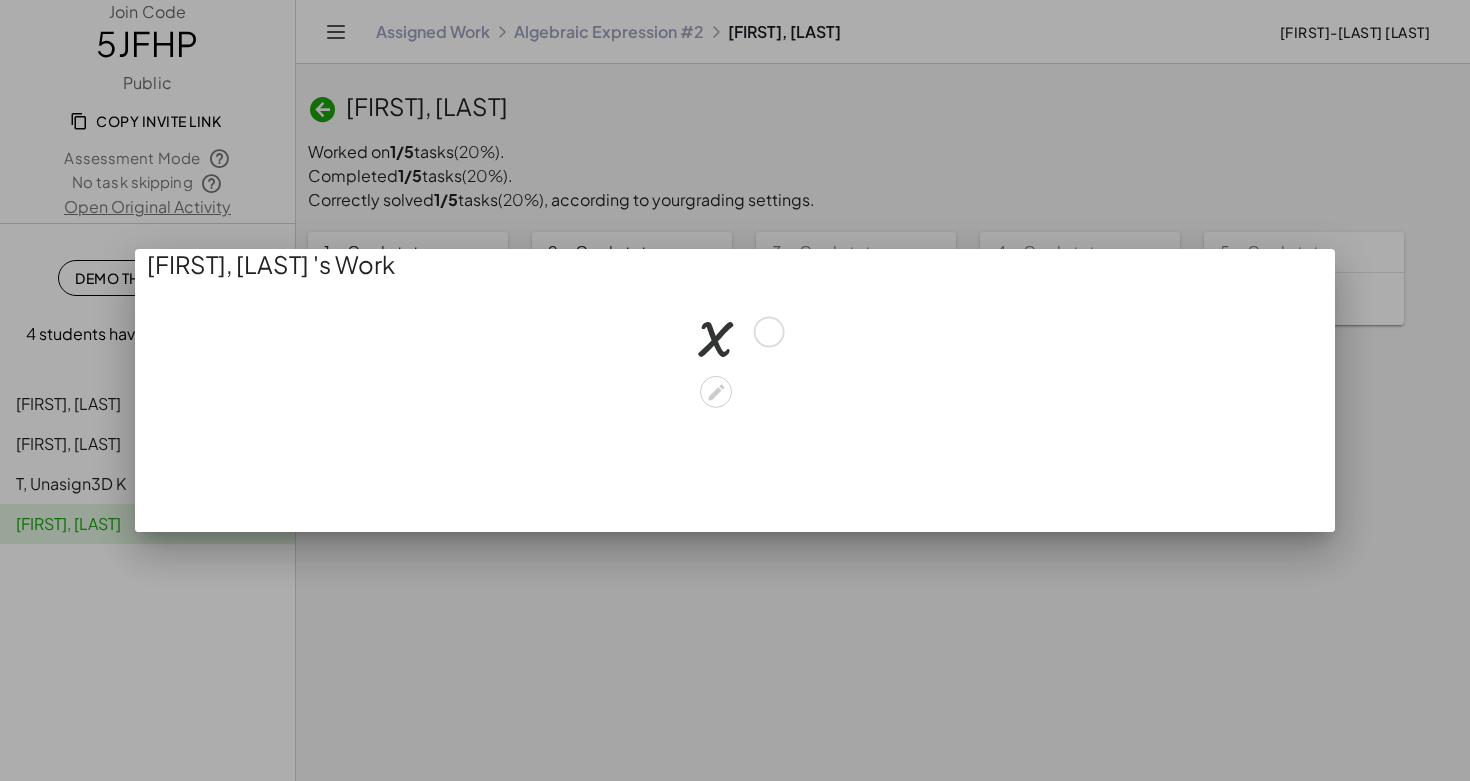 click at bounding box center (733, 330) 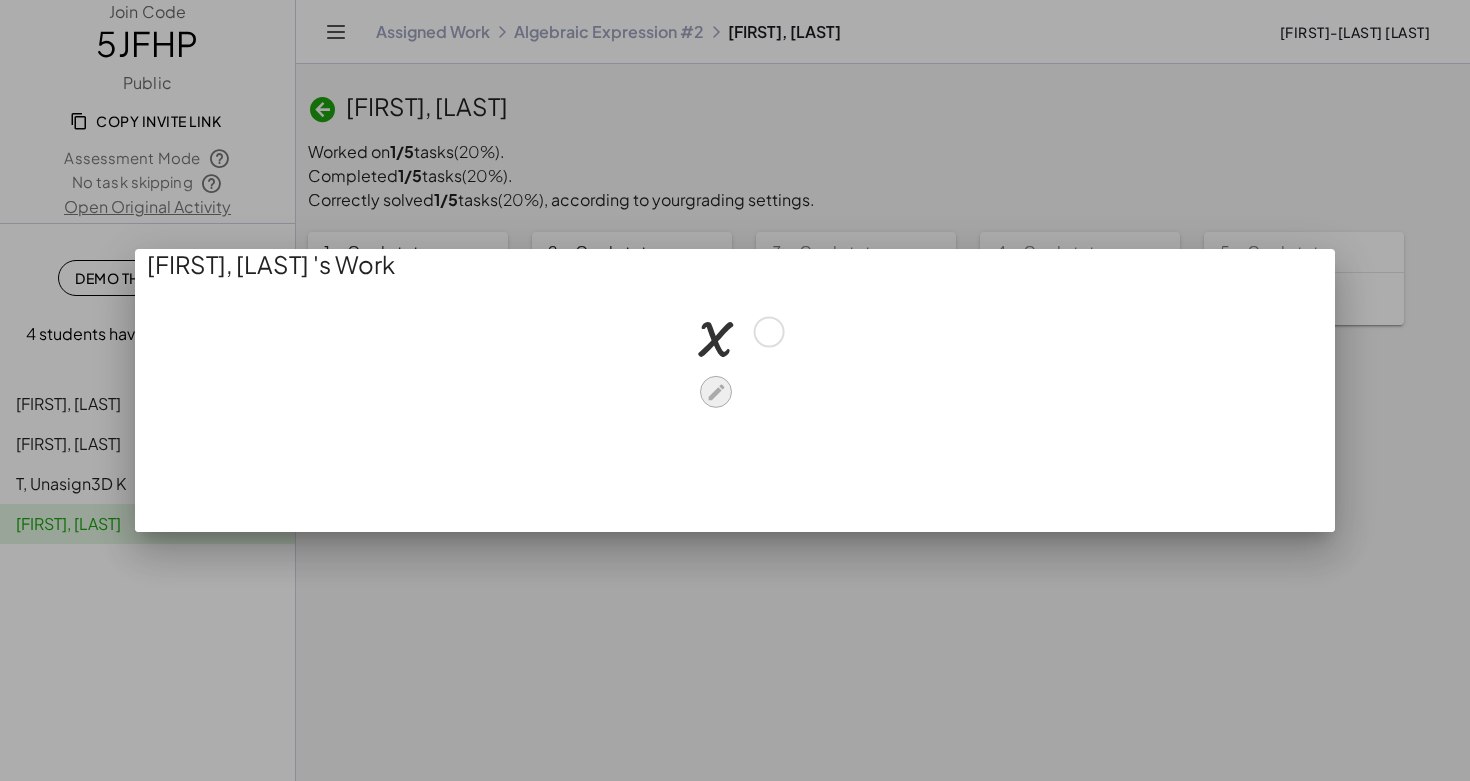 click 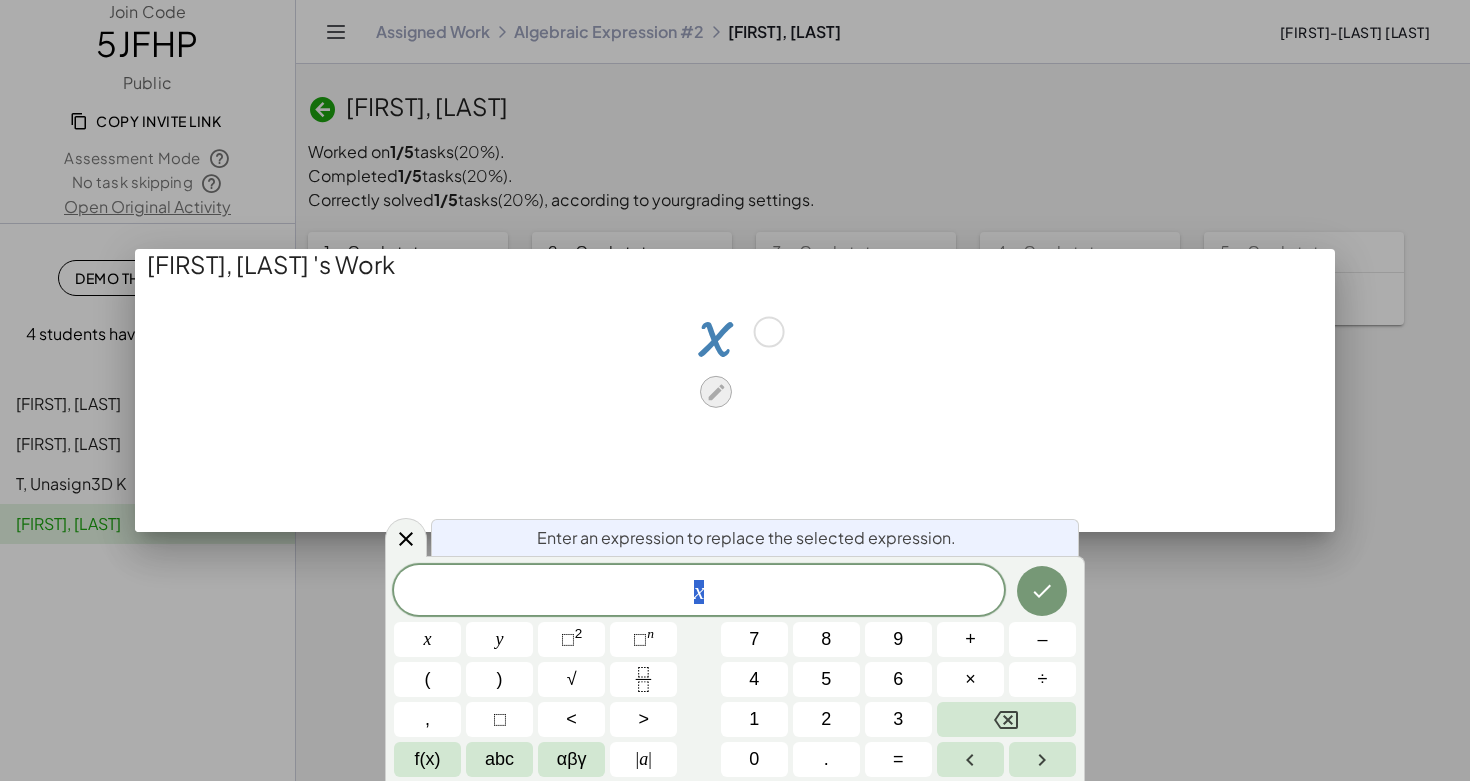 scroll, scrollTop: 1, scrollLeft: 0, axis: vertical 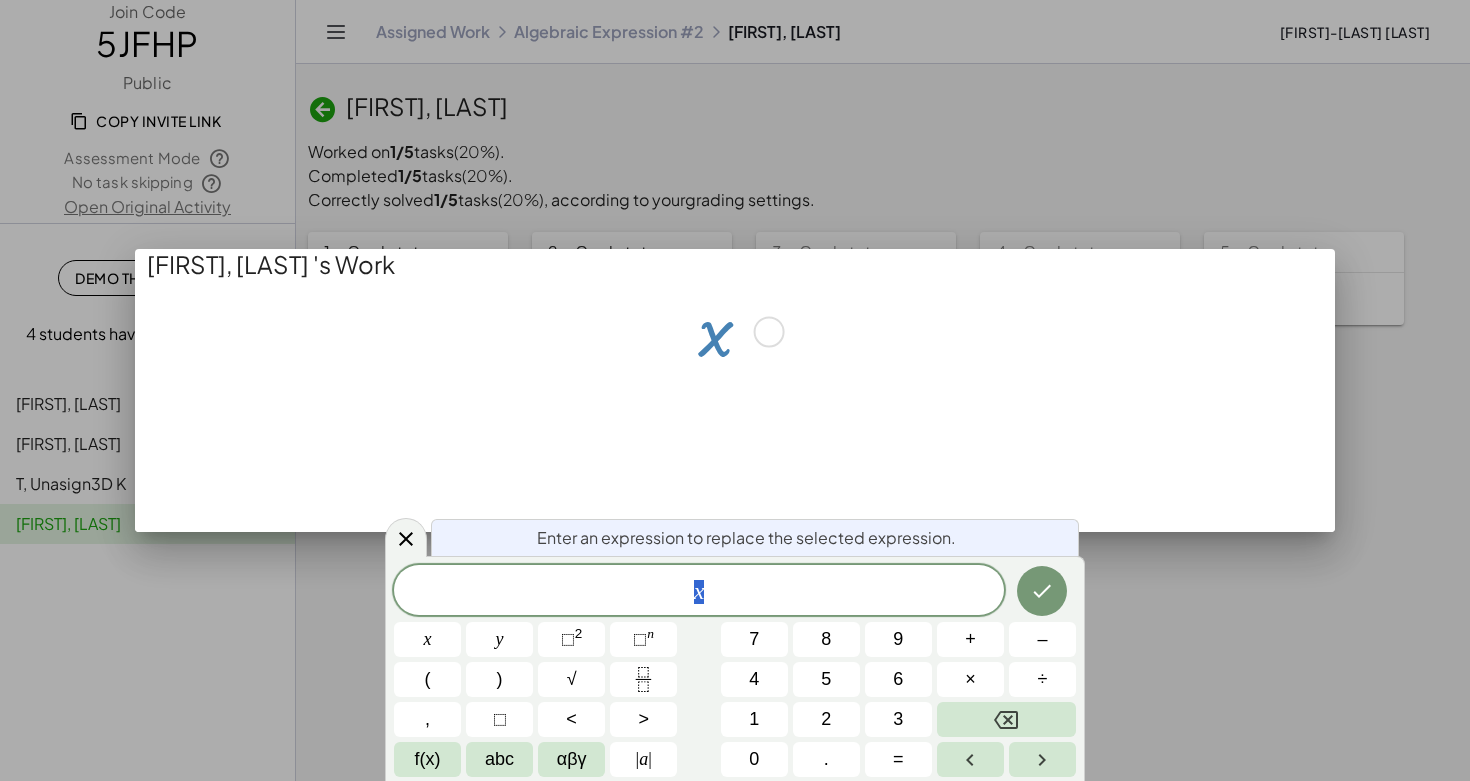 click on "x" at bounding box center [699, 592] 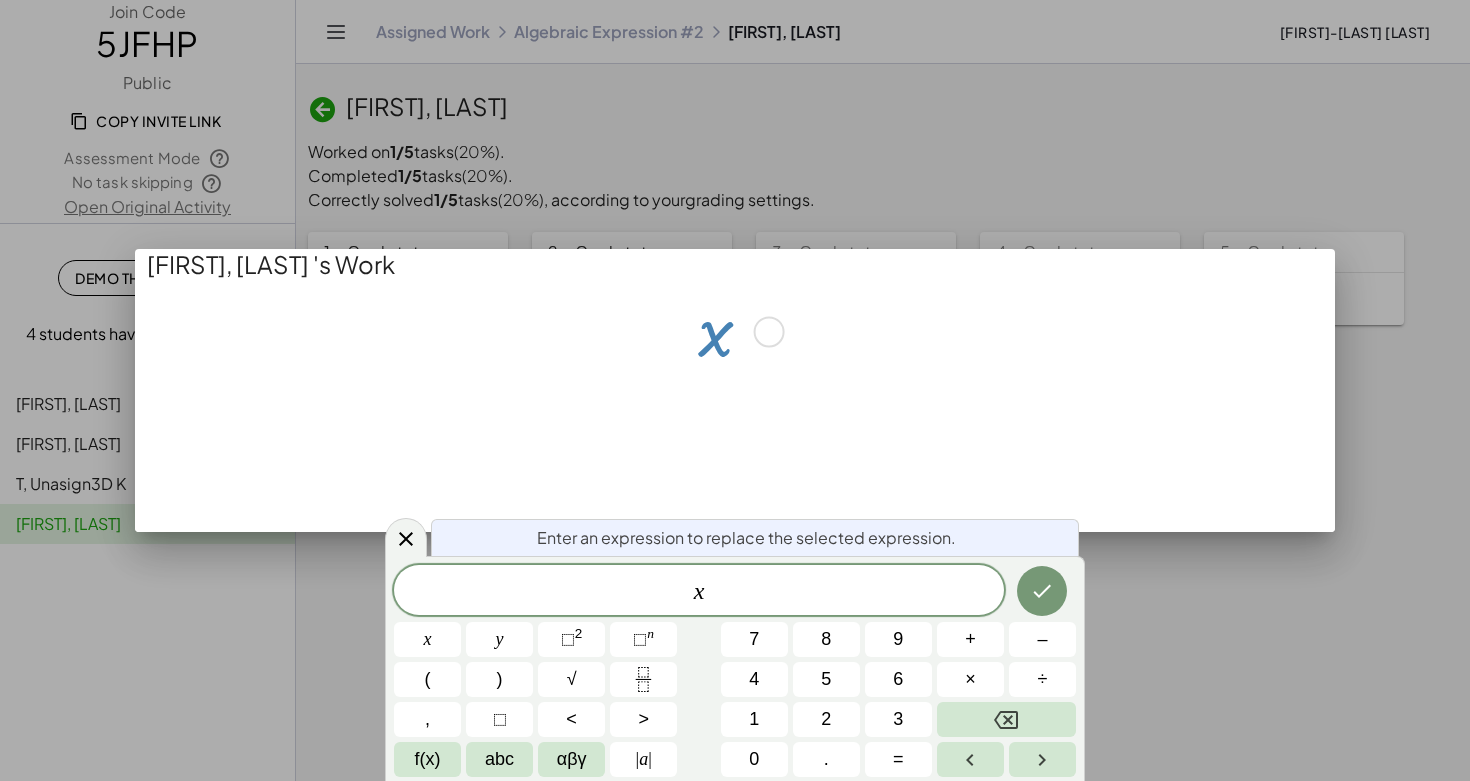 click on "x" at bounding box center (699, 591) 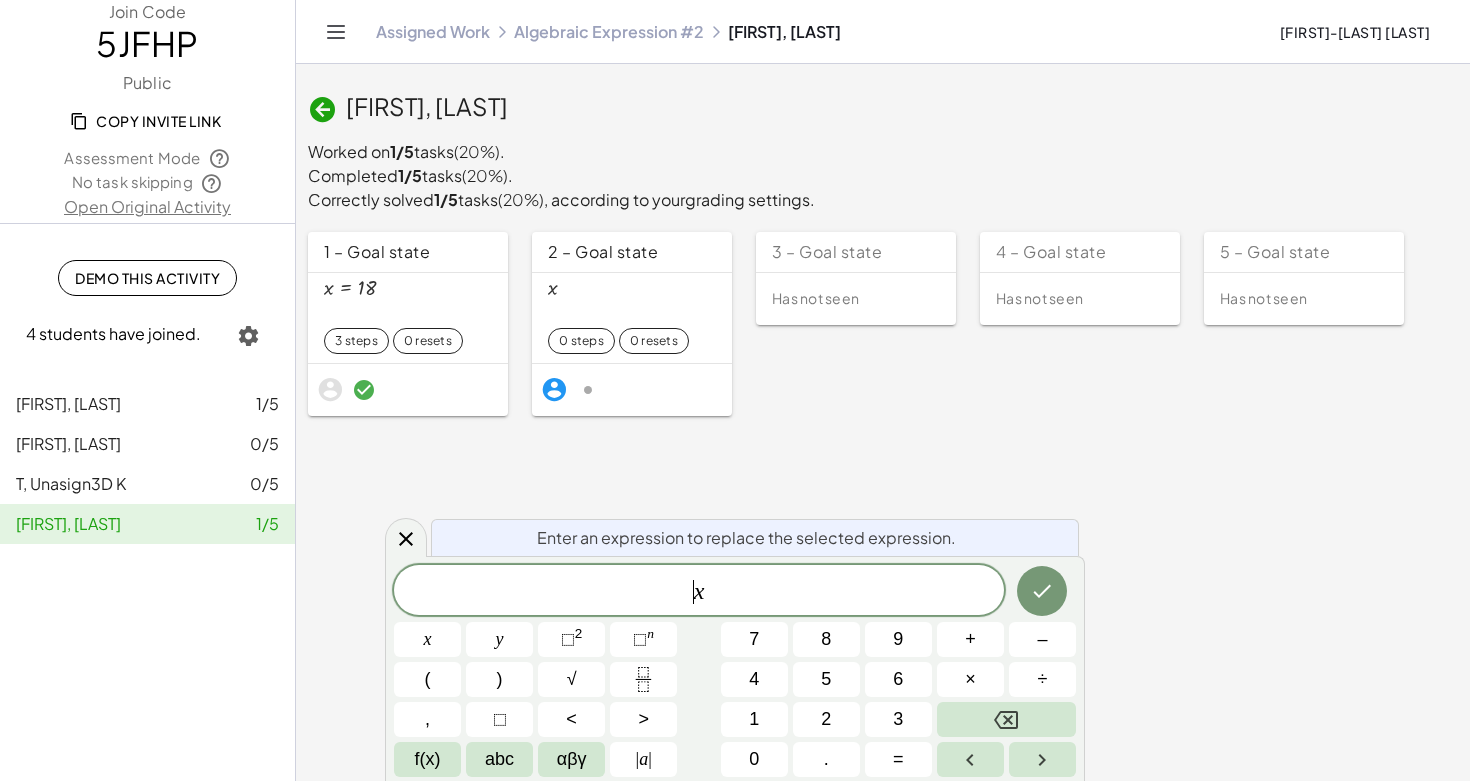 scroll, scrollTop: 2, scrollLeft: 0, axis: vertical 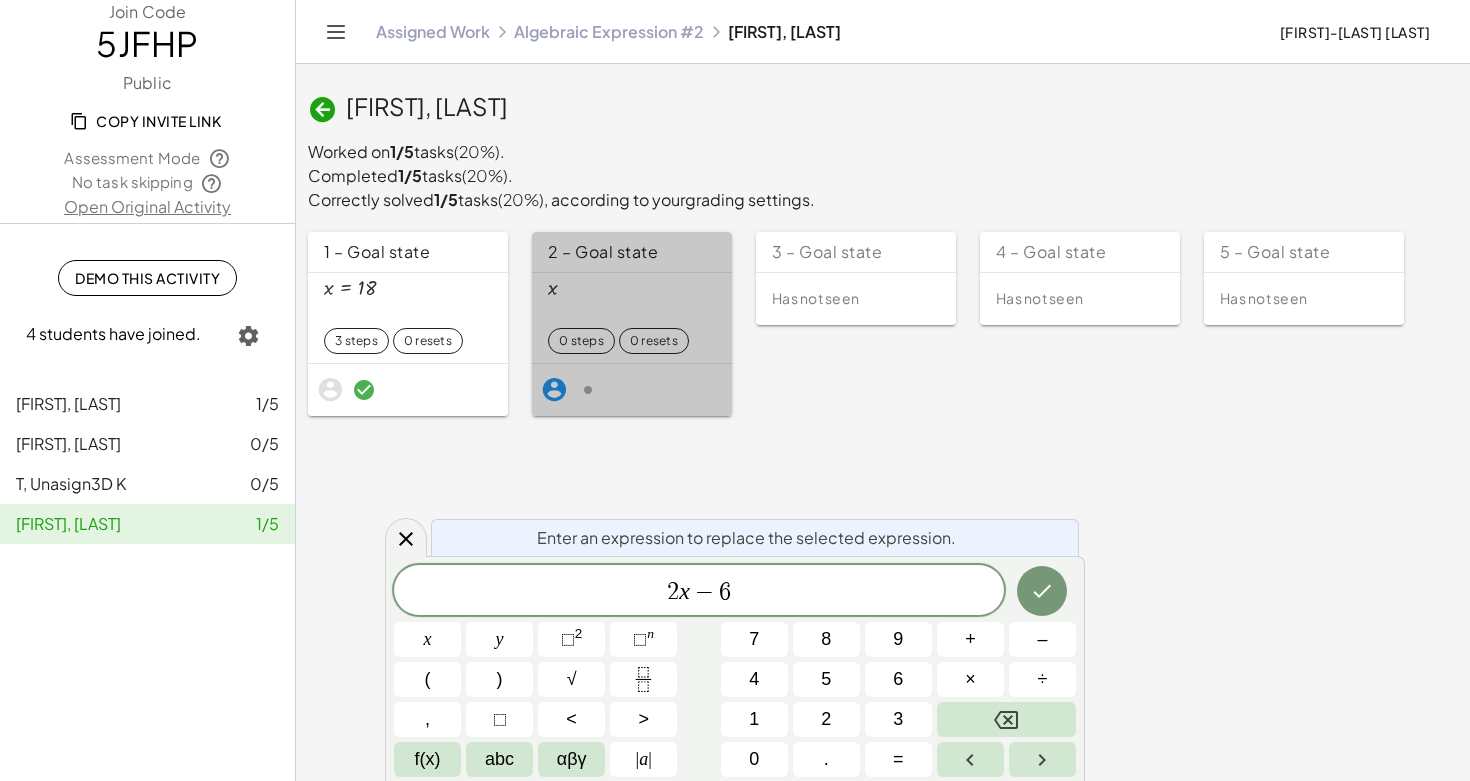 click on "x" at bounding box center [632, 303] 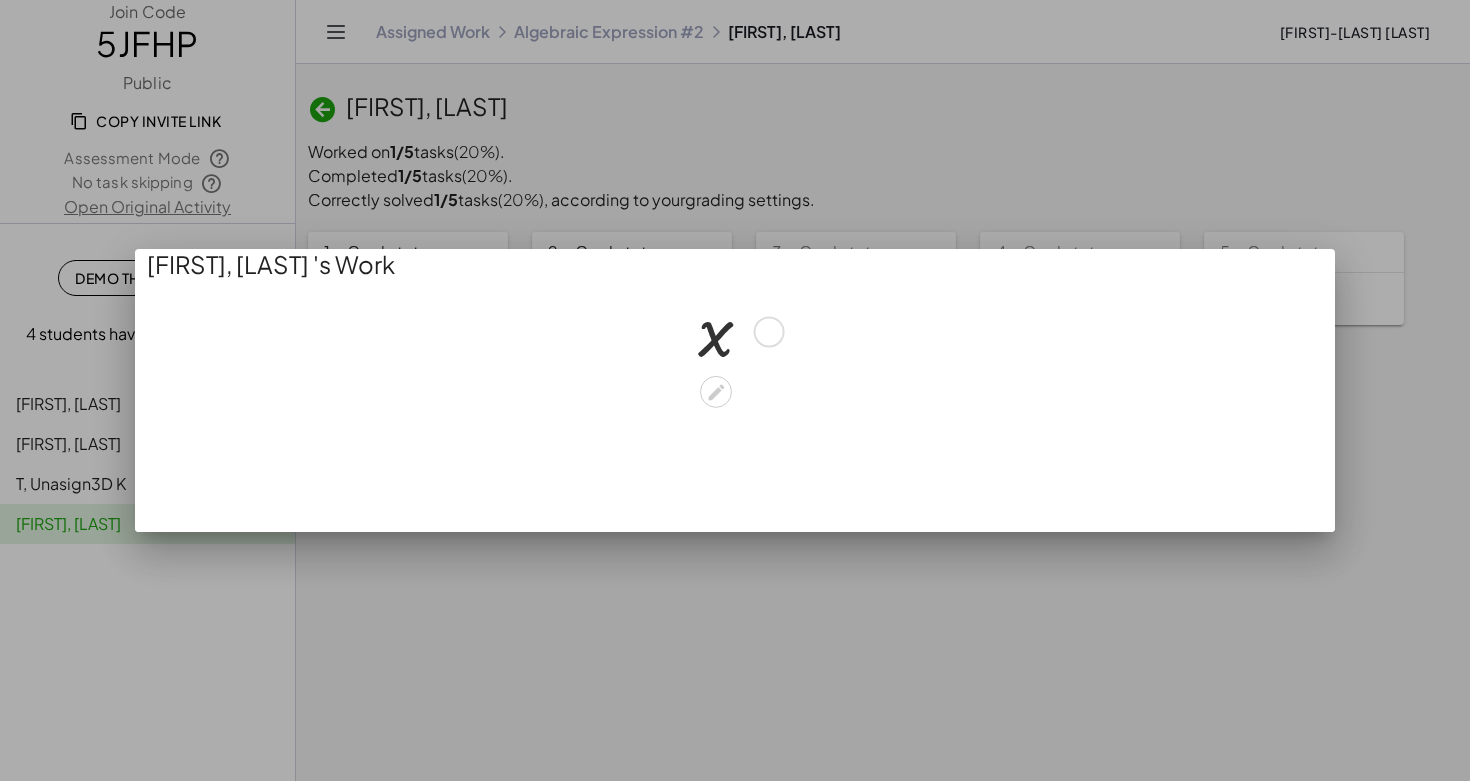 click at bounding box center (733, 330) 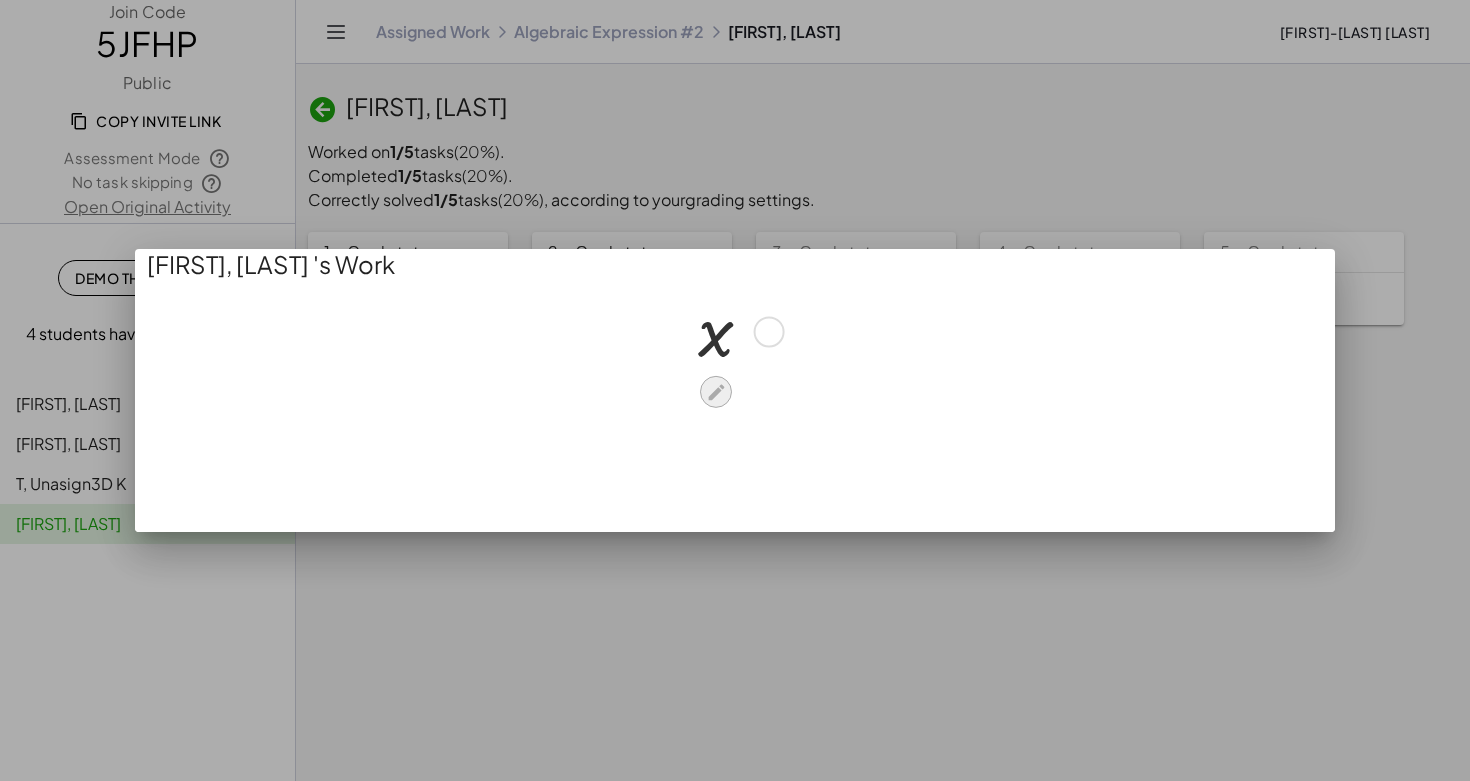 click 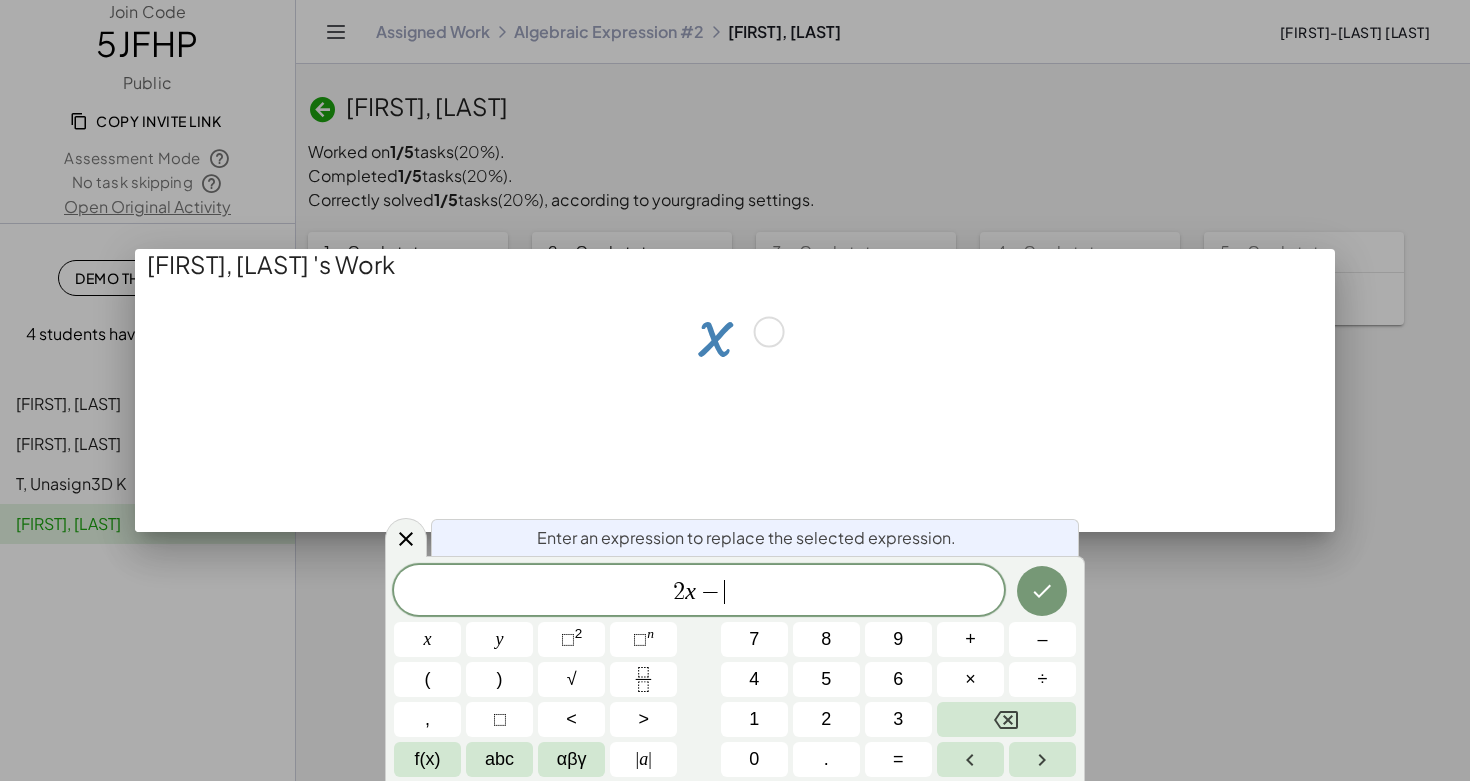 scroll, scrollTop: 5, scrollLeft: 0, axis: vertical 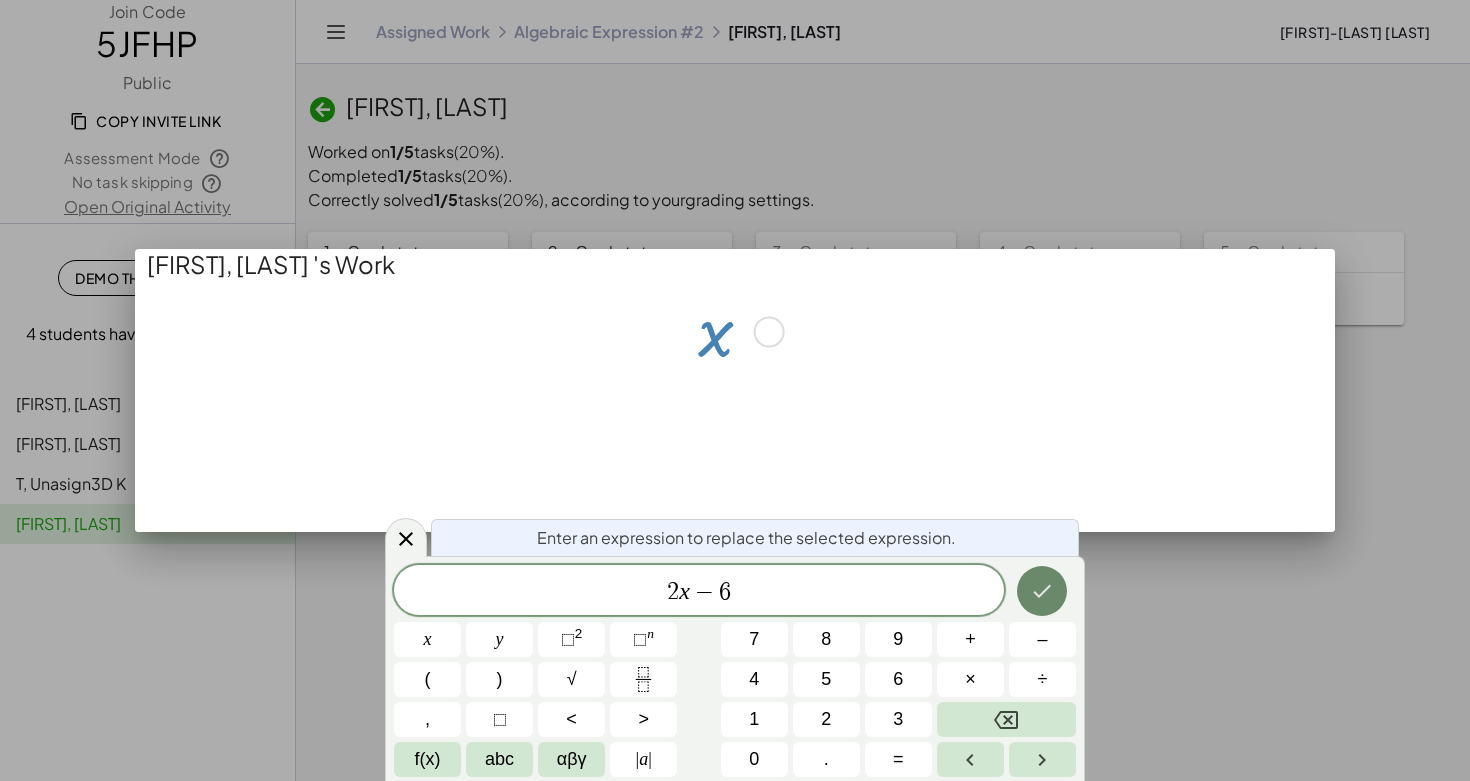 click 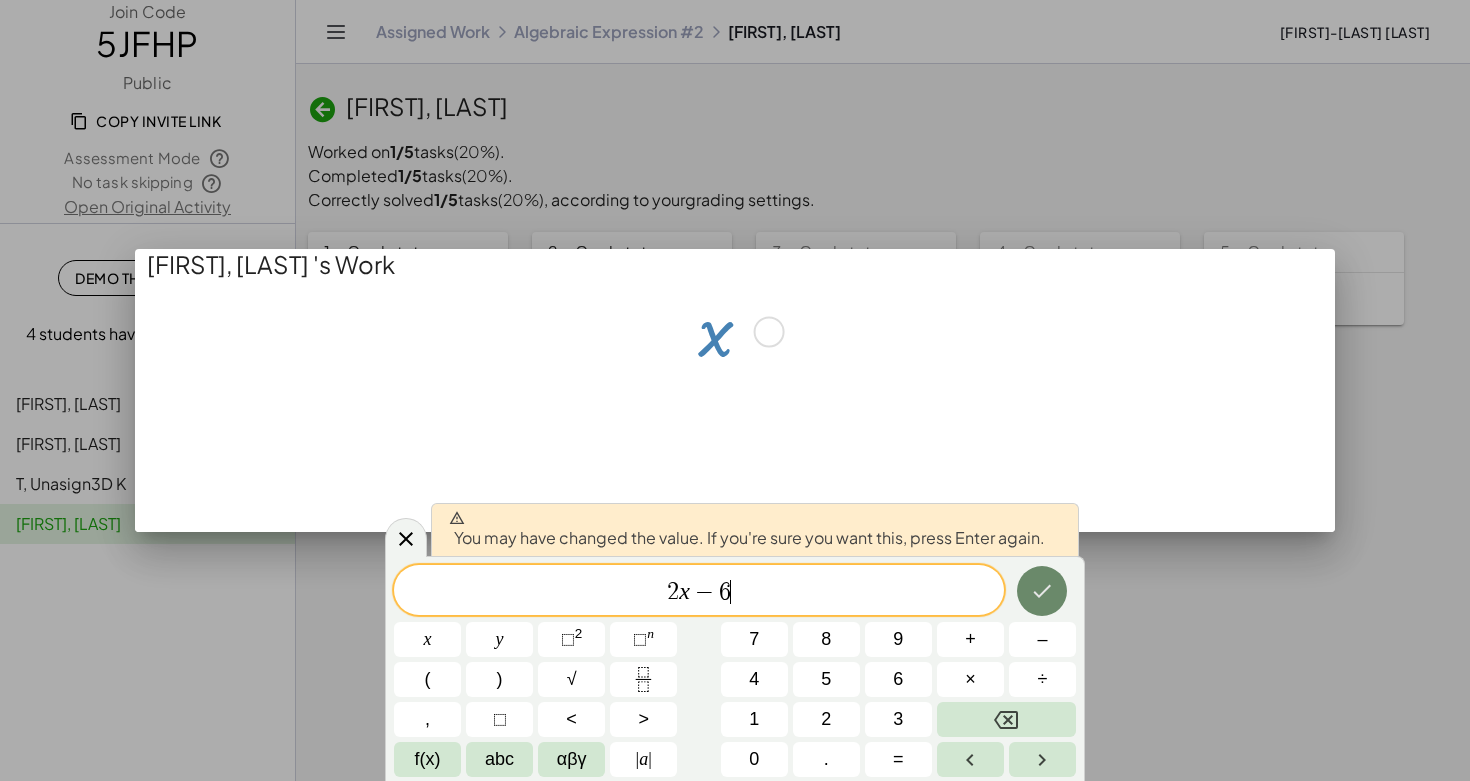 click 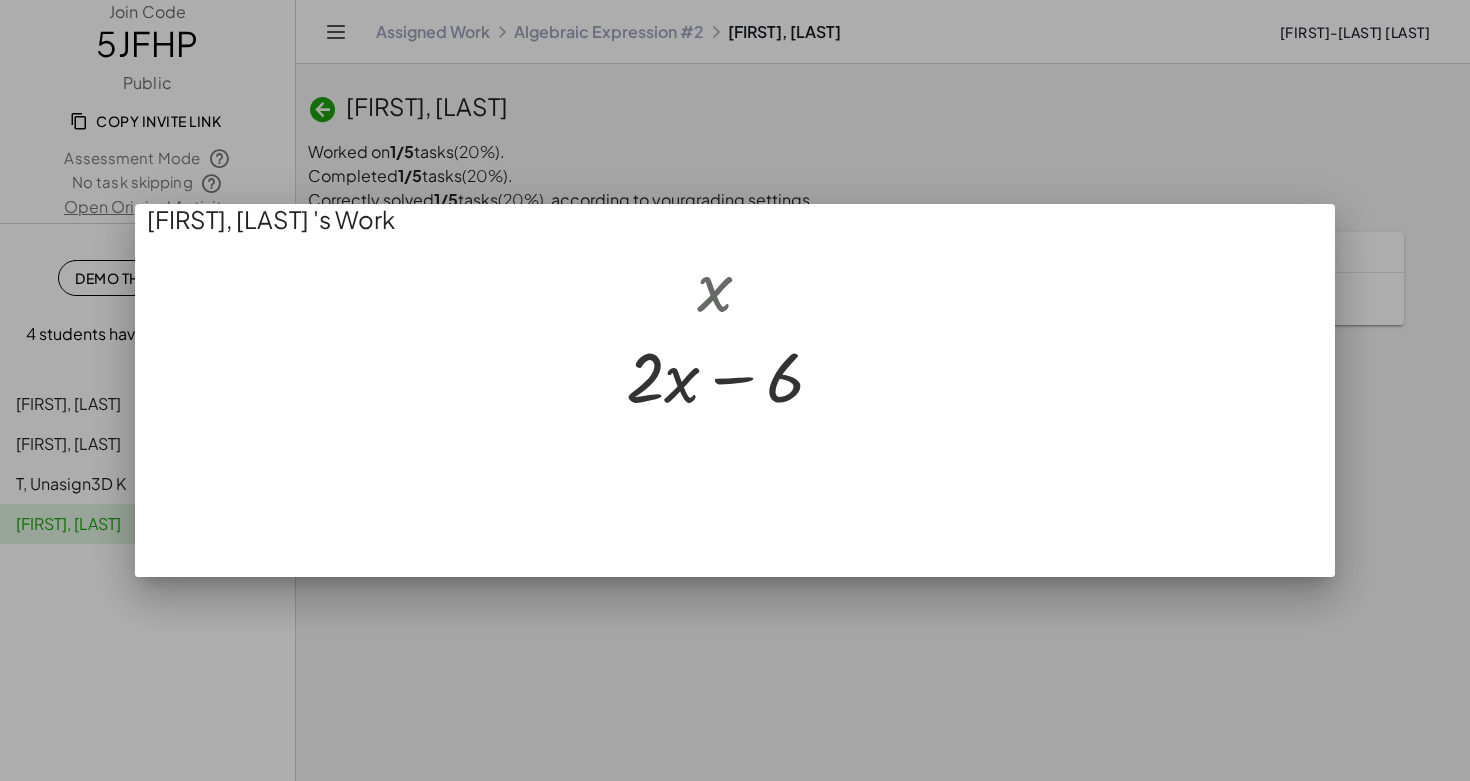 click at bounding box center (735, 390) 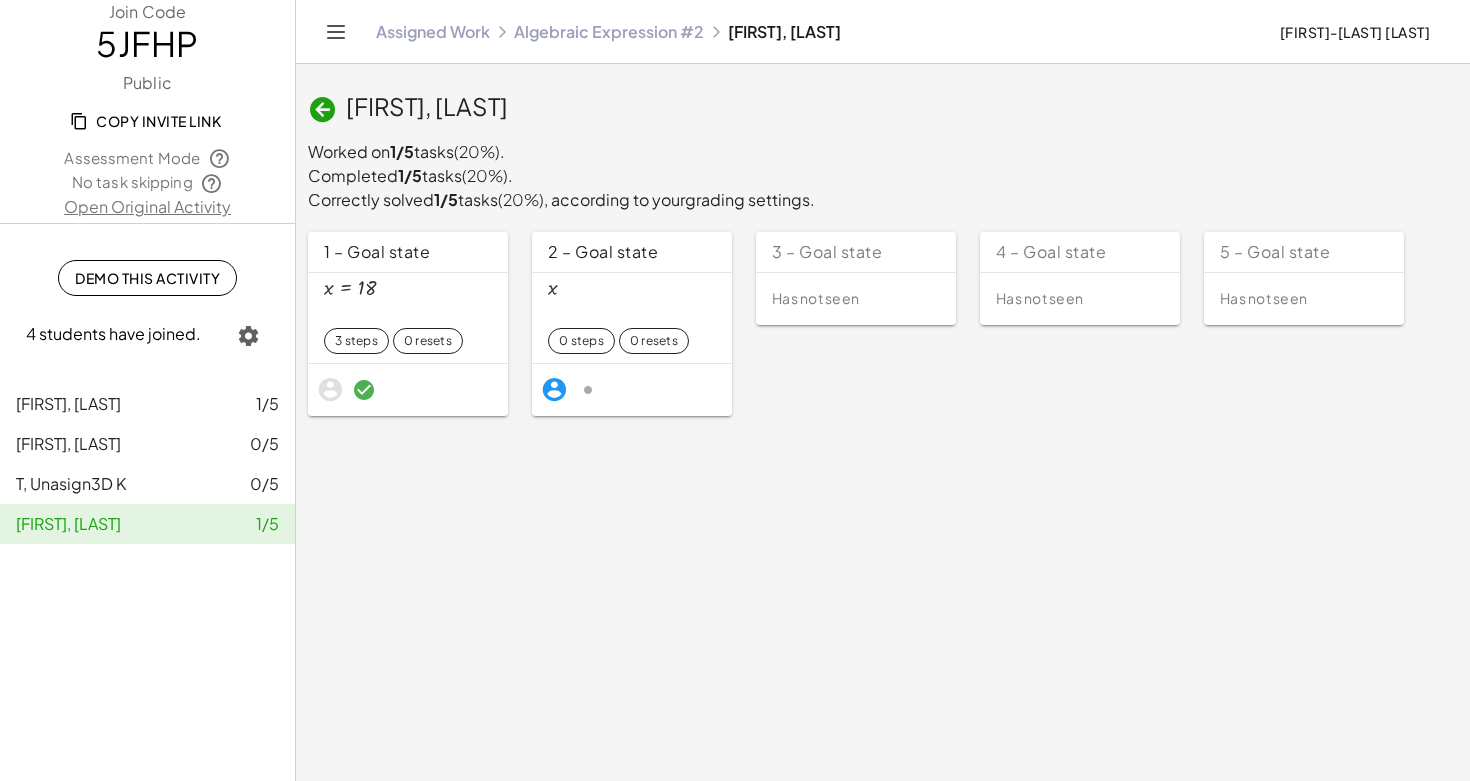 click on "x" at bounding box center (632, 303) 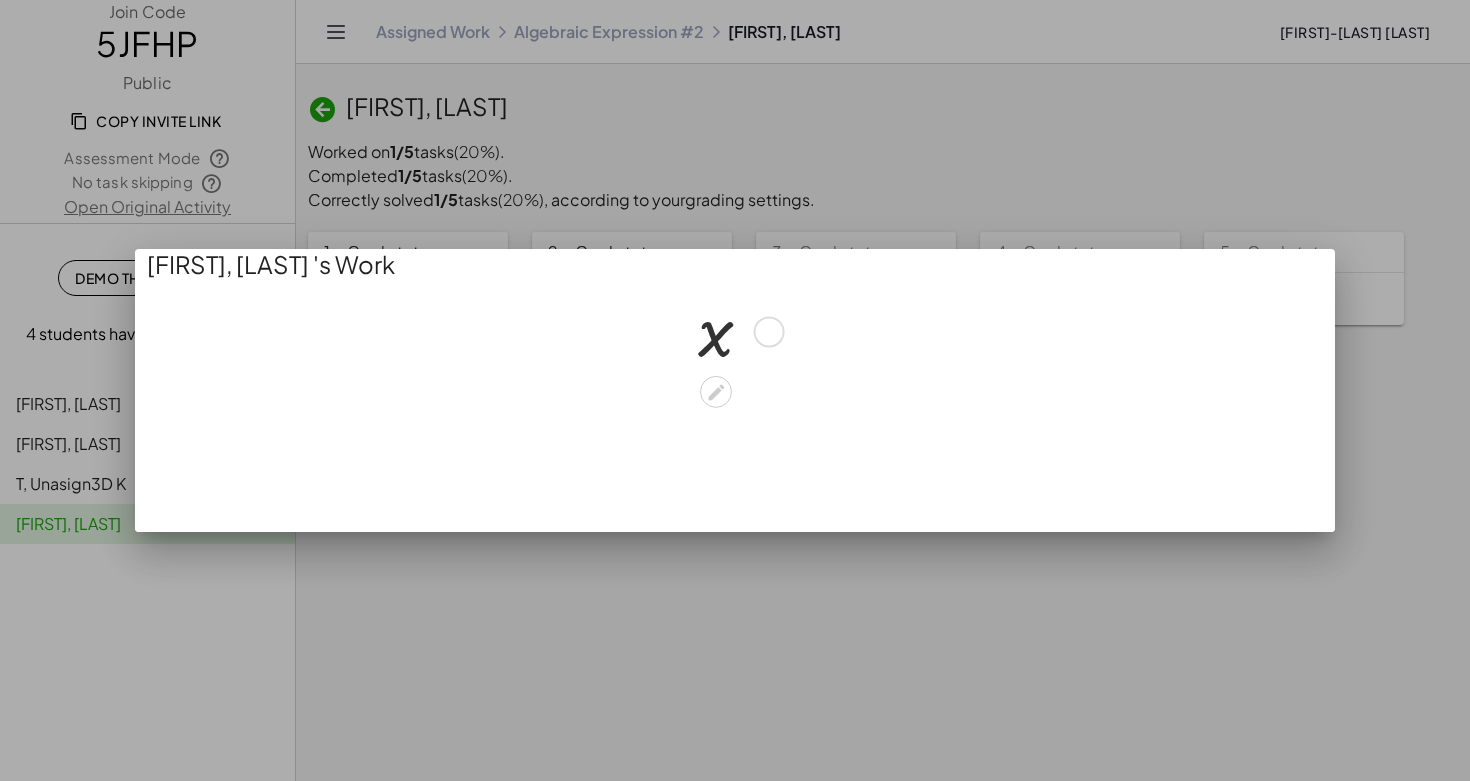 click at bounding box center (733, 330) 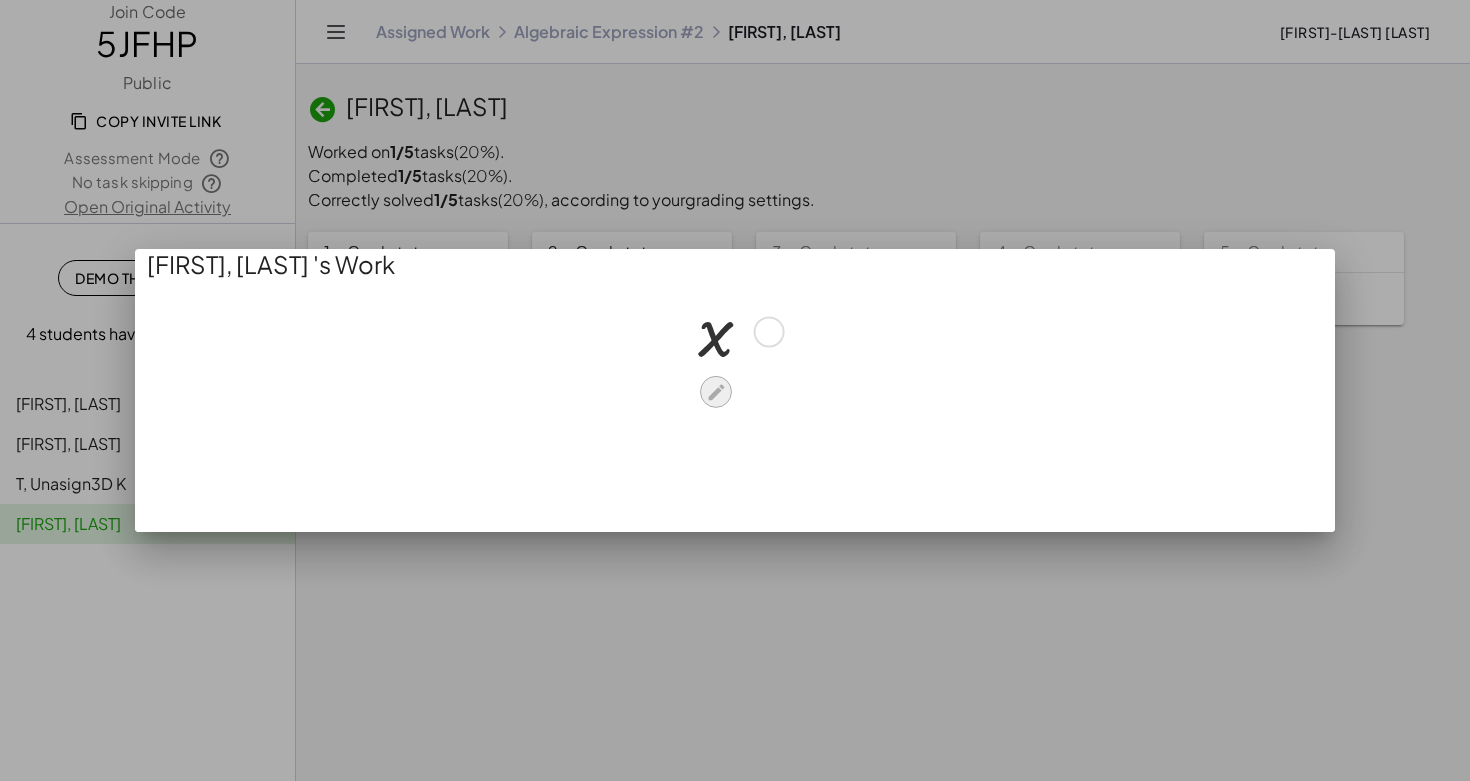 click 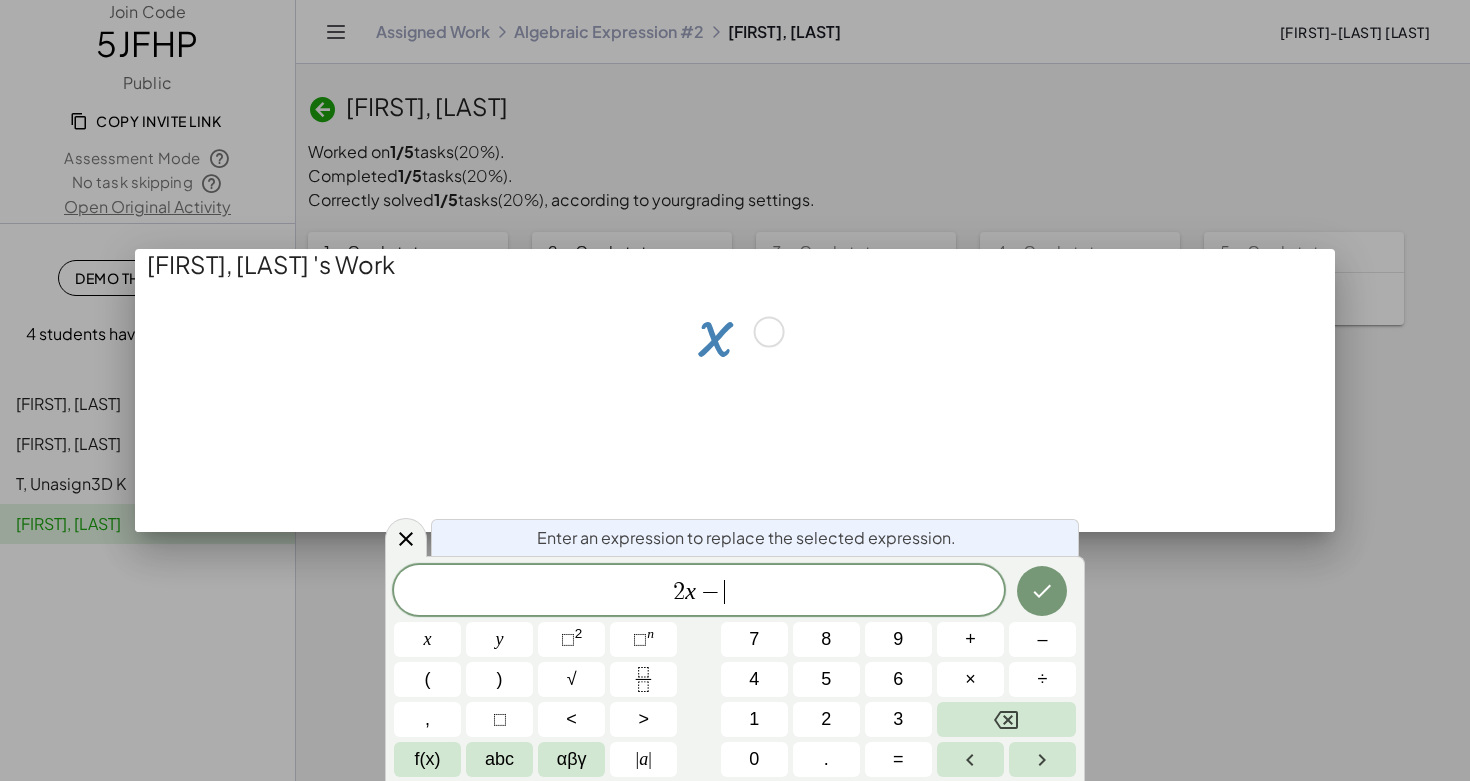 scroll, scrollTop: 4, scrollLeft: 0, axis: vertical 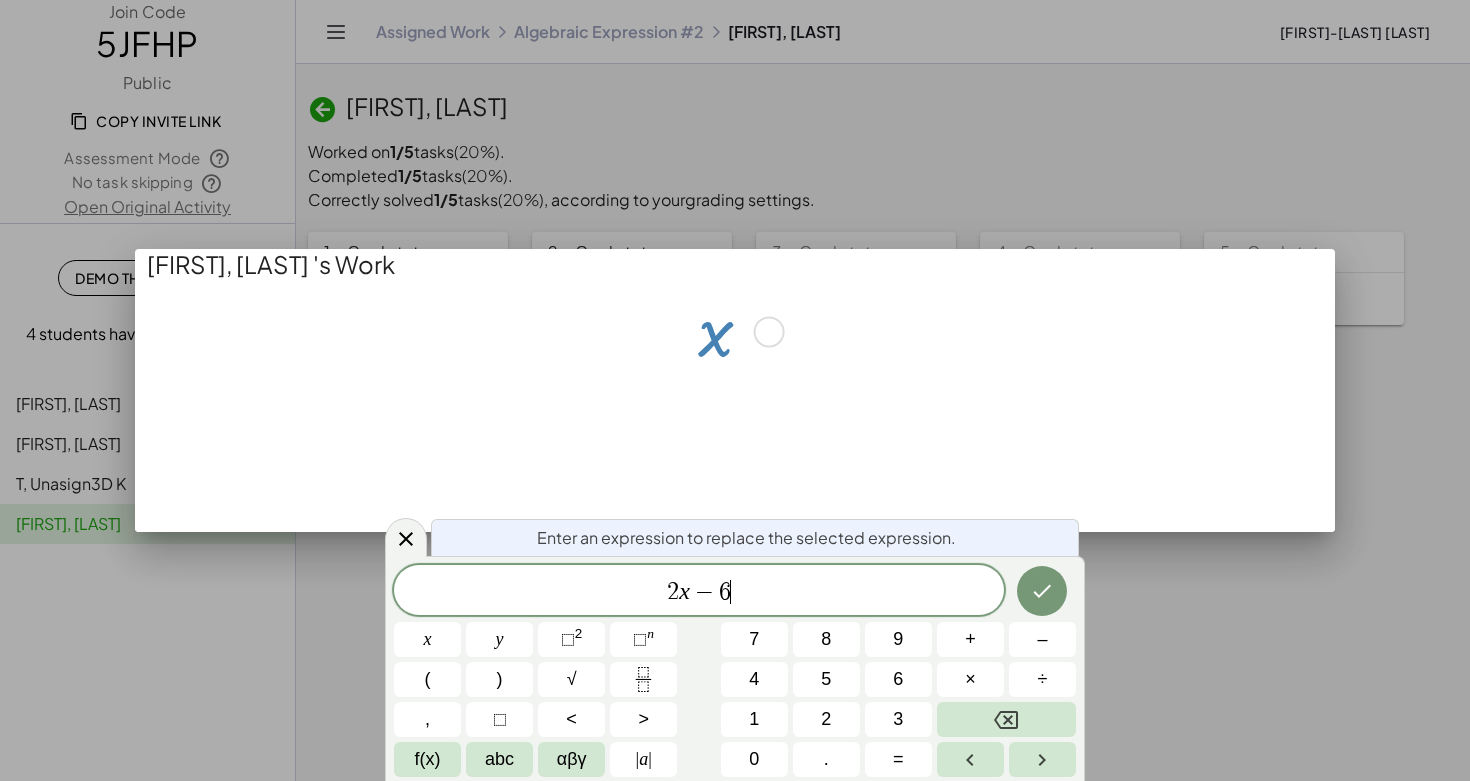 click at bounding box center [769, 332] 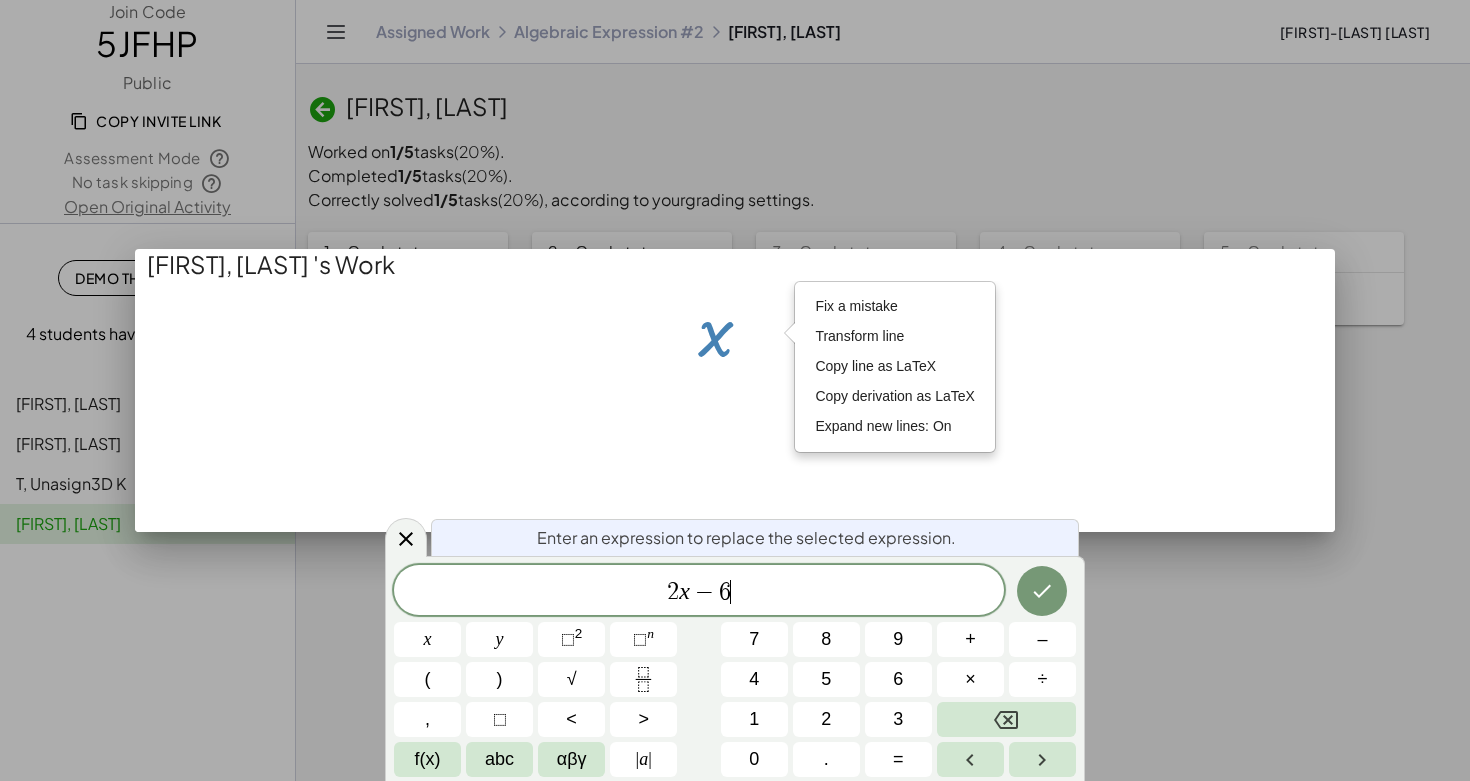 click at bounding box center [735, 406] 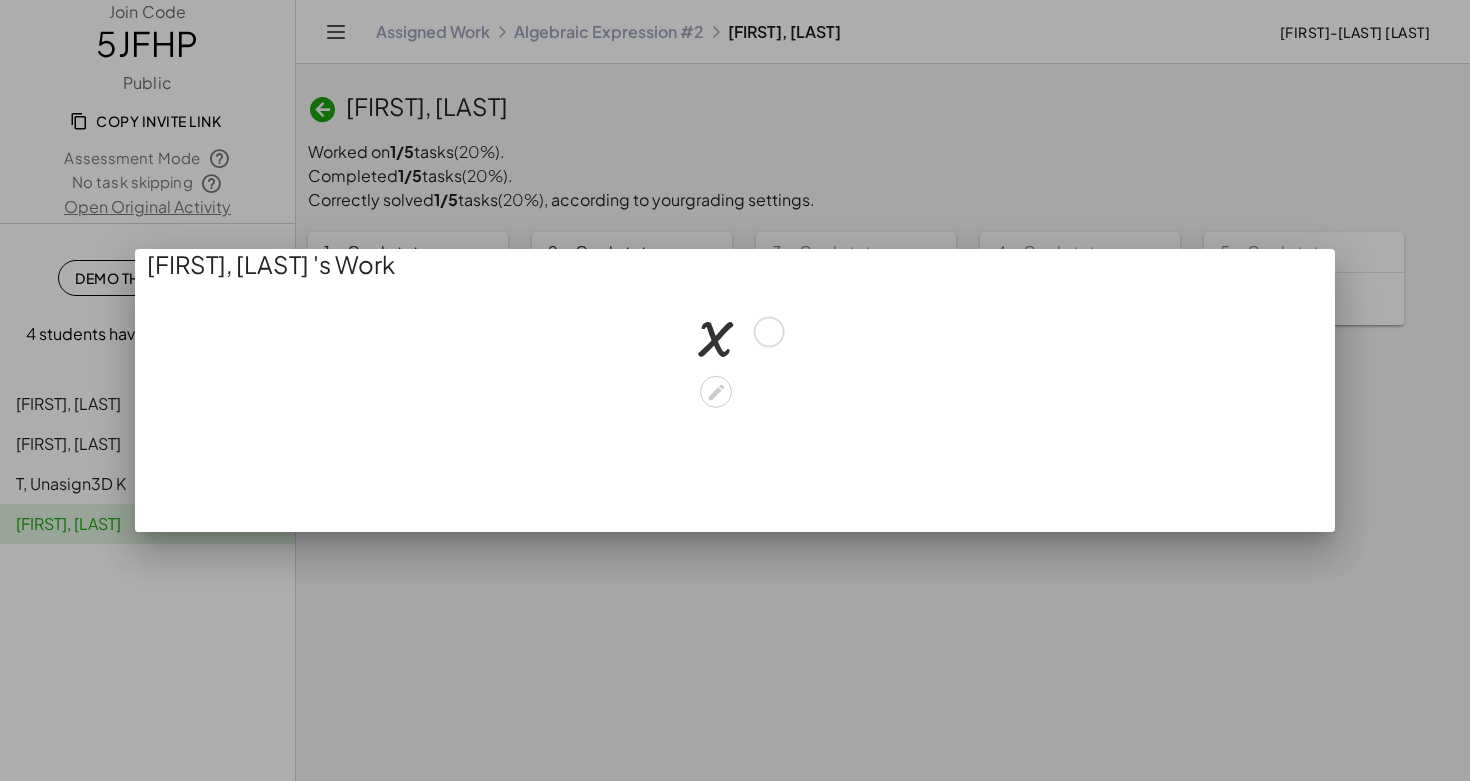 click 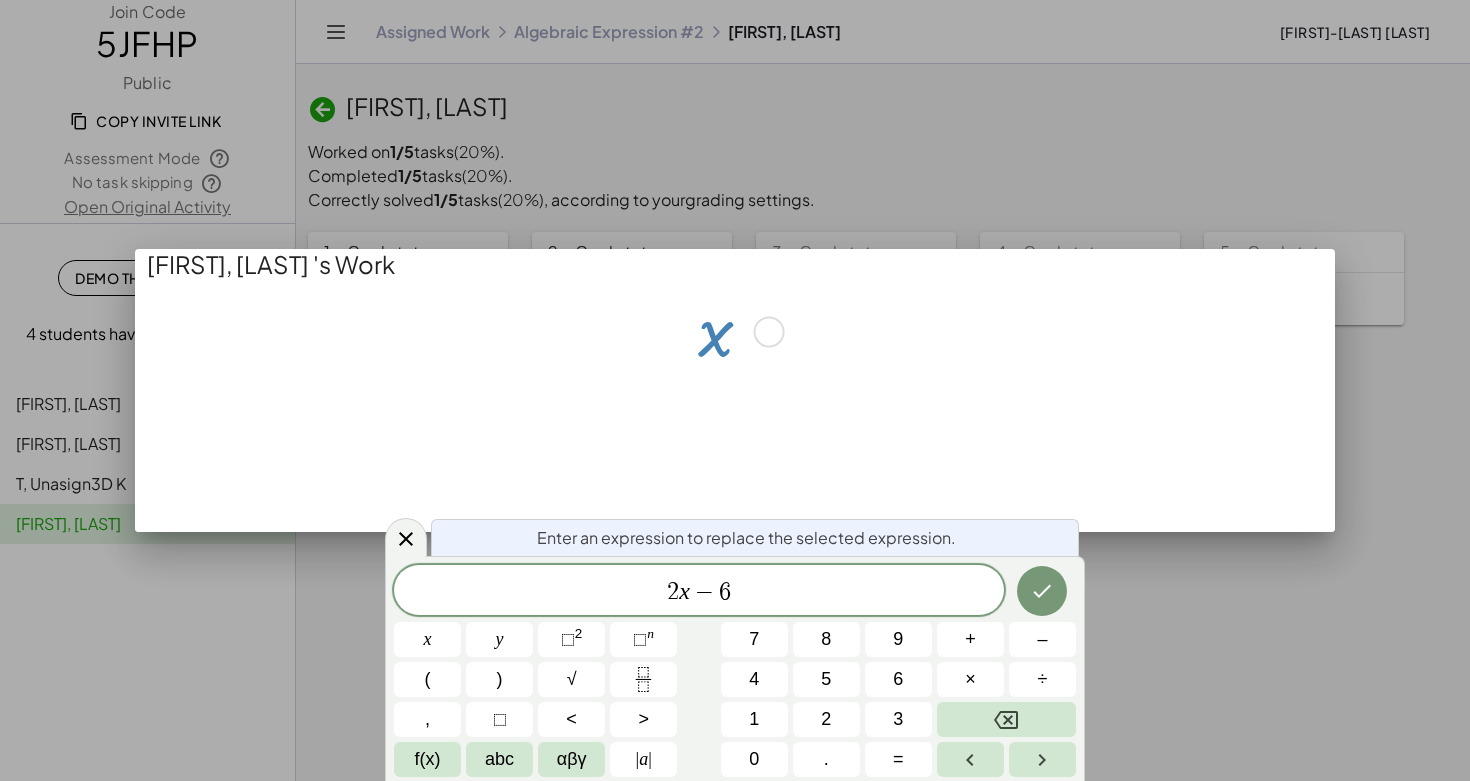 scroll, scrollTop: 9, scrollLeft: 0, axis: vertical 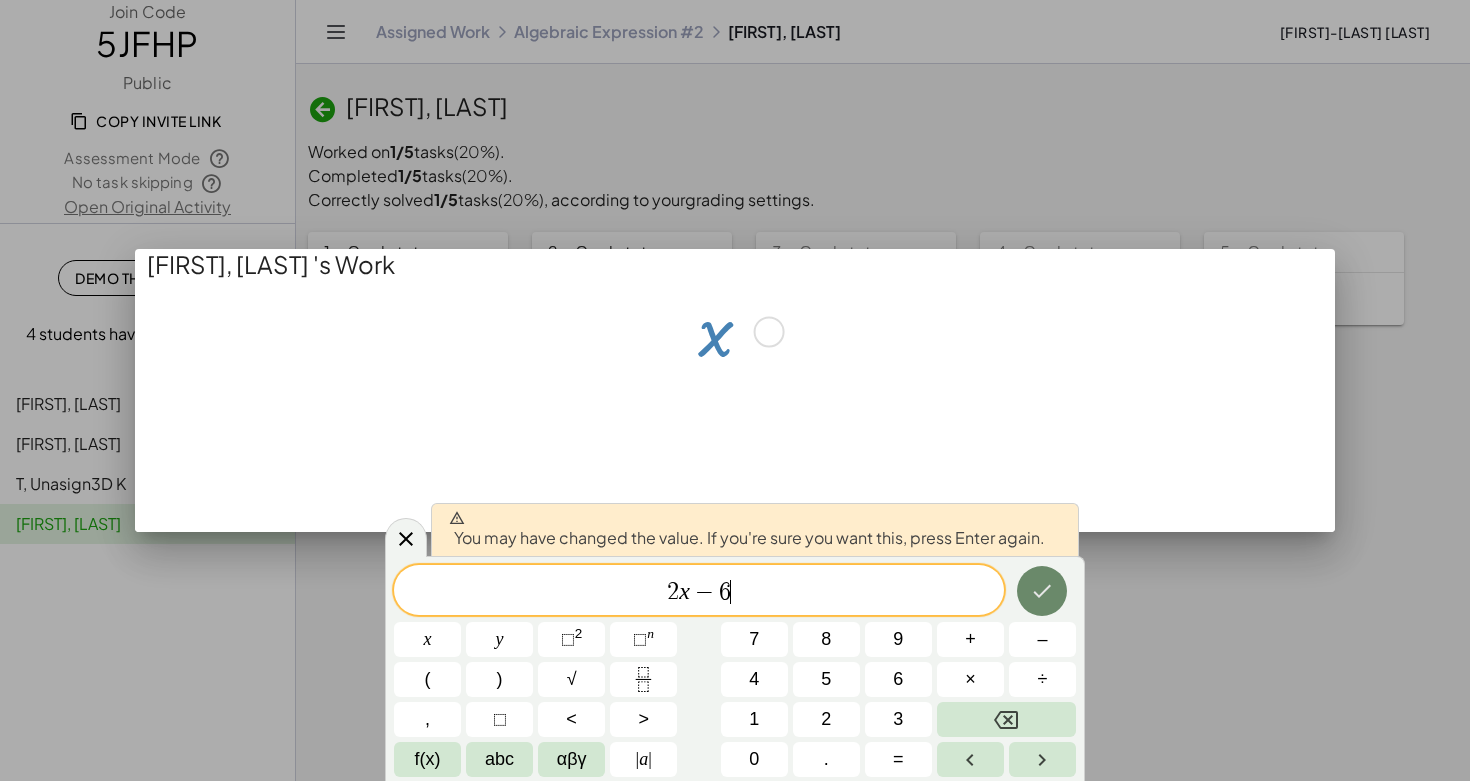click 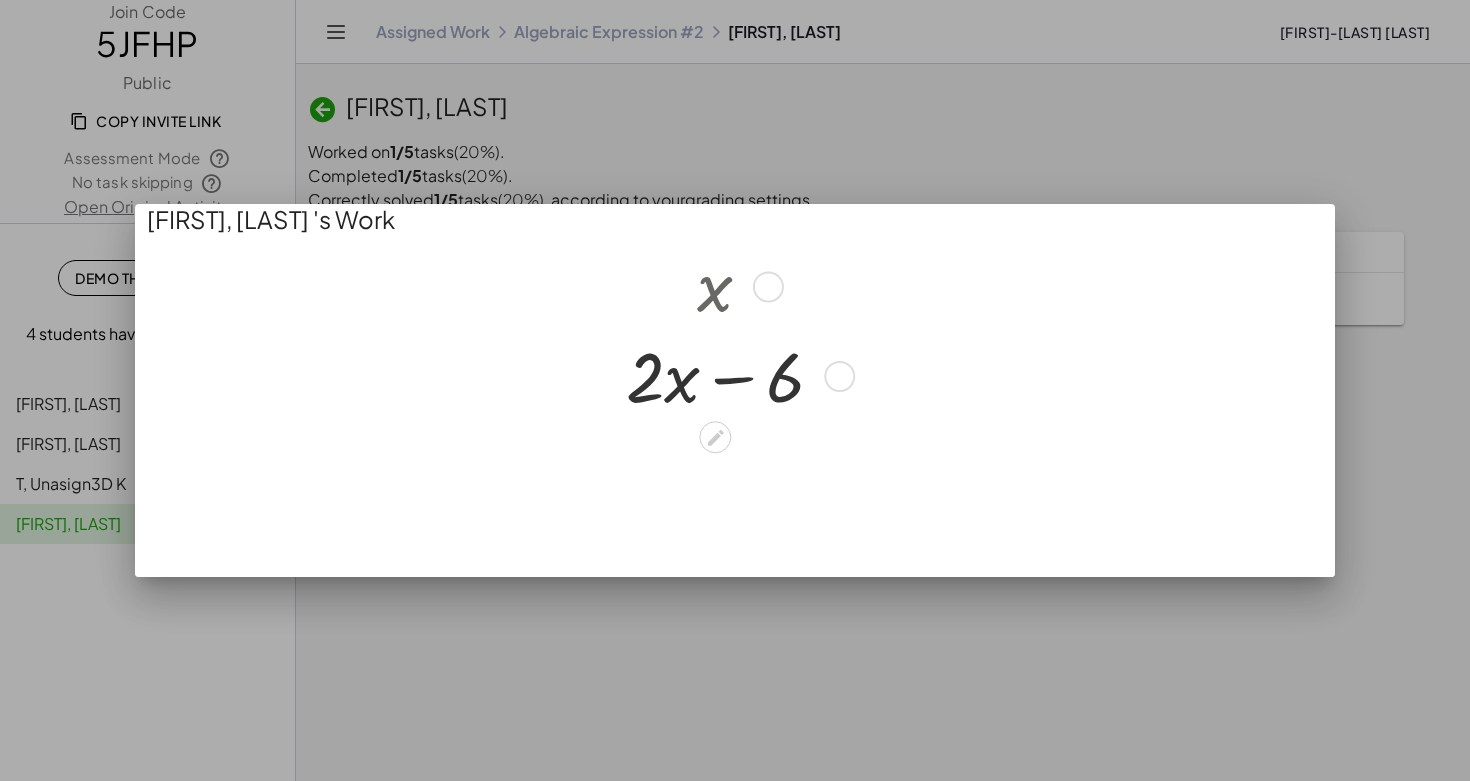 scroll, scrollTop: 0, scrollLeft: 0, axis: both 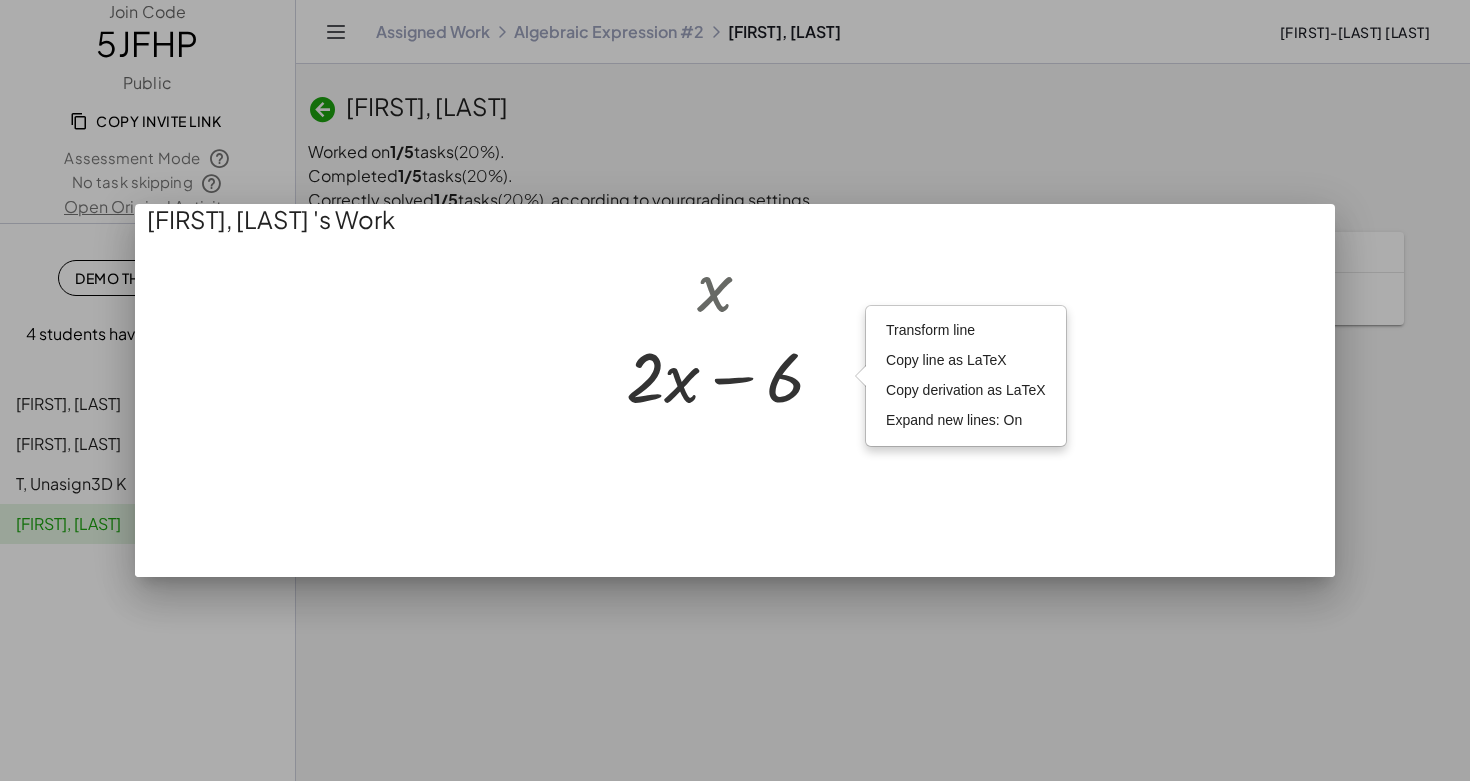 click at bounding box center (735, 390) 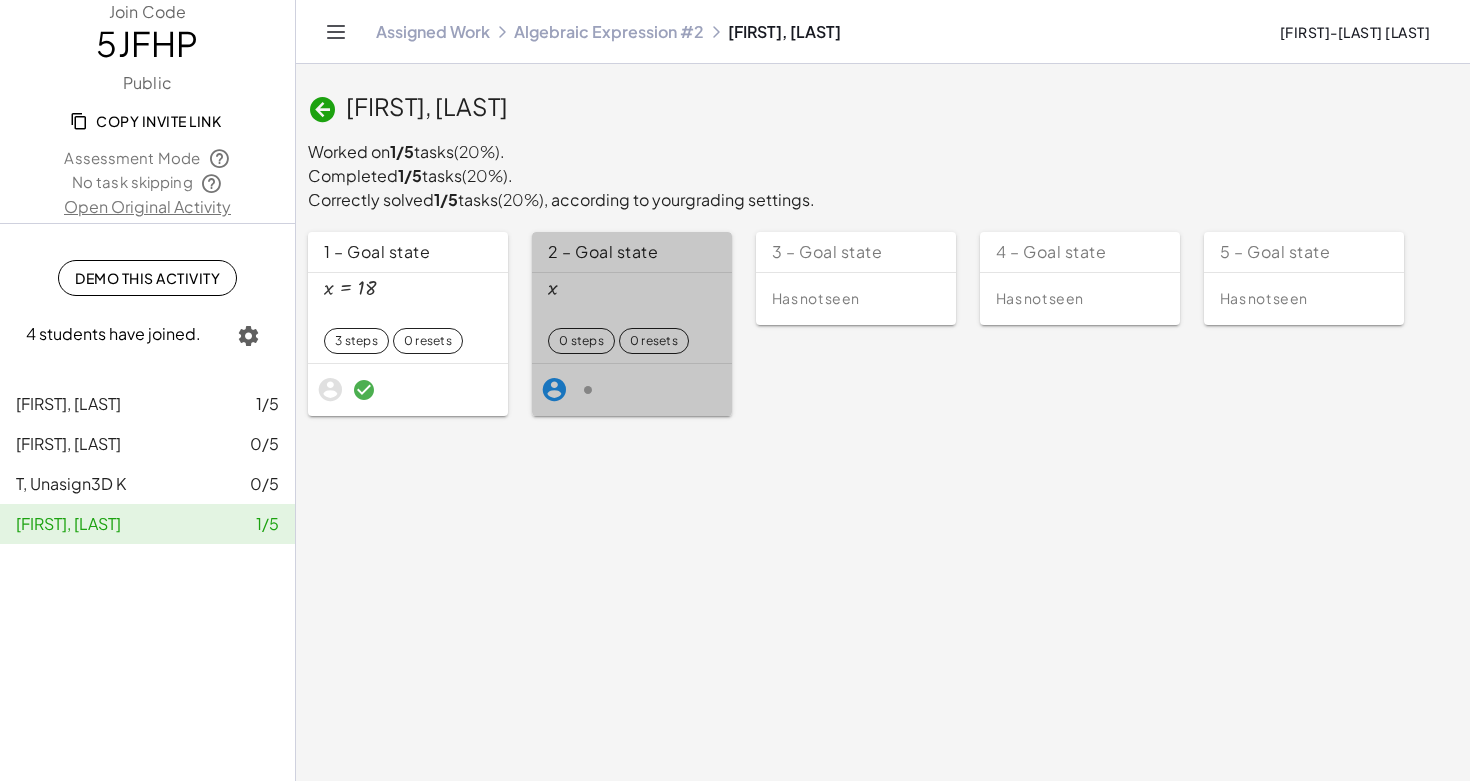 click on "x" at bounding box center (632, 303) 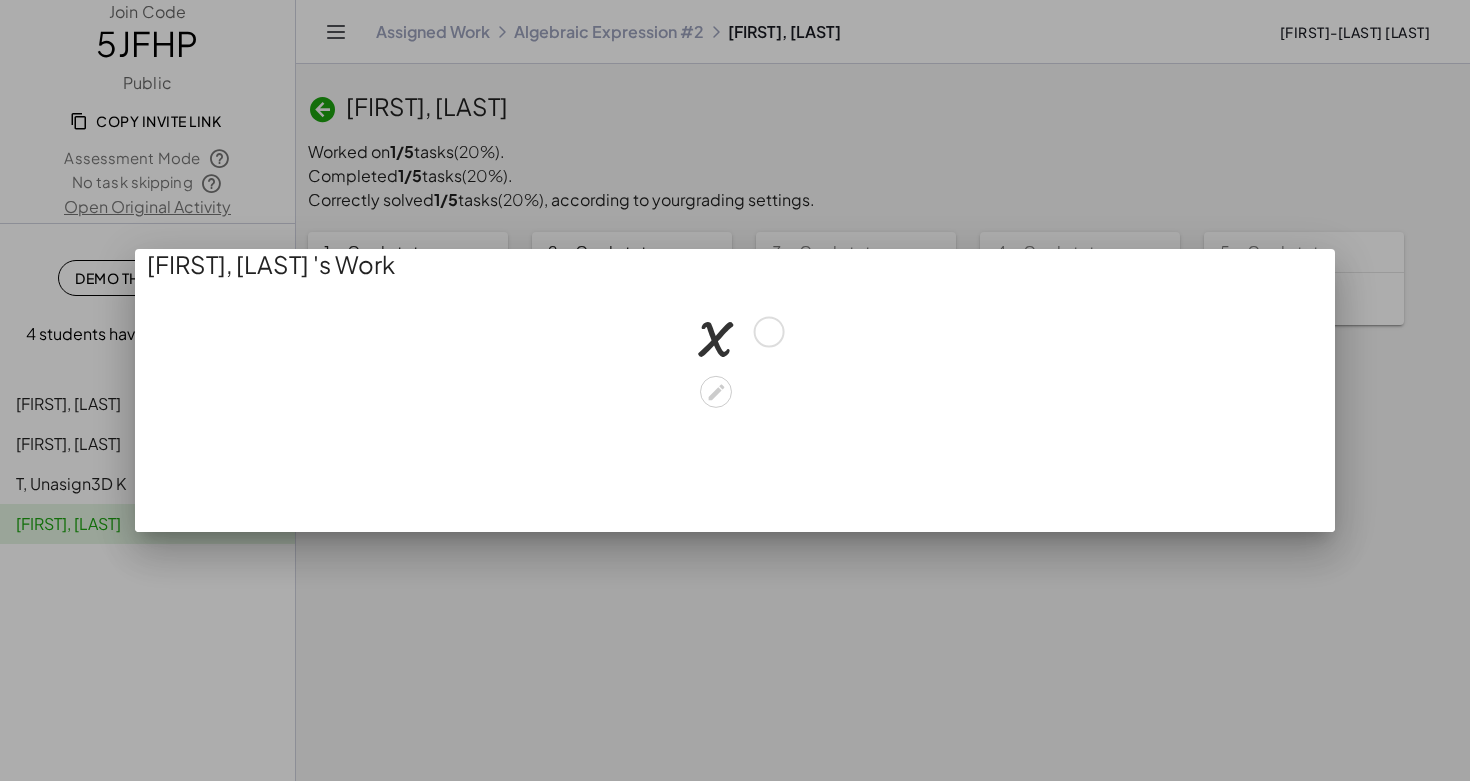 click at bounding box center [733, 330] 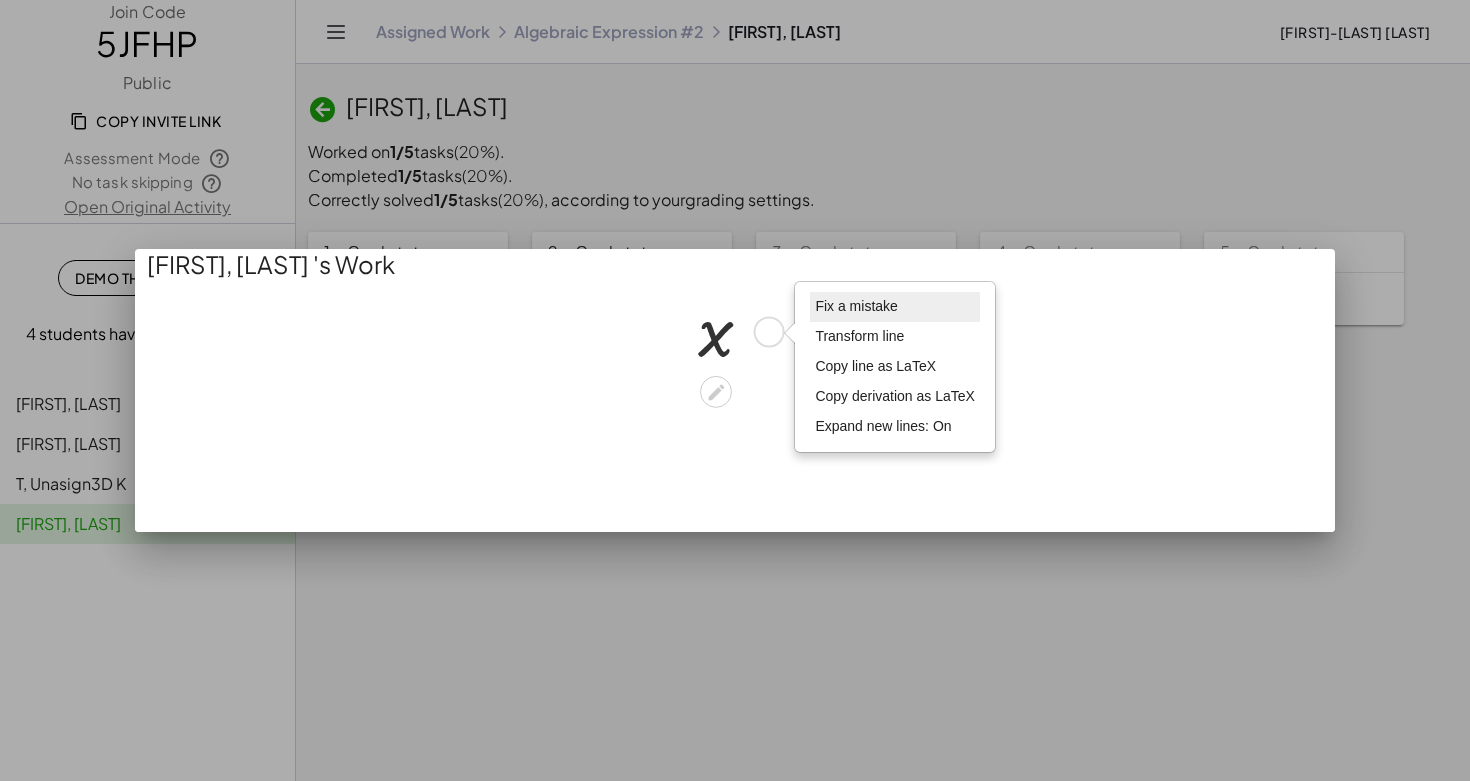 click on "Fix a mistake" at bounding box center [856, 306] 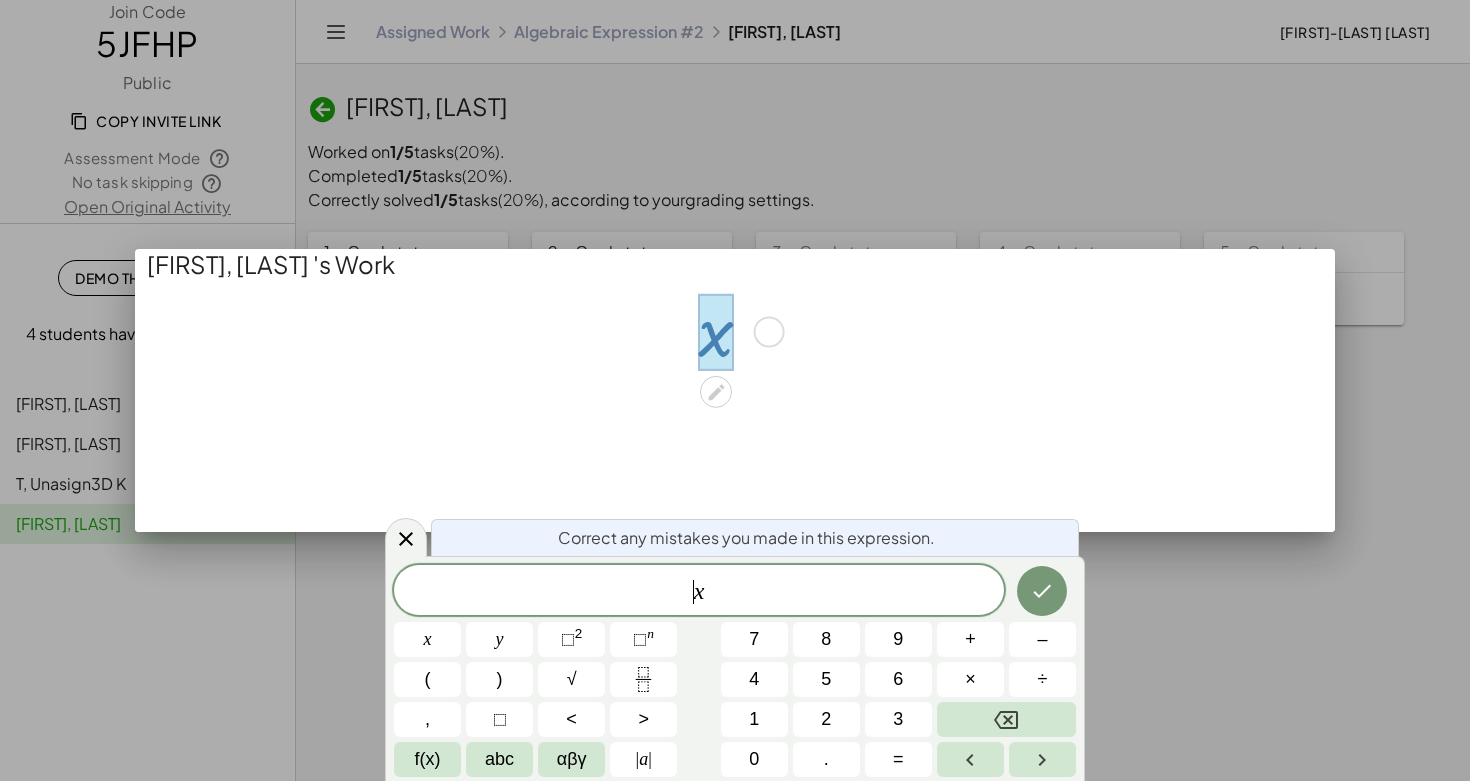 click on "​ x" at bounding box center [699, 592] 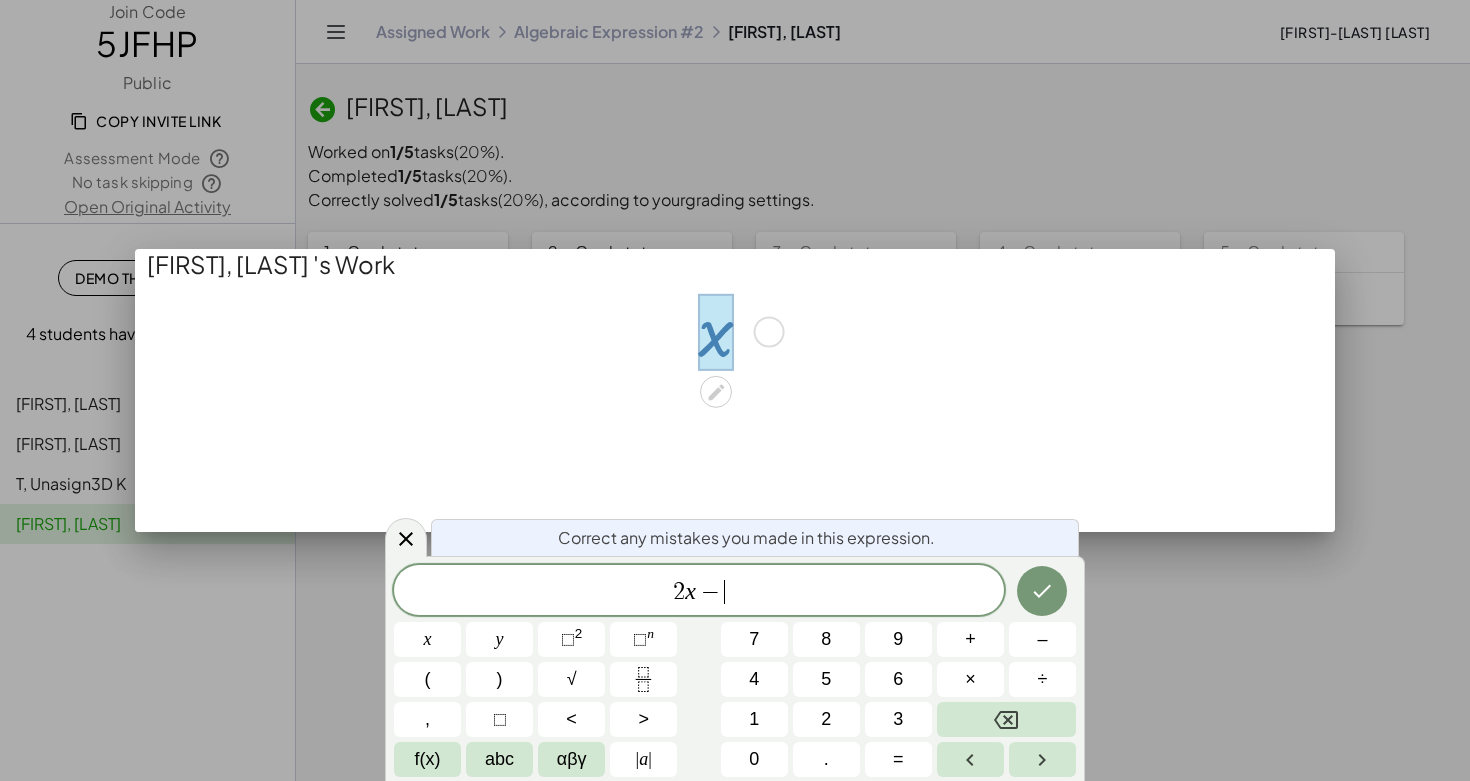 scroll, scrollTop: 4, scrollLeft: 0, axis: vertical 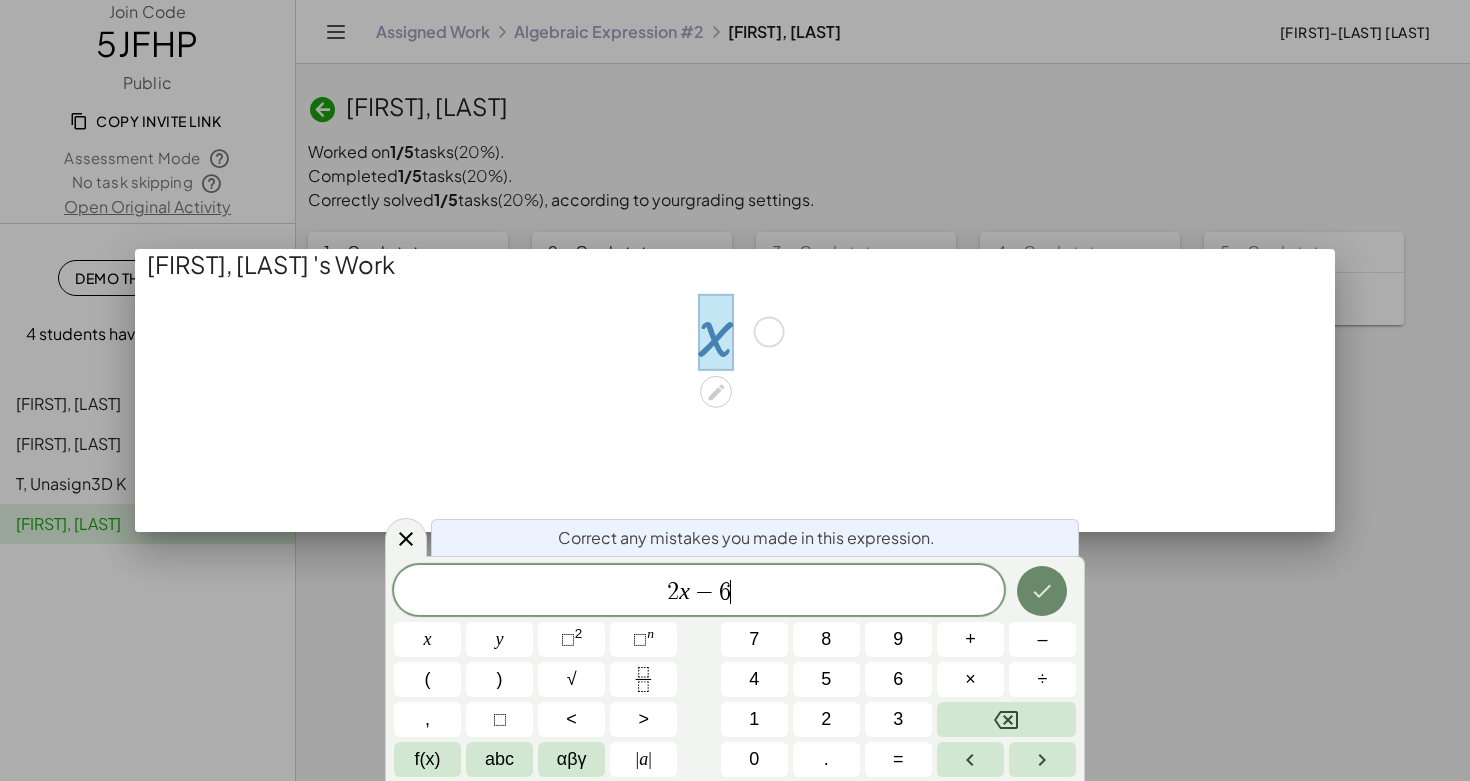 click at bounding box center [1042, 591] 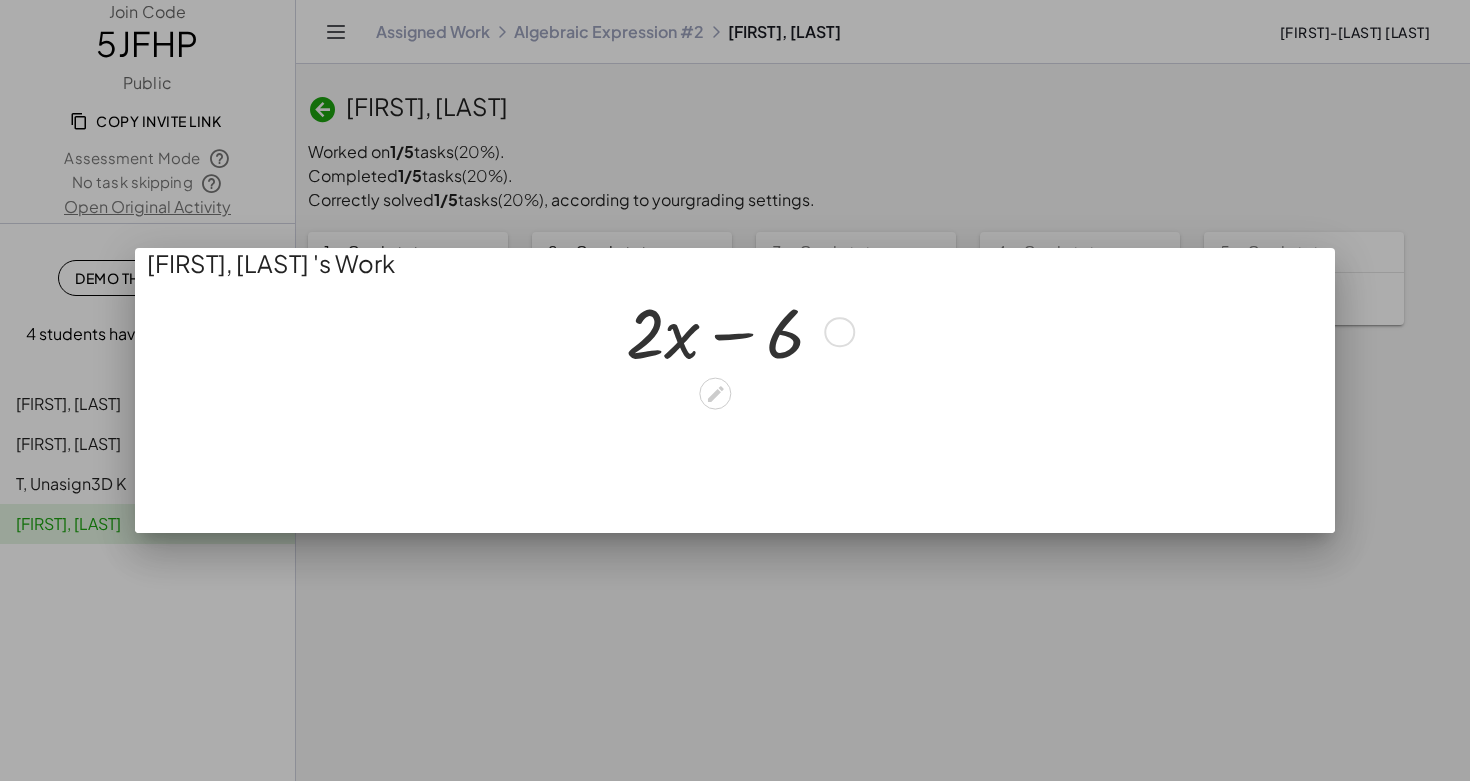 click at bounding box center [735, 390] 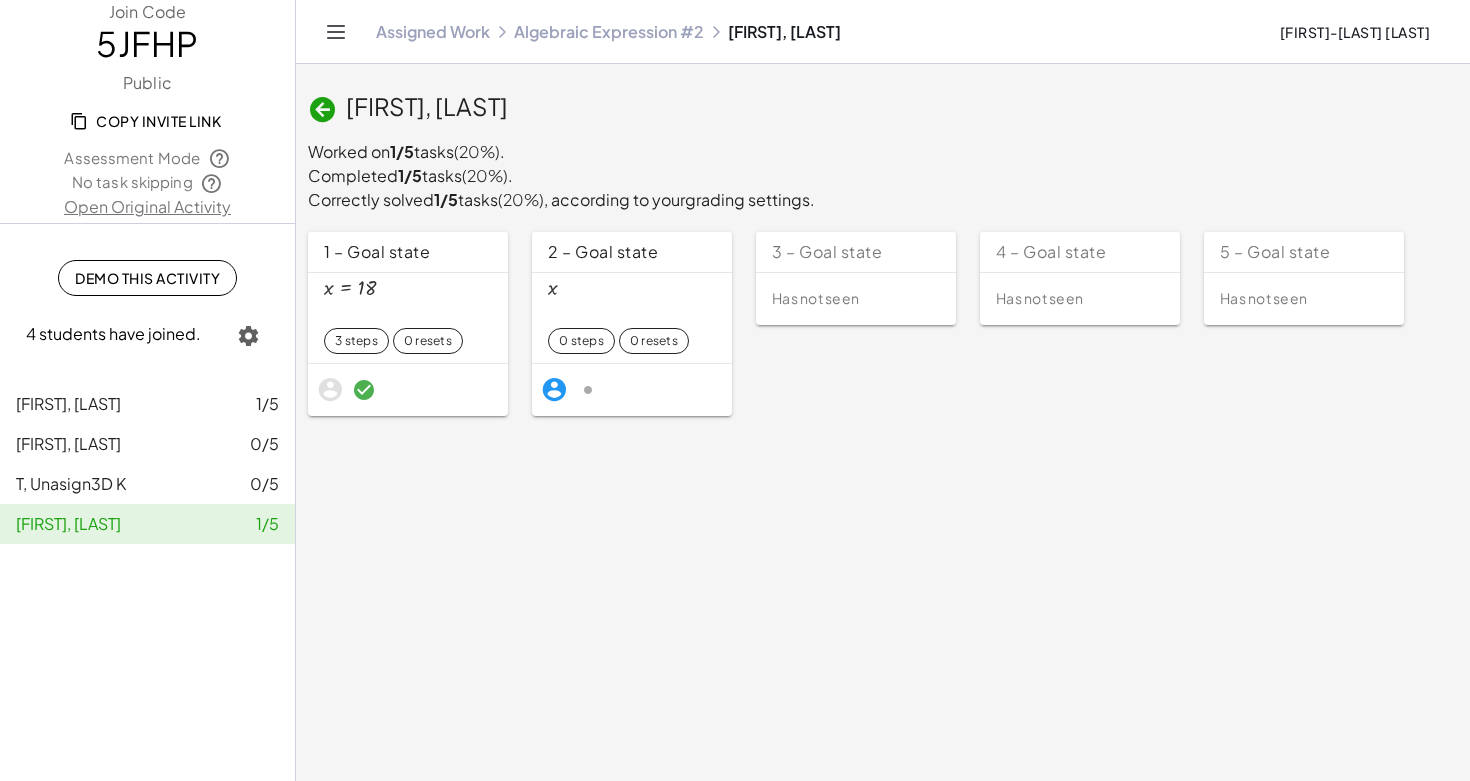 click on "x" at bounding box center [632, 303] 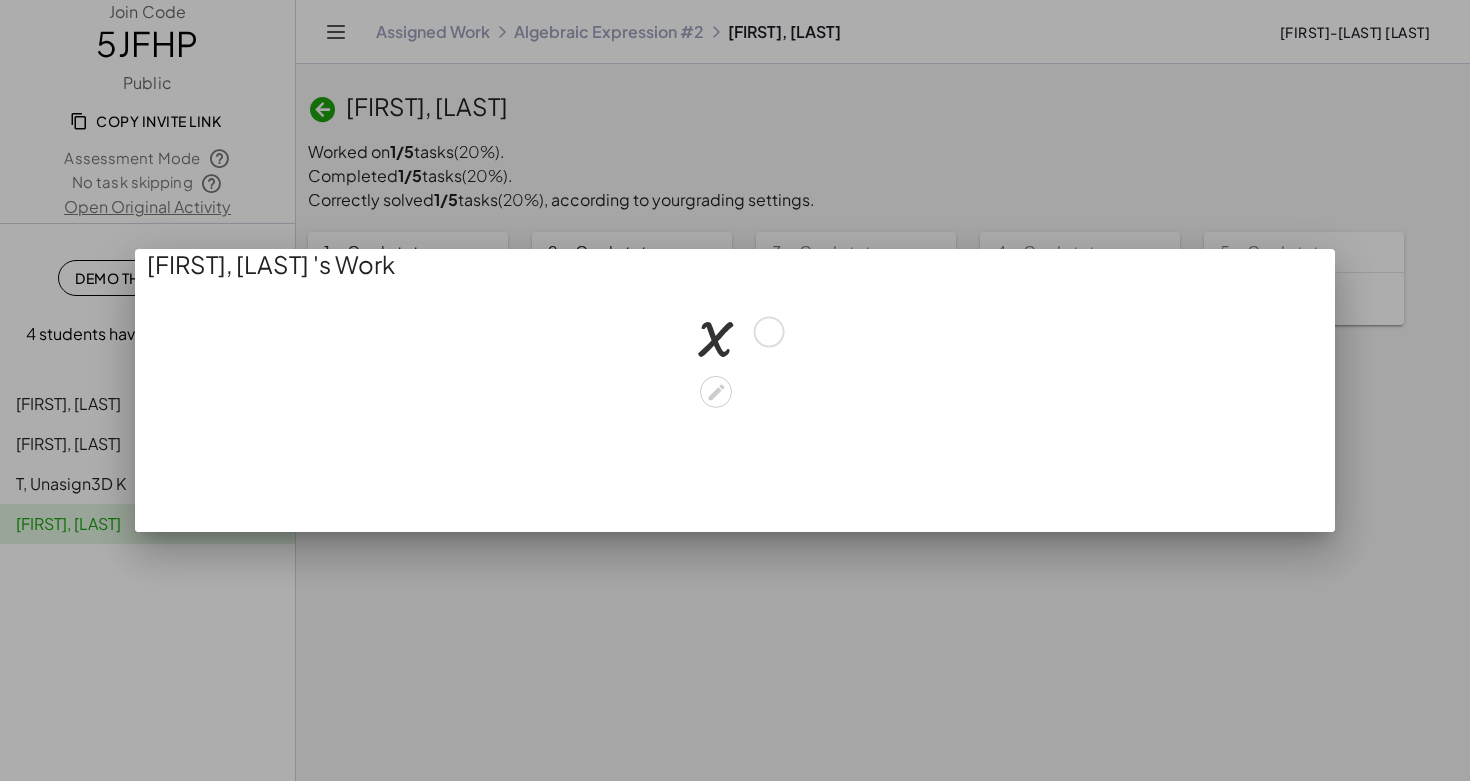 click at bounding box center [733, 330] 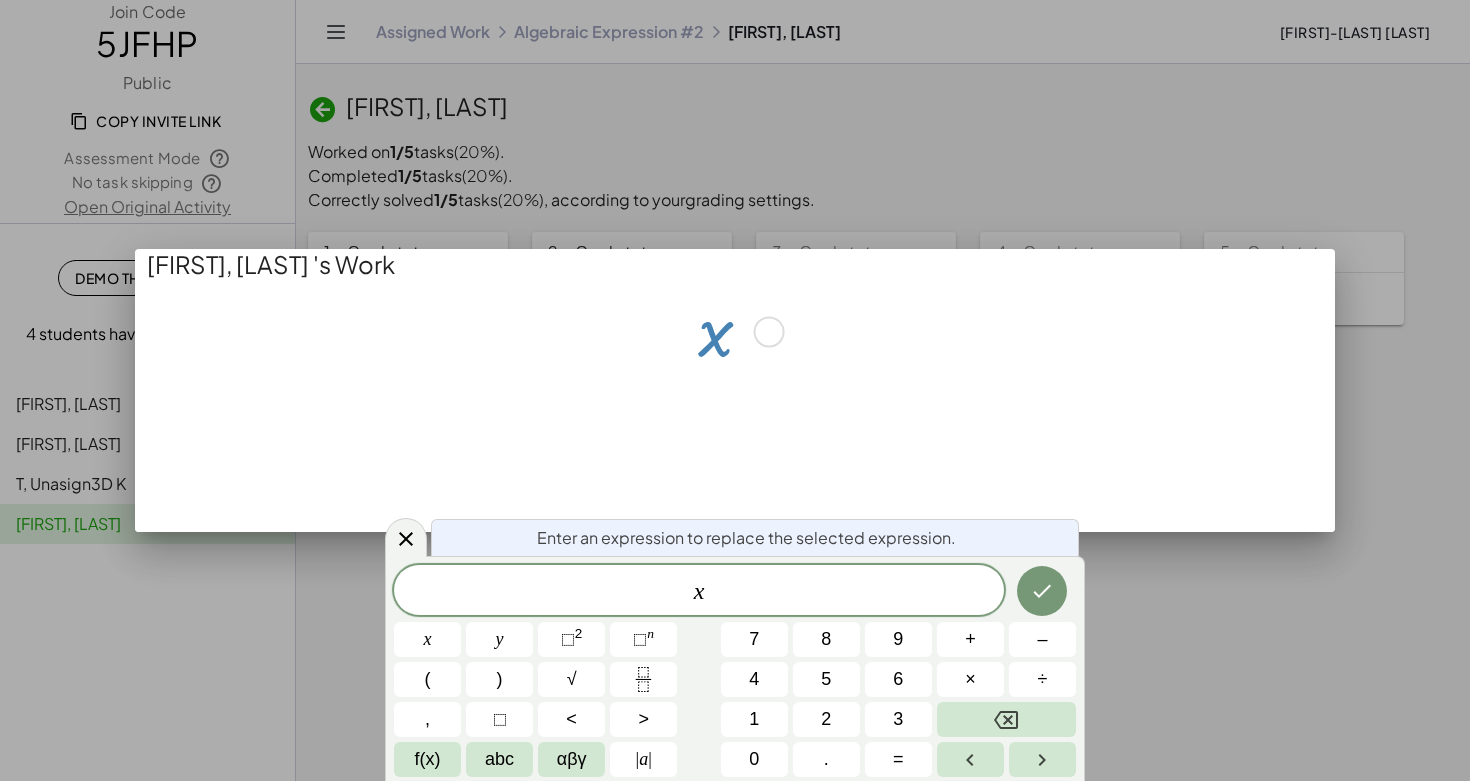 click at bounding box center [735, 390] 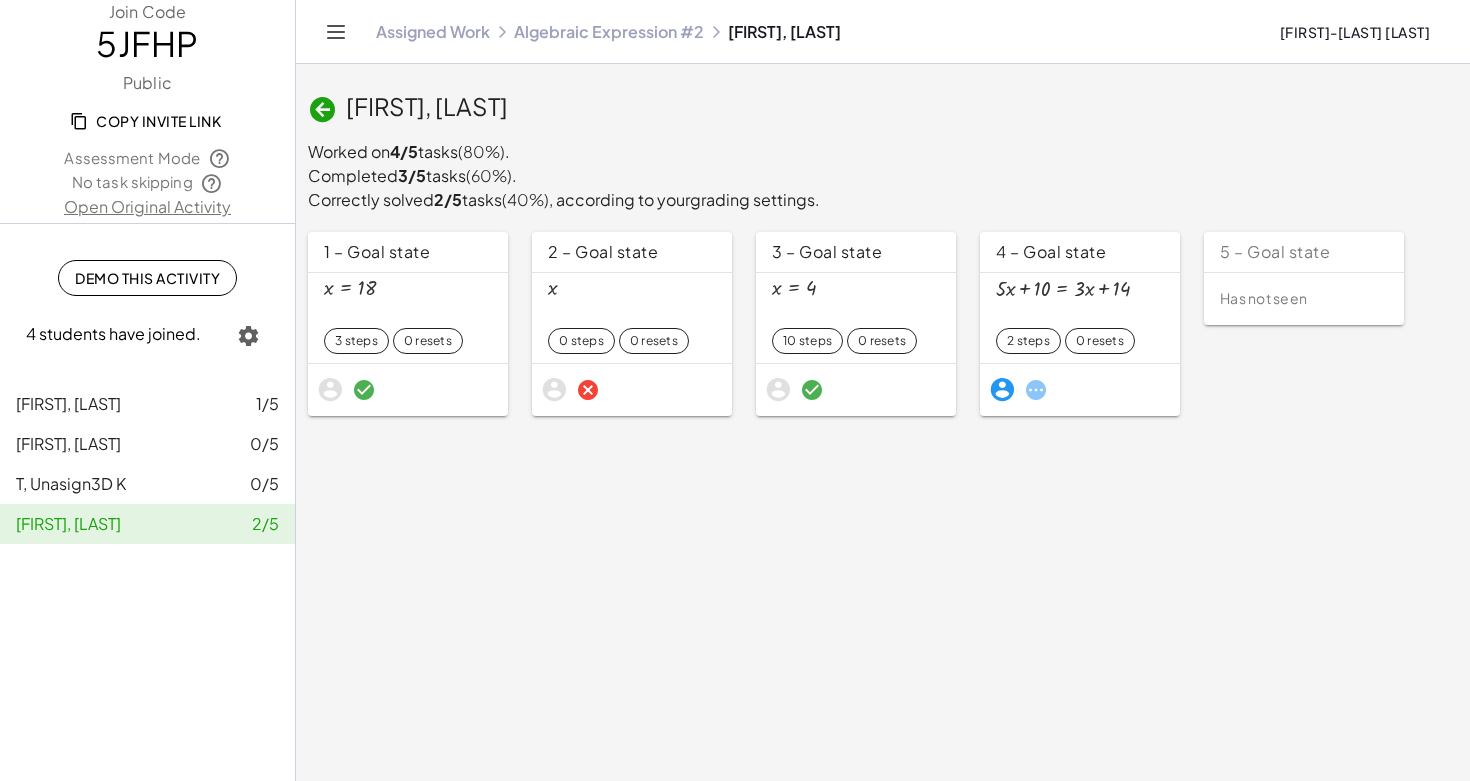 scroll, scrollTop: 0, scrollLeft: 0, axis: both 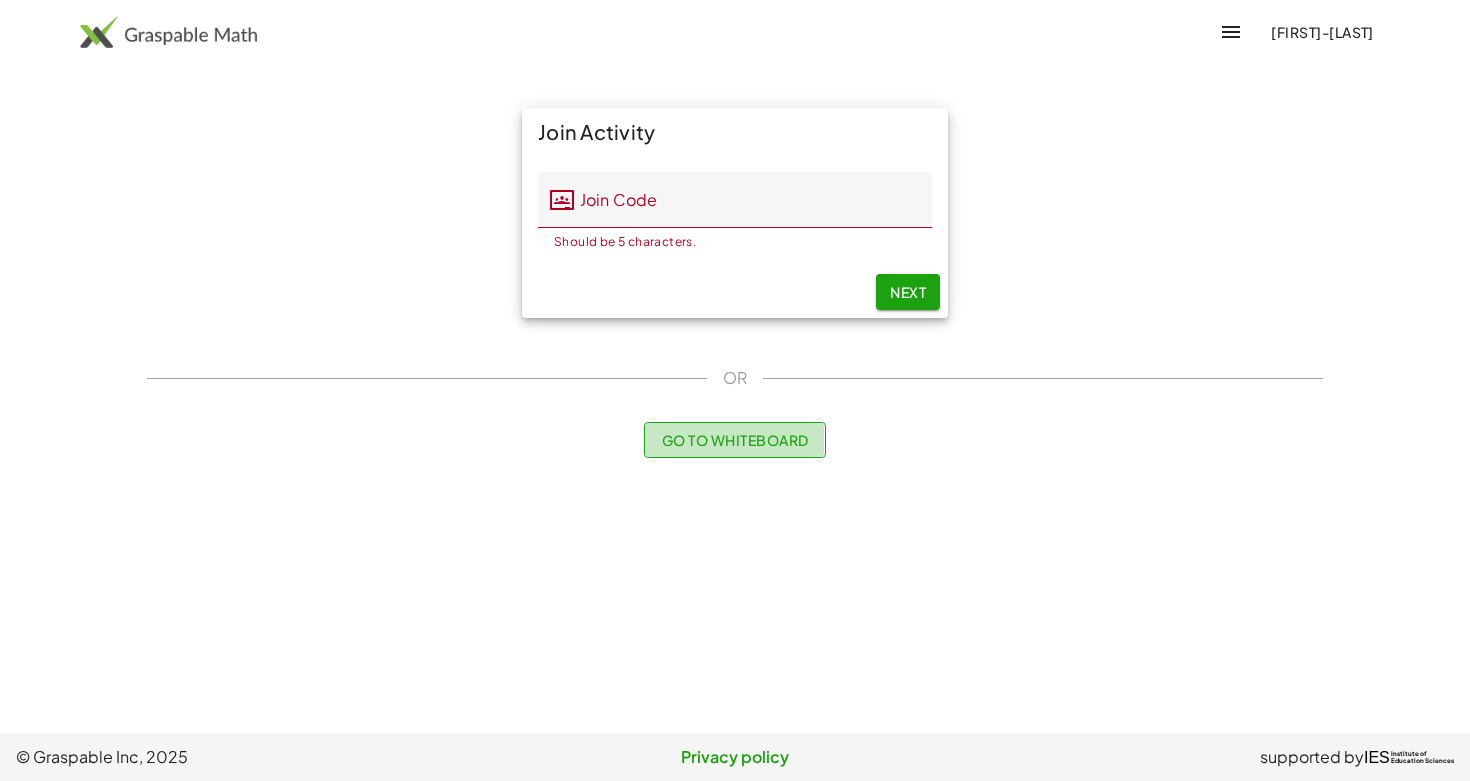click on "Go to Whiteboard" 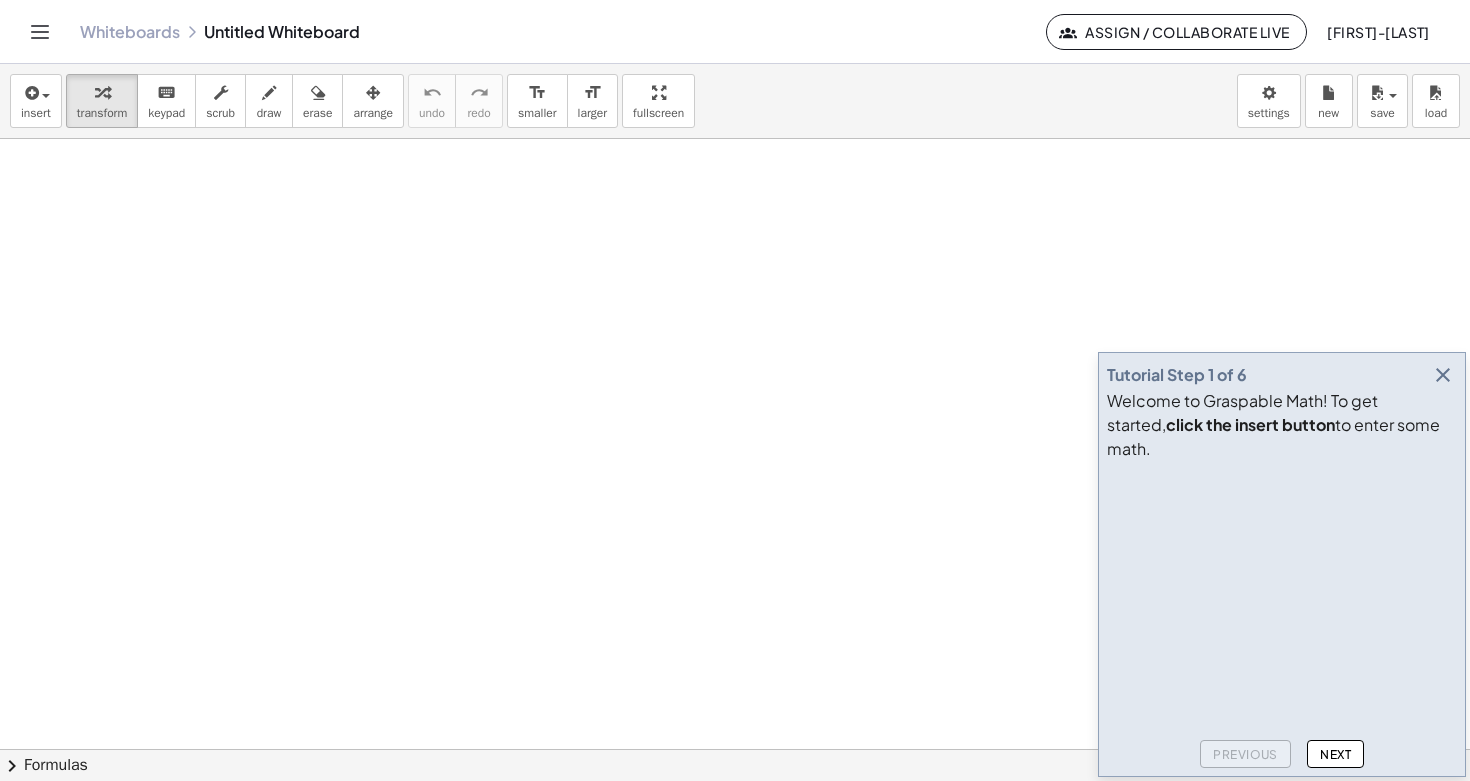 click at bounding box center (735, 749) 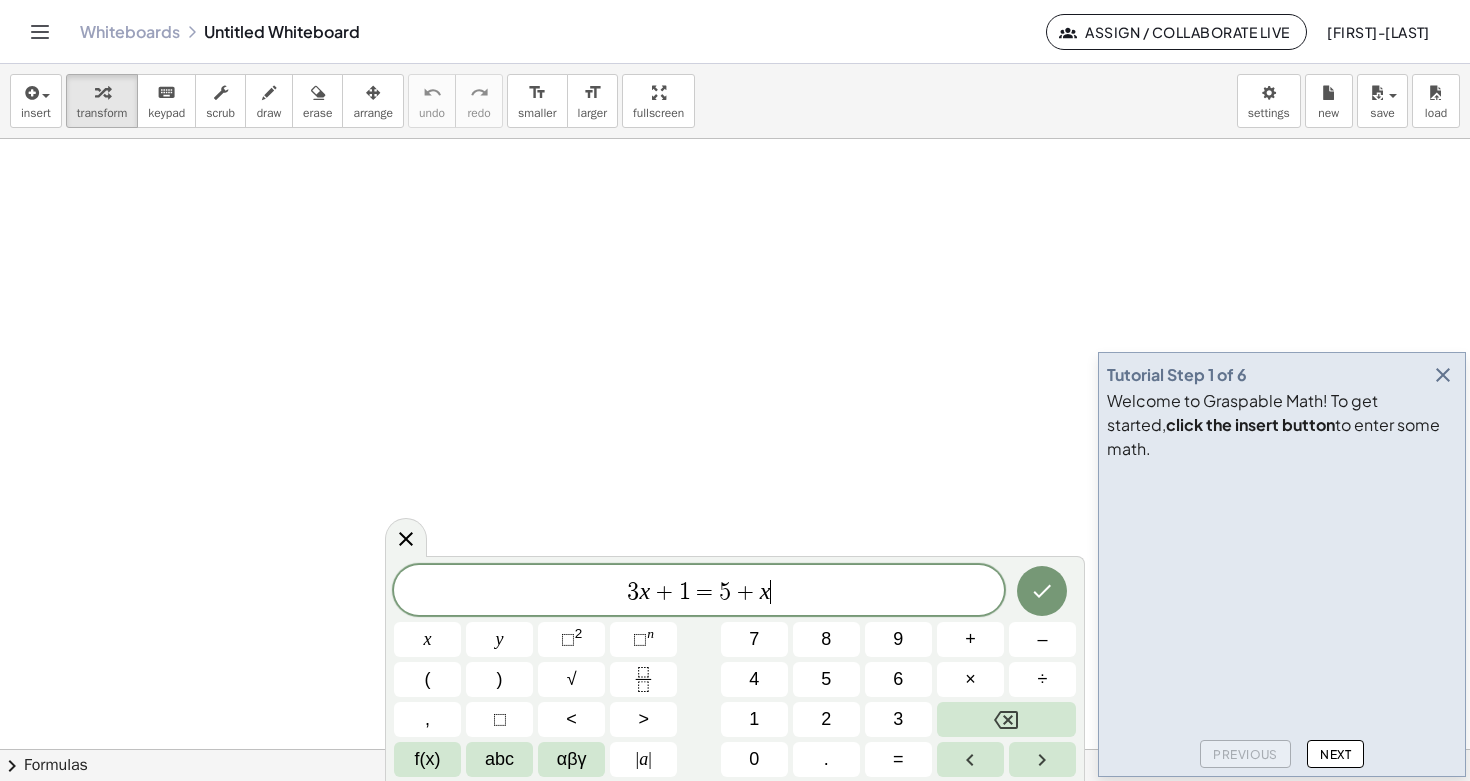 scroll, scrollTop: 1, scrollLeft: 0, axis: vertical 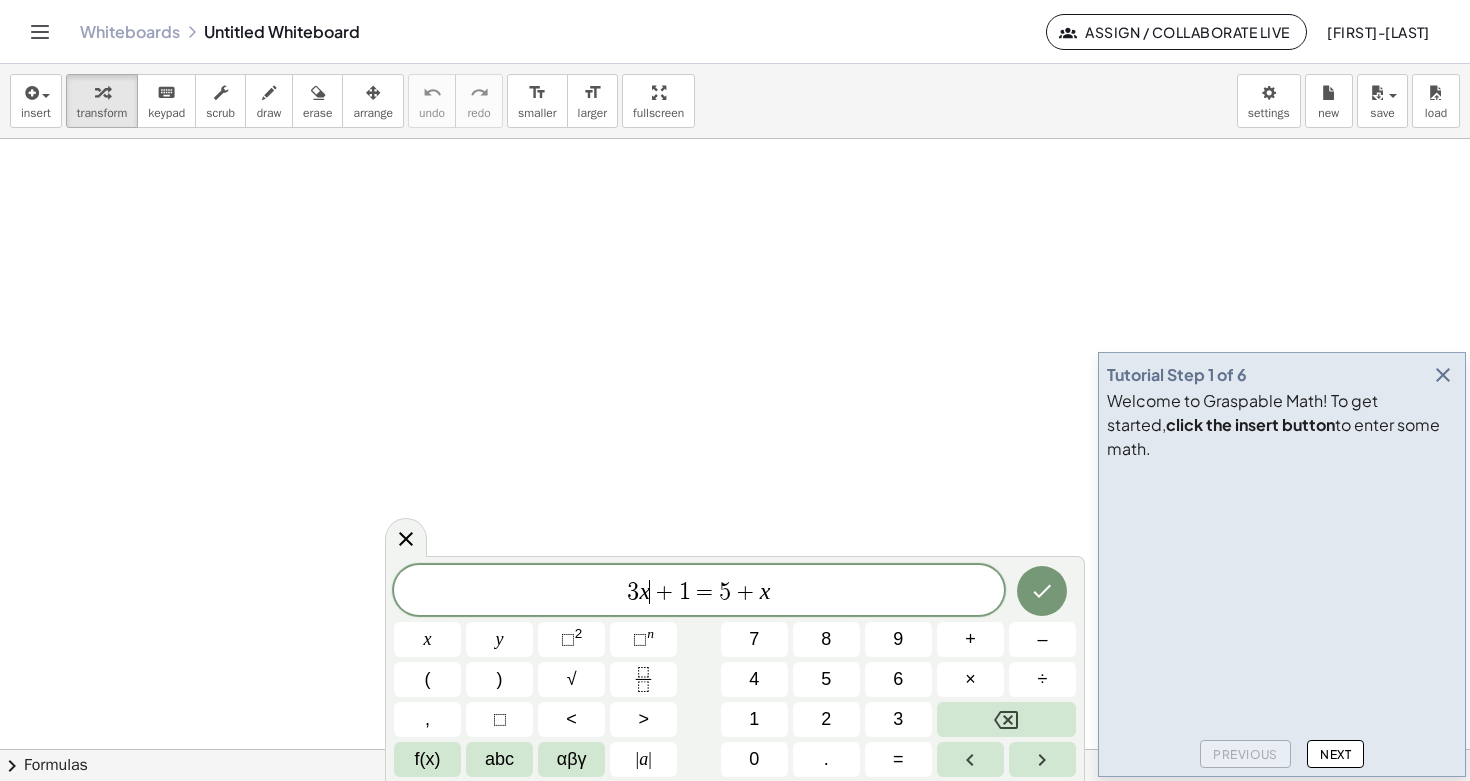 click on "+" at bounding box center [664, 592] 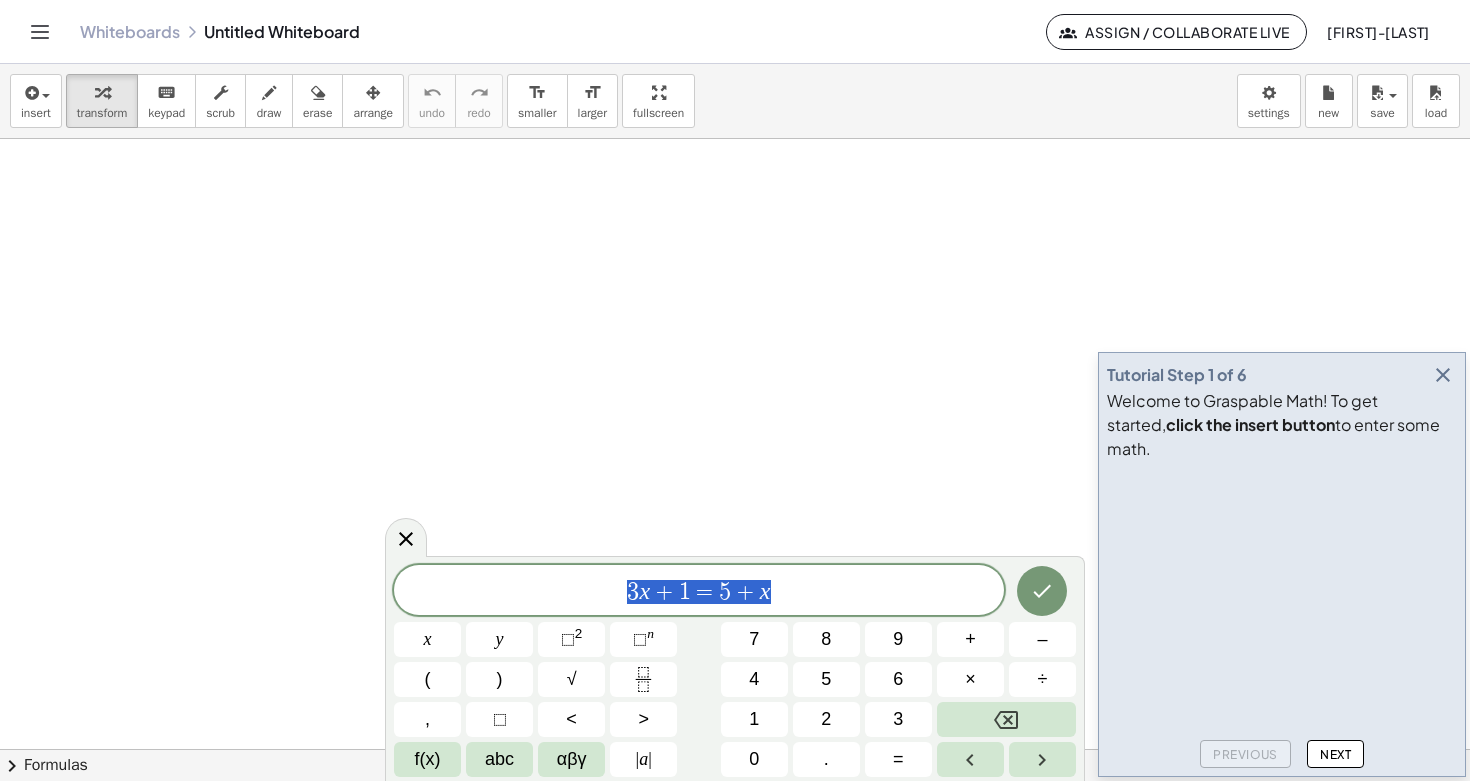 drag, startPoint x: 625, startPoint y: 589, endPoint x: 825, endPoint y: 605, distance: 200.63898 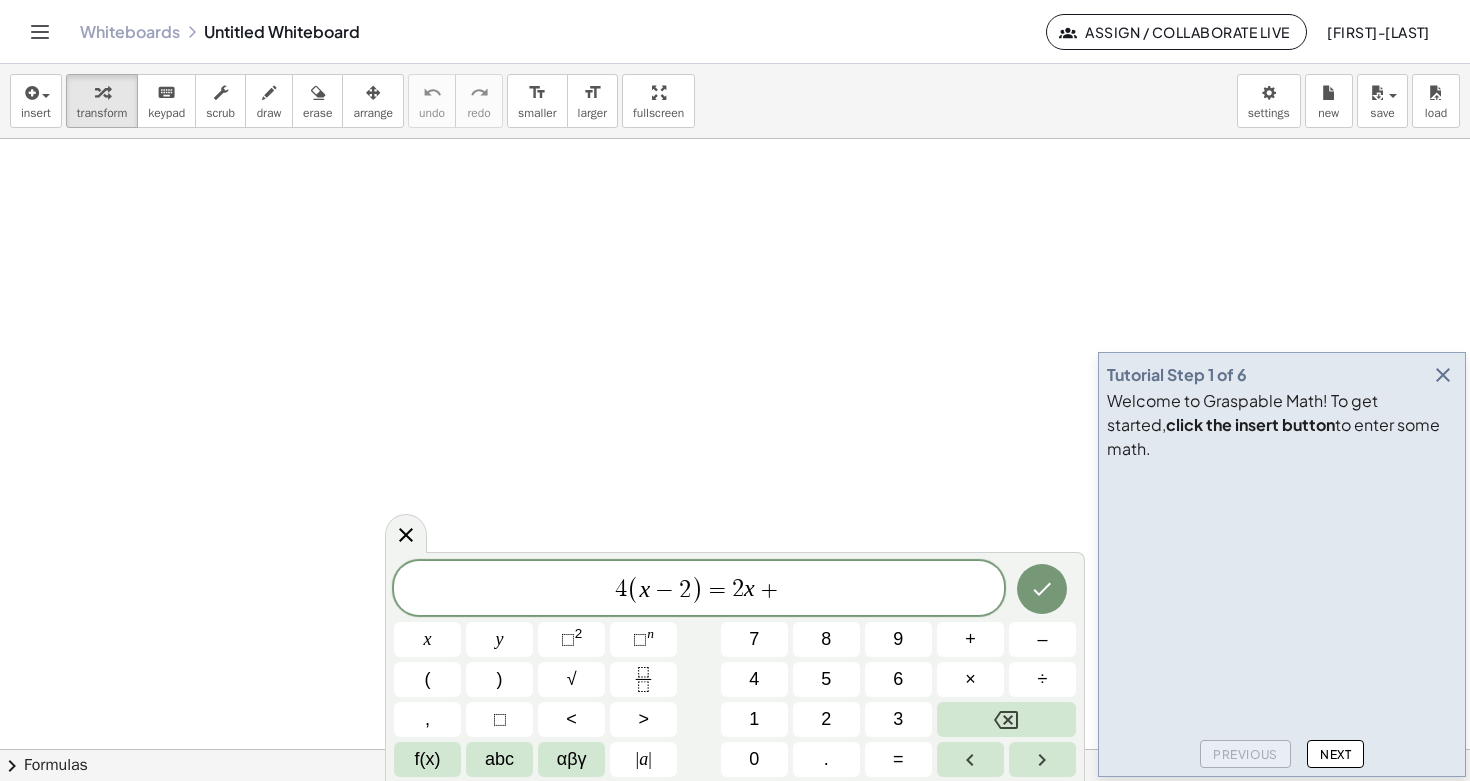scroll, scrollTop: 12, scrollLeft: 0, axis: vertical 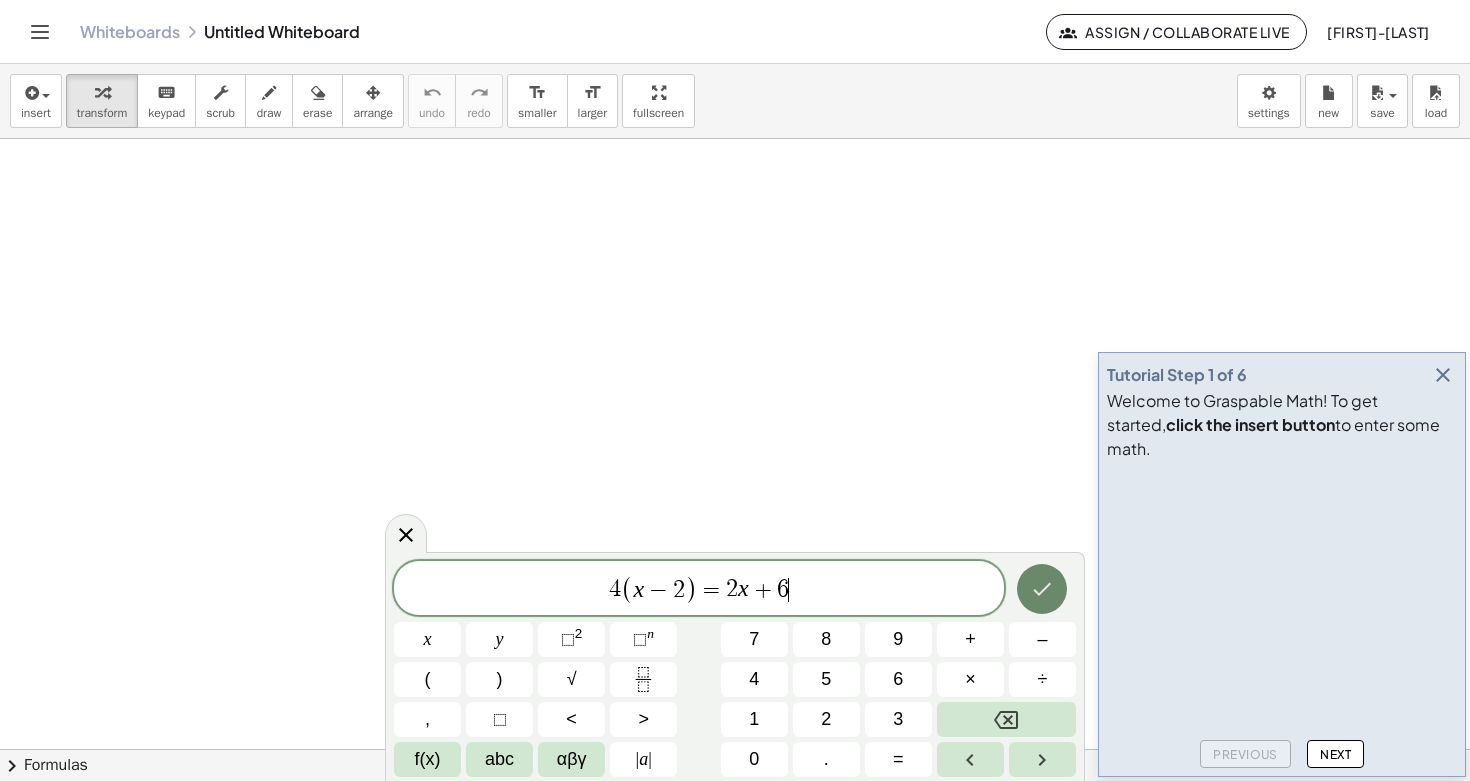 click 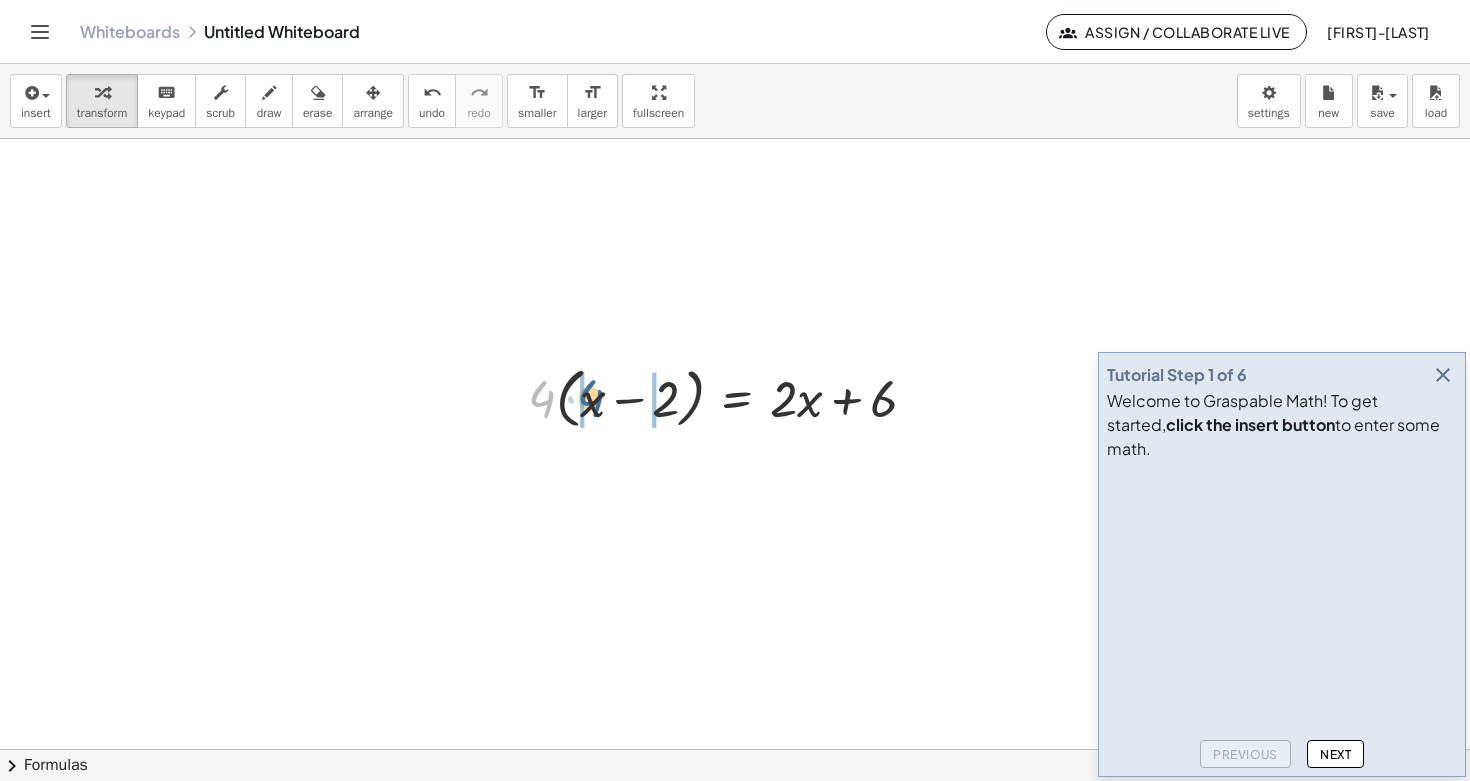 drag, startPoint x: 538, startPoint y: 393, endPoint x: 586, endPoint y: 395, distance: 48.04165 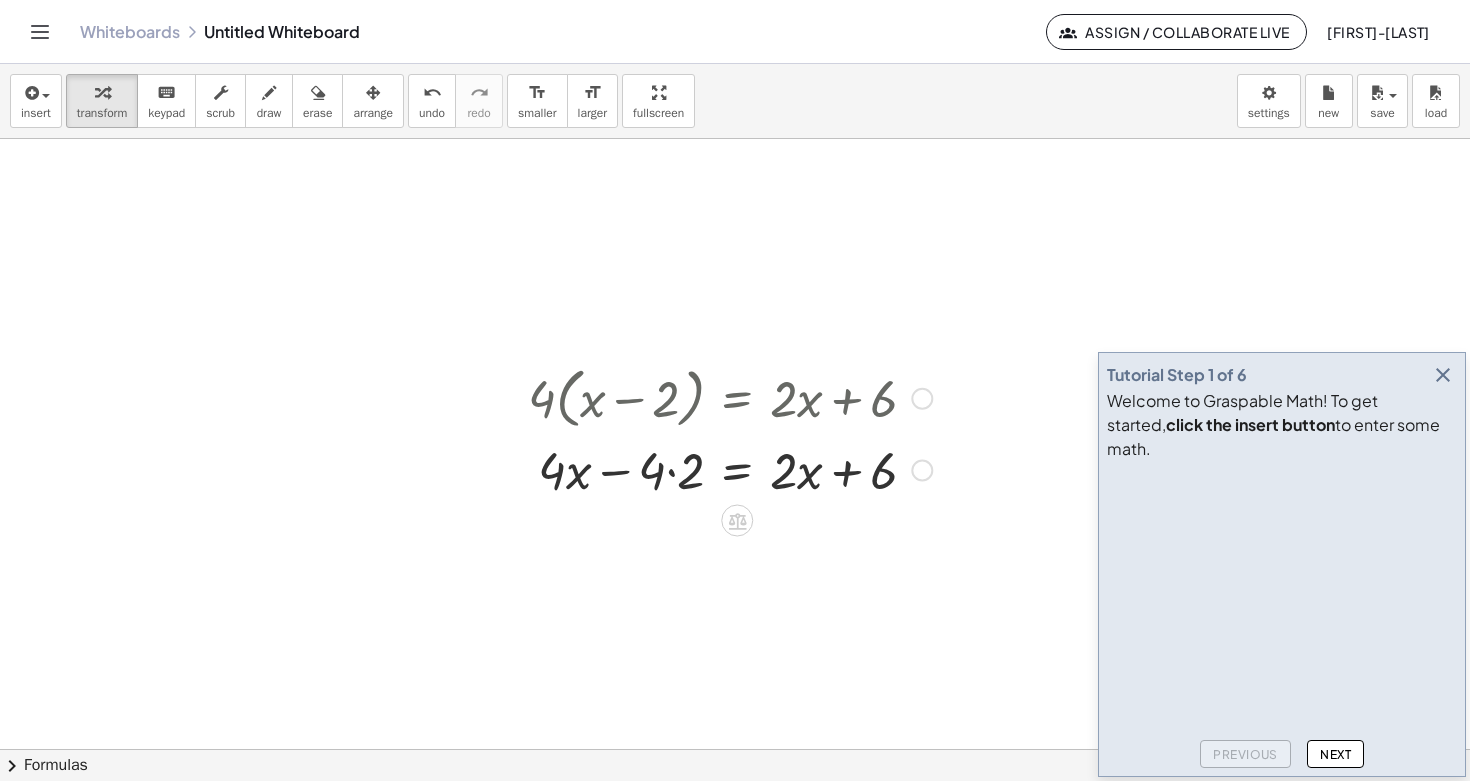 click at bounding box center [730, 469] 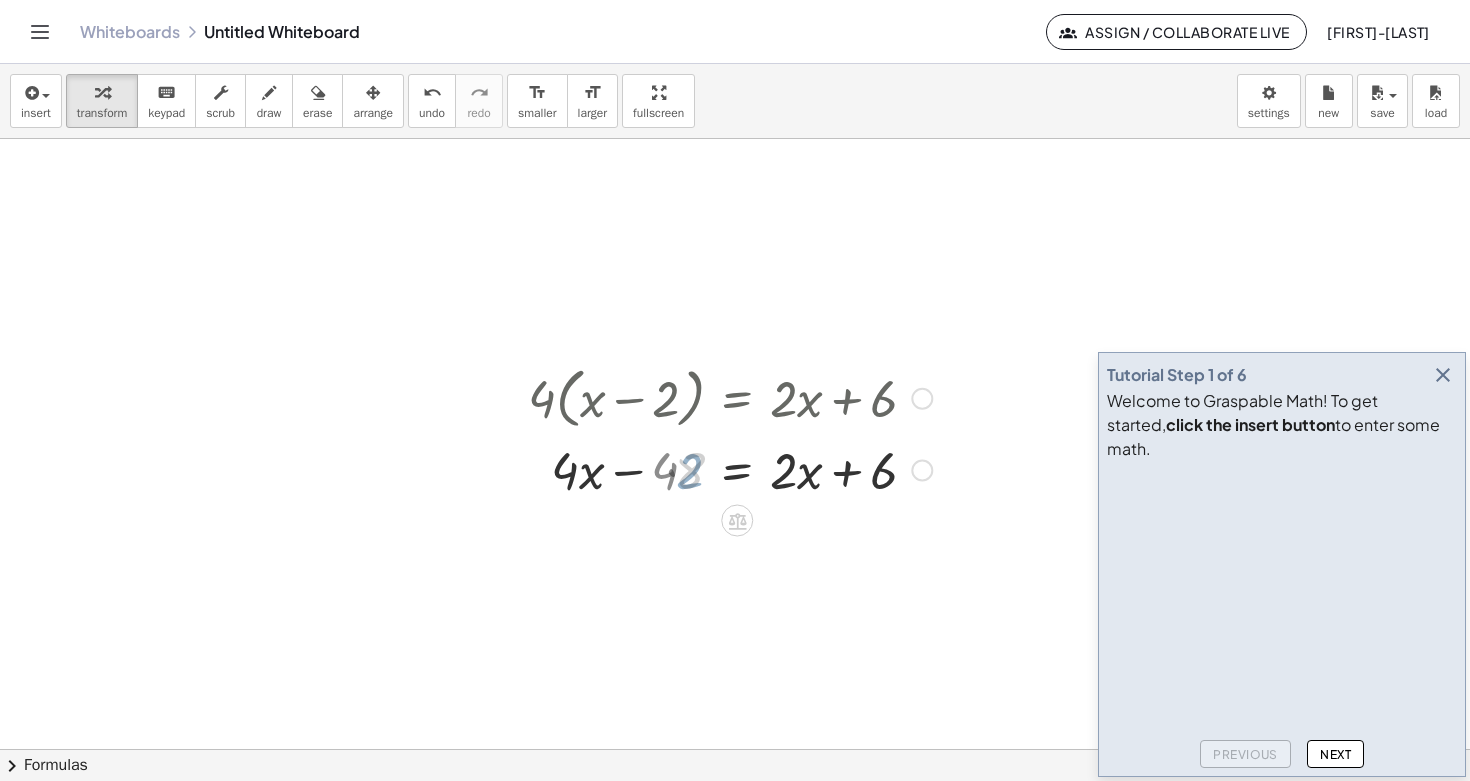 click at bounding box center [730, 469] 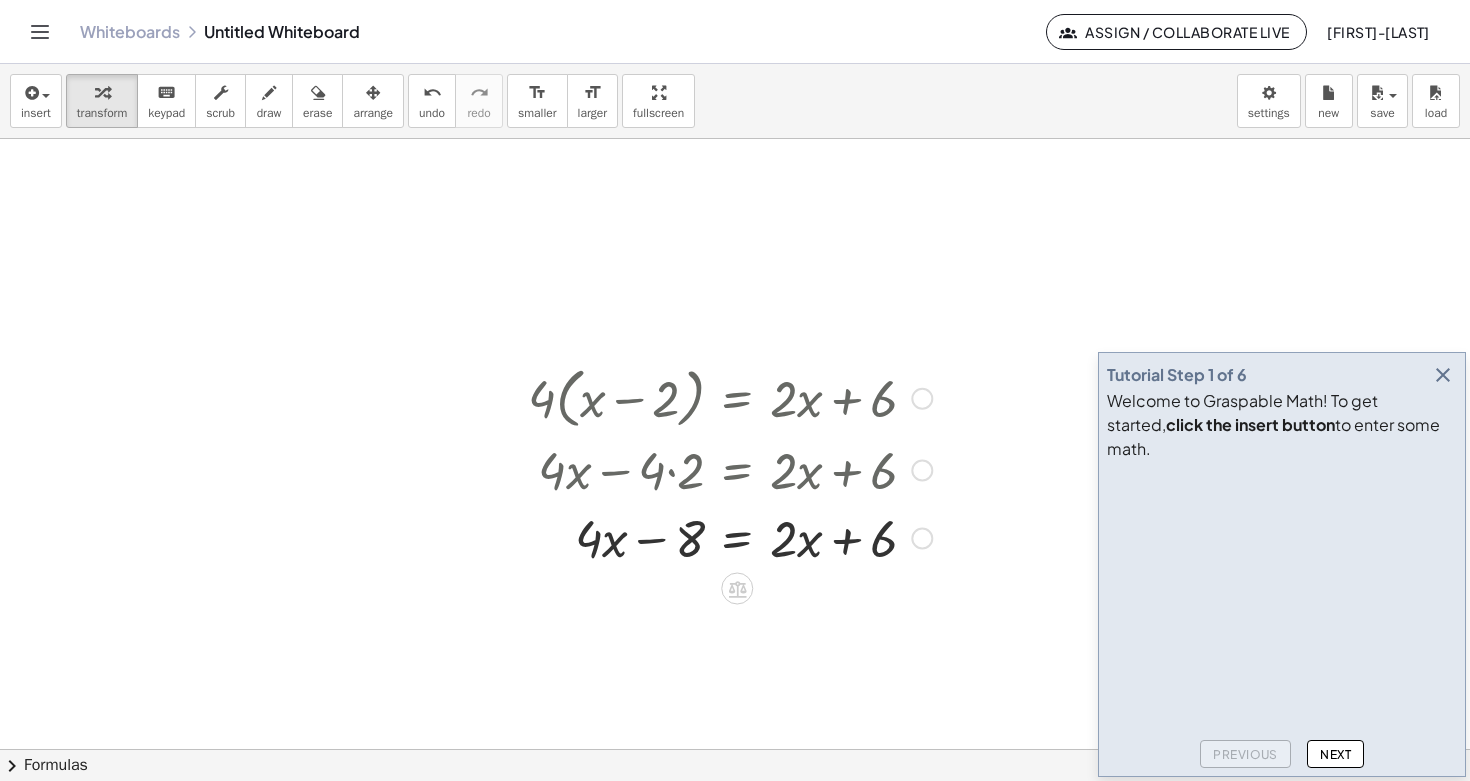 click at bounding box center [730, 537] 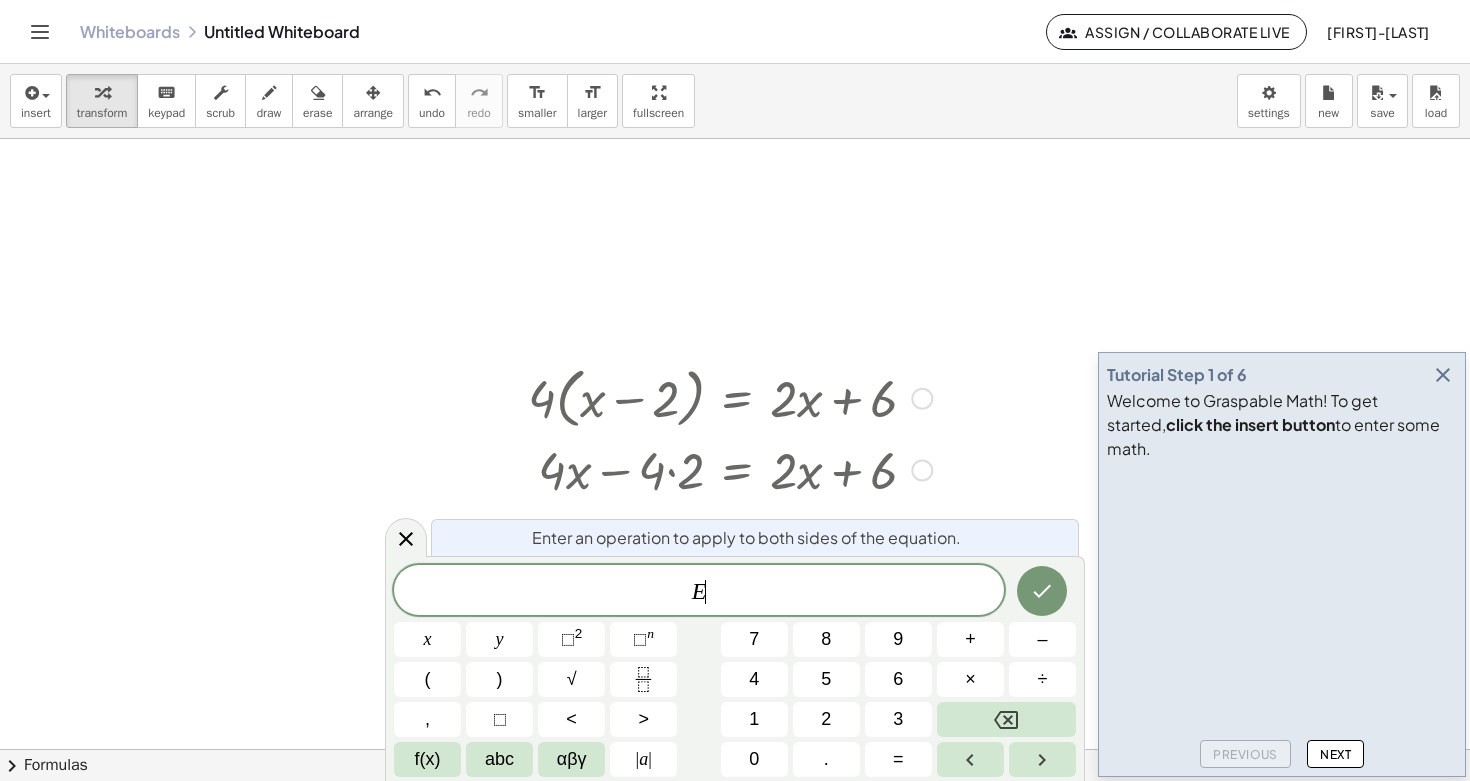scroll, scrollTop: 13, scrollLeft: 0, axis: vertical 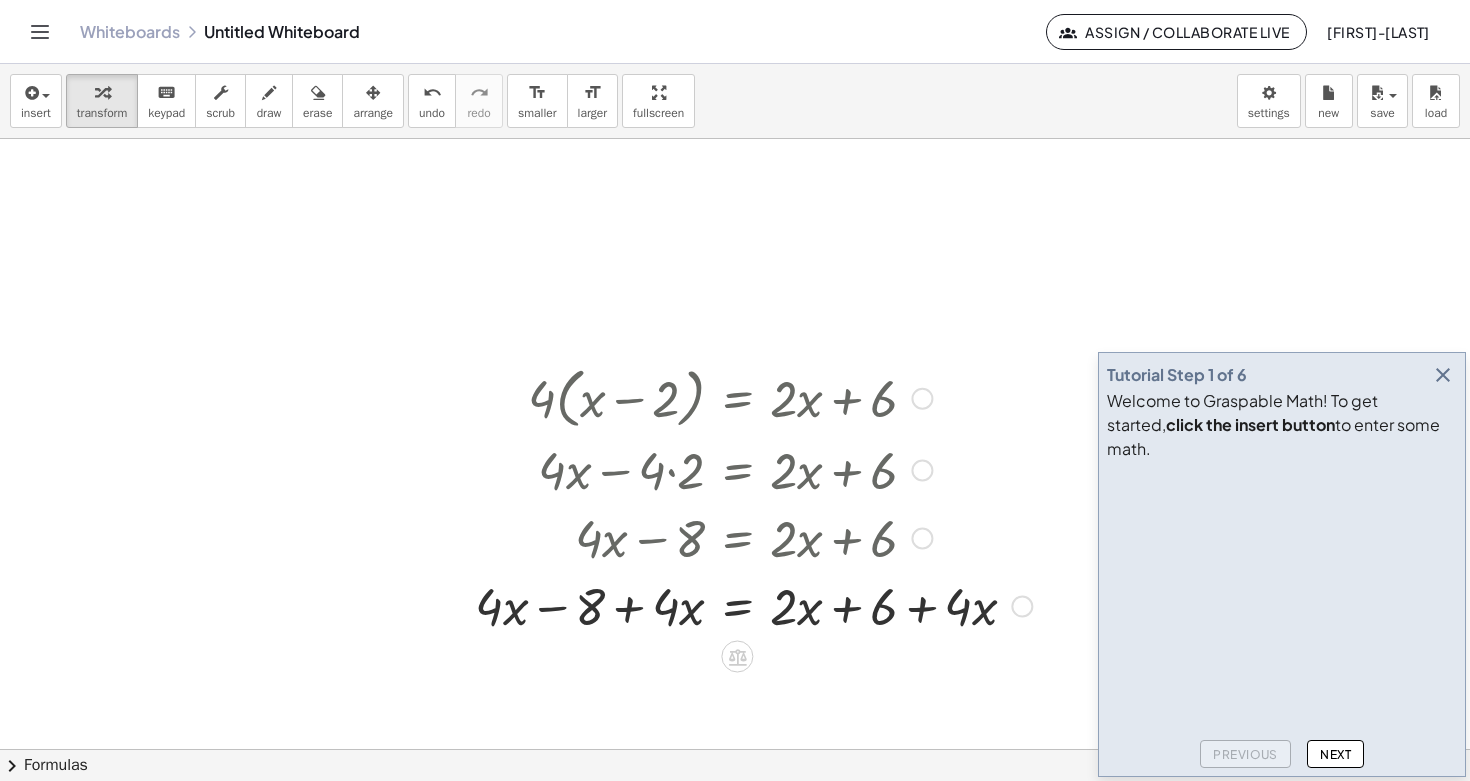 click at bounding box center (753, 605) 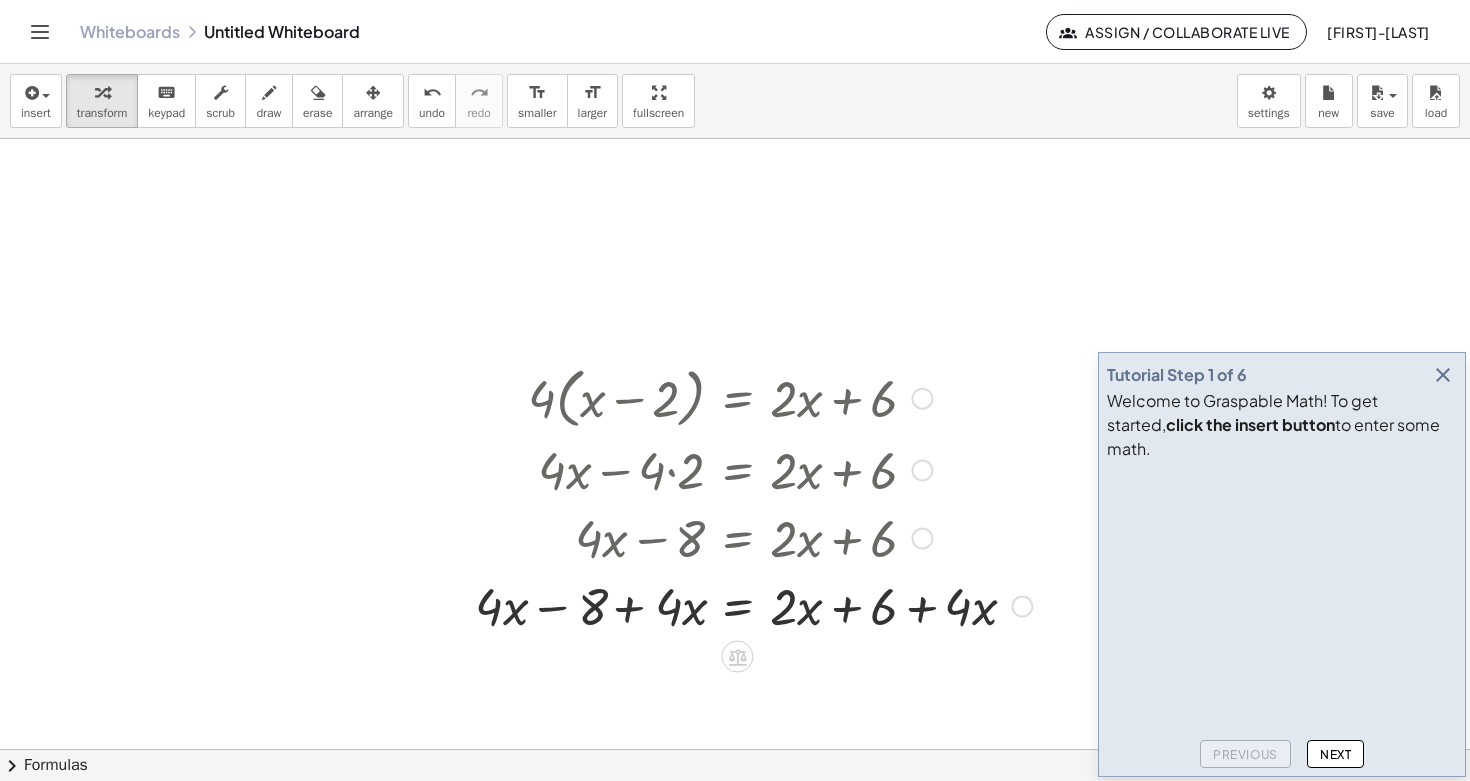 click at bounding box center (753, 605) 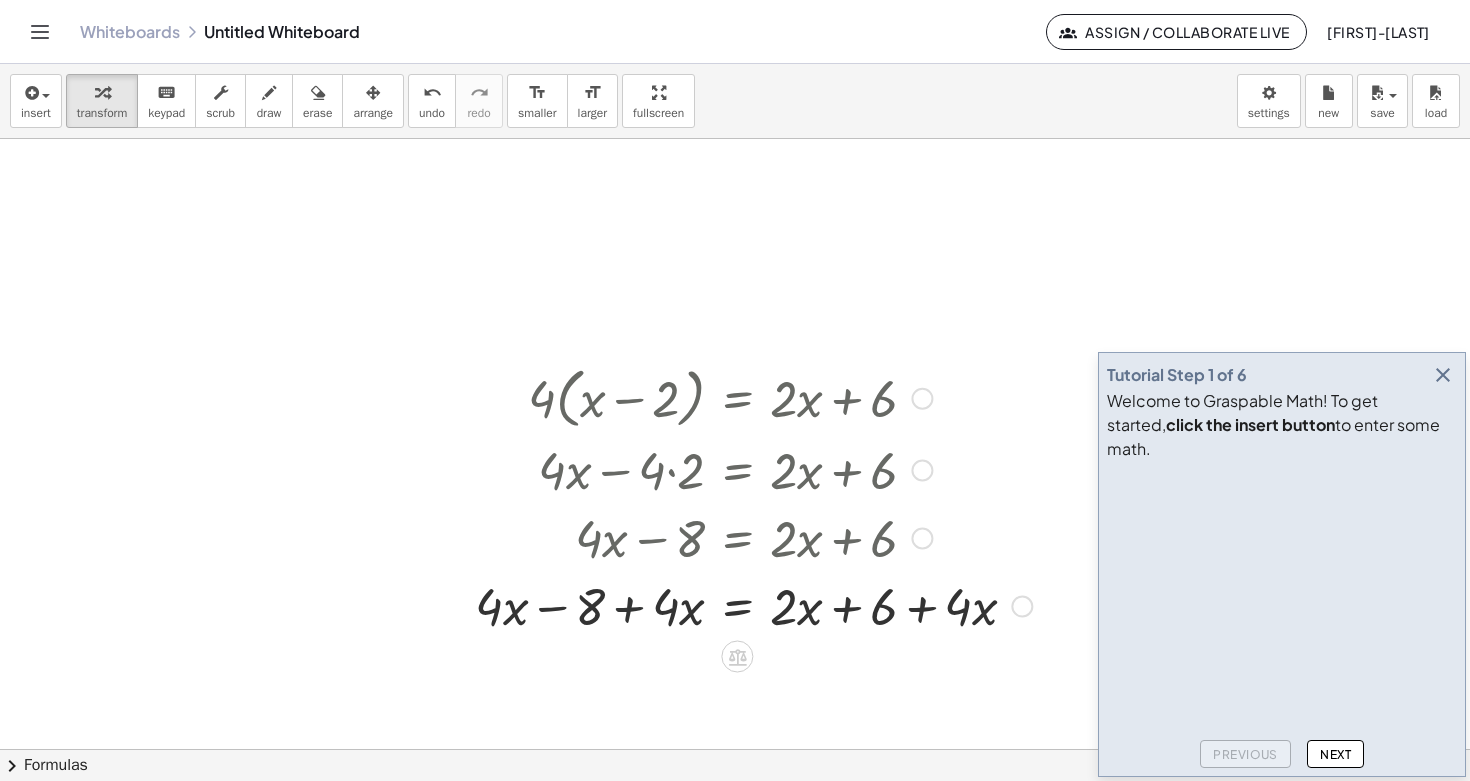 click at bounding box center [753, 605] 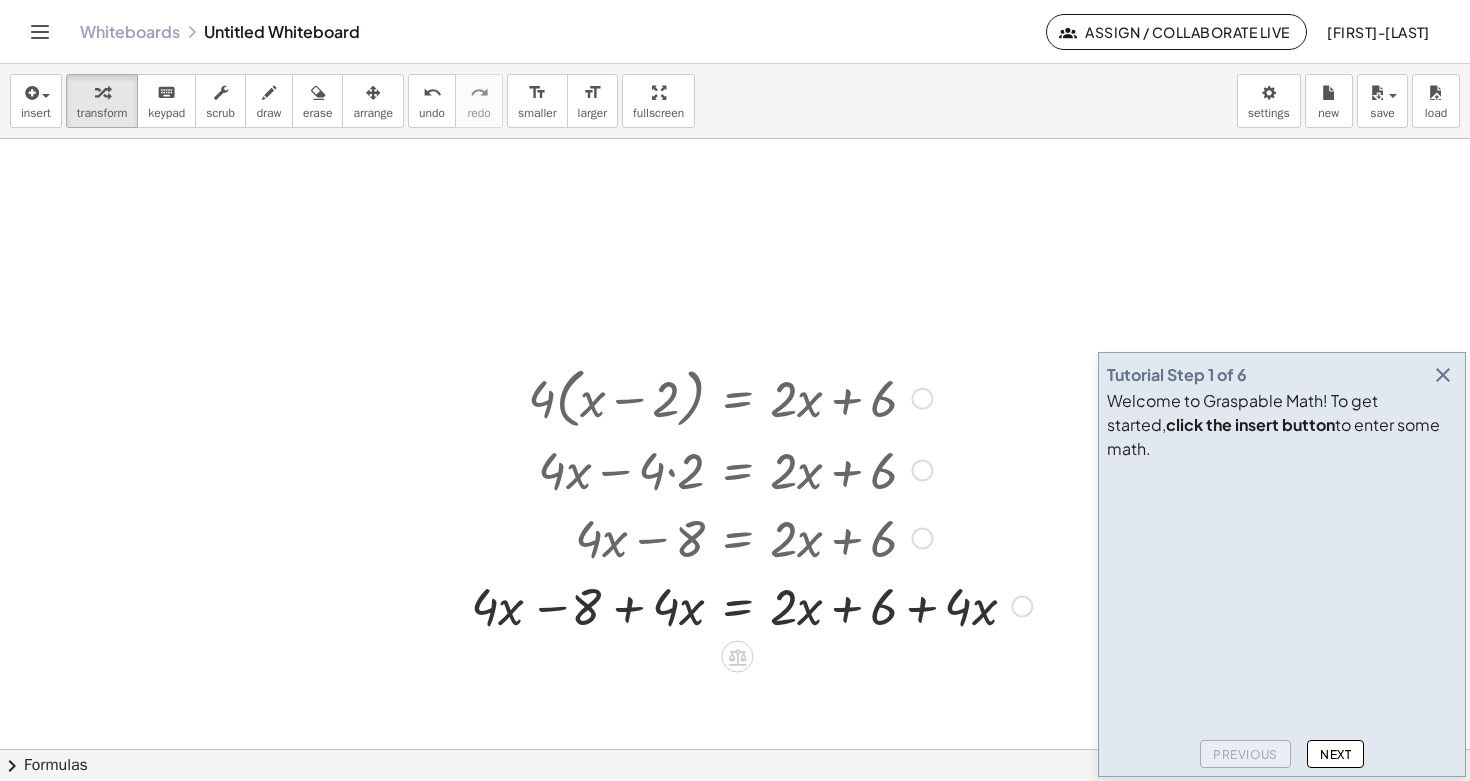 click at bounding box center [753, 605] 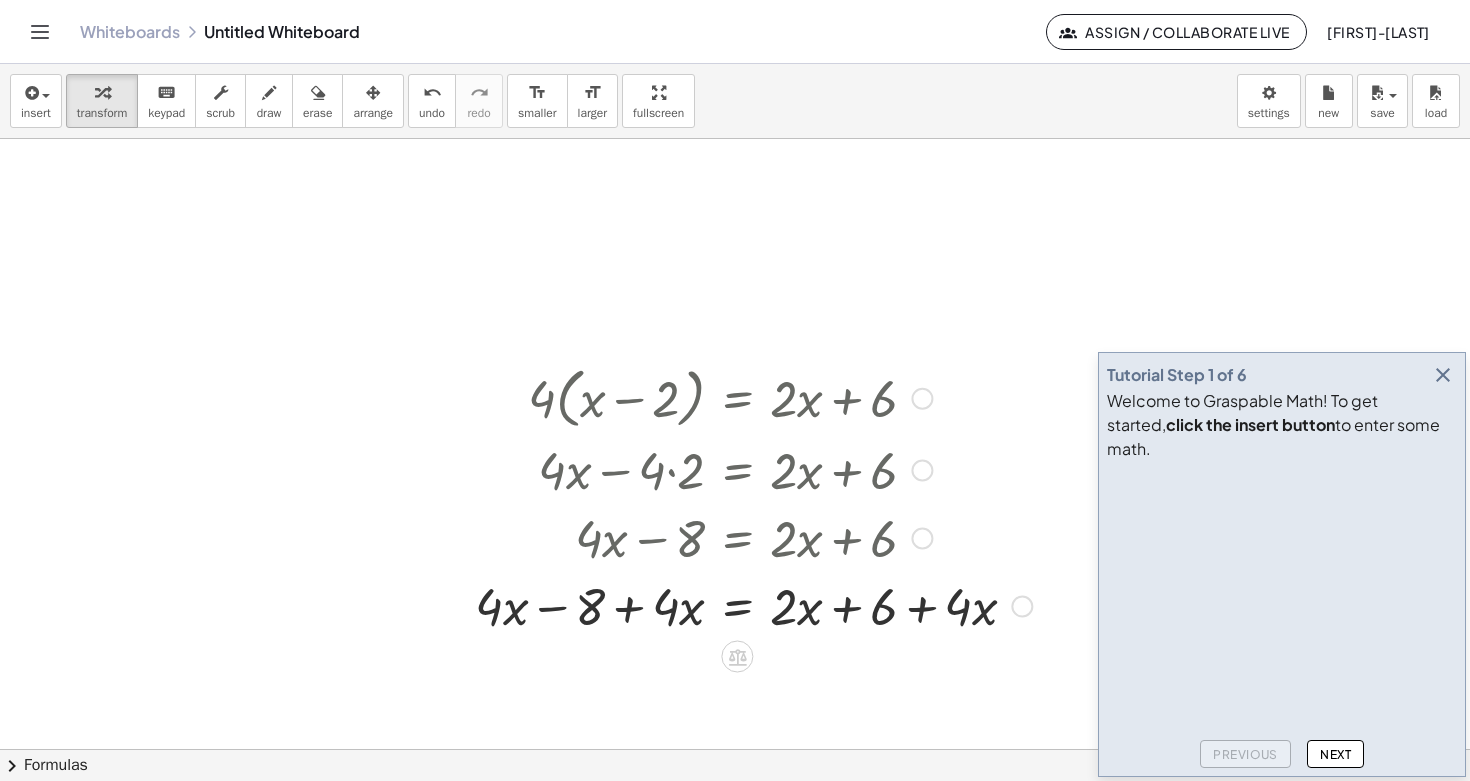 click at bounding box center [753, 605] 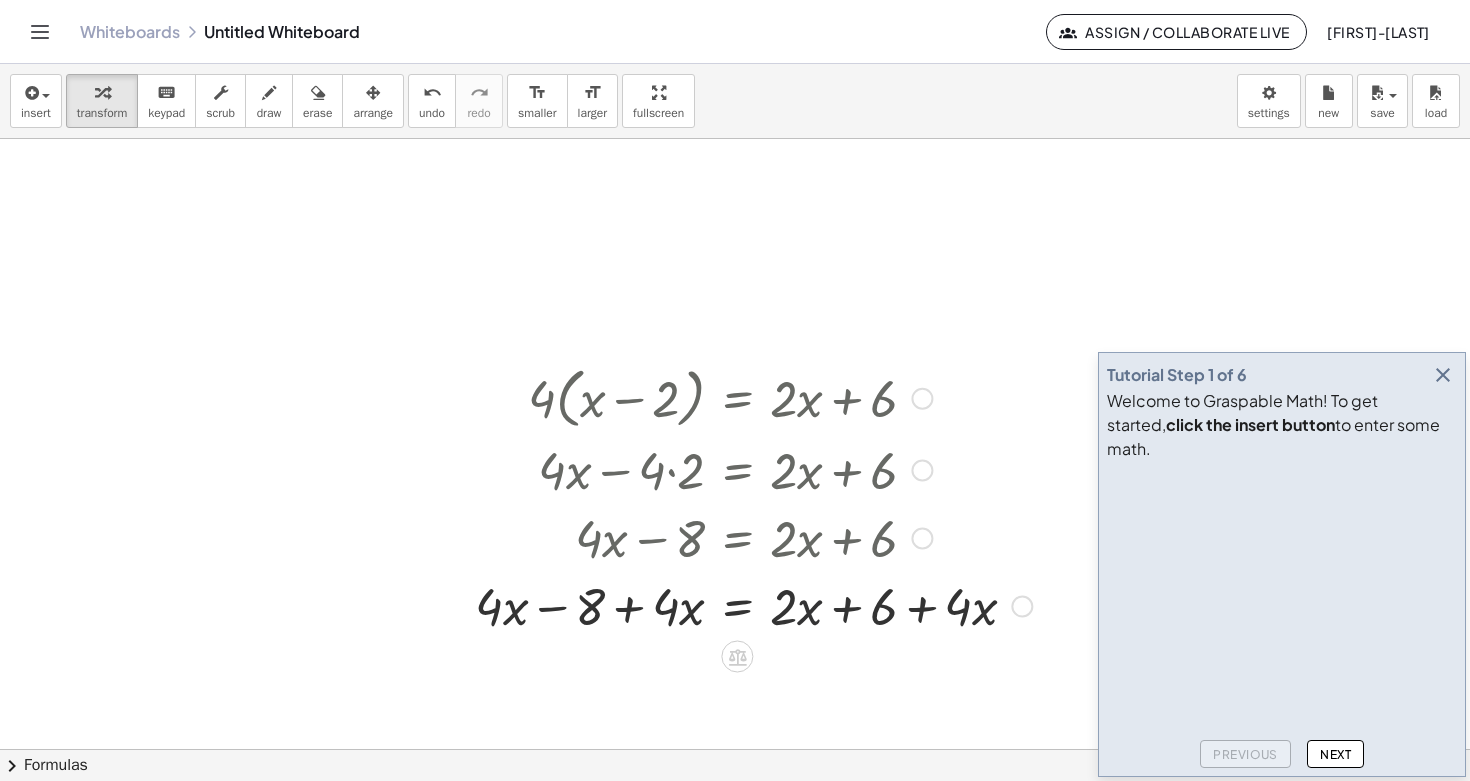 click at bounding box center [753, 605] 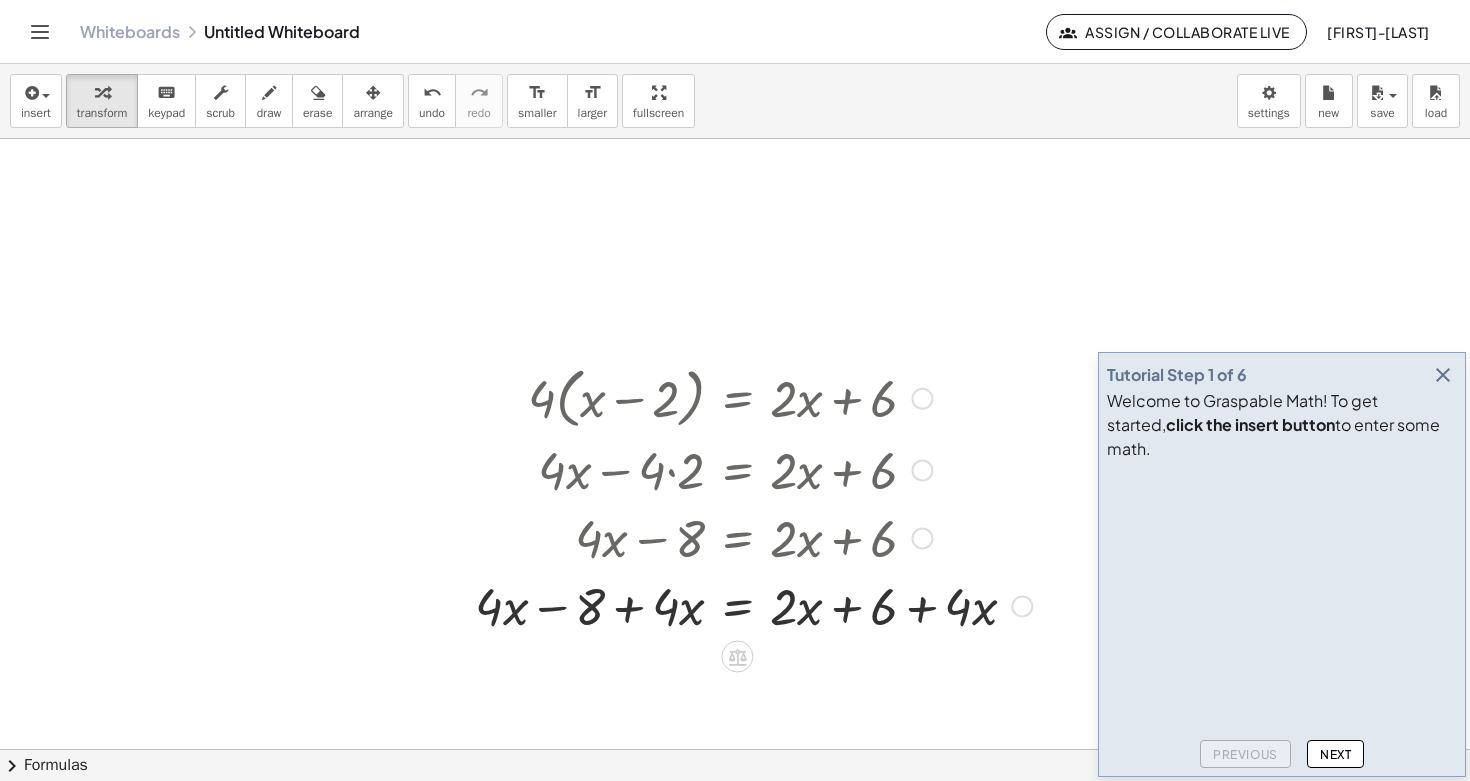 click at bounding box center (753, 605) 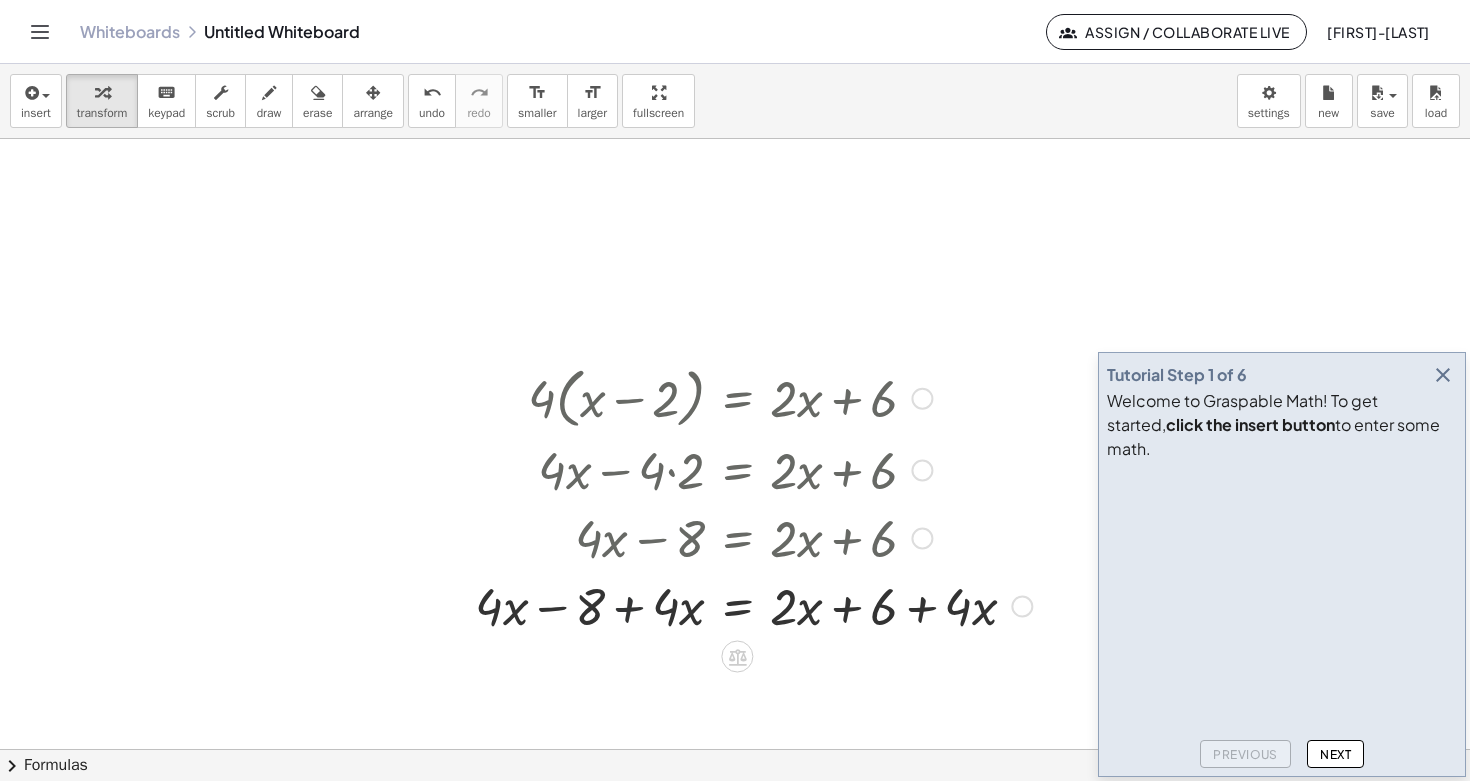 click at bounding box center (753, 605) 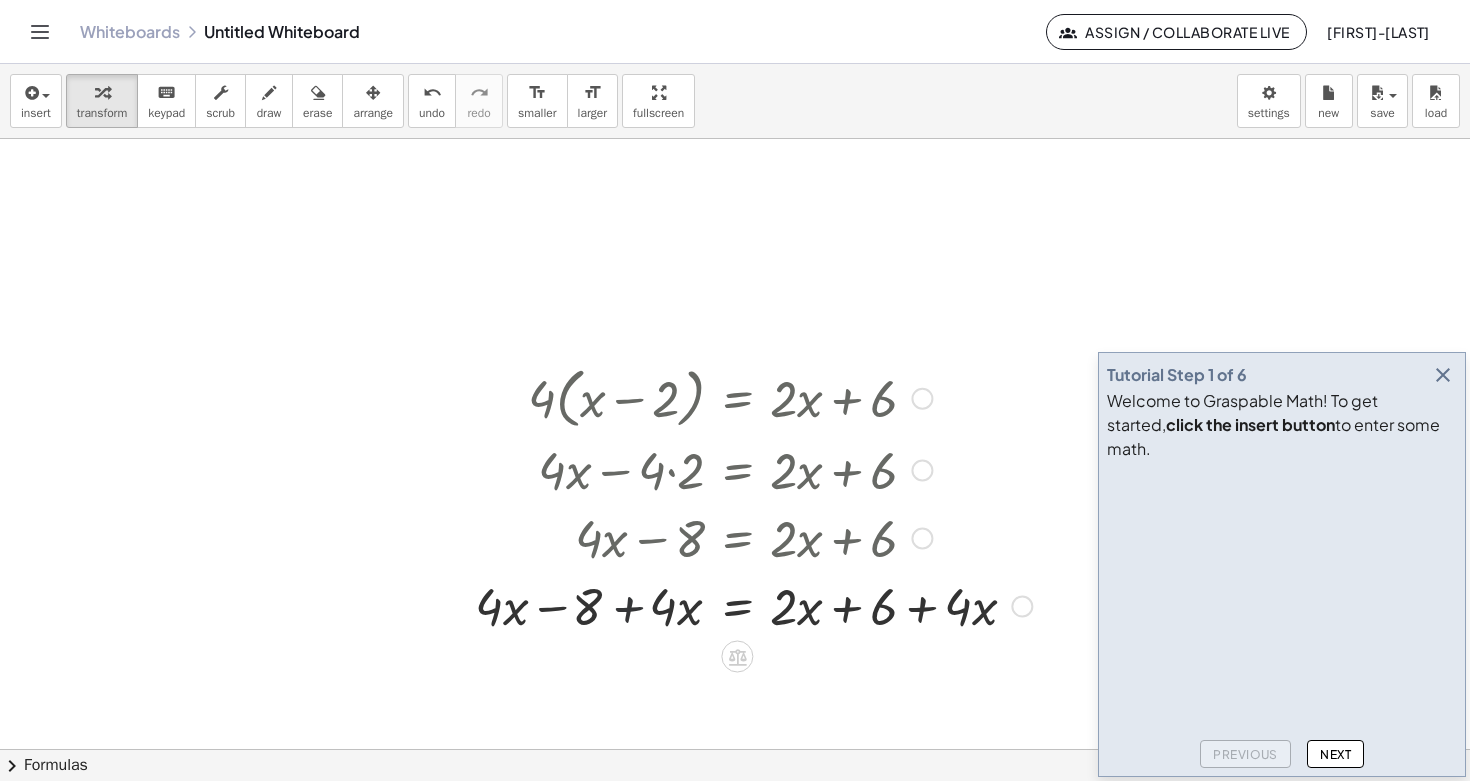 click at bounding box center (753, 605) 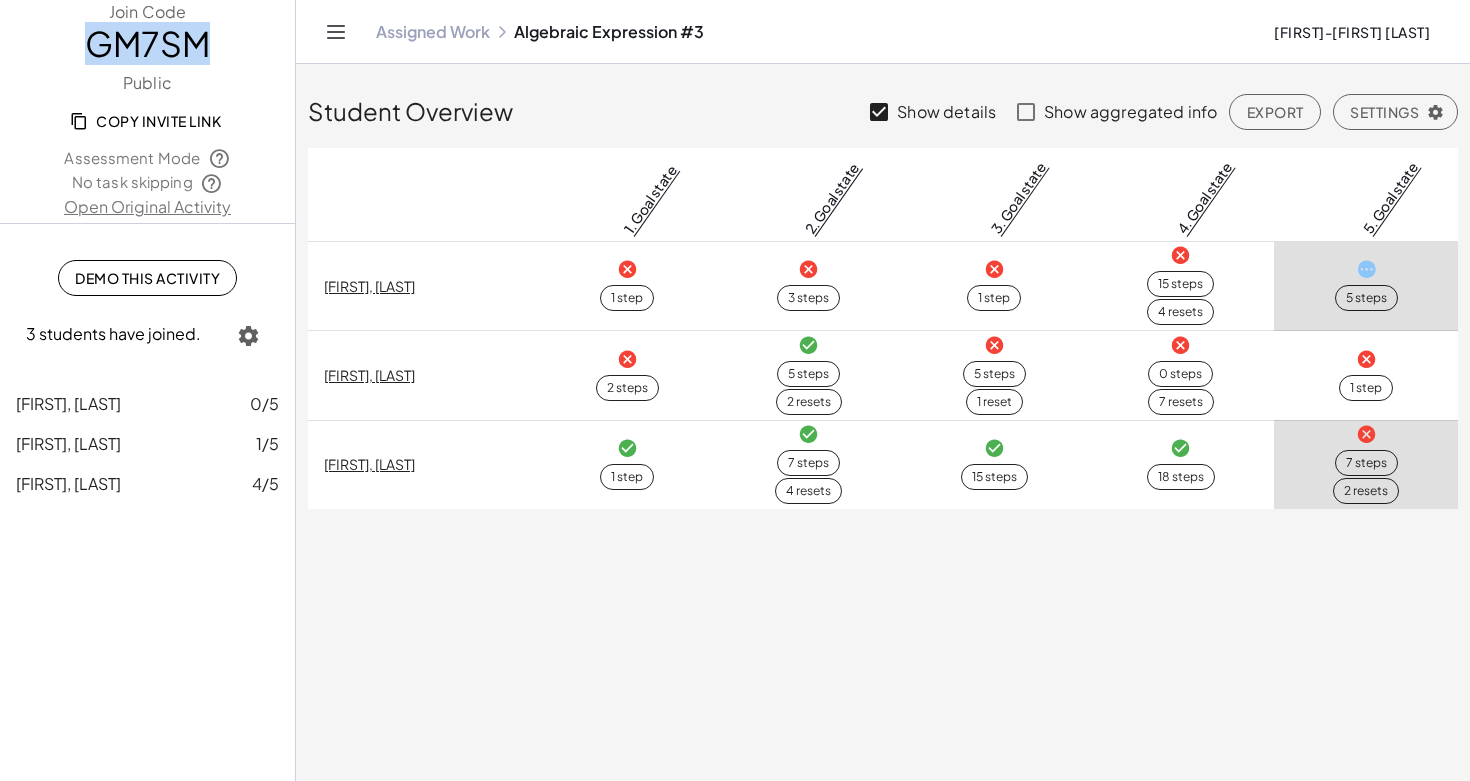 scroll, scrollTop: 0, scrollLeft: 0, axis: both 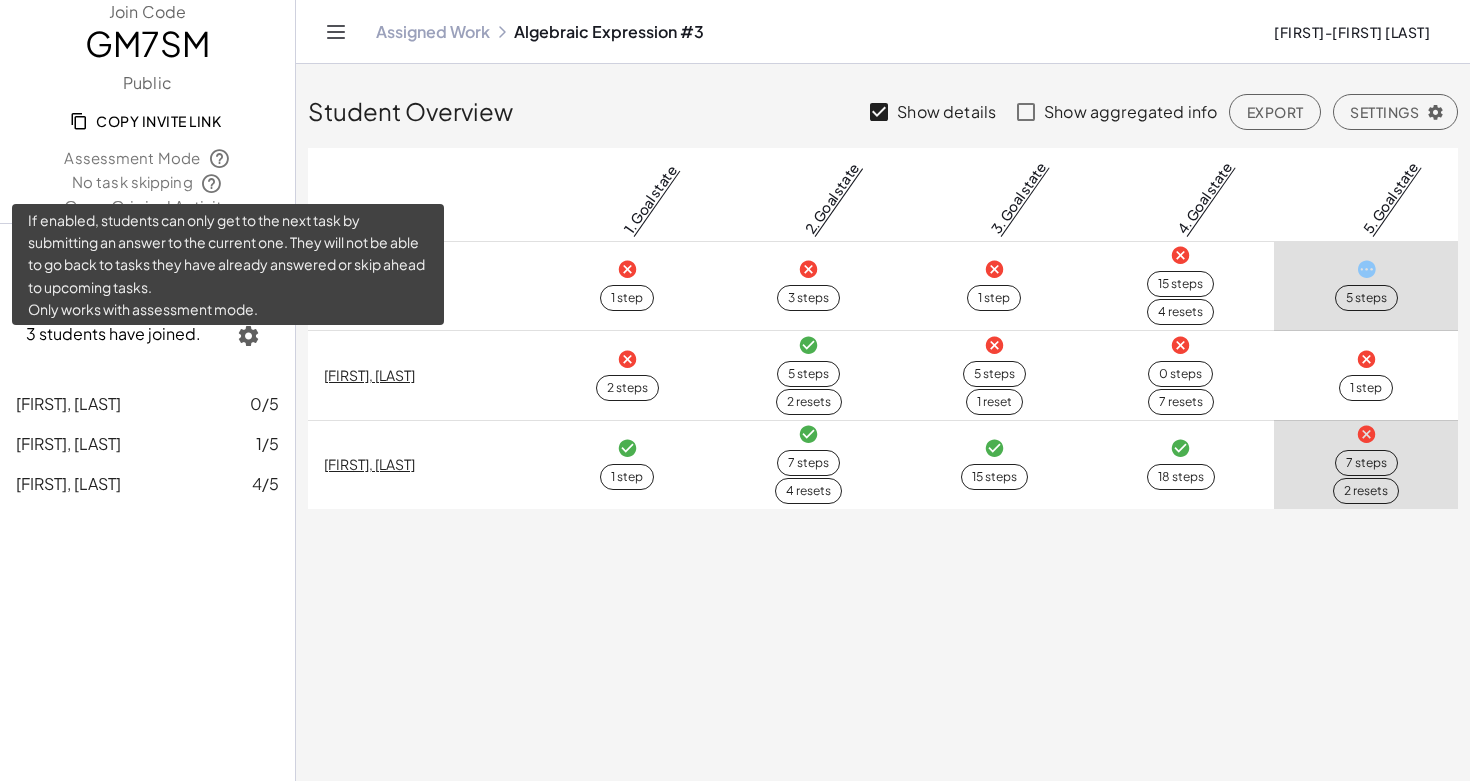 click 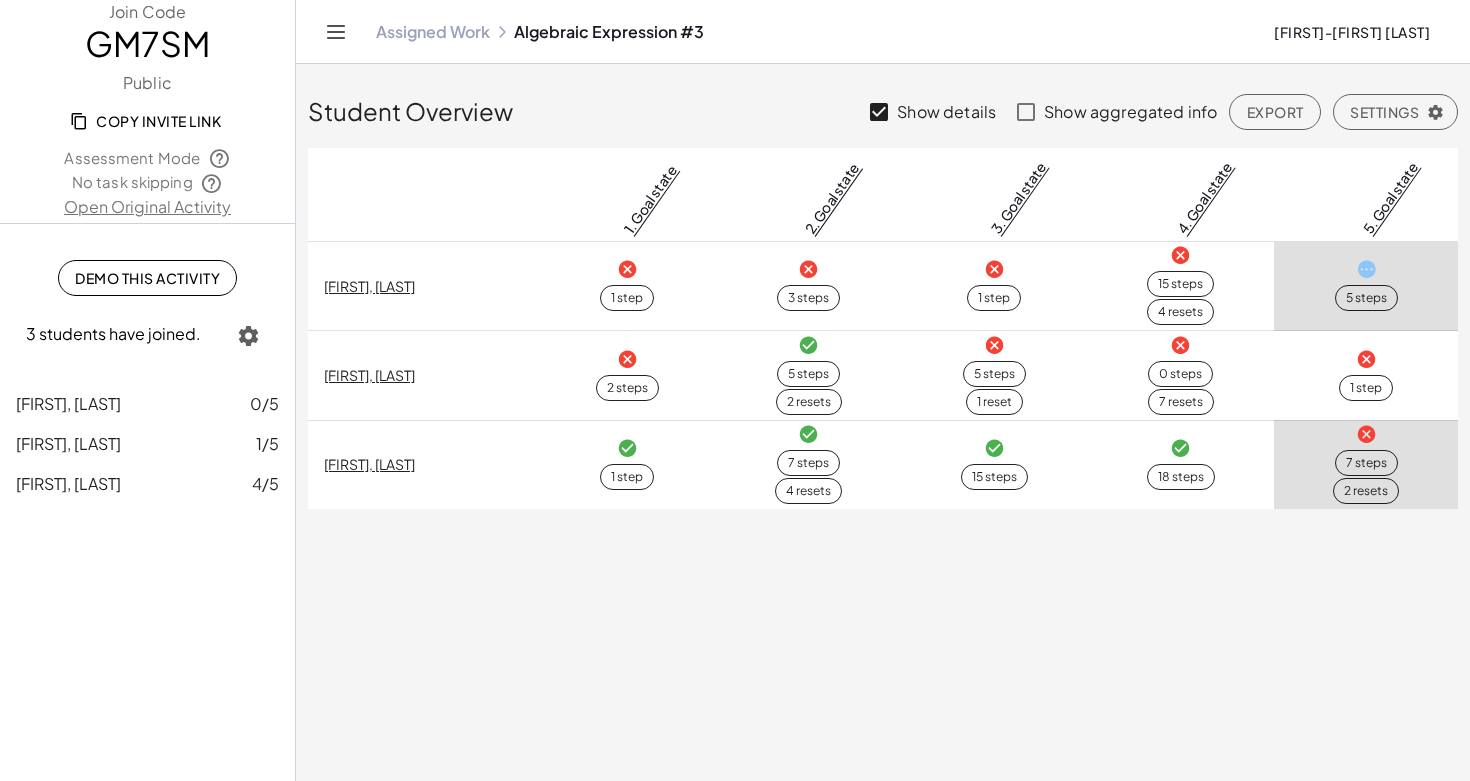 click 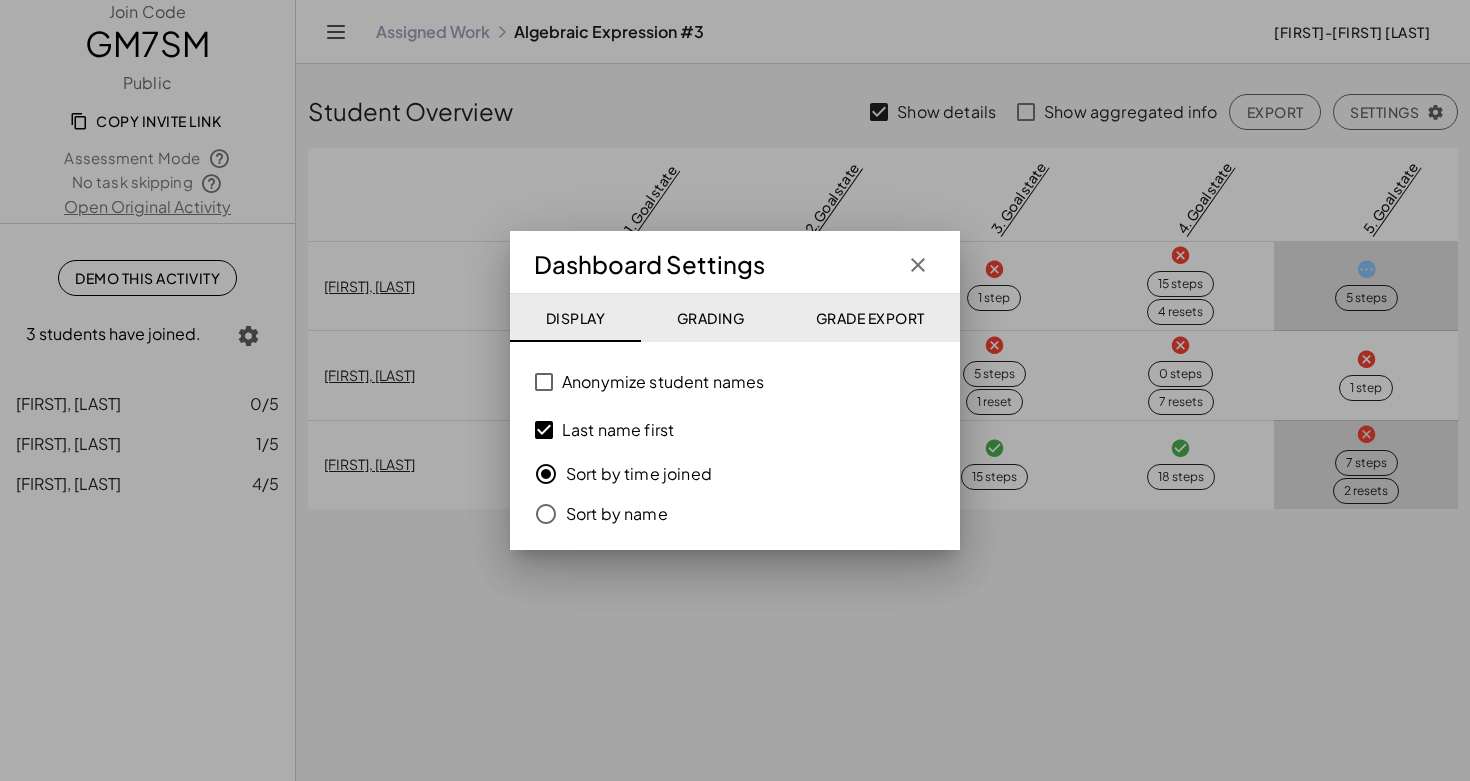 click at bounding box center (735, 390) 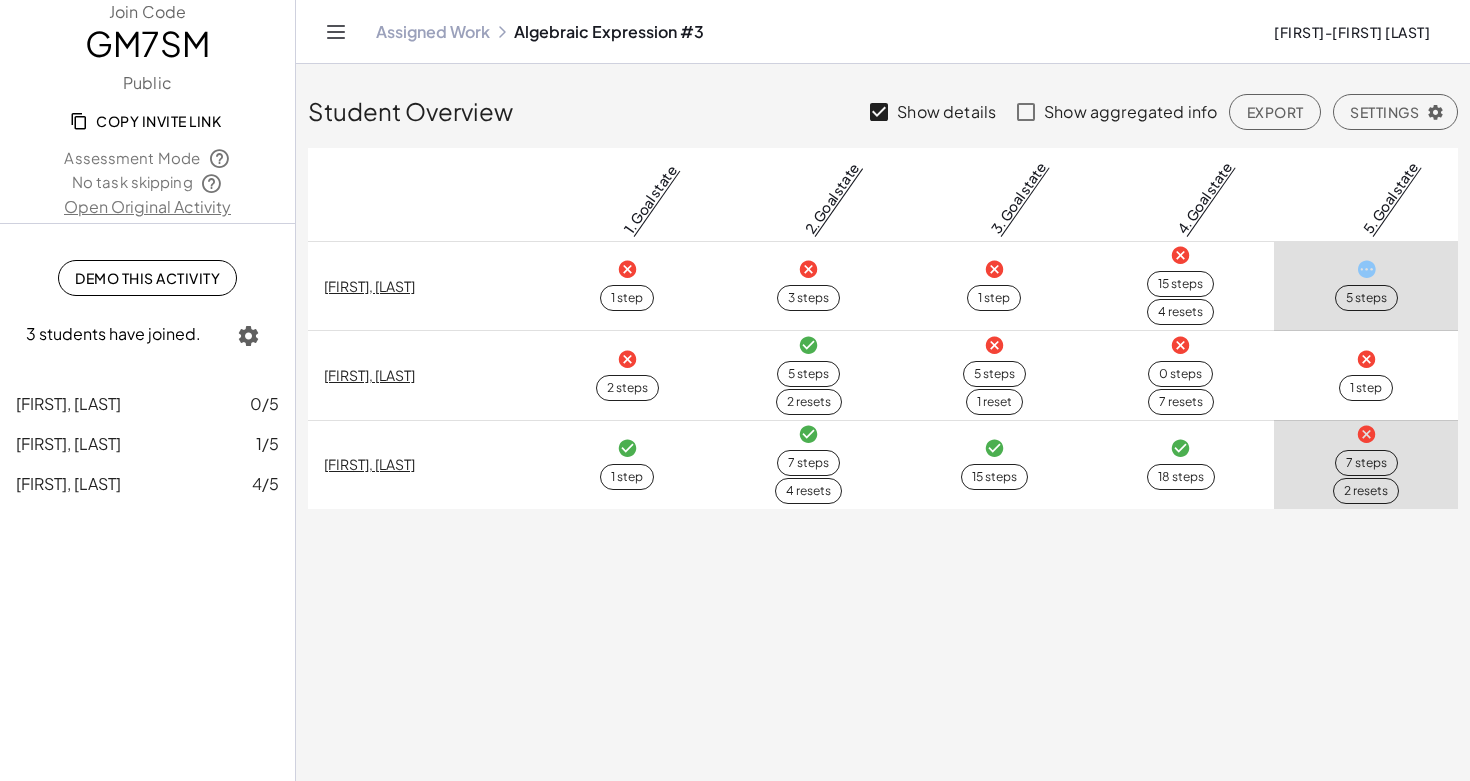 click on "Settings" 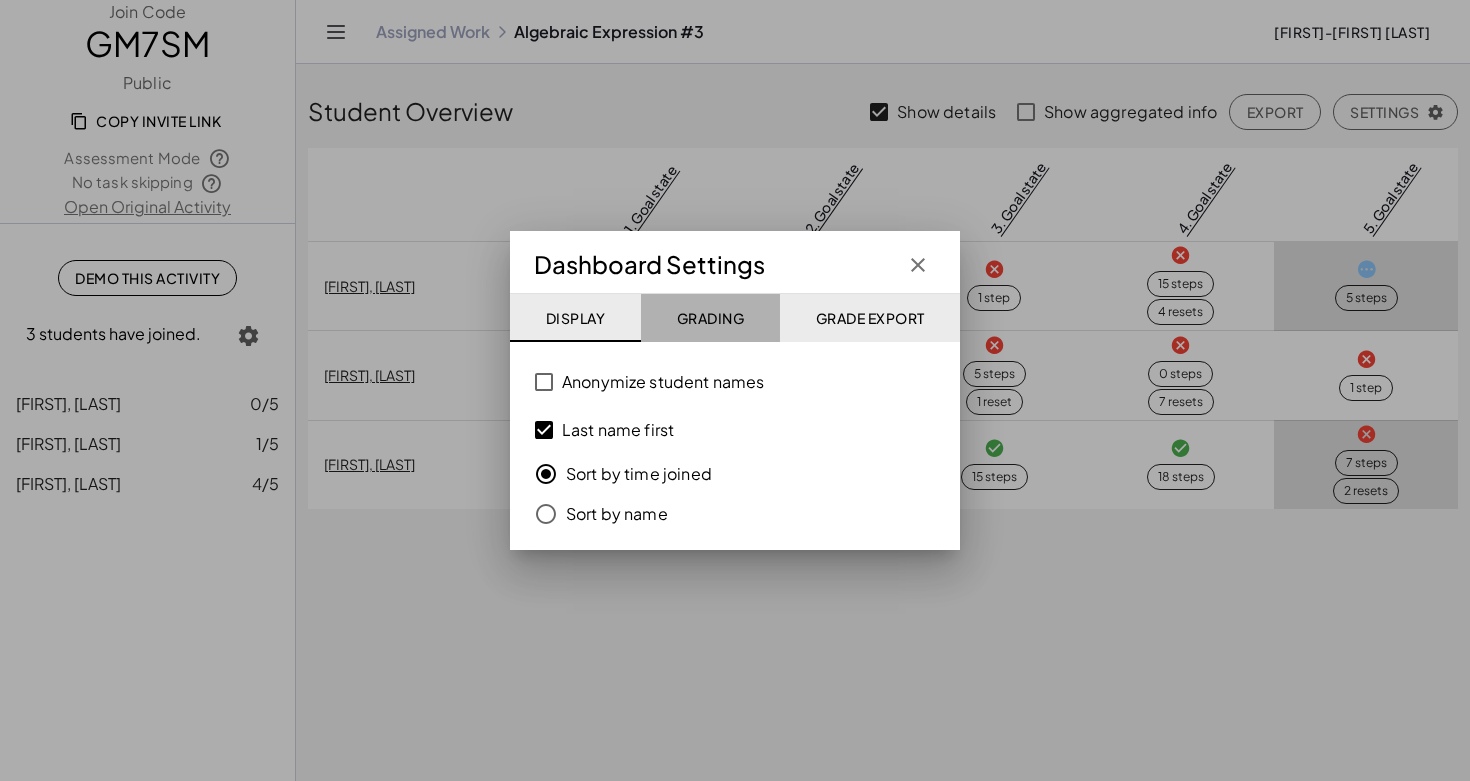 click on "Grading" 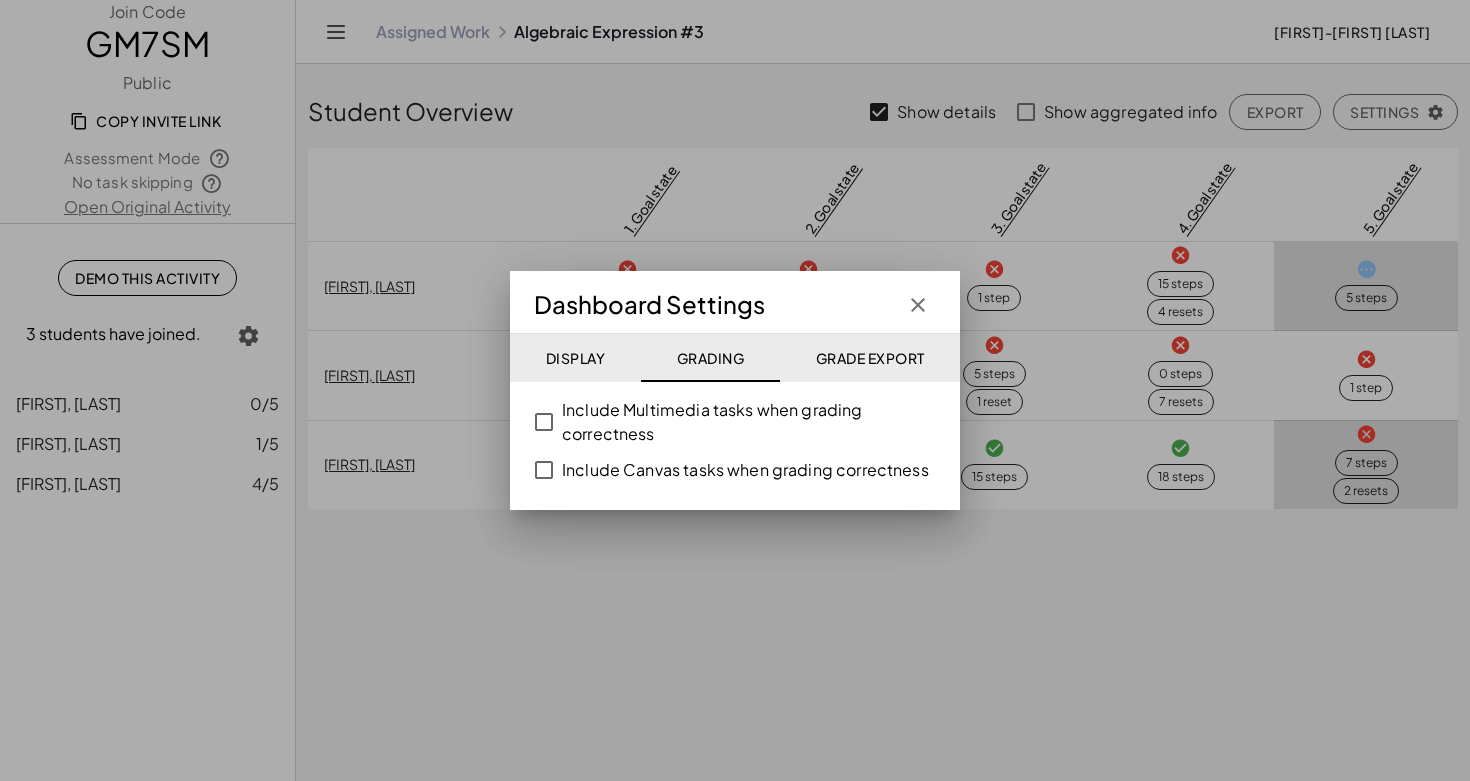 click at bounding box center [735, 390] 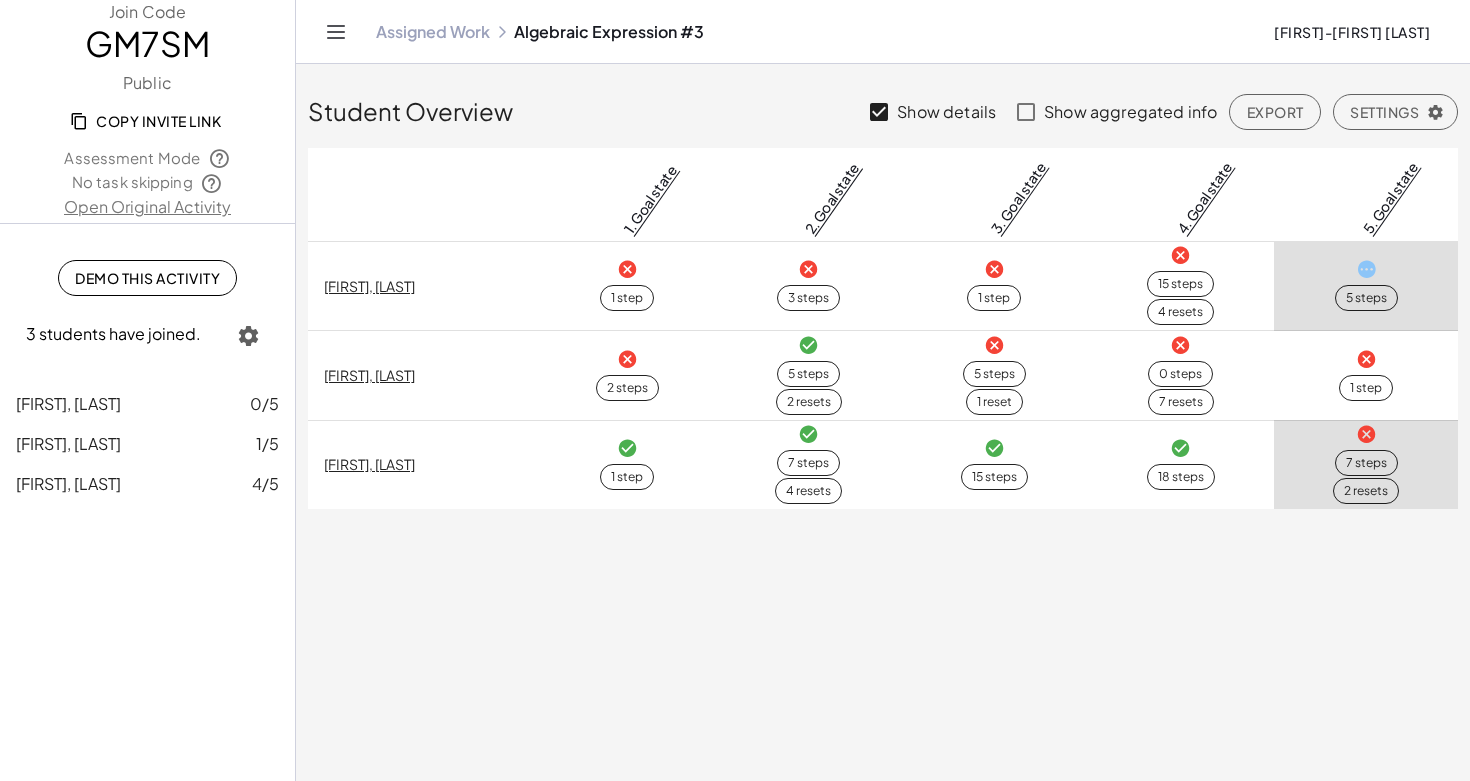 click on "Open Original Activity" at bounding box center [147, 207] 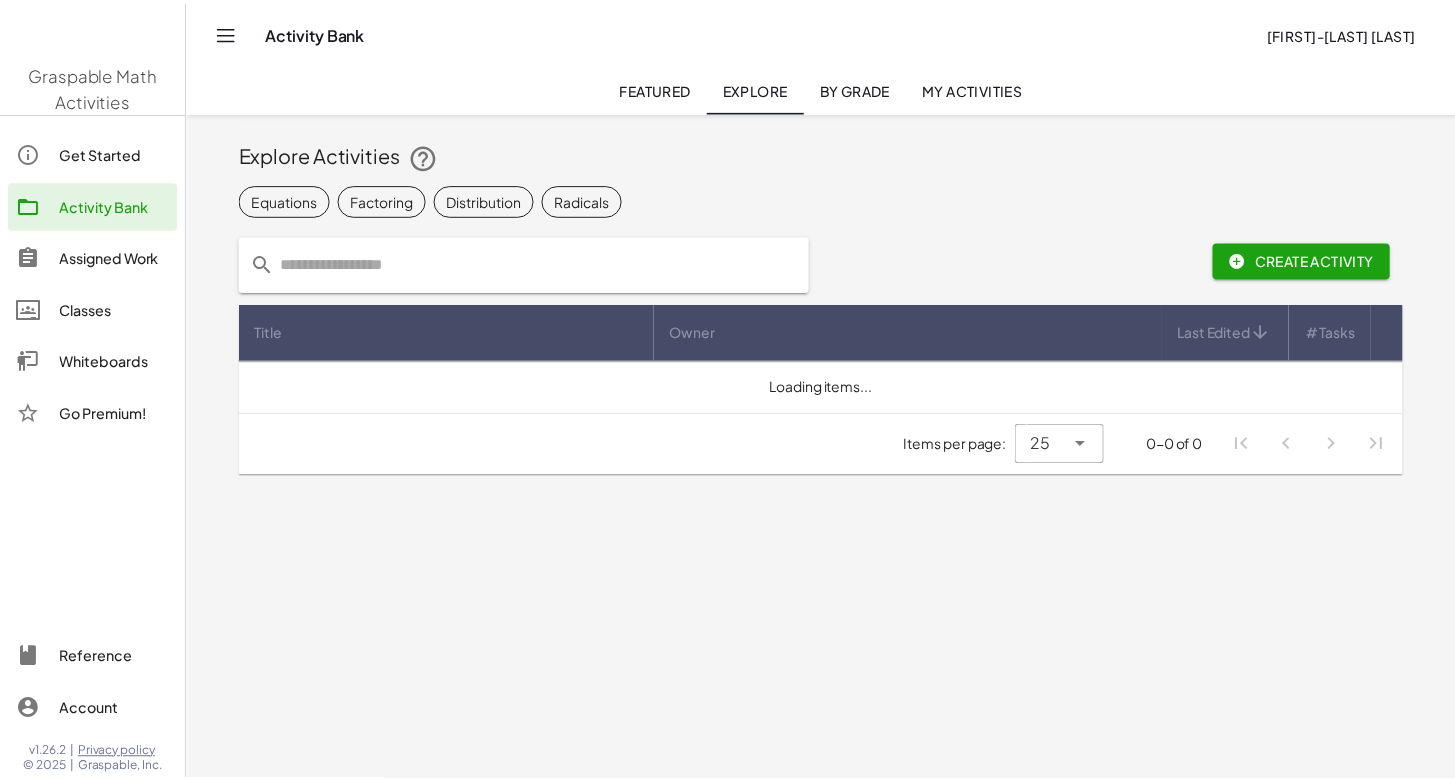 scroll, scrollTop: 0, scrollLeft: 0, axis: both 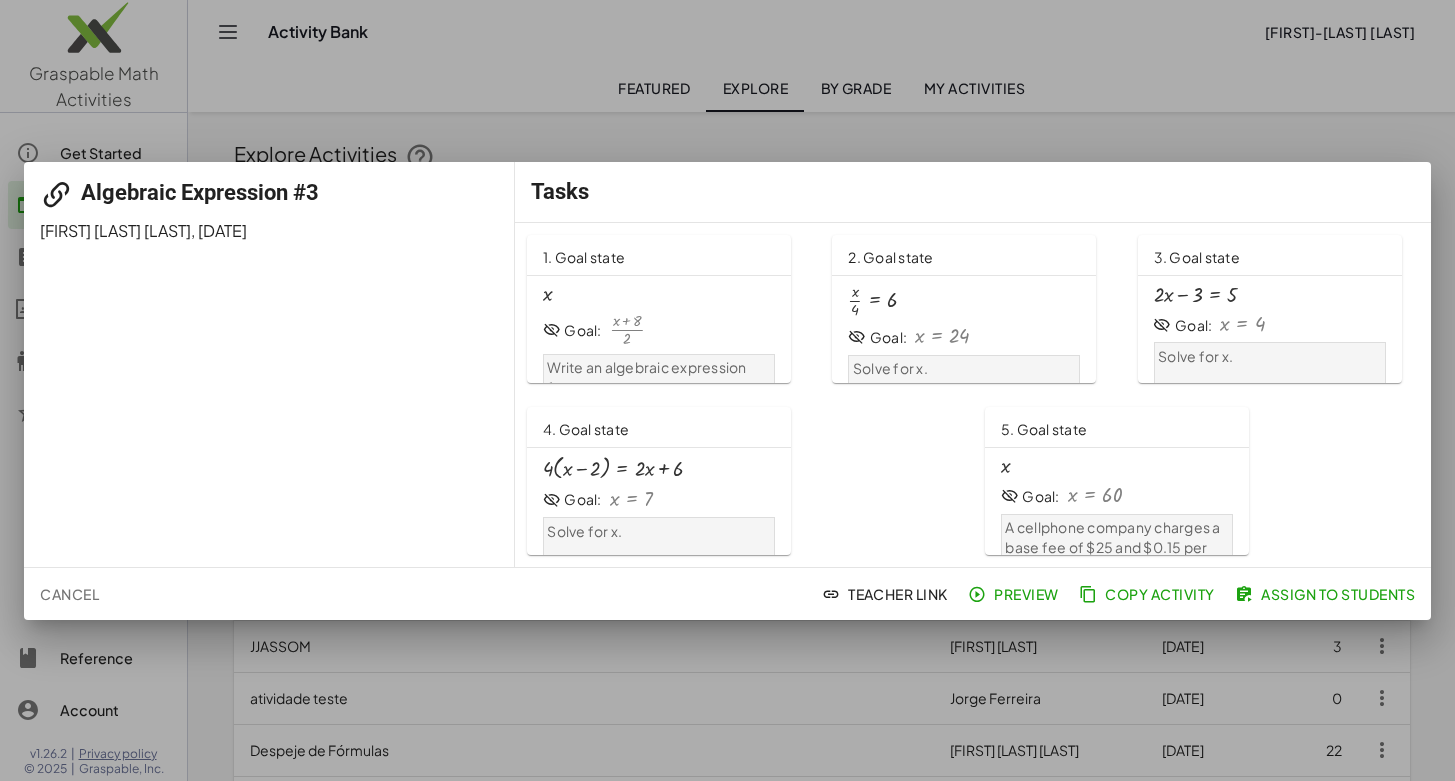 click on "Assign to Students" 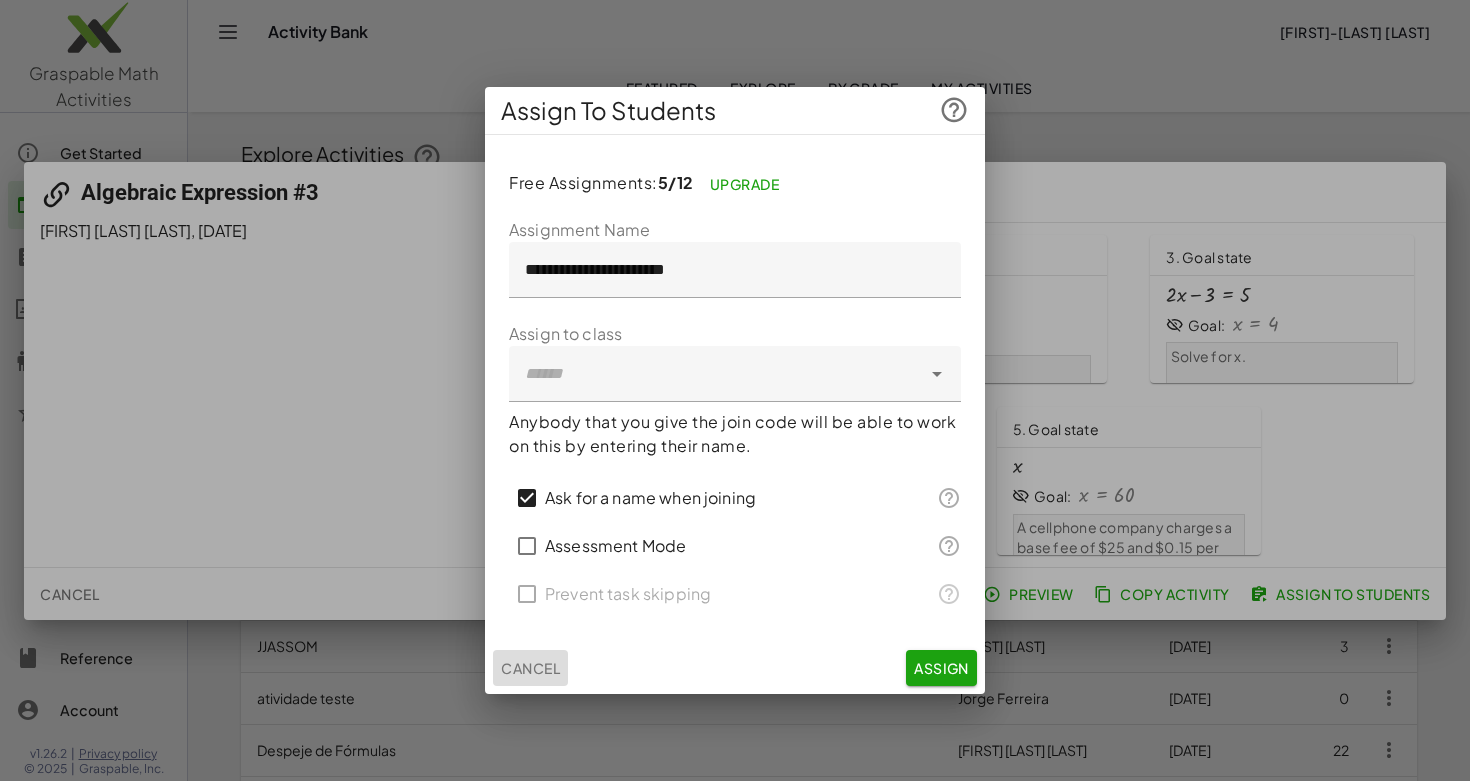 click on "Cancel" 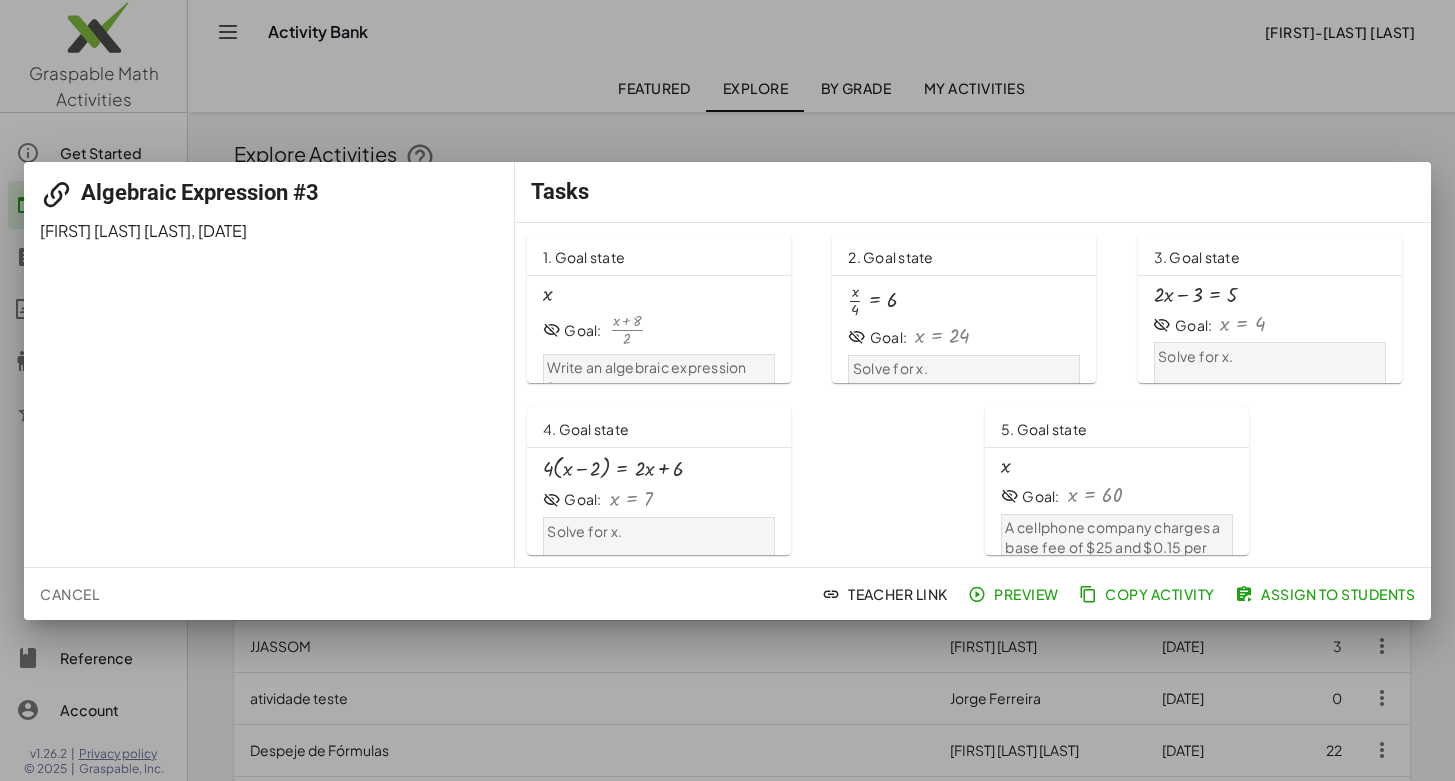 click at bounding box center (727, 390) 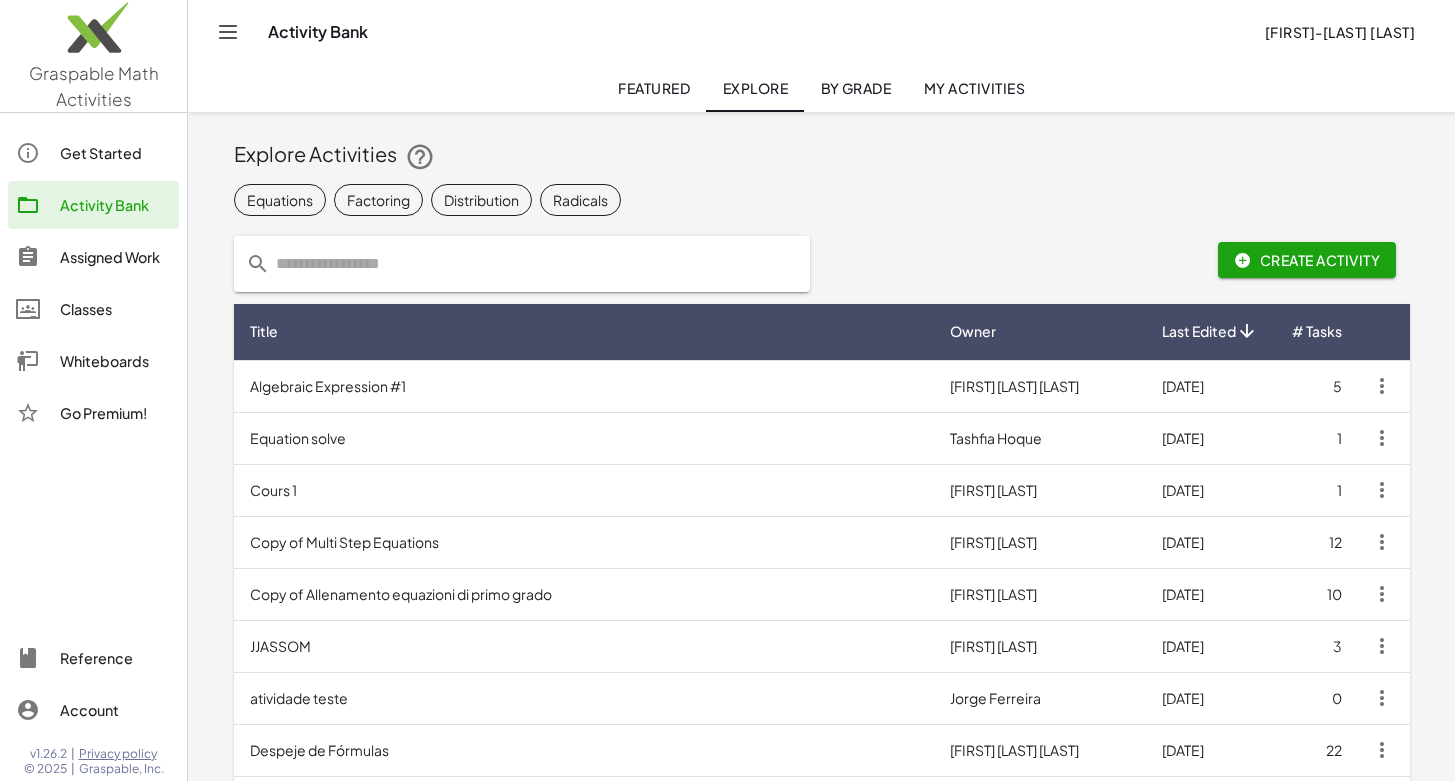 click on "Activity Bank  Anne-Marie Nakiyaga" at bounding box center [821, 32] 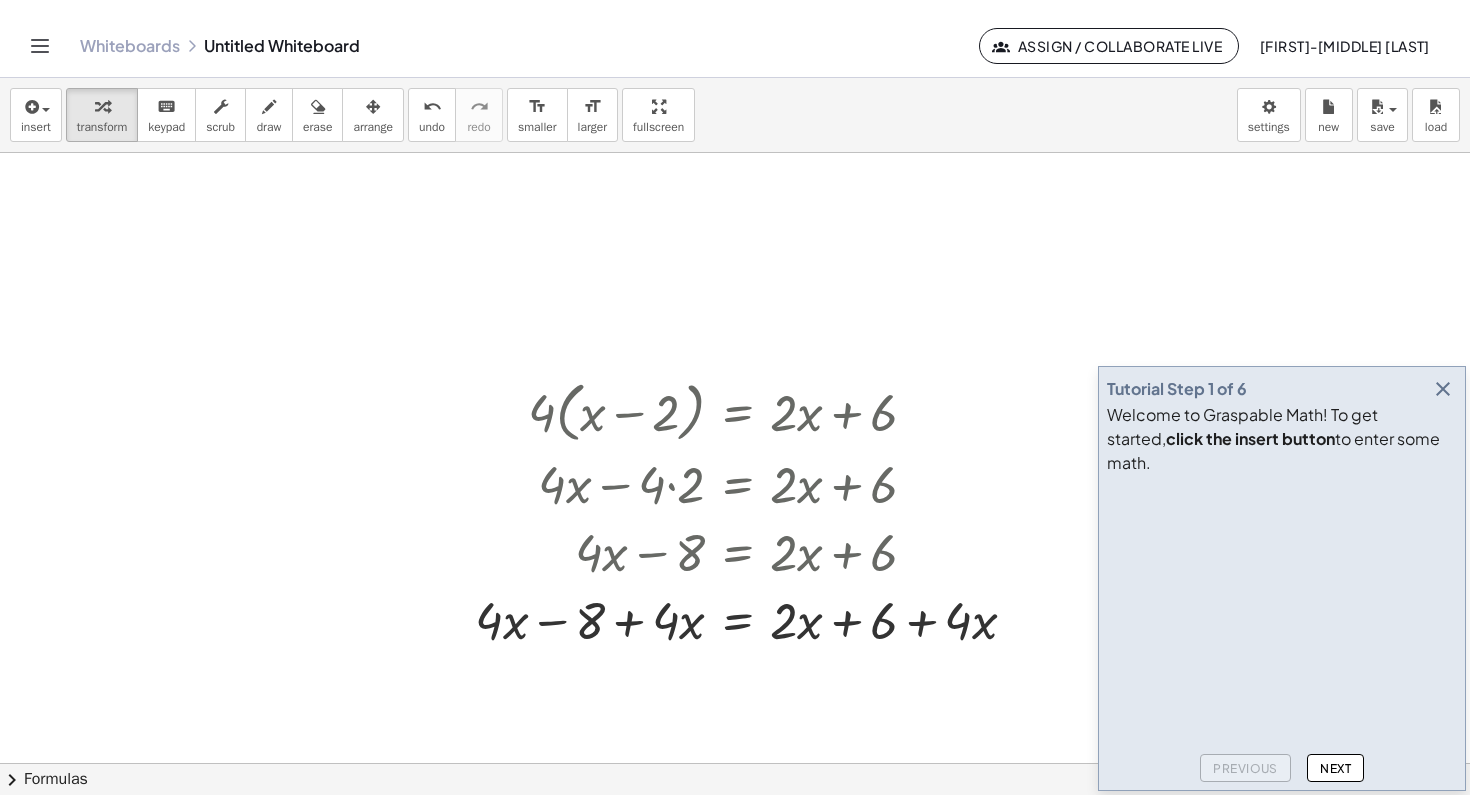scroll, scrollTop: 0, scrollLeft: 0, axis: both 